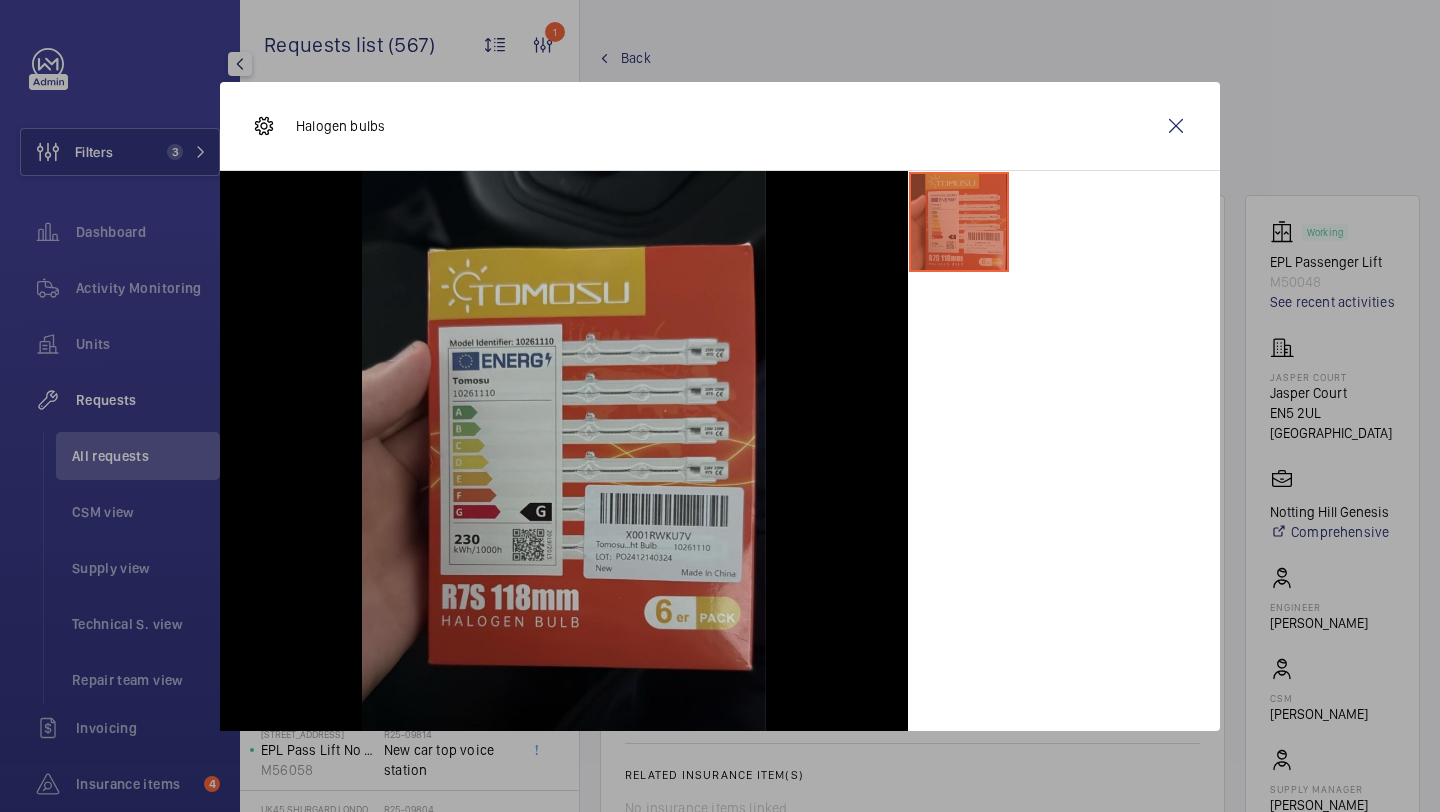 scroll, scrollTop: 0, scrollLeft: 0, axis: both 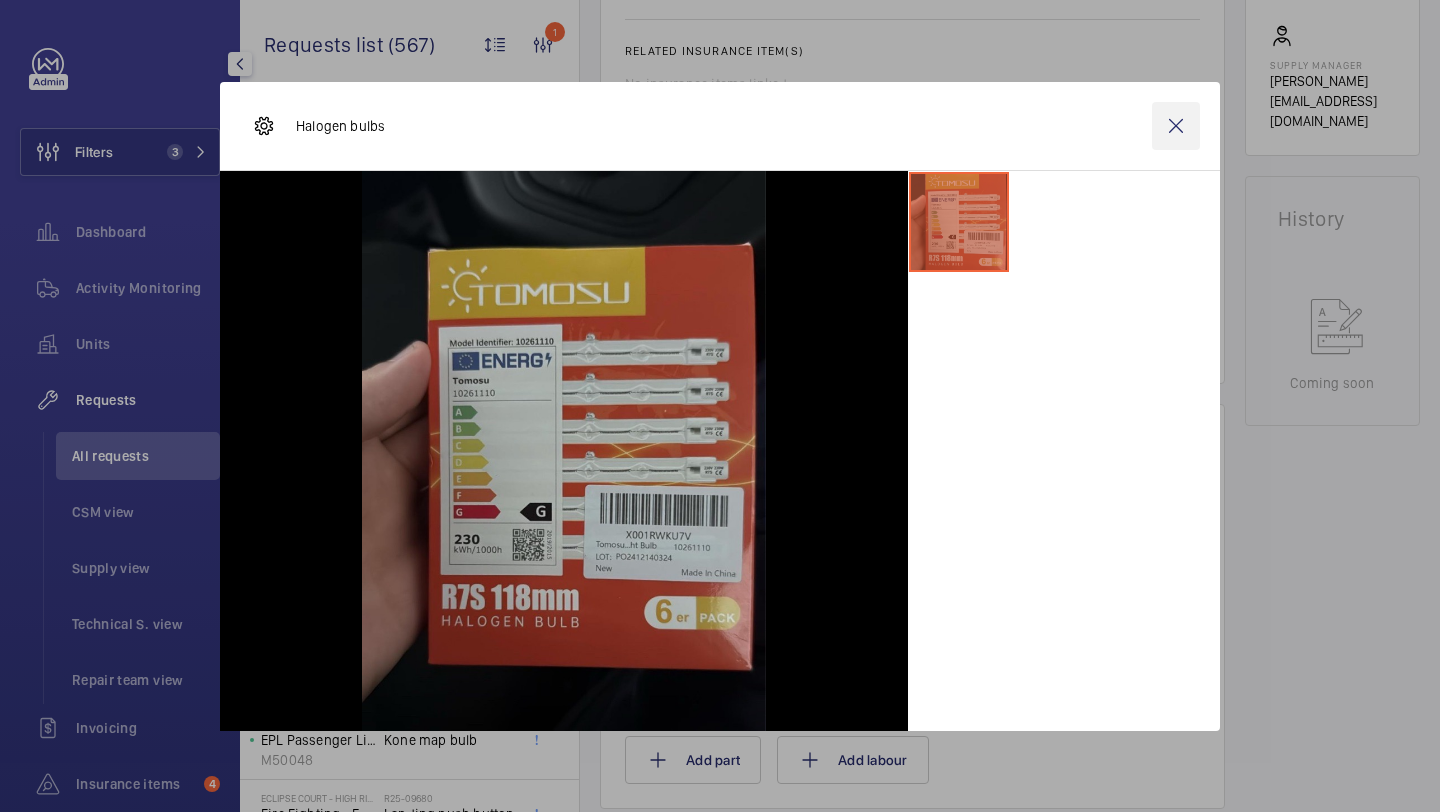 click at bounding box center [1176, 126] 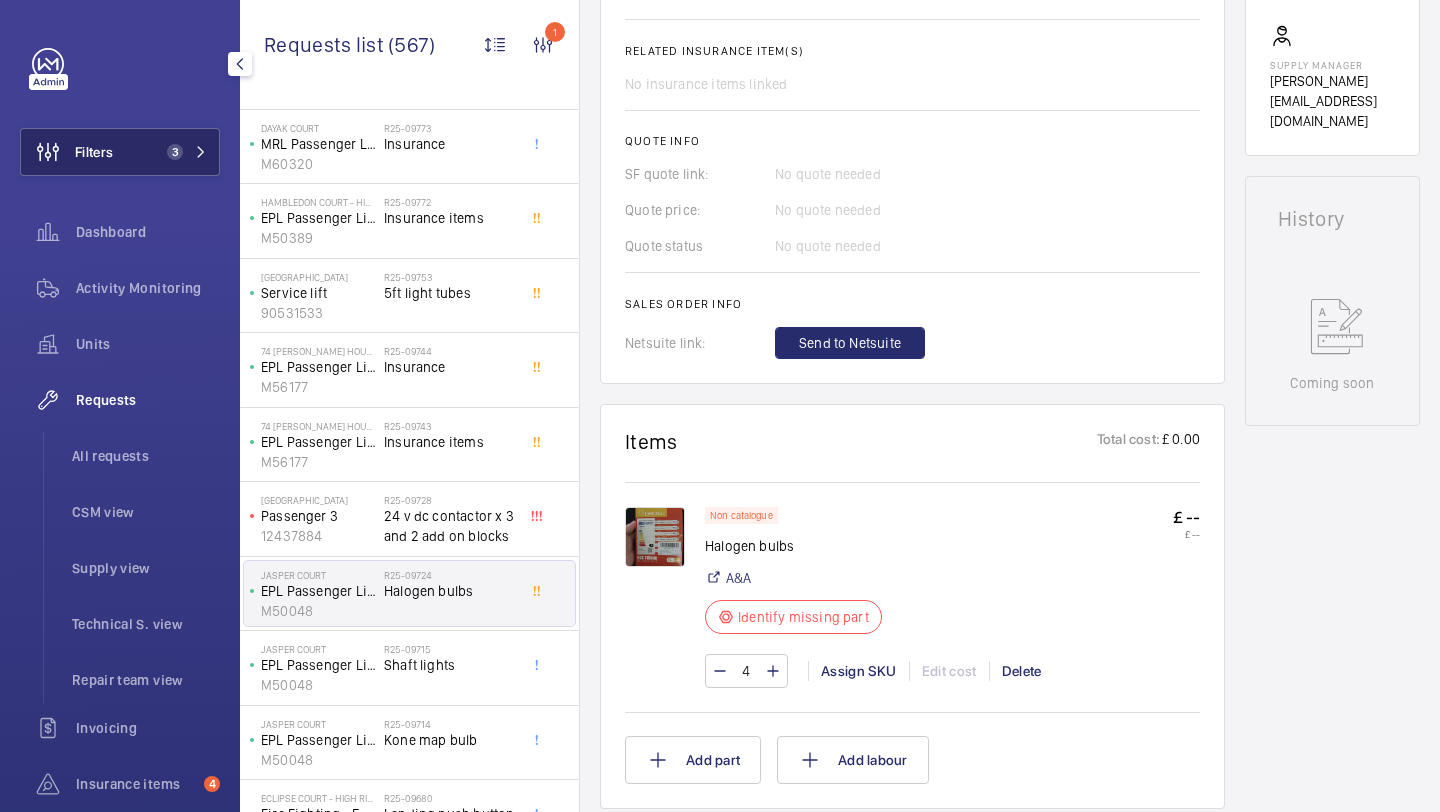 click on "Filters 3" 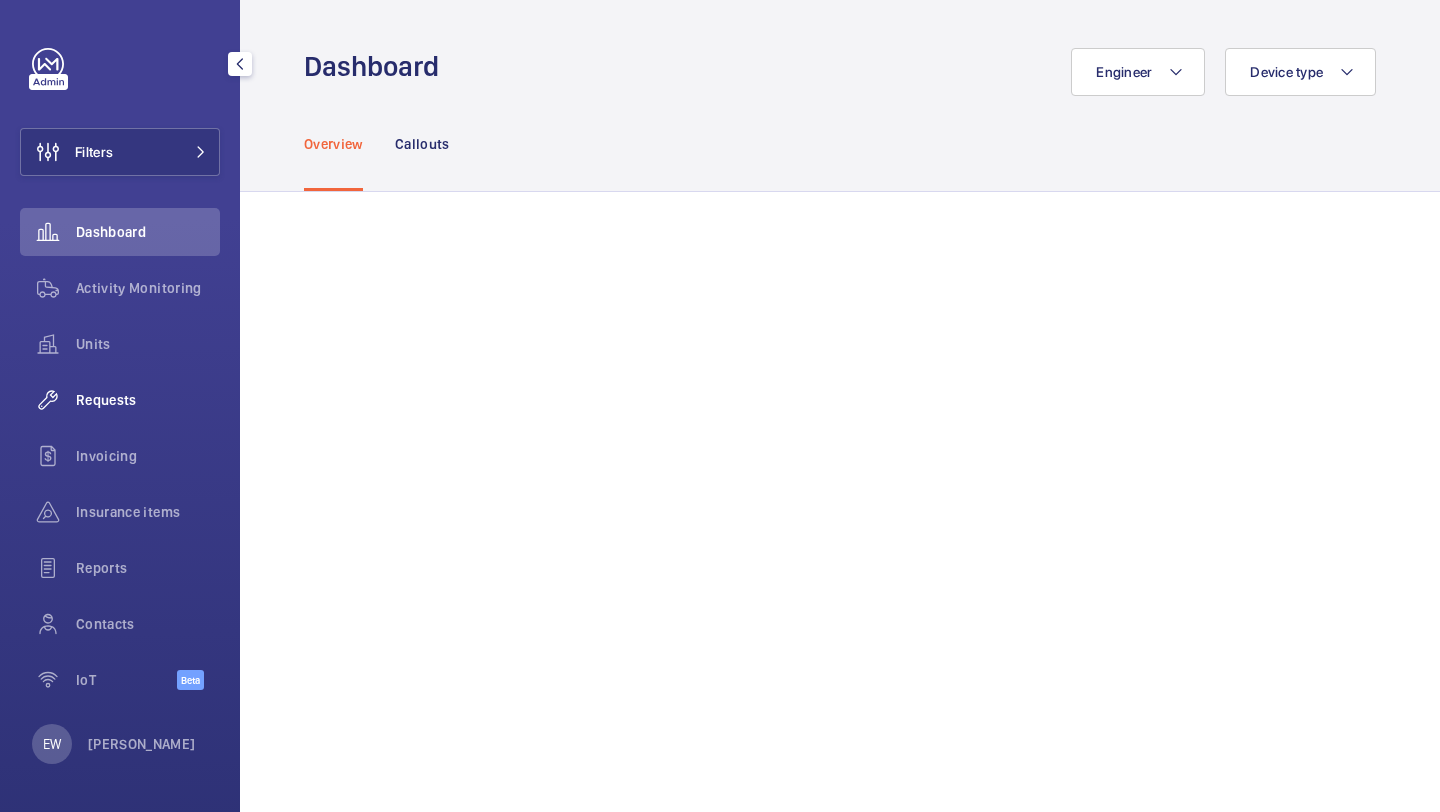 scroll, scrollTop: 0, scrollLeft: 0, axis: both 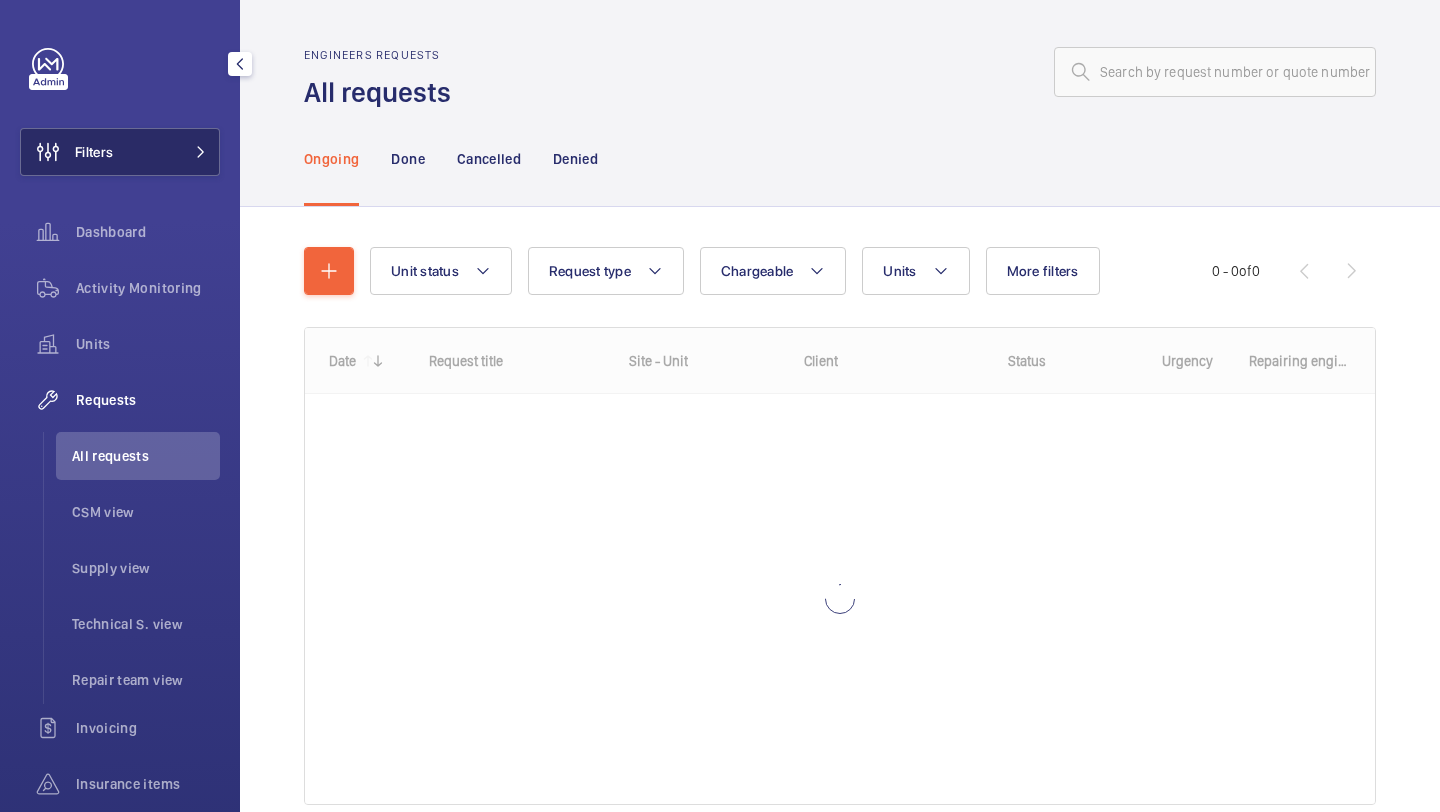 click on "Filters" 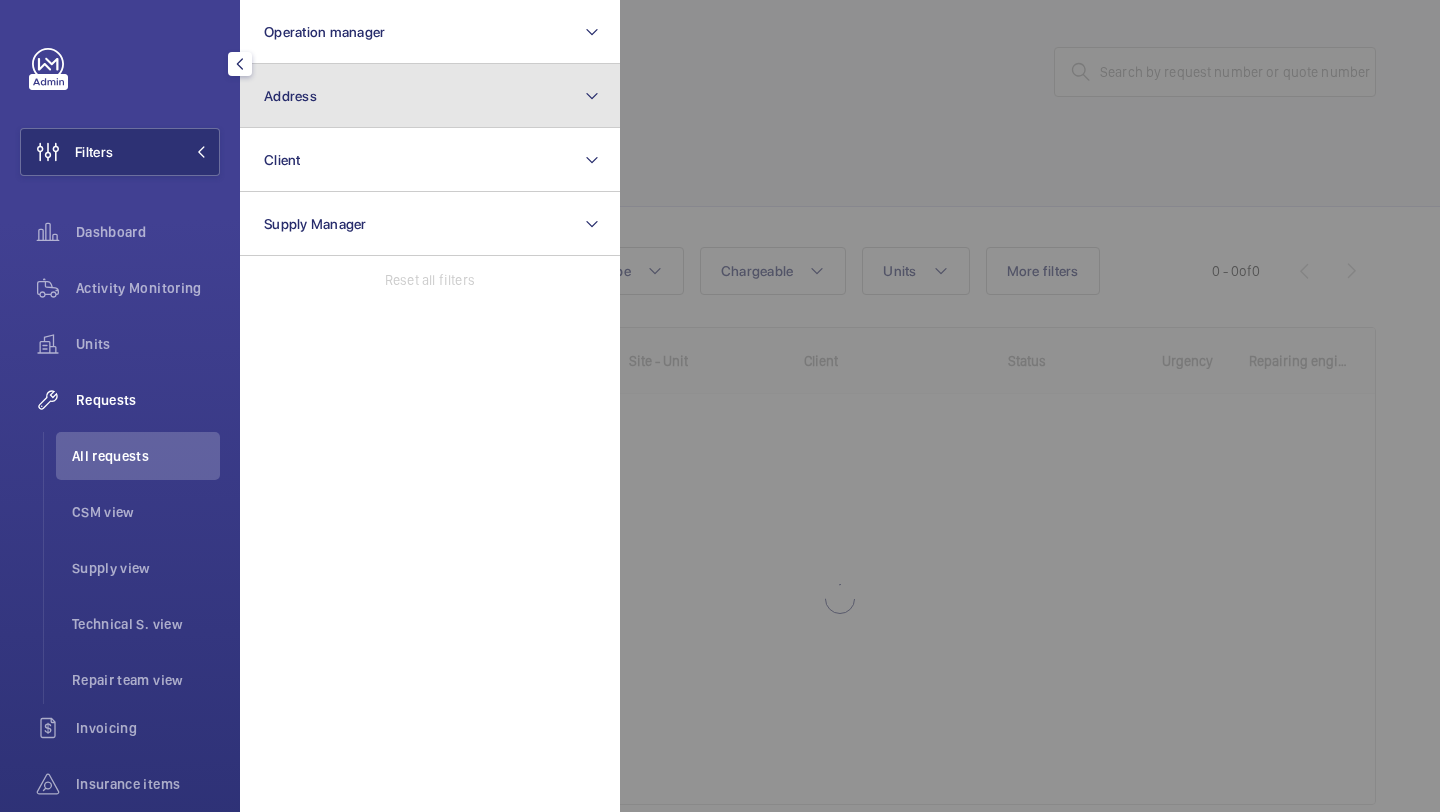 click on "Address" 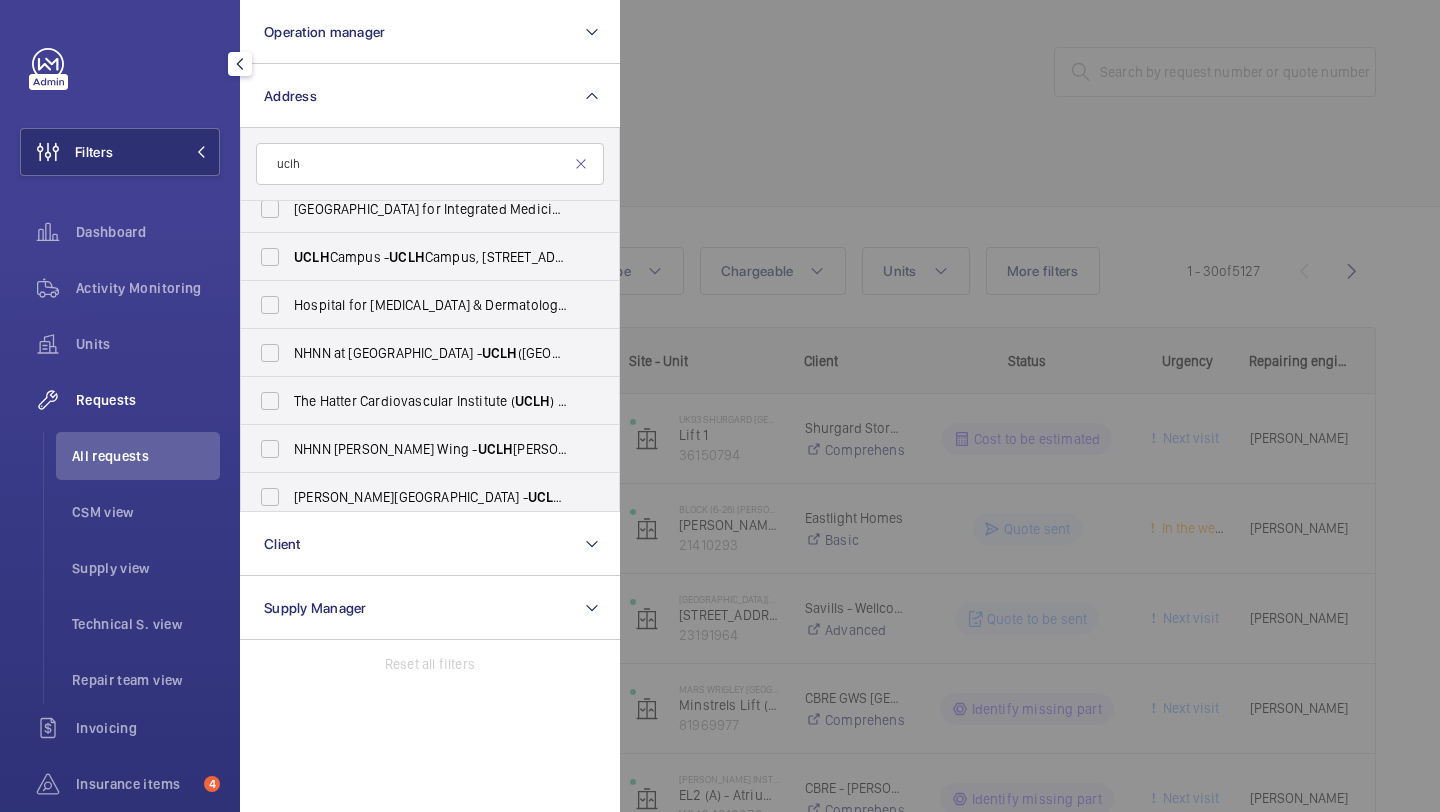 scroll, scrollTop: 186, scrollLeft: 0, axis: vertical 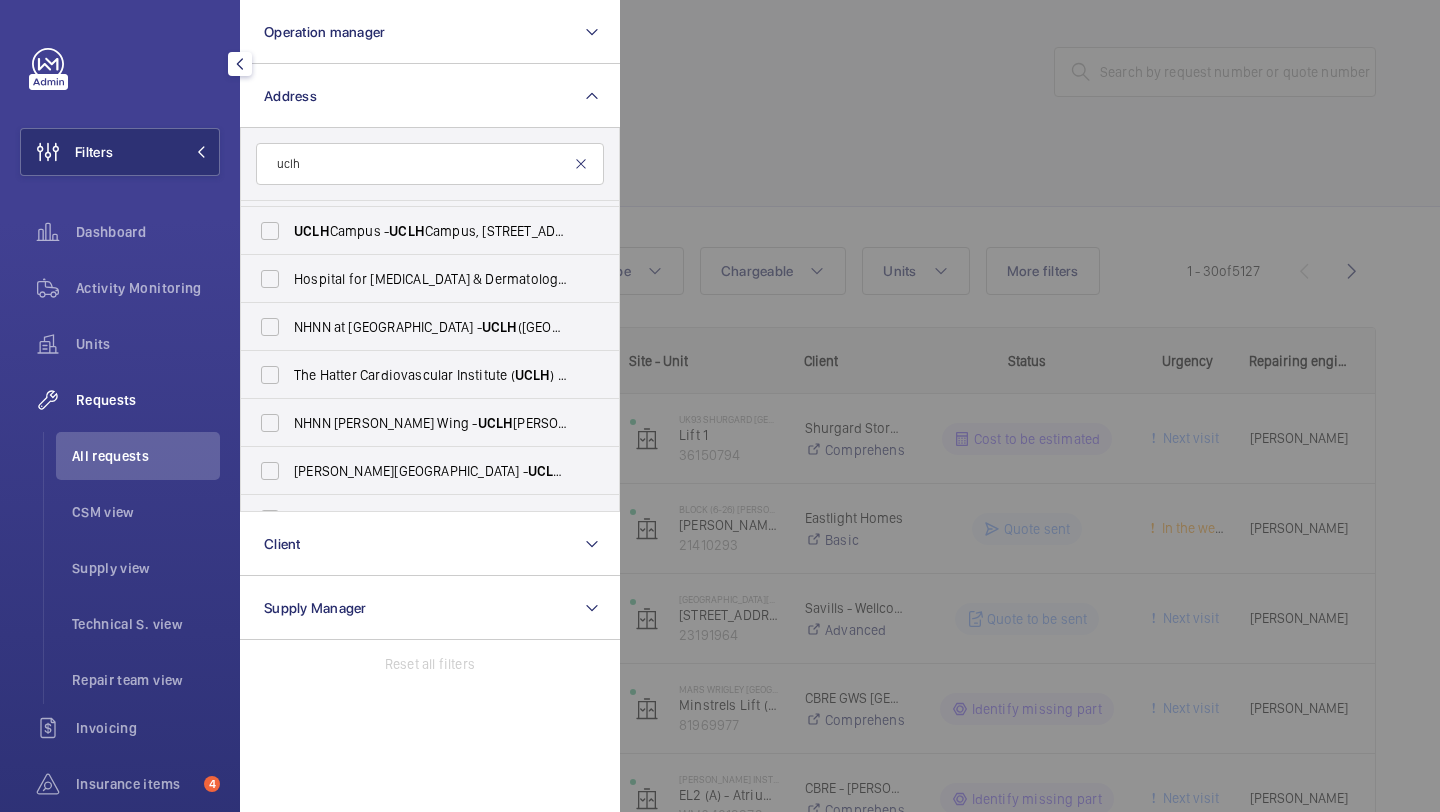 type on "uclh" 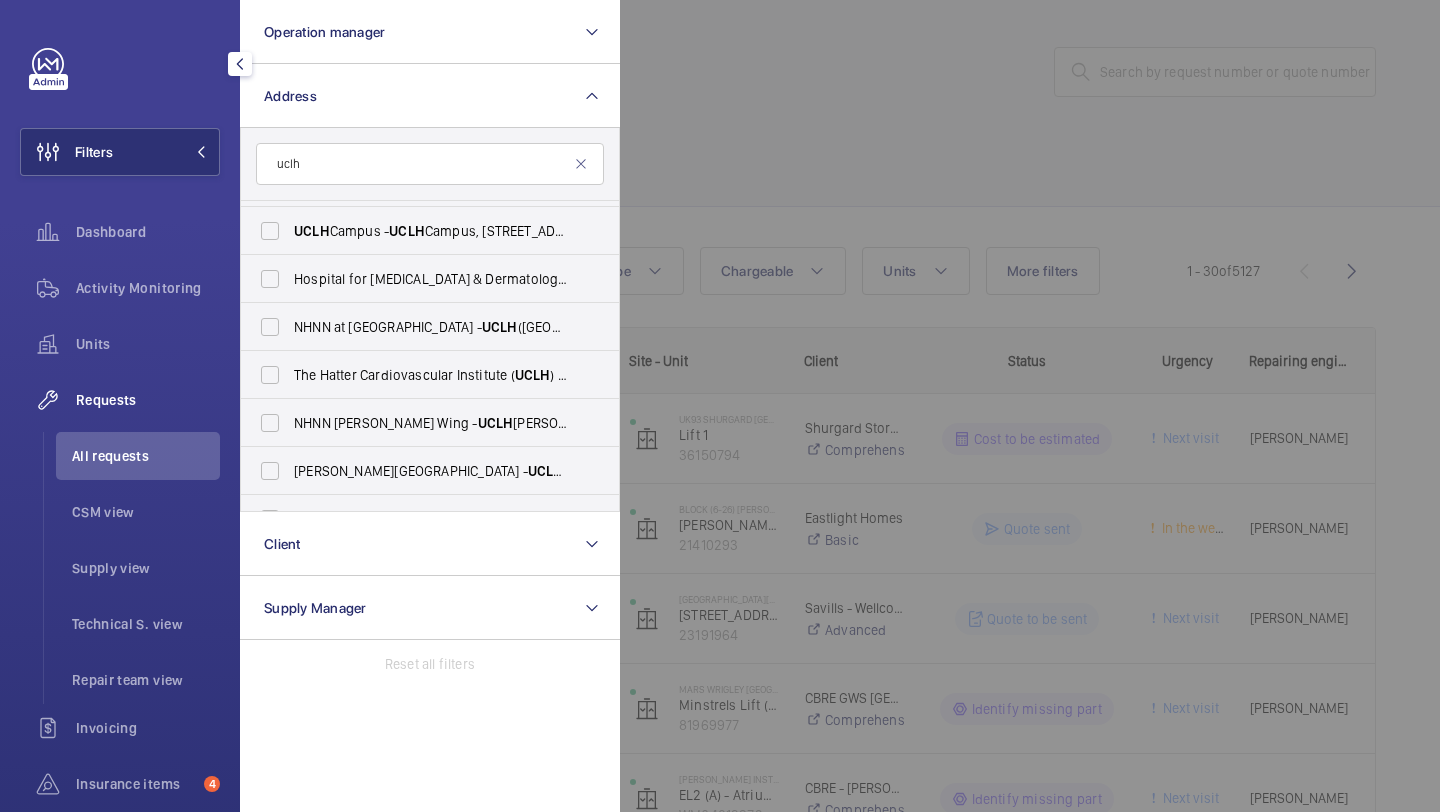 click 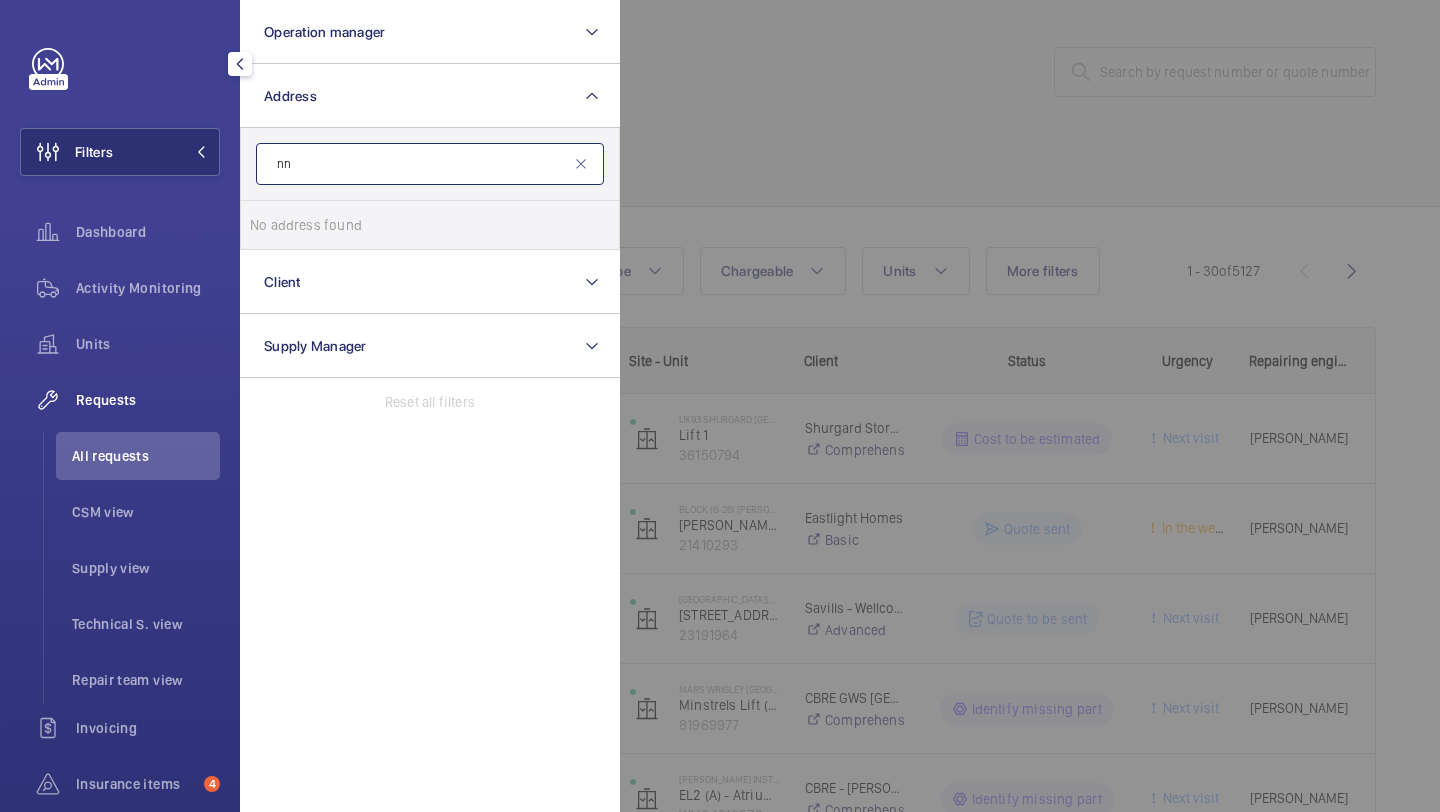 type on "n" 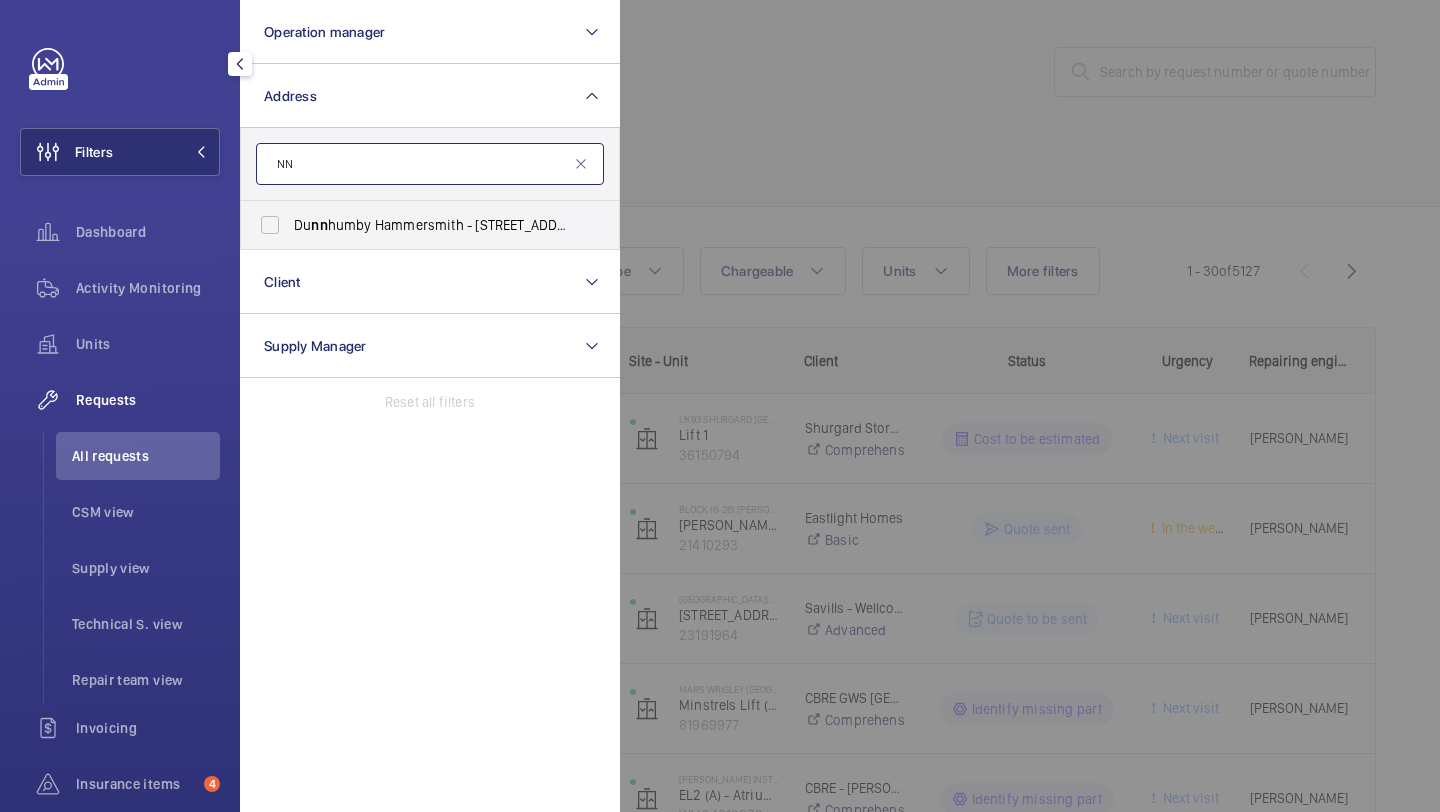 type on "N" 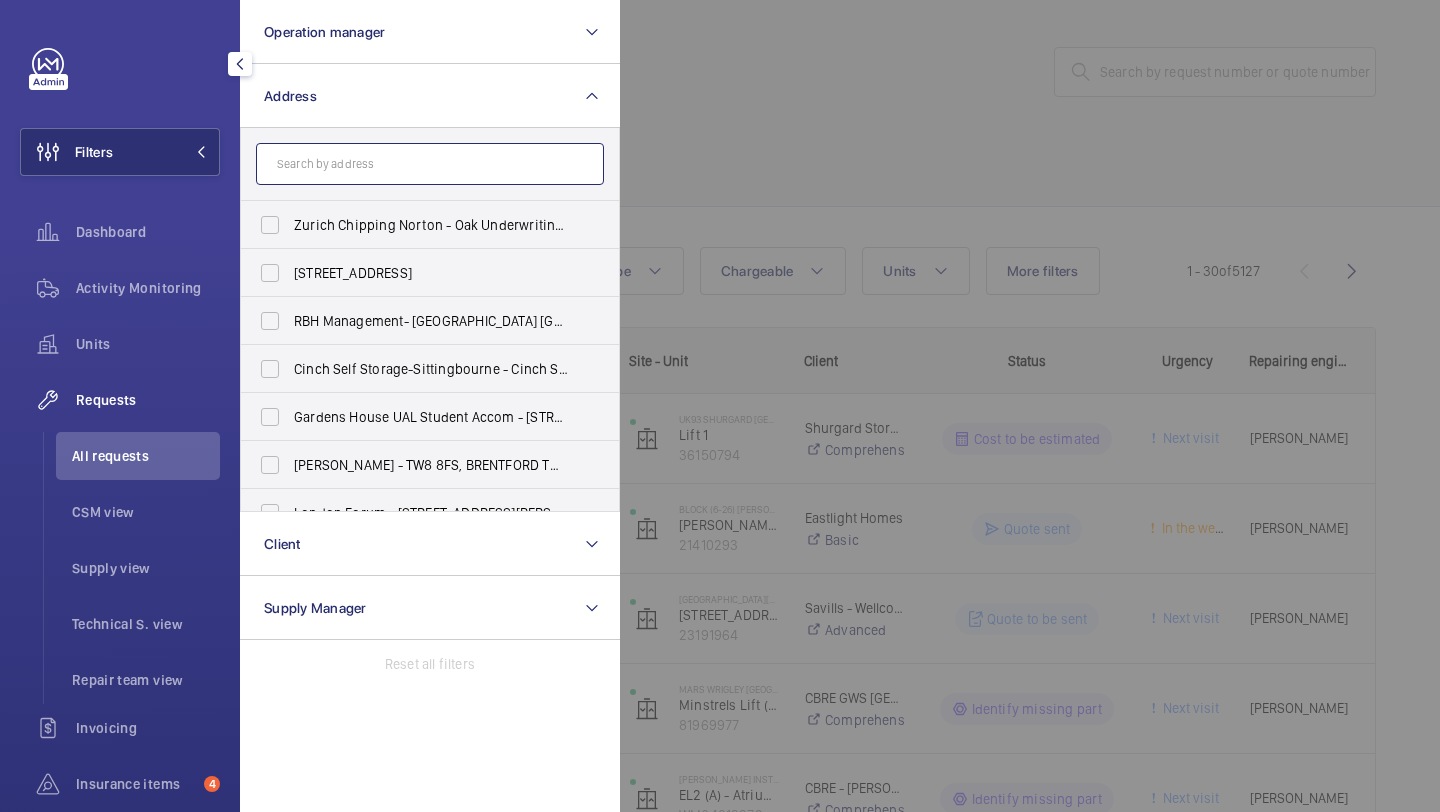type on "U" 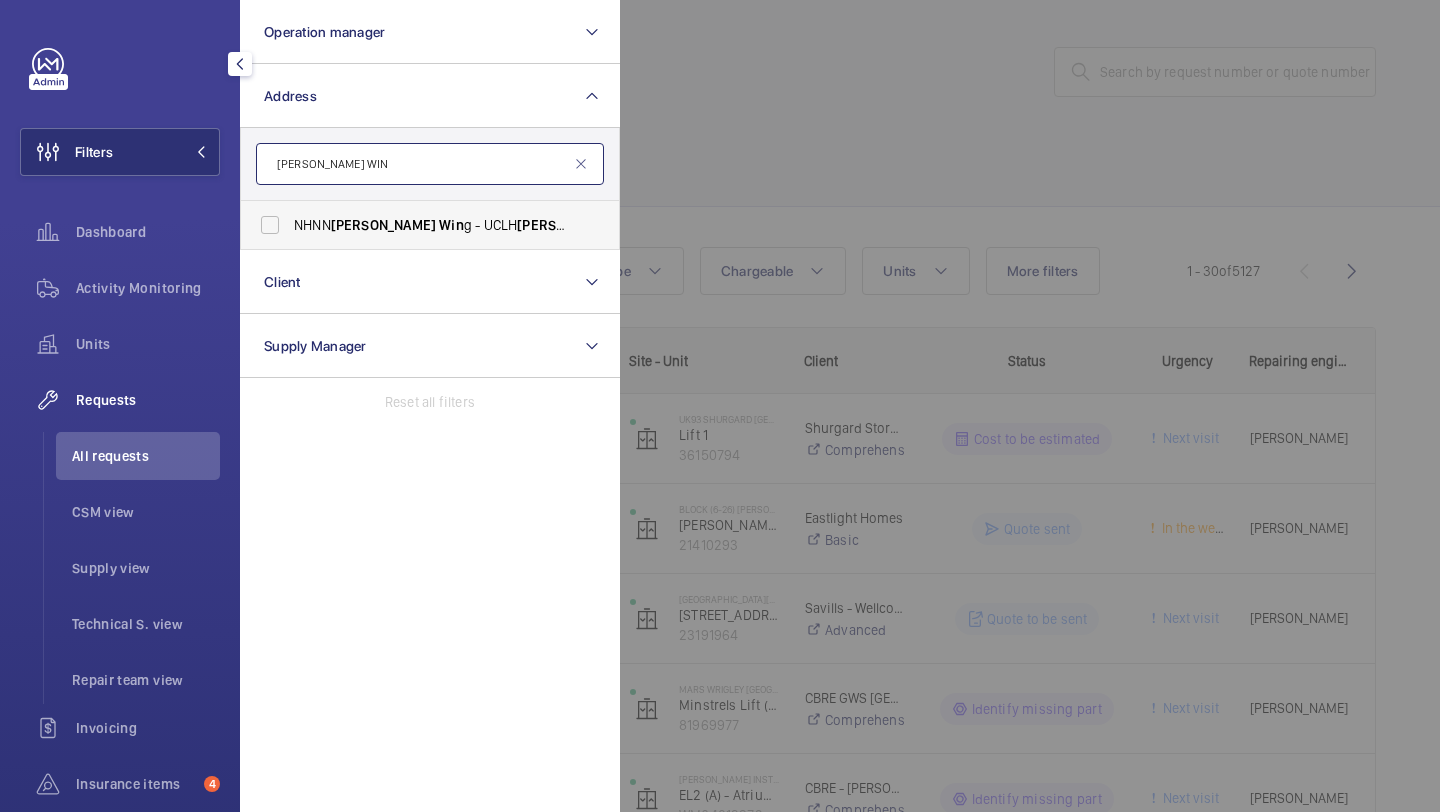 type on "[PERSON_NAME] WIN" 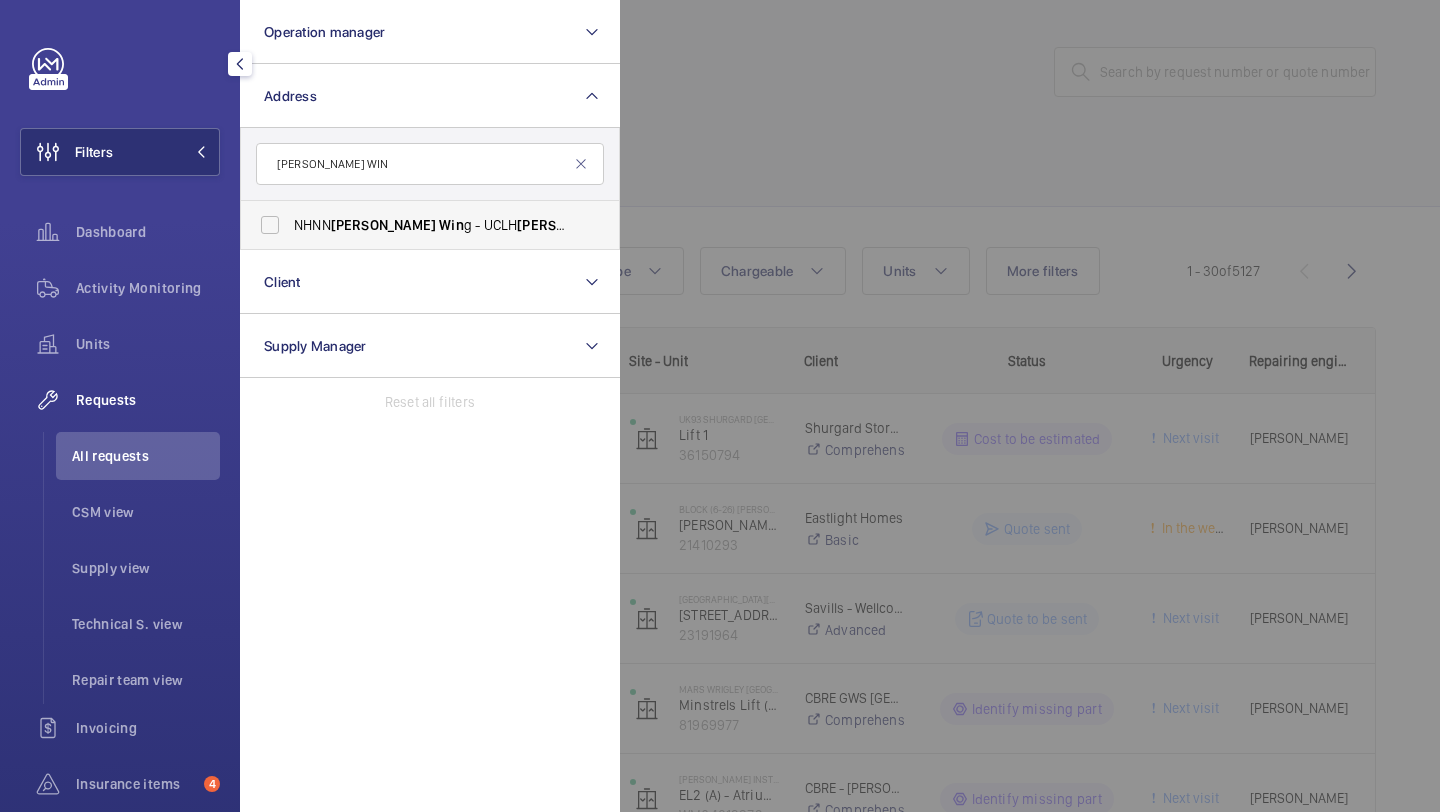 click on "[PERSON_NAME]" at bounding box center (569, 225) 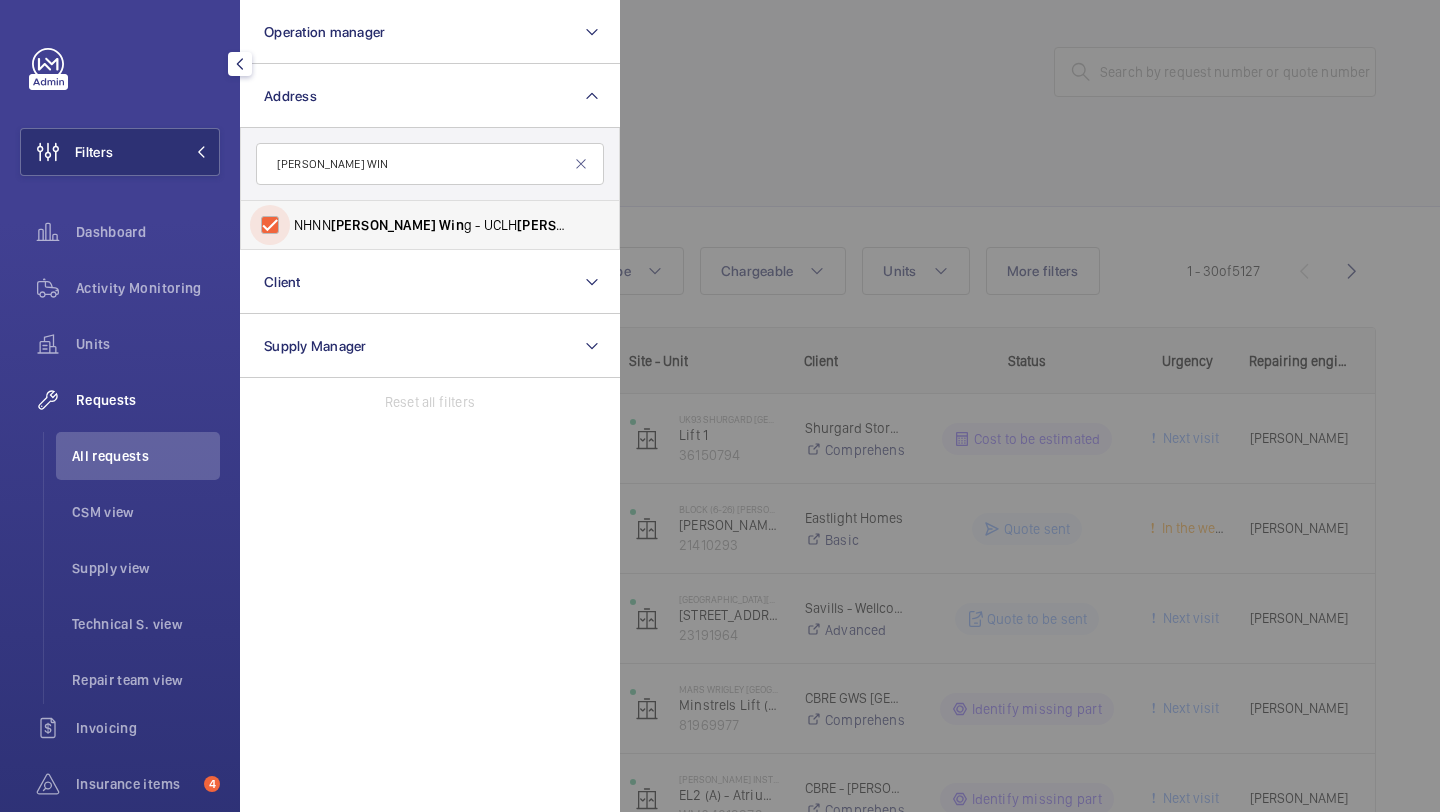 checkbox on "true" 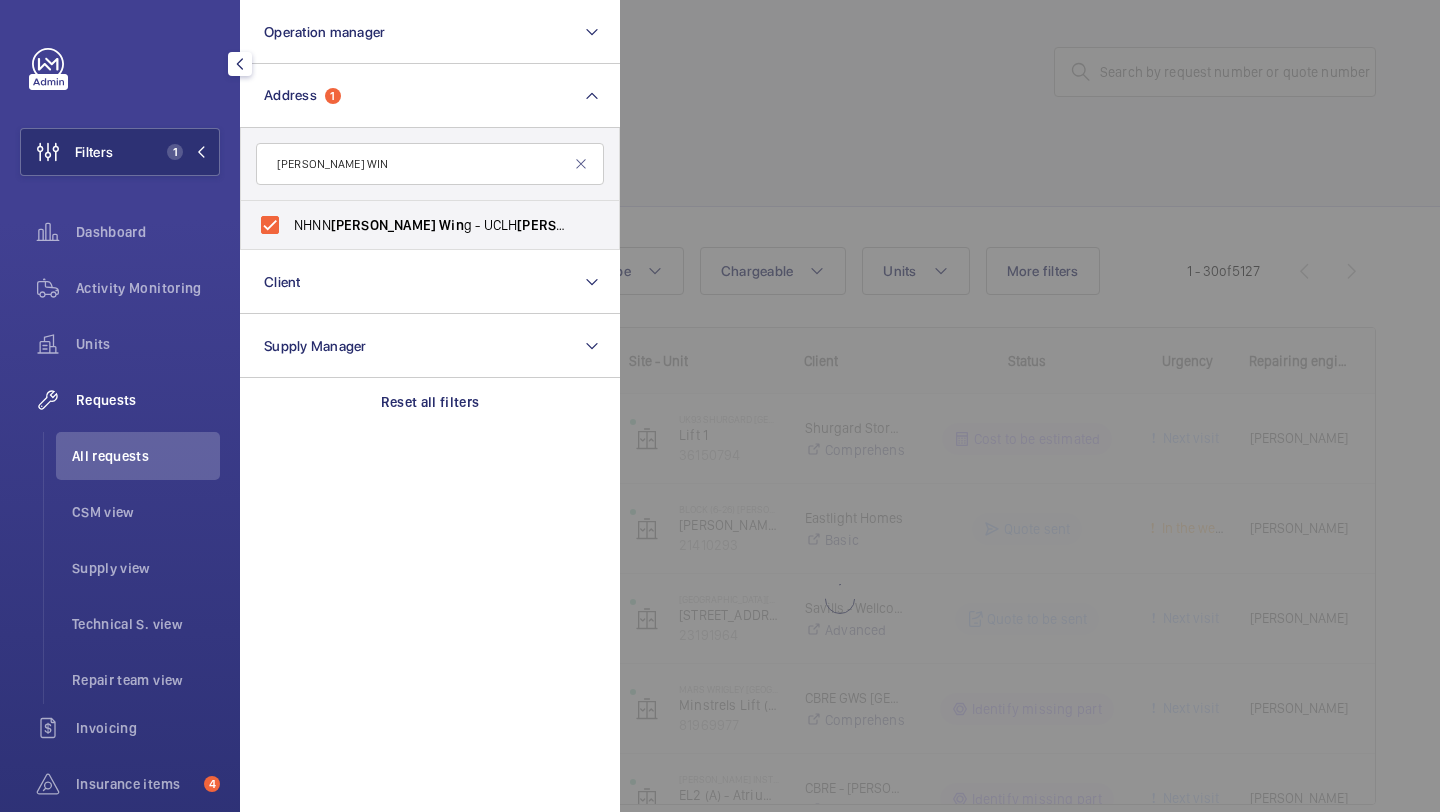click 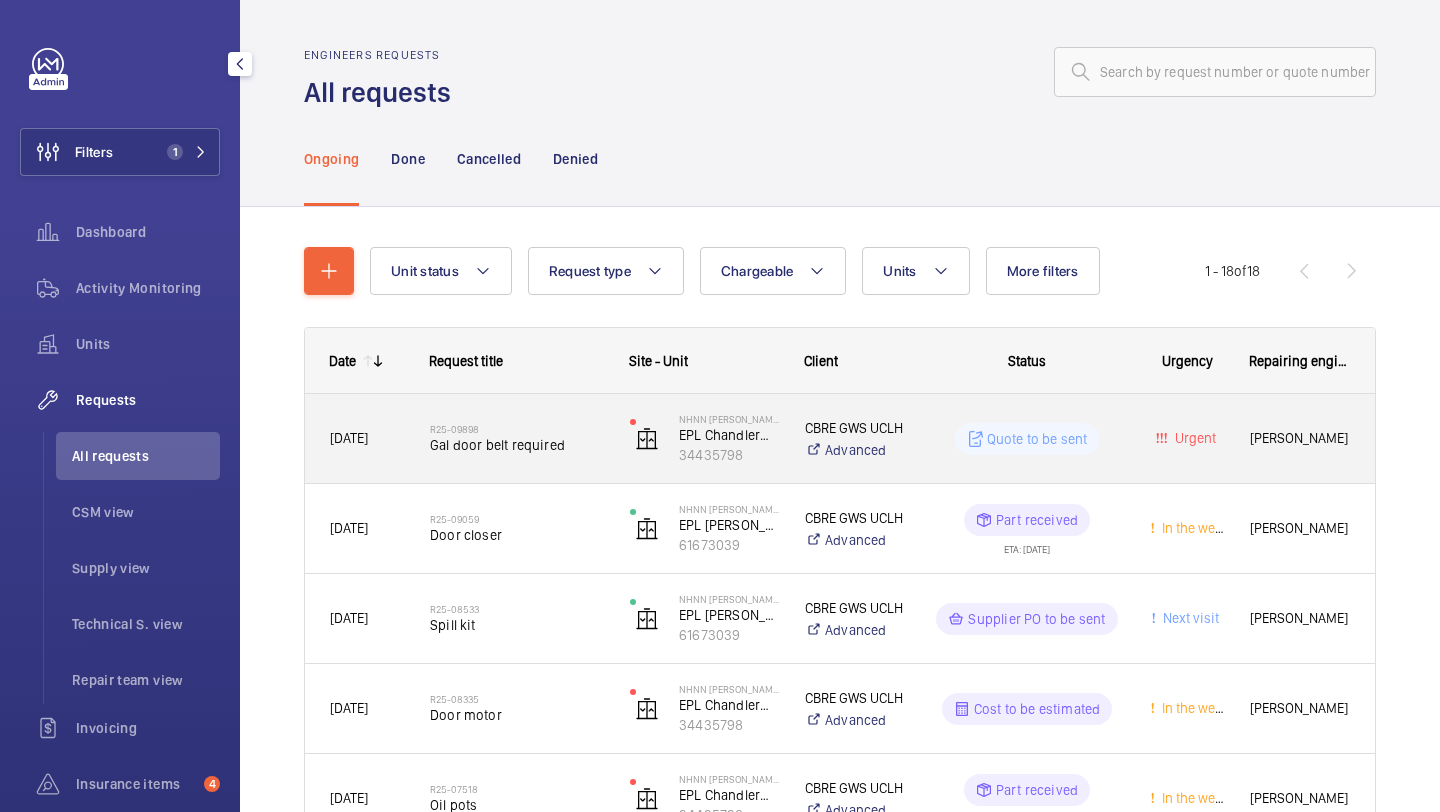 click on "R25-09898" 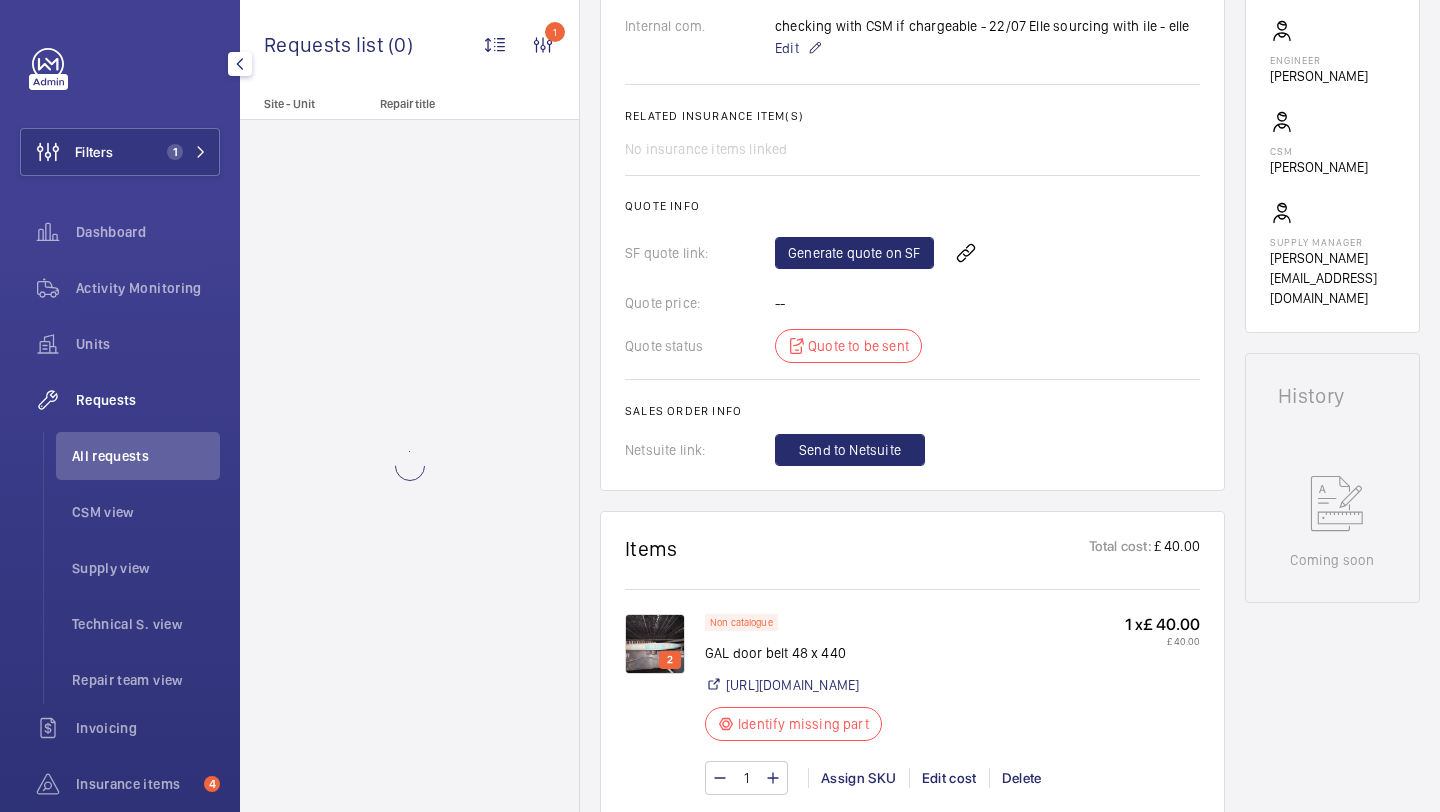 scroll, scrollTop: 780, scrollLeft: 0, axis: vertical 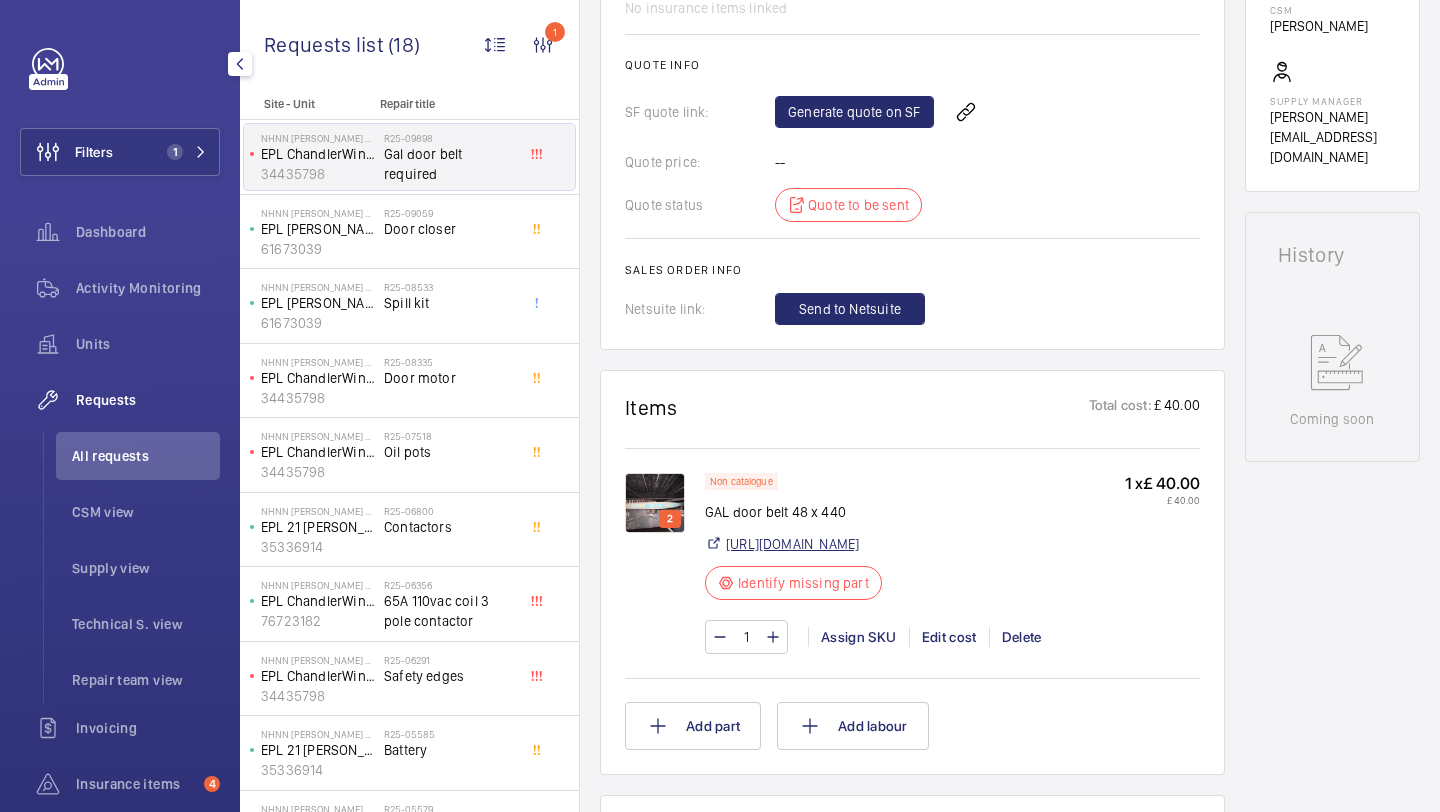click on "[URL][DOMAIN_NAME]" 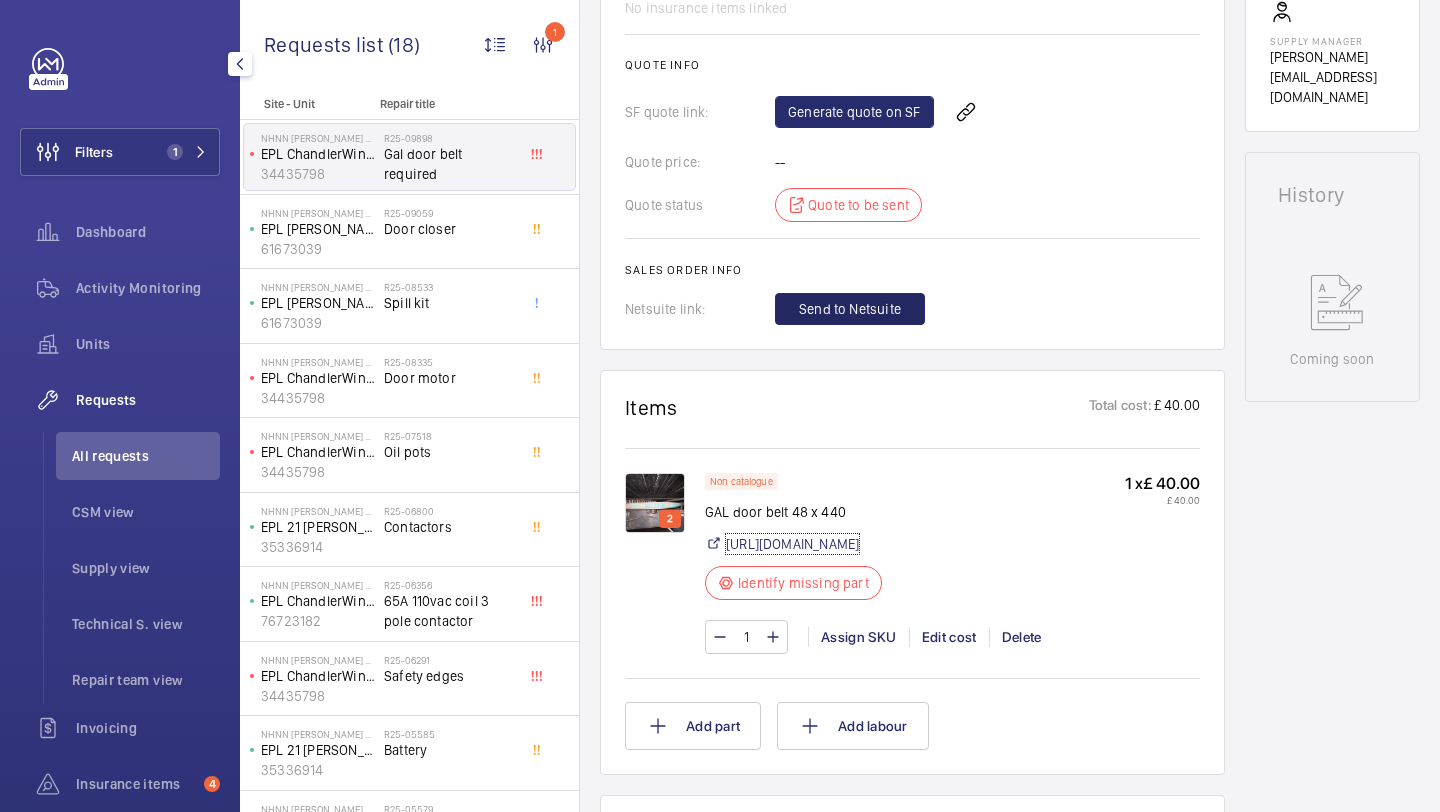 scroll, scrollTop: 1020, scrollLeft: 0, axis: vertical 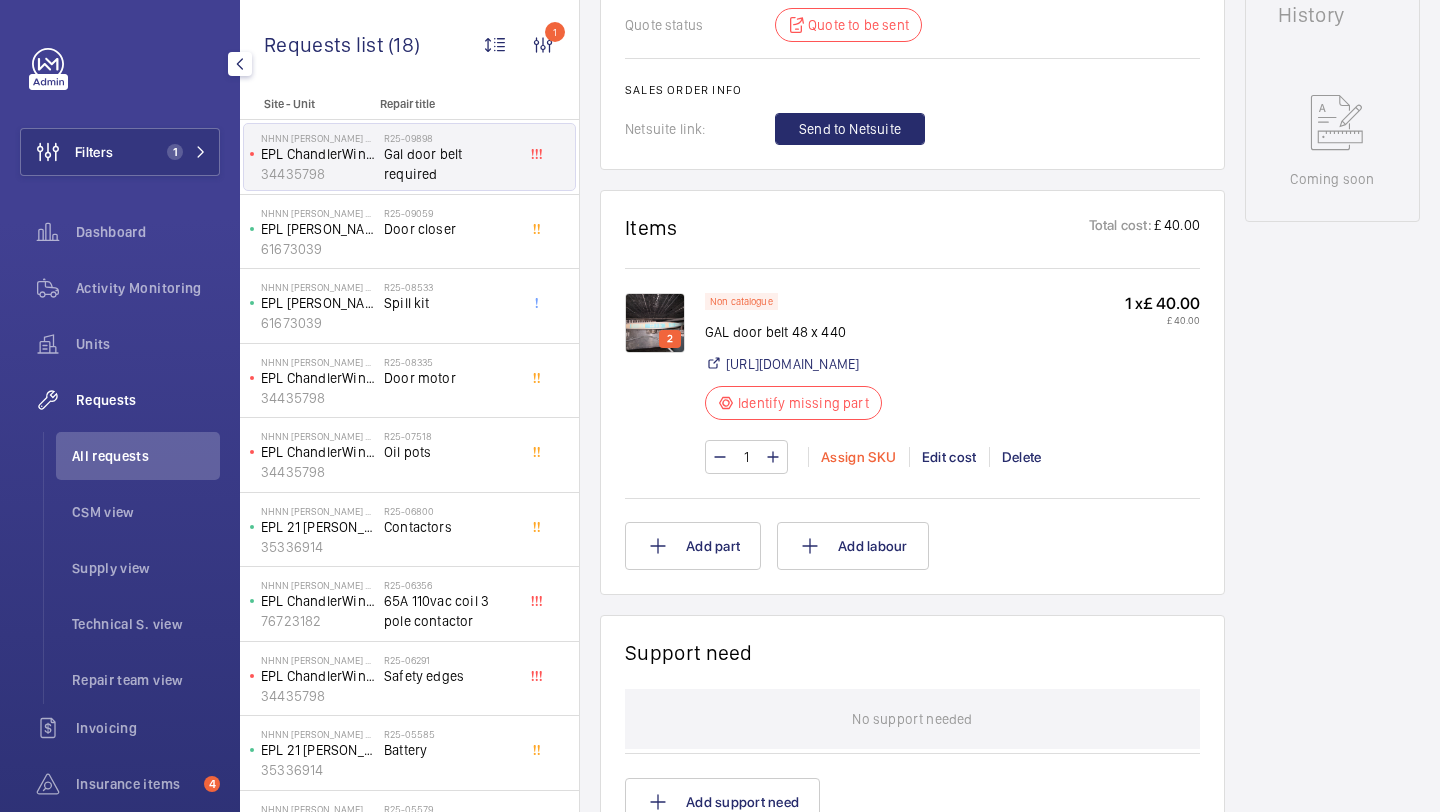 click on "Assign SKU" 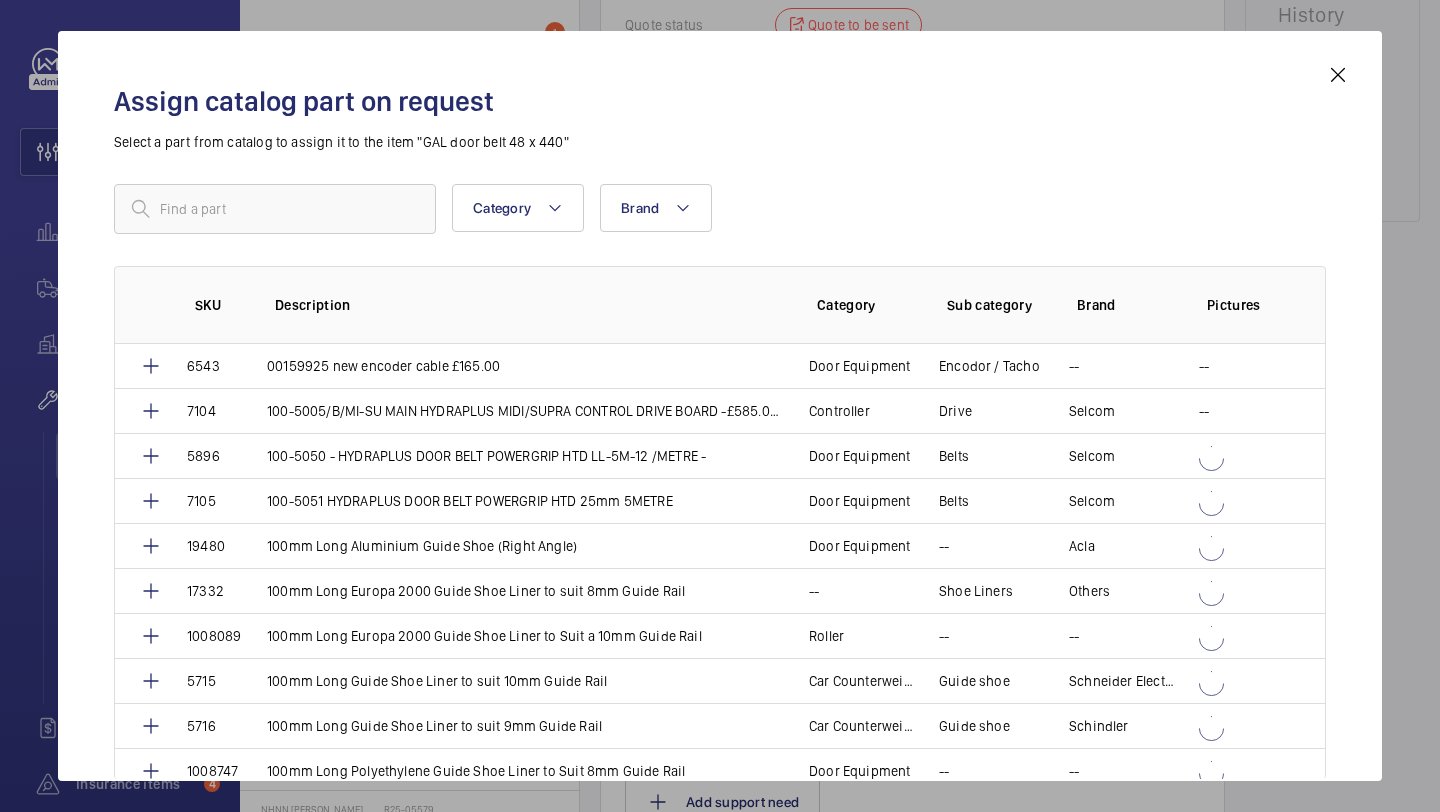 click on "Category Brand More filters Reset all filters SKU Description  Category Sub category Brand Pictures  6543   00159925 new encoder cable £165.00   Door Equipment   Encodor / Tacho  -- --  [PHONE_NUMBER]/B/MI-SU MAIN HYDRAPLUS MIDI/SUPRA CONTROL DRIVE BOARD  -£585.00 in stock   Controller   Drive   Selcom  --  [PHONE_NUMBER] - HYDRAPLUS DOOR BELT POWERGRIP HTD LL-5M-12 /METRE -   Door Equipment   Belts   Selcom   [PHONE_NUMBER] HYDRAPLUS DOOR BELT POWERGRIP HTD 25mm  5METRE   Door Equipment   Belts   Selcom   19480   100mm Long Aluminium Guide Shoe (Right Angle)   Door Equipment  --  Acla   17332   100mm Long Europa 2000 Guide Shoe Liner to suit 8mm Guide Rail  --  Shoe Liners   Others   1008089   100mm Long Europa 2000 Guide Shoe Liner to Suit a 10mm Guide Rail   Roller  -- --  5715   100mm Long Guide Shoe Liner to suit 10mm Guide Rail   Car Counterweight   Guide shoe   [PERSON_NAME] Electric   5716   100mm Long Guide Shoe Liner to suit 9mm Guide Rail   Car Counterweight   Guide shoe   [PERSON_NAME]   1008747  --" at bounding box center [720, 434] 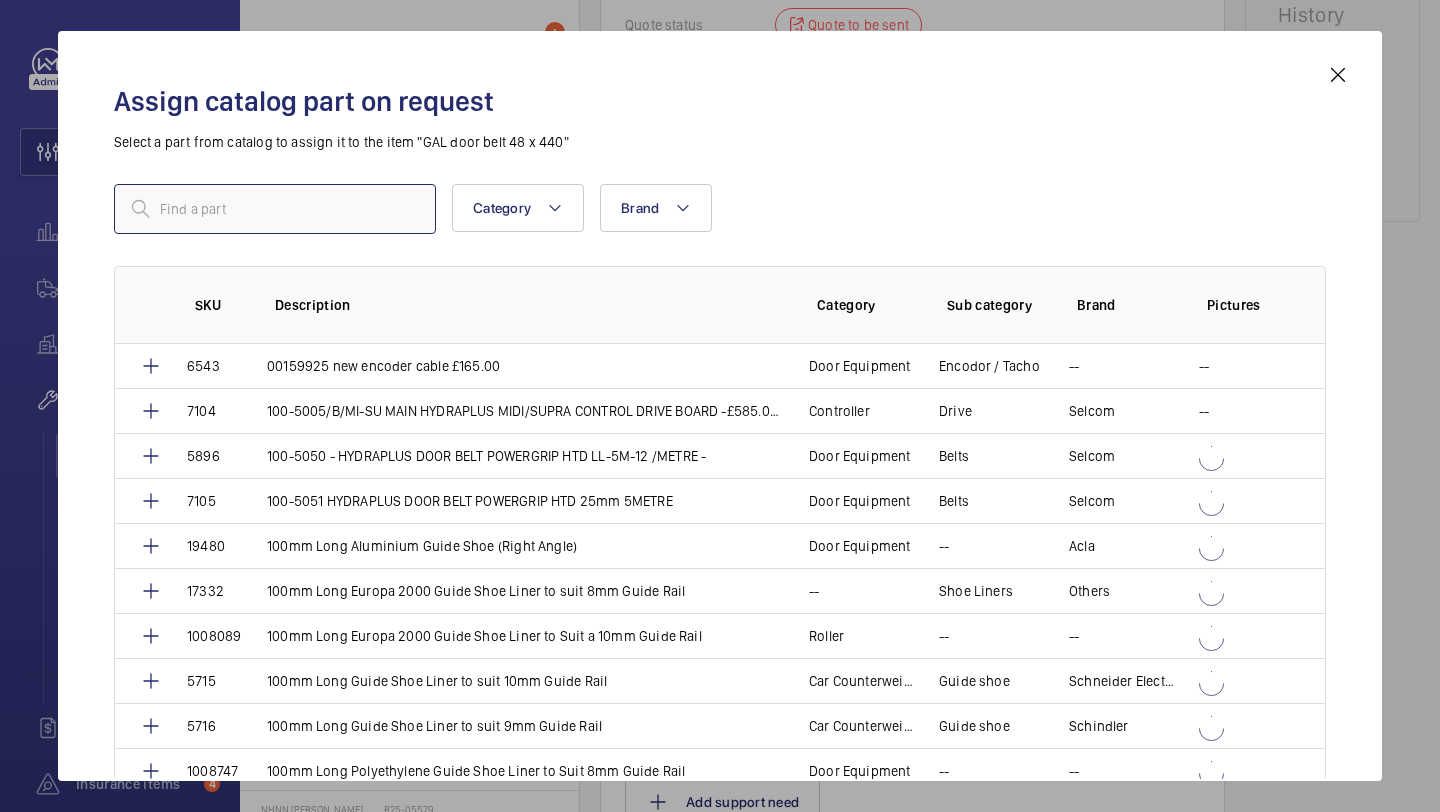 click at bounding box center [275, 209] 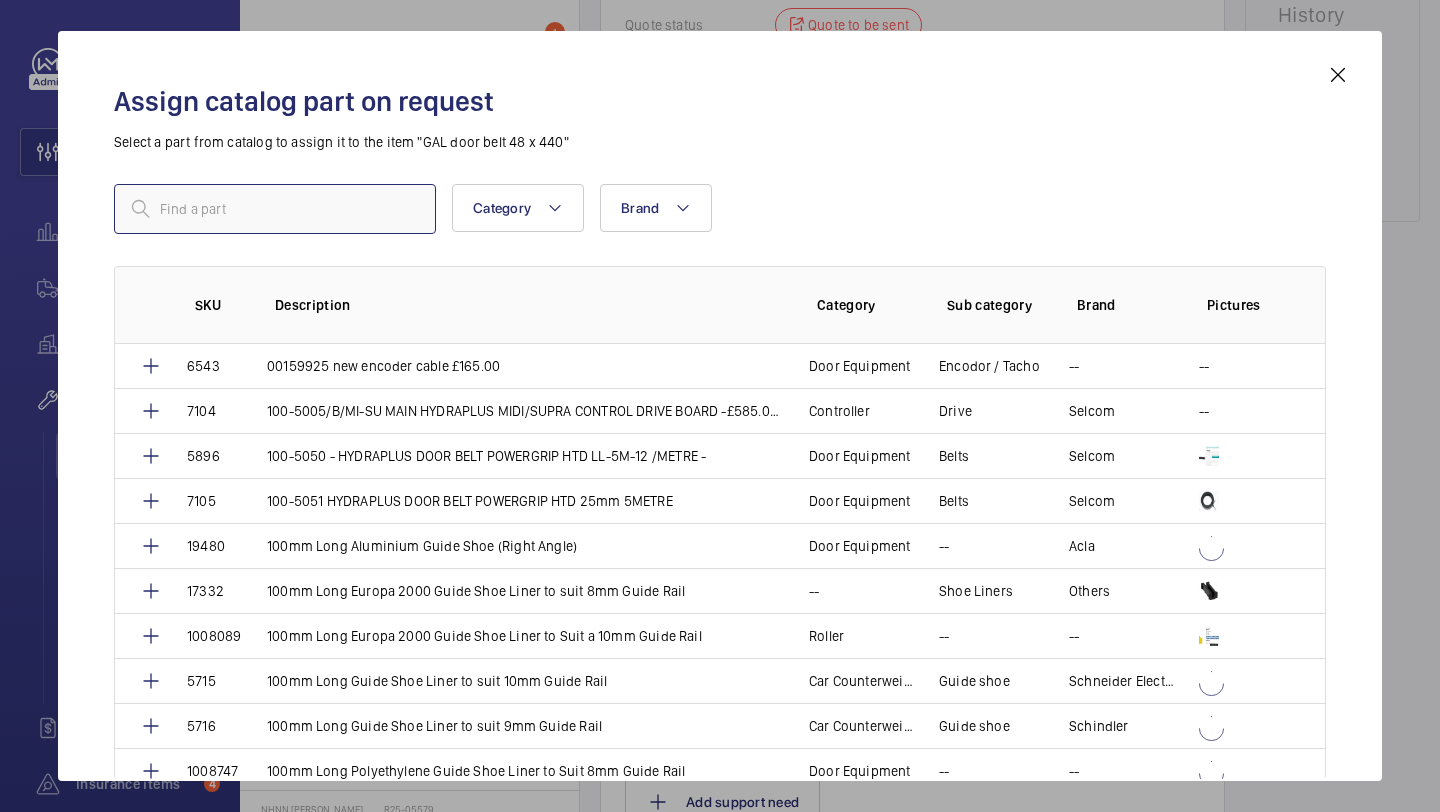 paste on "GAL Drive belt" 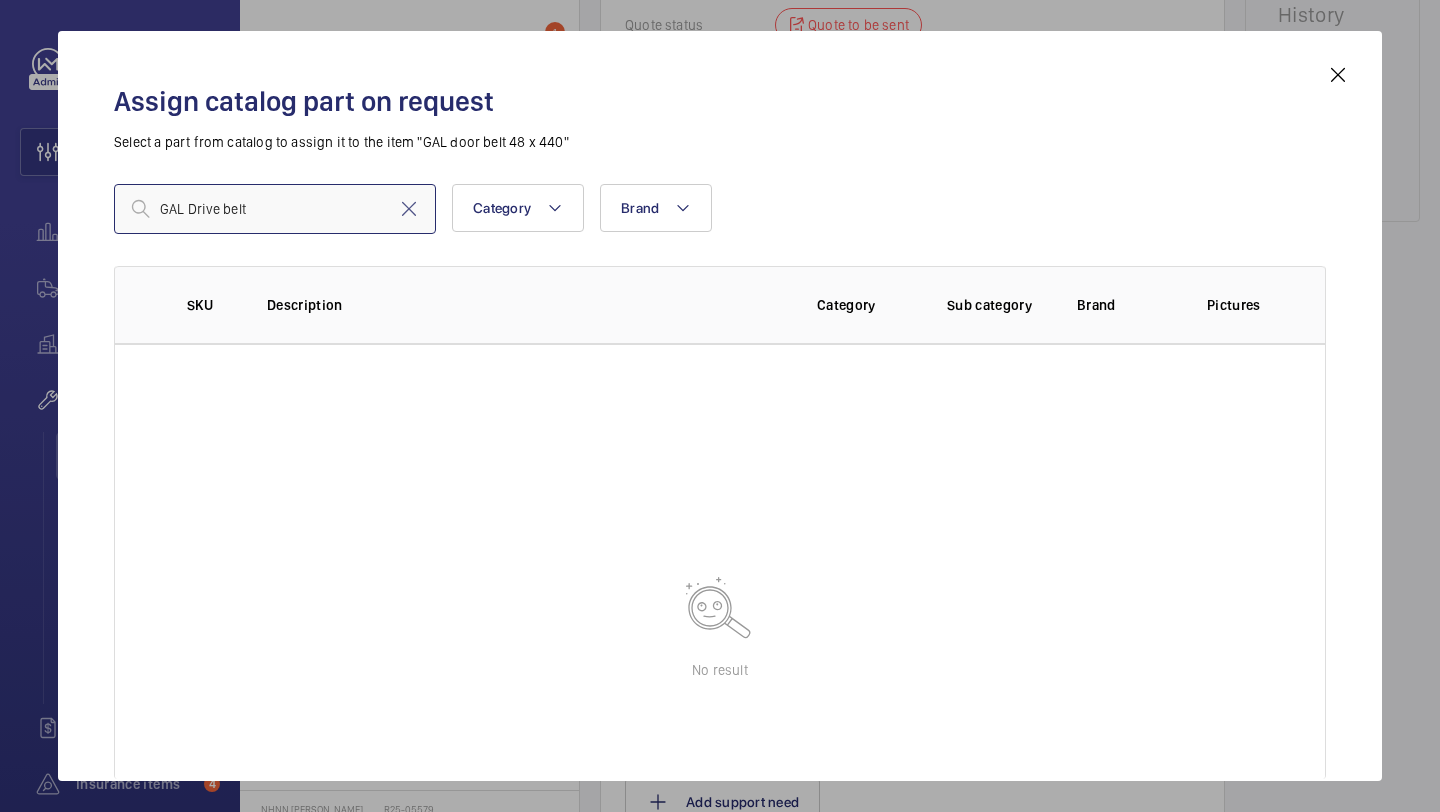 type on "GAL Drive belt" 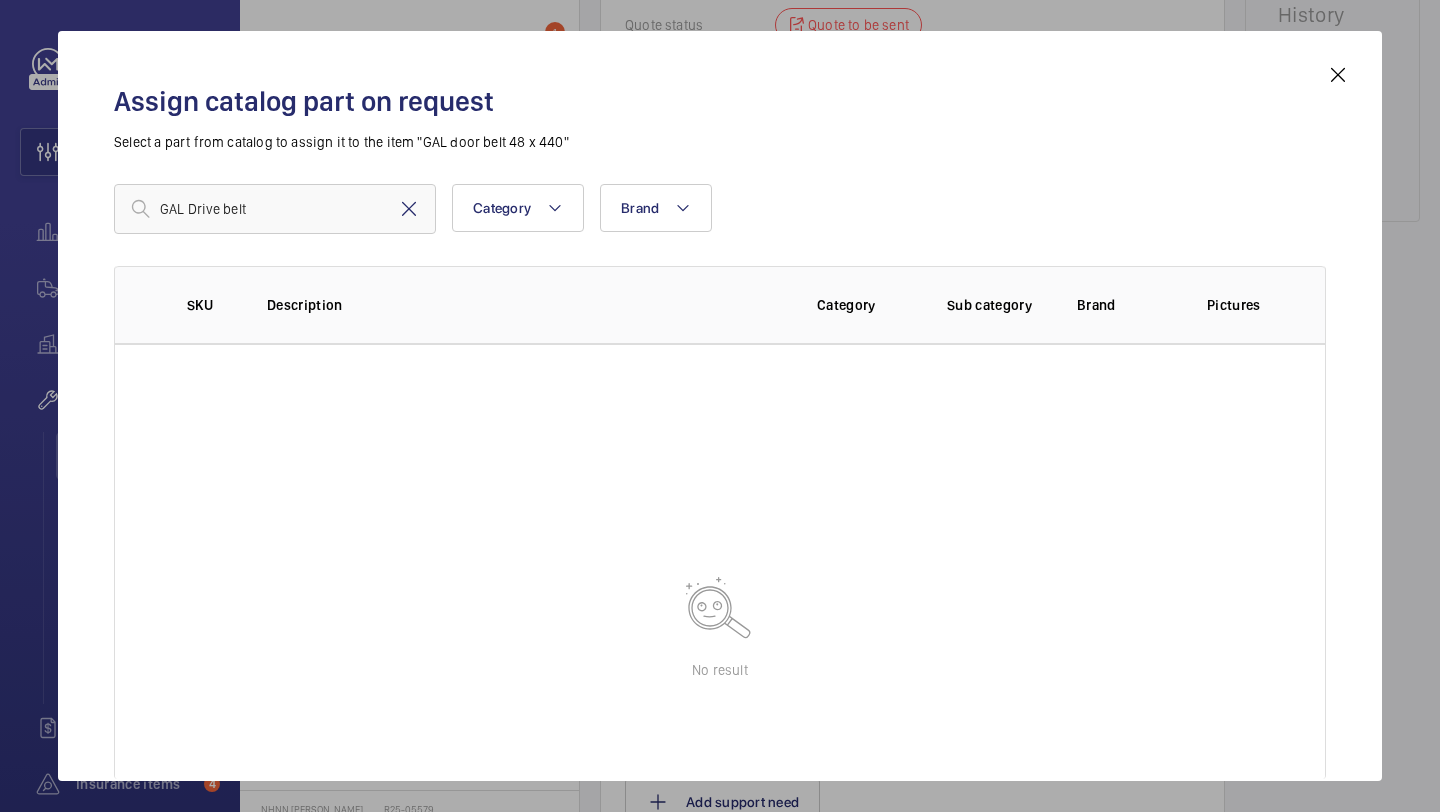 click at bounding box center (409, 209) 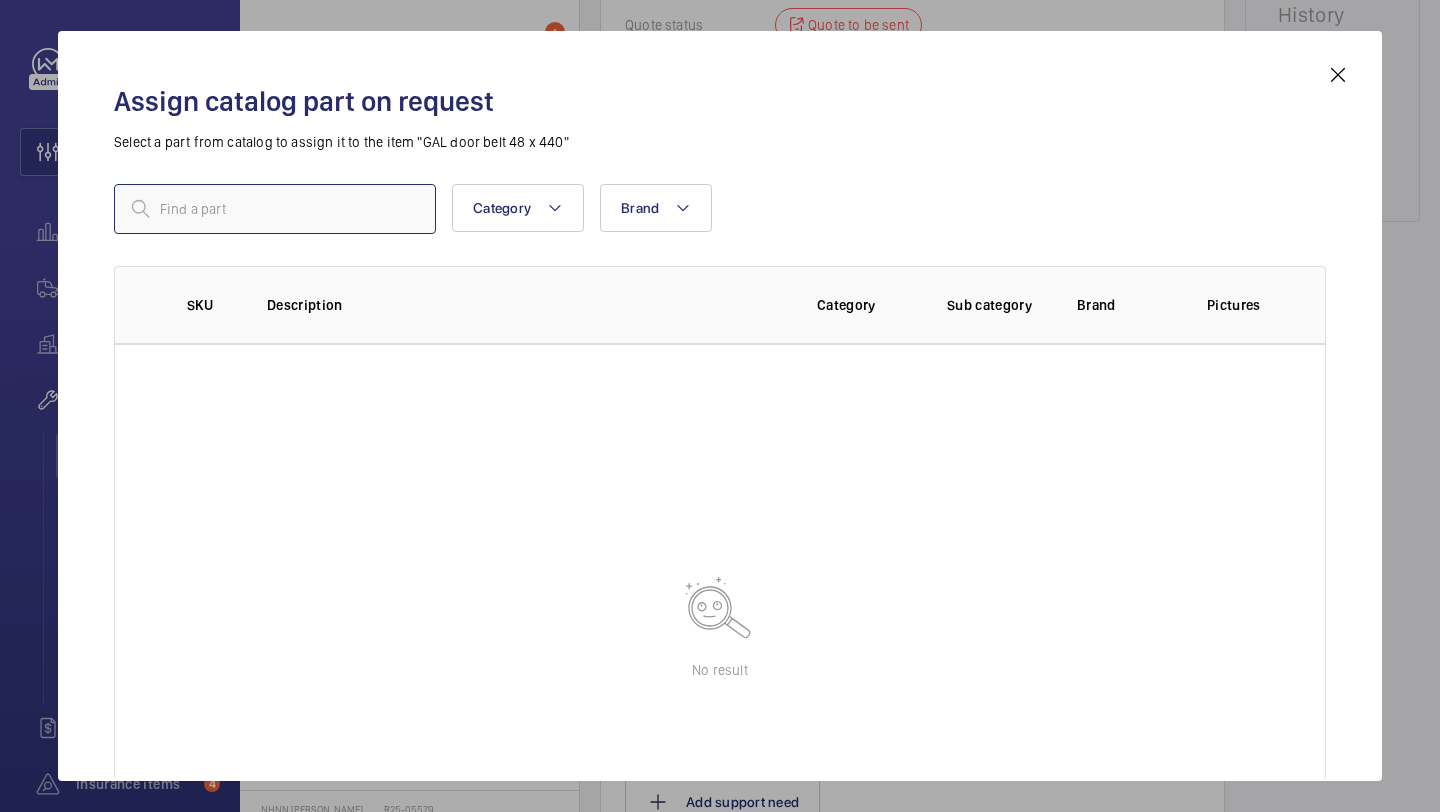 paste on "1009720" 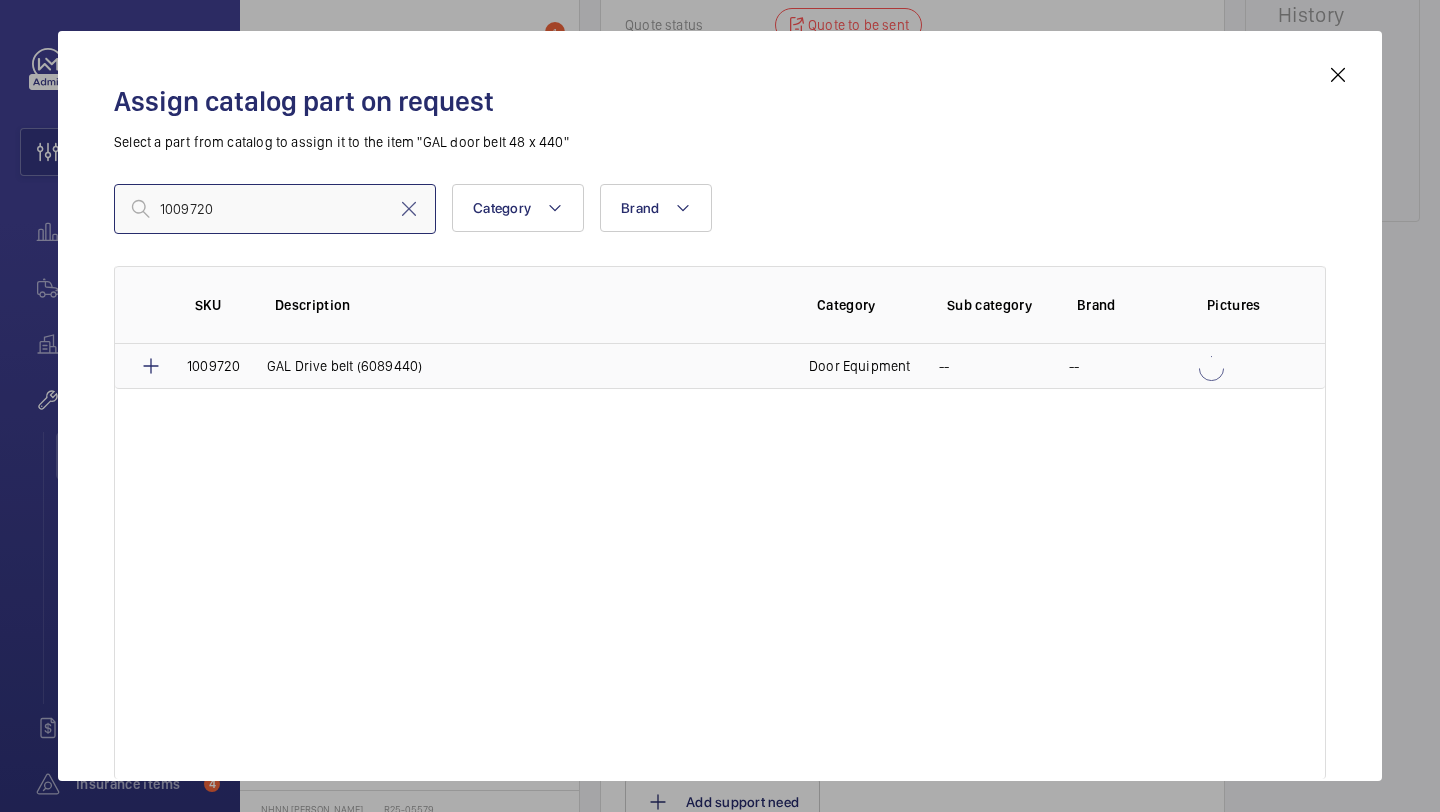 type on "1009720" 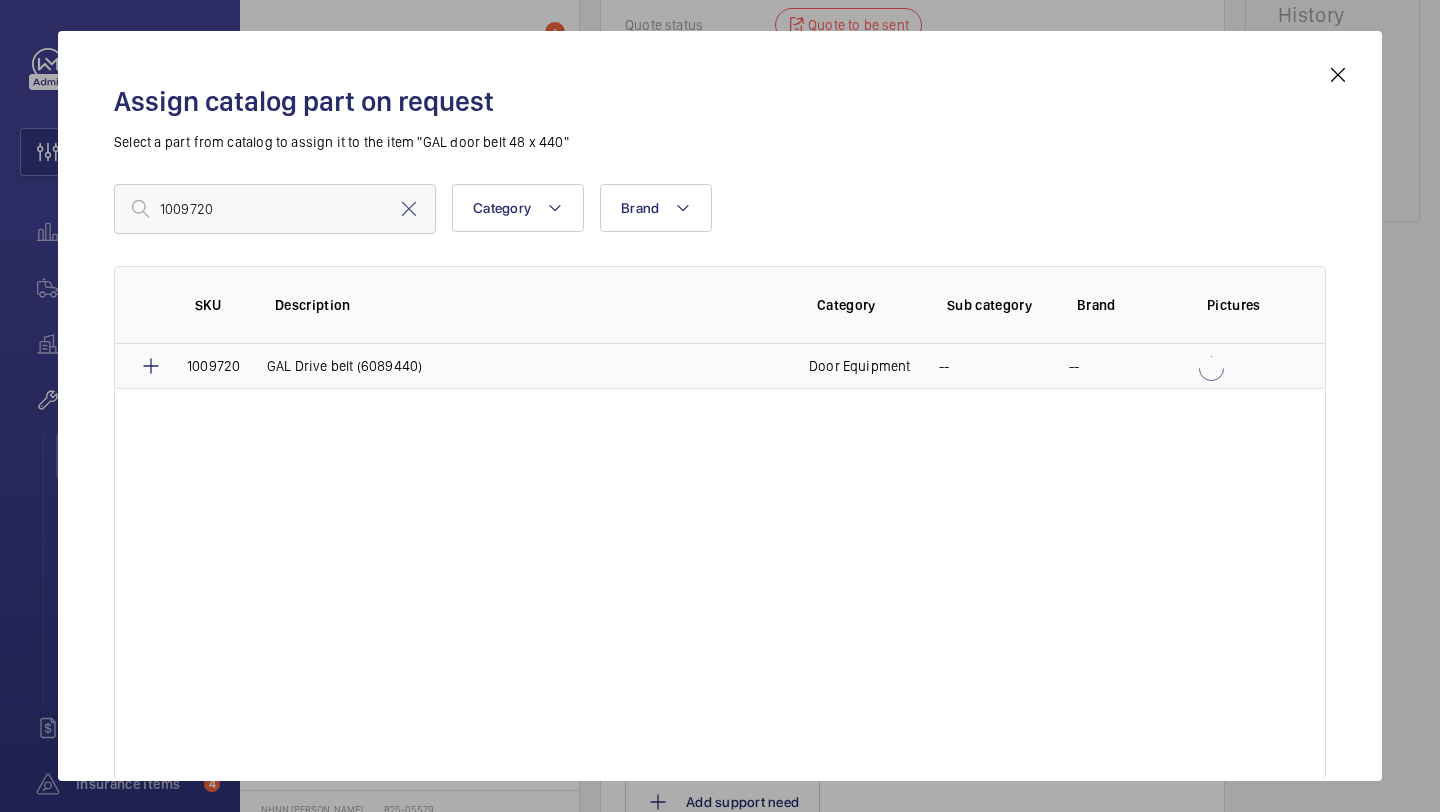 click on "GAL Drive belt (6089440)" at bounding box center (344, 366) 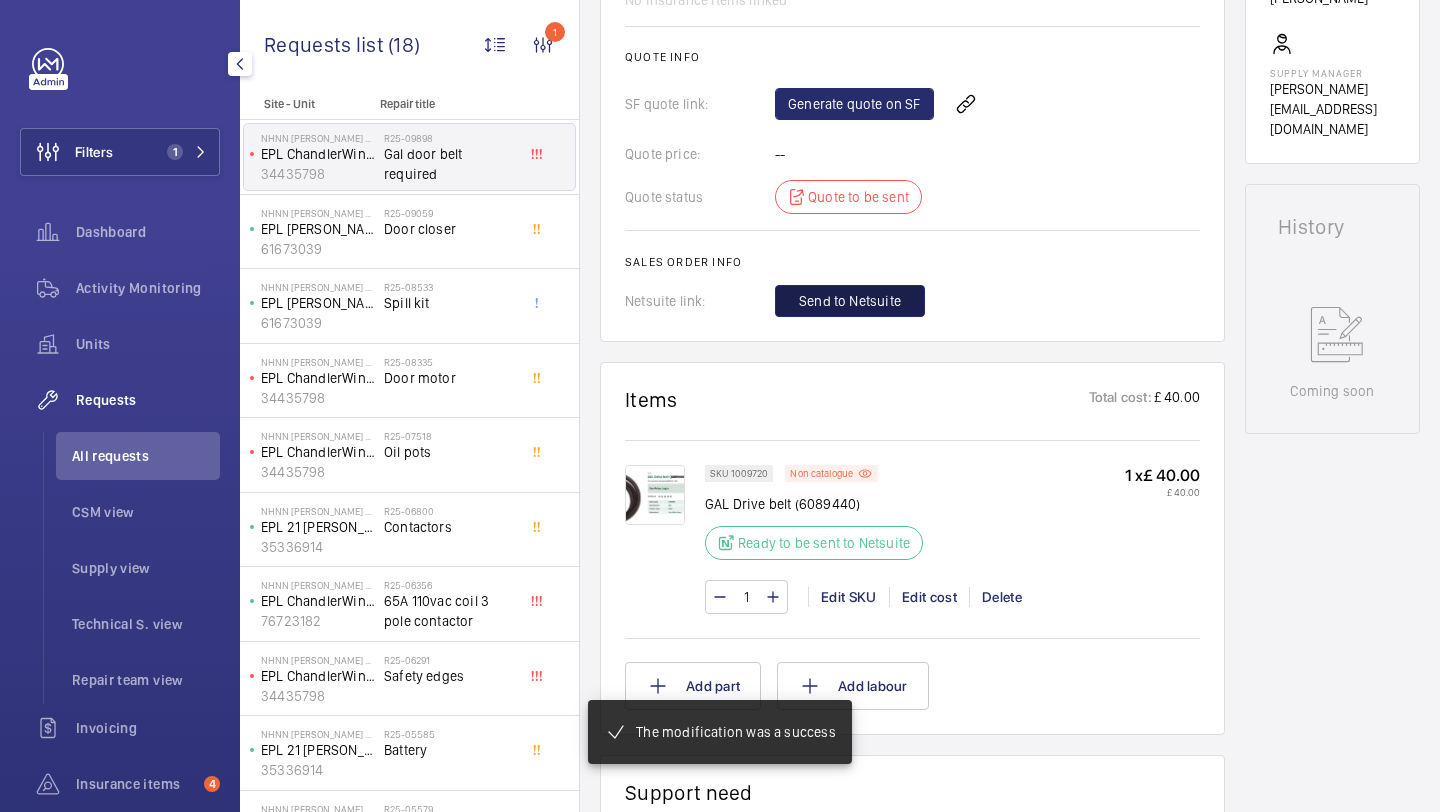 click on "Send to Netsuite" 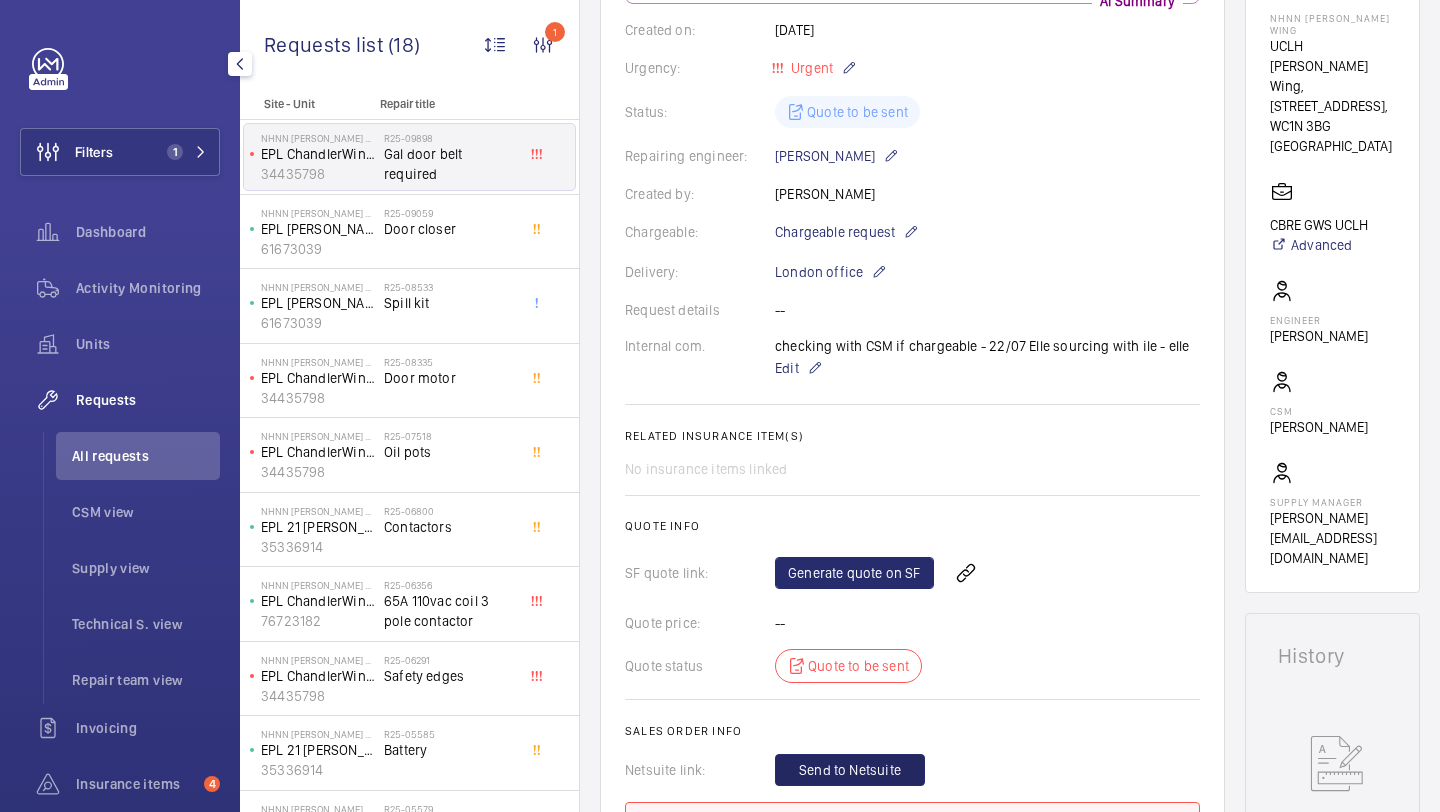 scroll, scrollTop: 992, scrollLeft: 0, axis: vertical 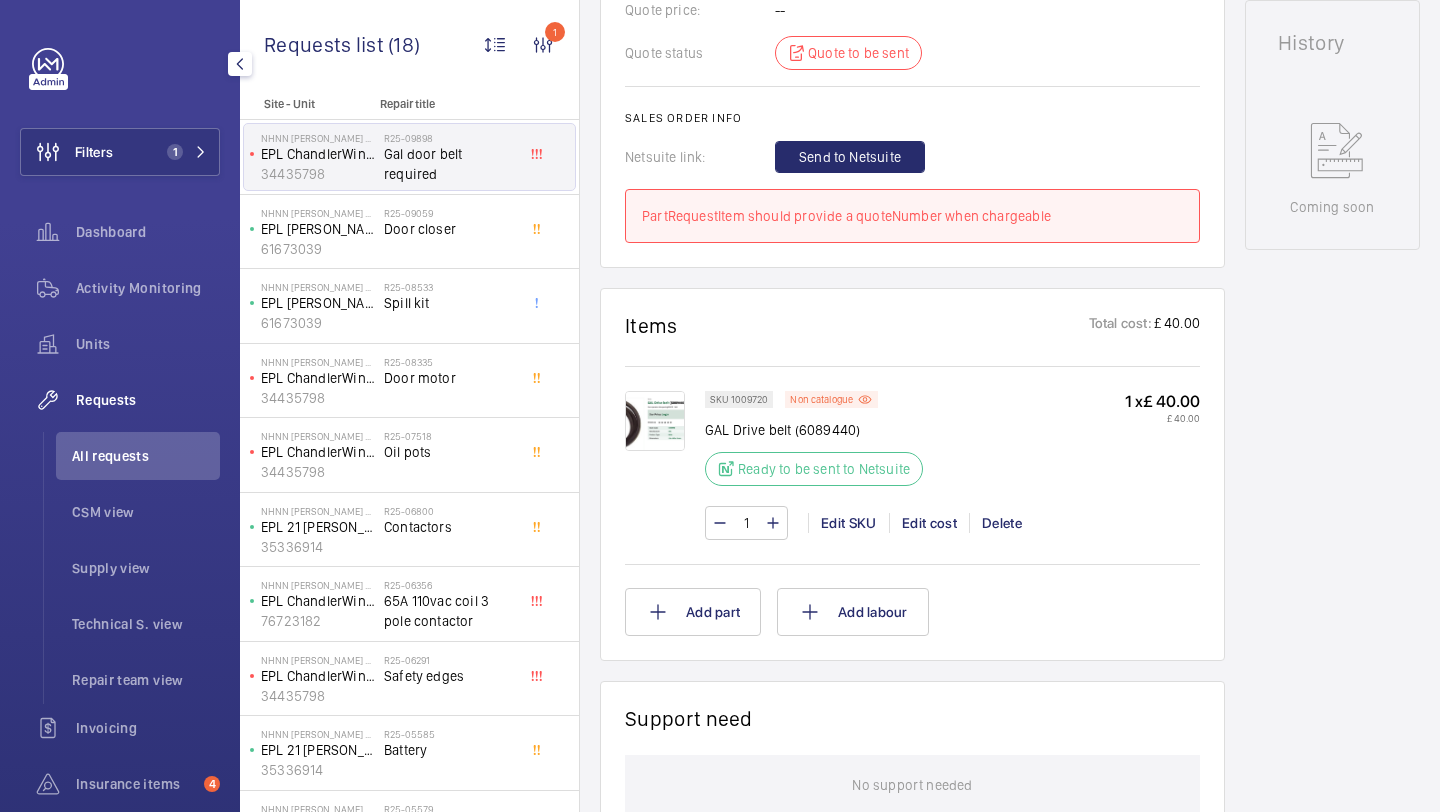 click on "A repair request was created on [DATE] for a GAL door belt issue, which was marked as urgent and chargeable. An external part was requested, and the part was priced at £40 on [DATE]. The request was commented on several times, and a SKU was linked to the request item on [DATE], indicating the repair is in progress.  AI Summary Created on:  [DATE]  Urgency: Urgent Status: Quote to be sent Repairing engineer:  [PERSON_NAME]  Created by:  [PERSON_NAME]  Chargeable: Chargeable request Delivery:  London office  Request details -- Internal com.  checking with CSM if chargeable - 22/07 Elle
sourcing with ile - elle  Edit Related insurance item(s)  No insurance items linked  Quote info SF quote link: Generate quote on SF Quote price: -- Quote status Quote to be sent Sales order info Netsuite link: Send to Netsuite PartRequestItem should provide a quoteNumber when chargeable" 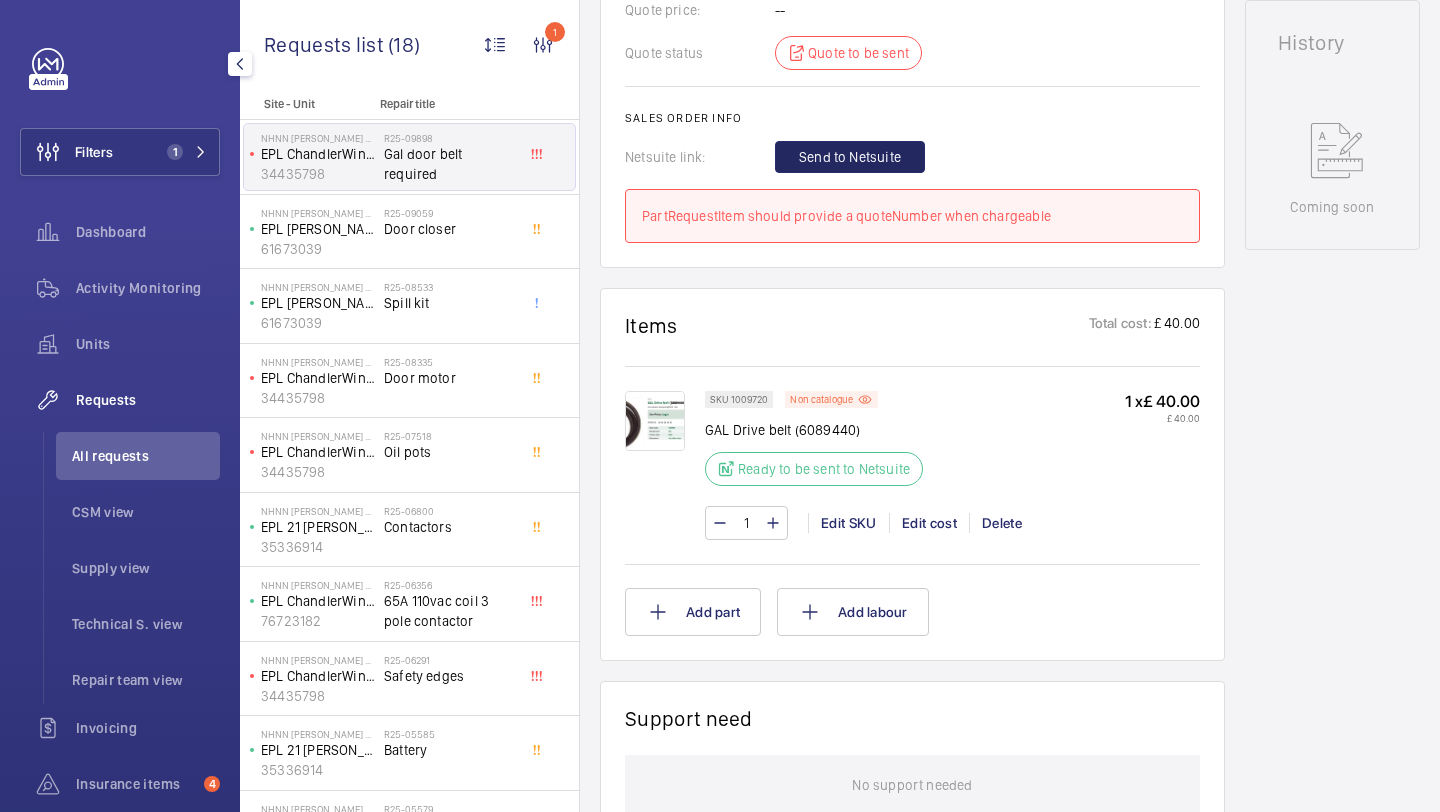 scroll, scrollTop: 503, scrollLeft: 0, axis: vertical 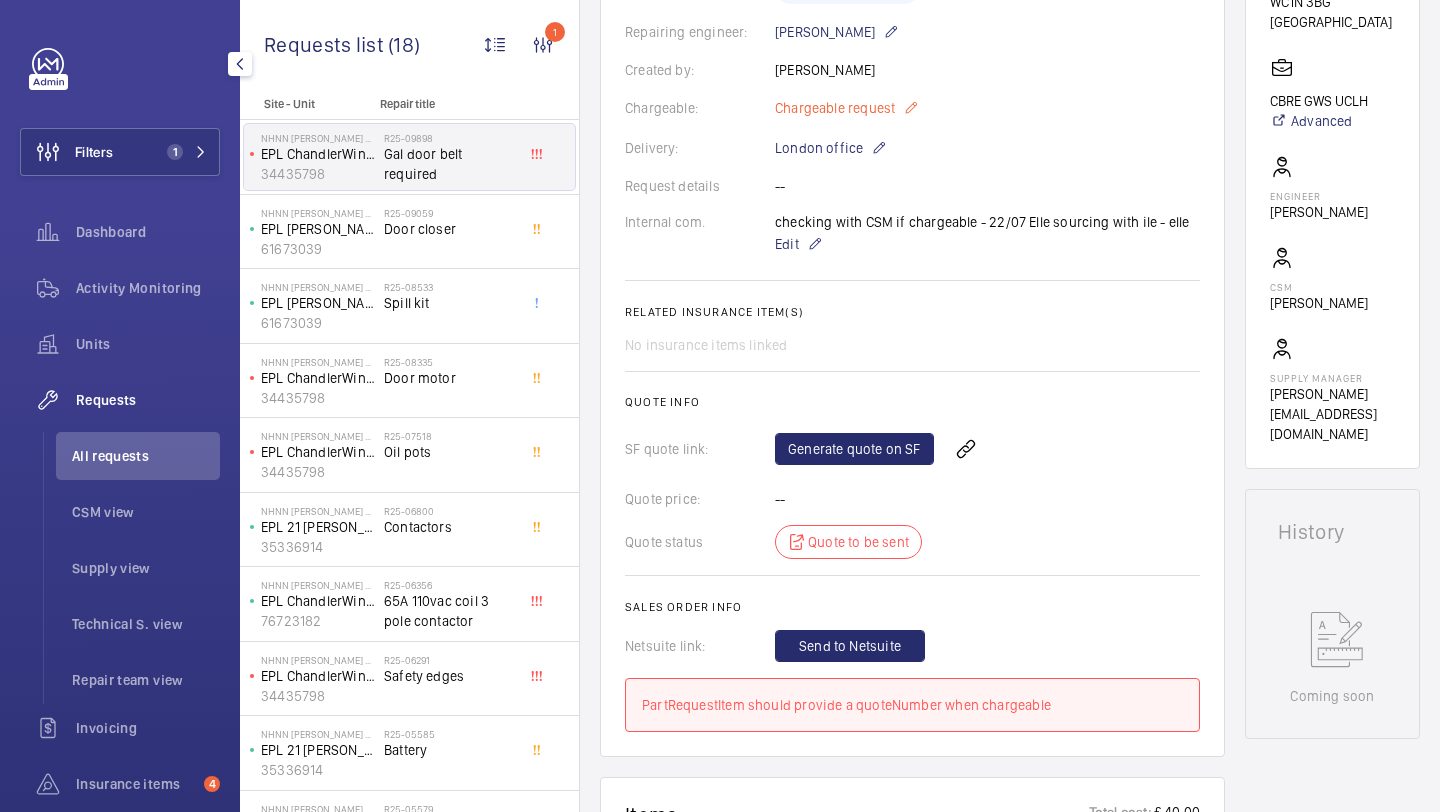 click on "Chargeable request" 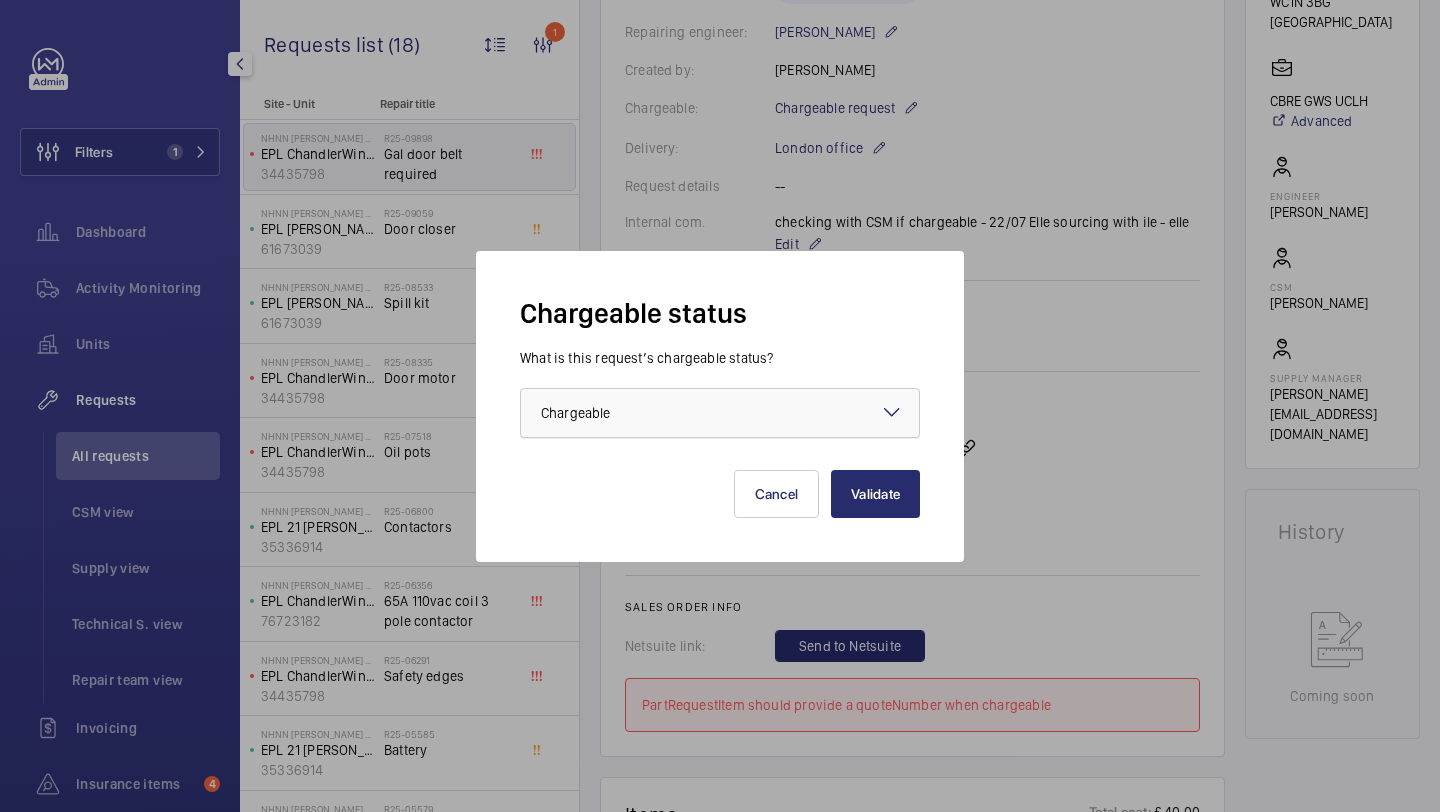 click at bounding box center [720, 413] 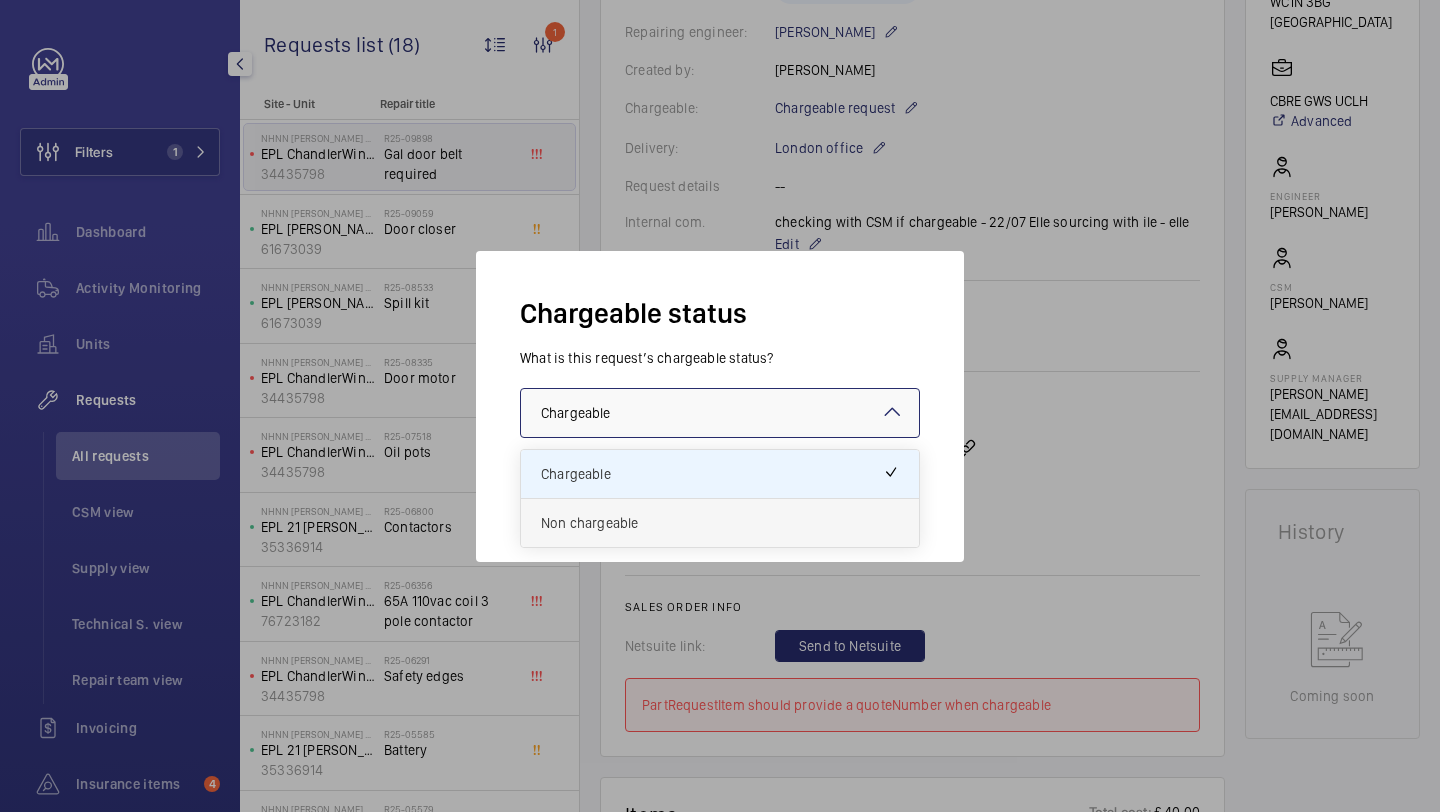 click on "Non chargeable" at bounding box center [720, 523] 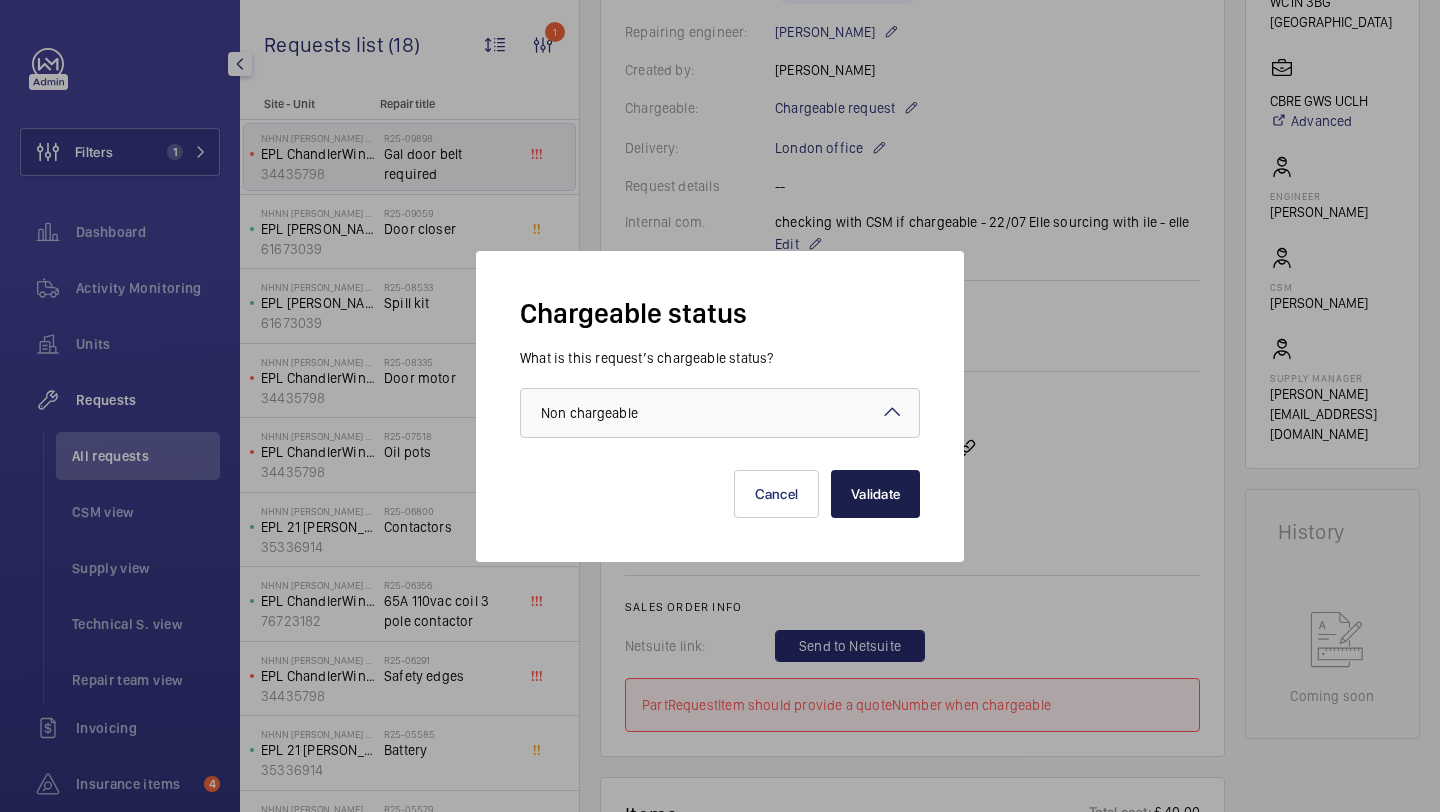 click on "Validate" at bounding box center [875, 494] 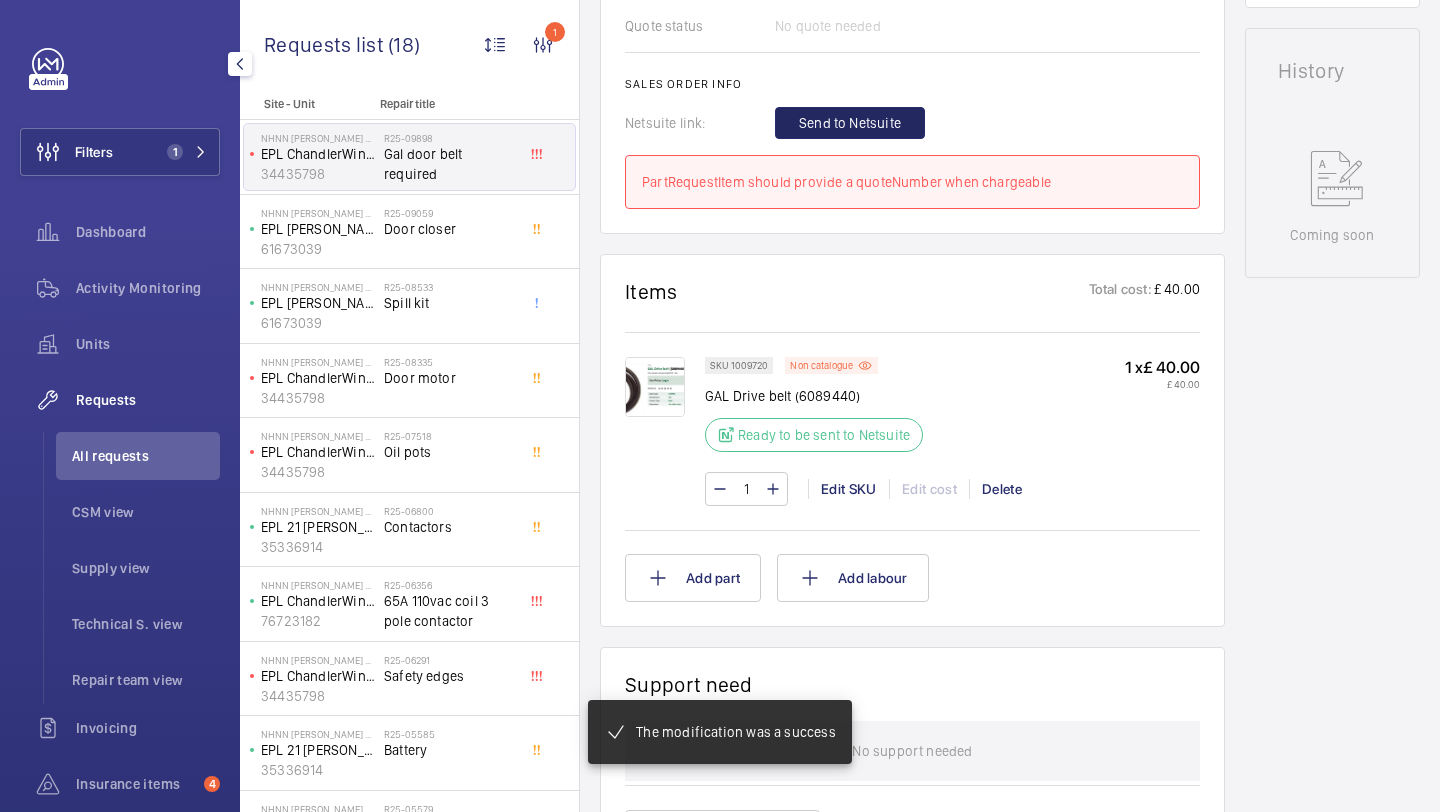 scroll, scrollTop: 984, scrollLeft: 0, axis: vertical 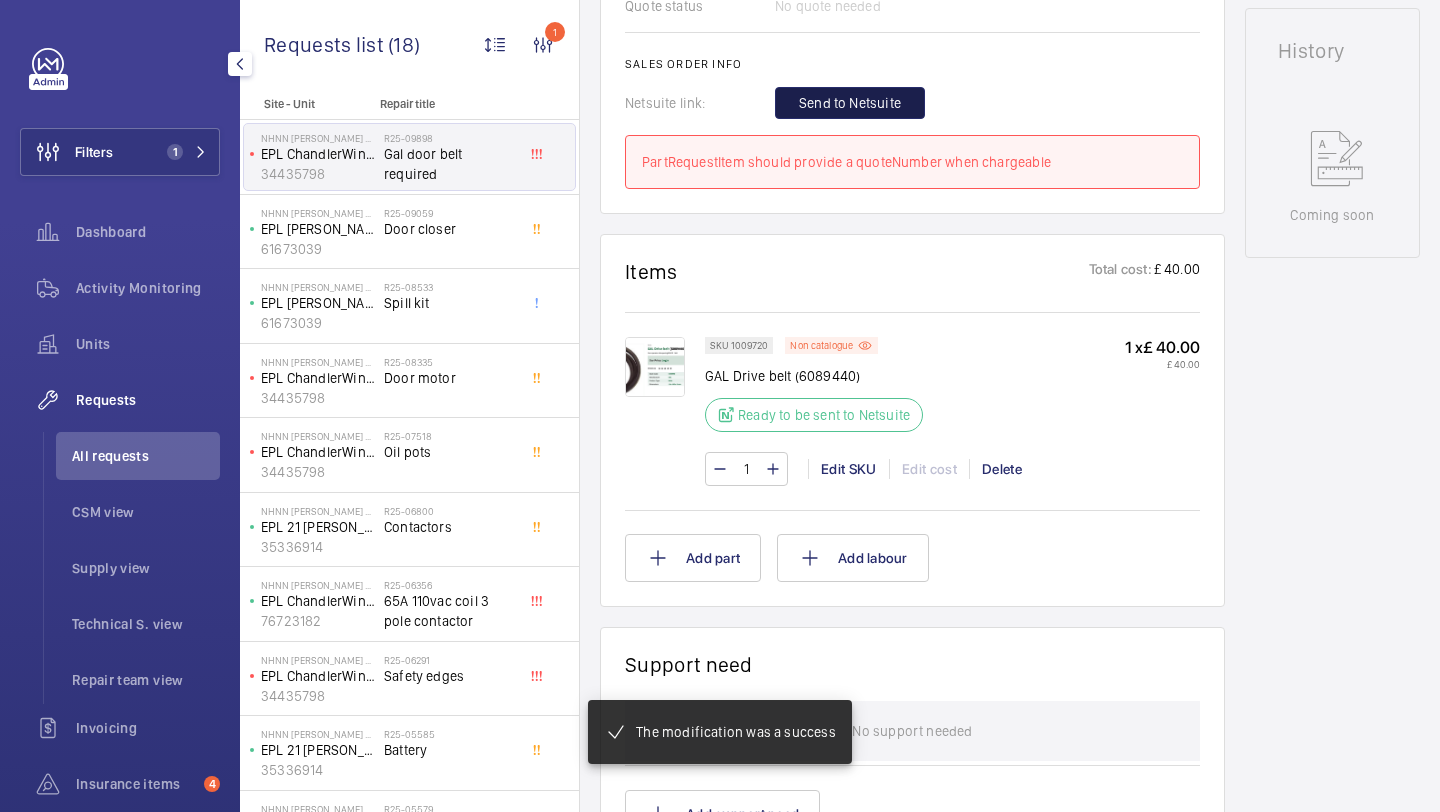 click on "Send to Netsuite" 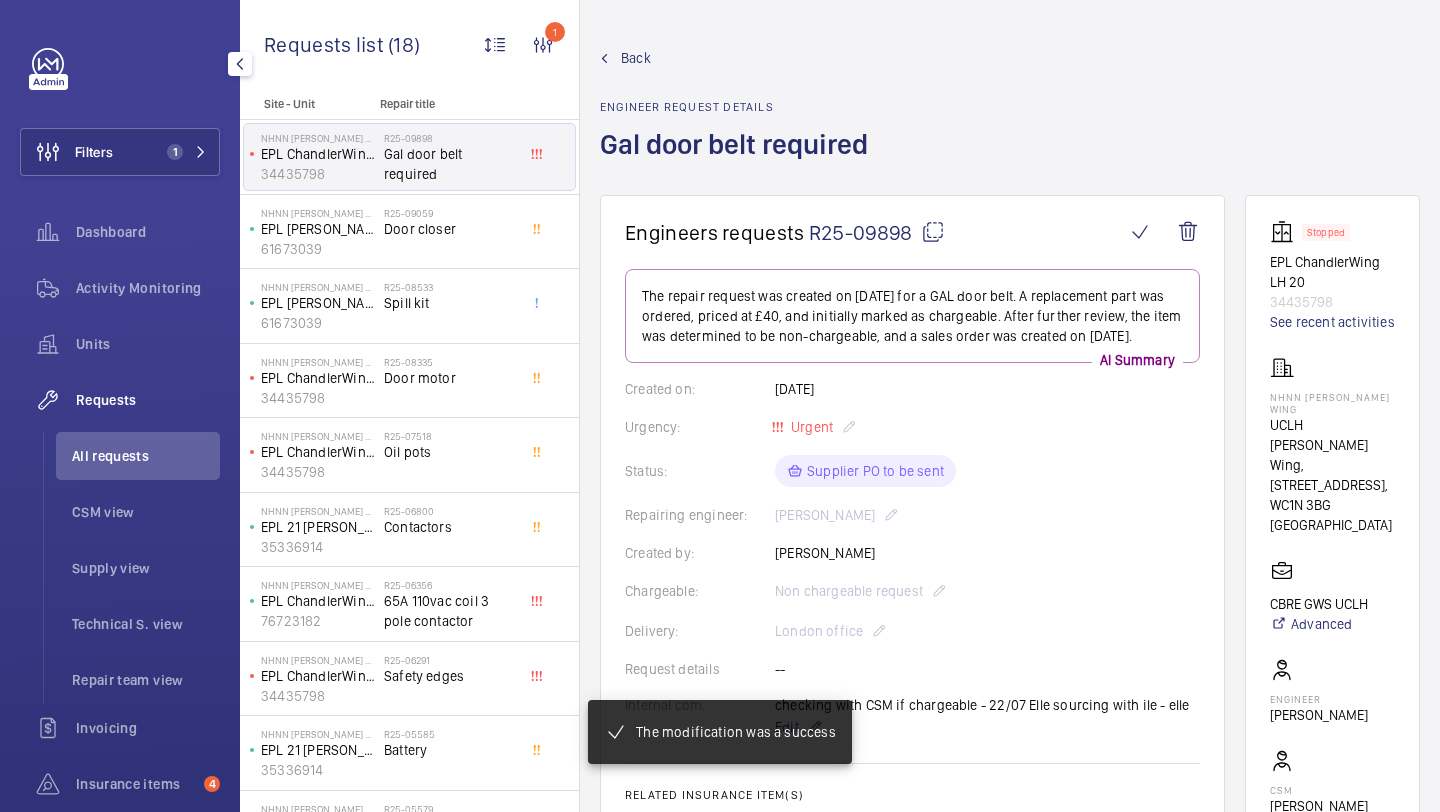 scroll, scrollTop: 1044, scrollLeft: 0, axis: vertical 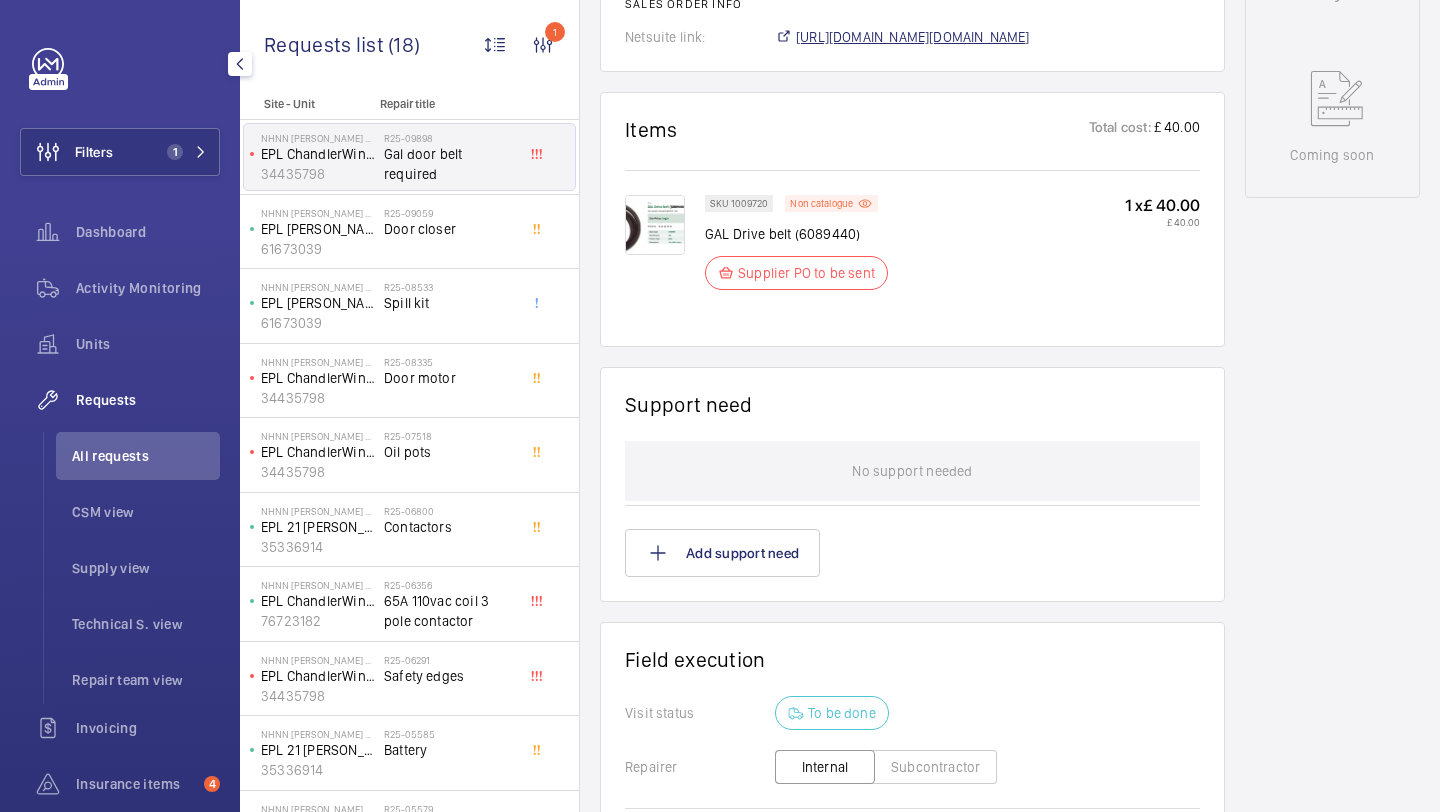 click on "[URL][DOMAIN_NAME][DOMAIN_NAME]" 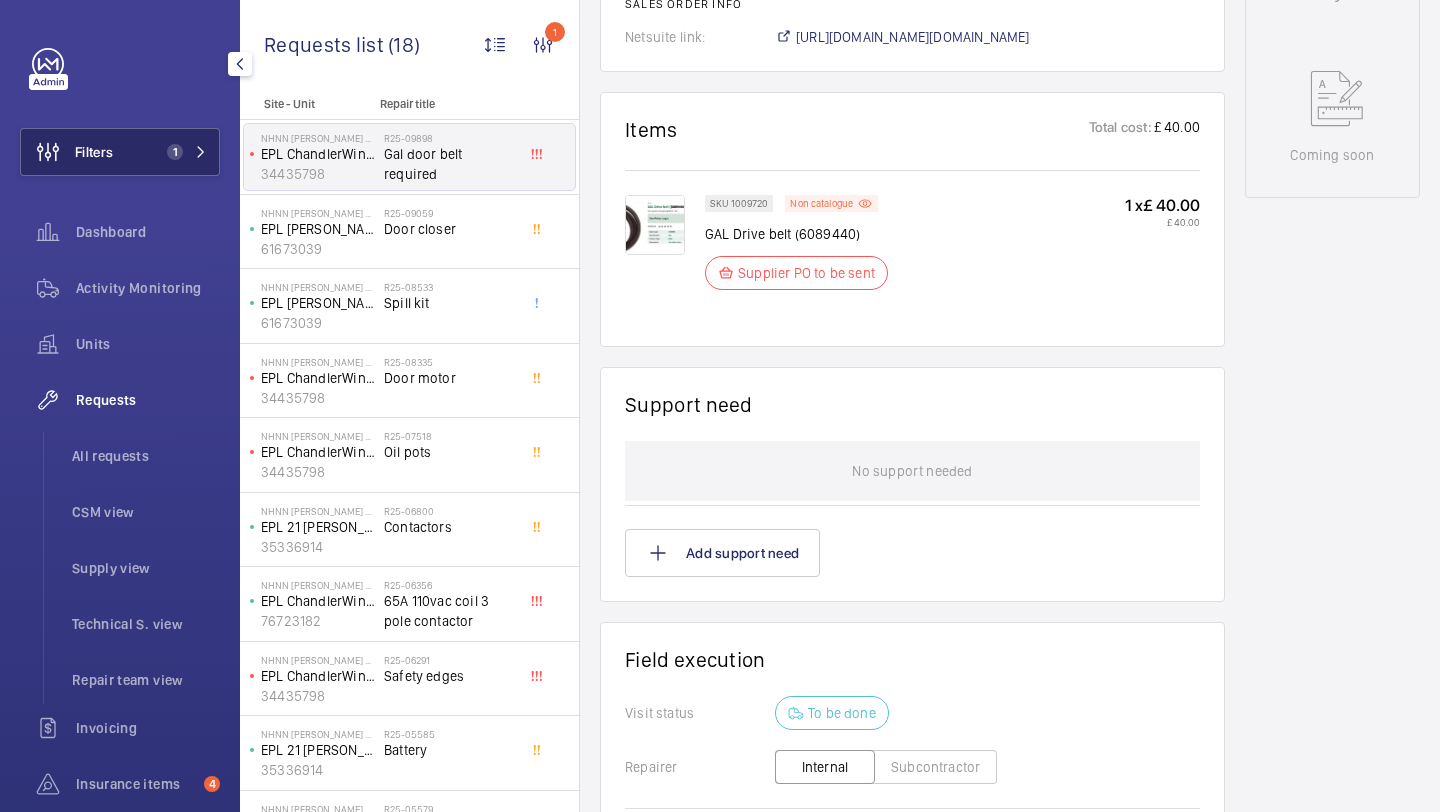 click on "Filters 1" 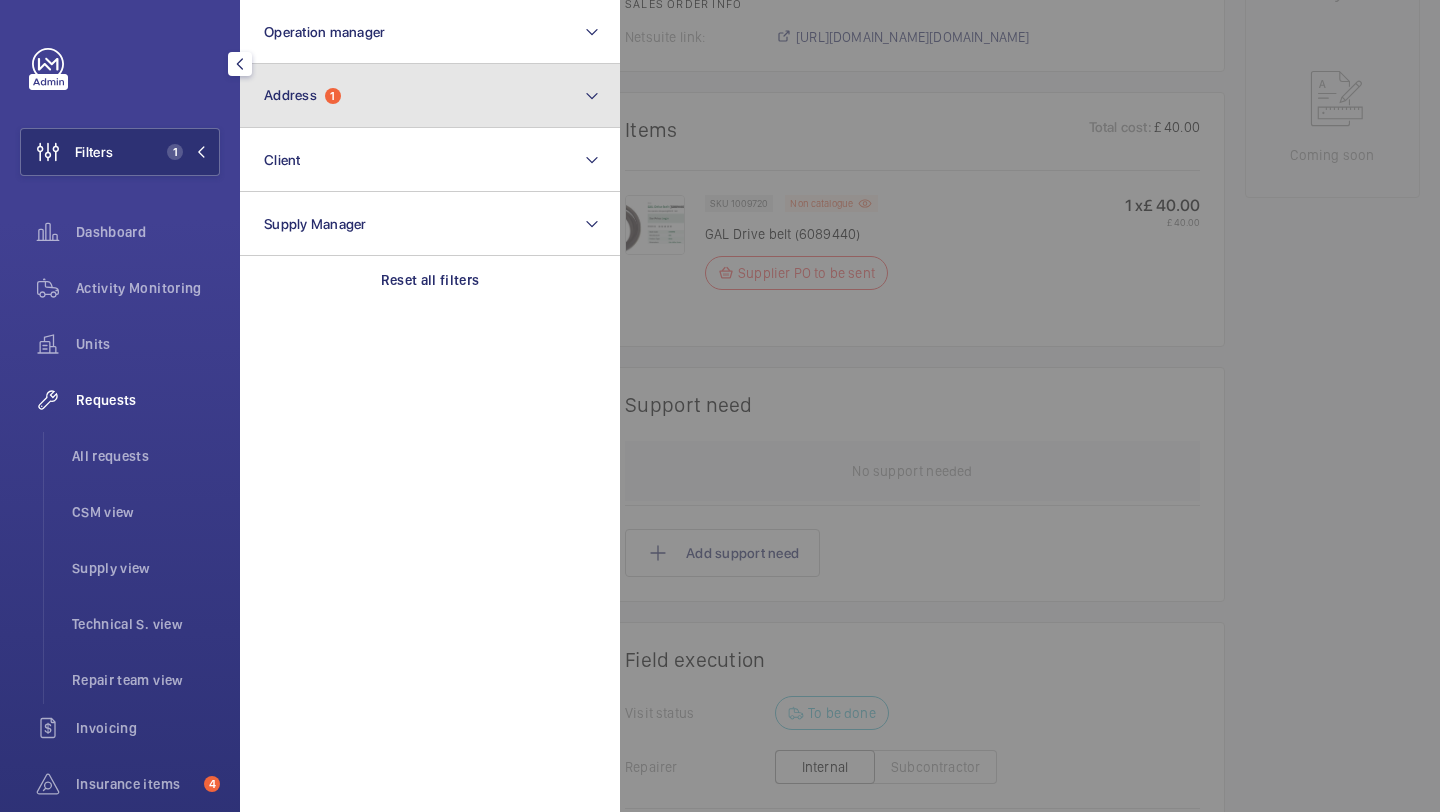 click on "Address" 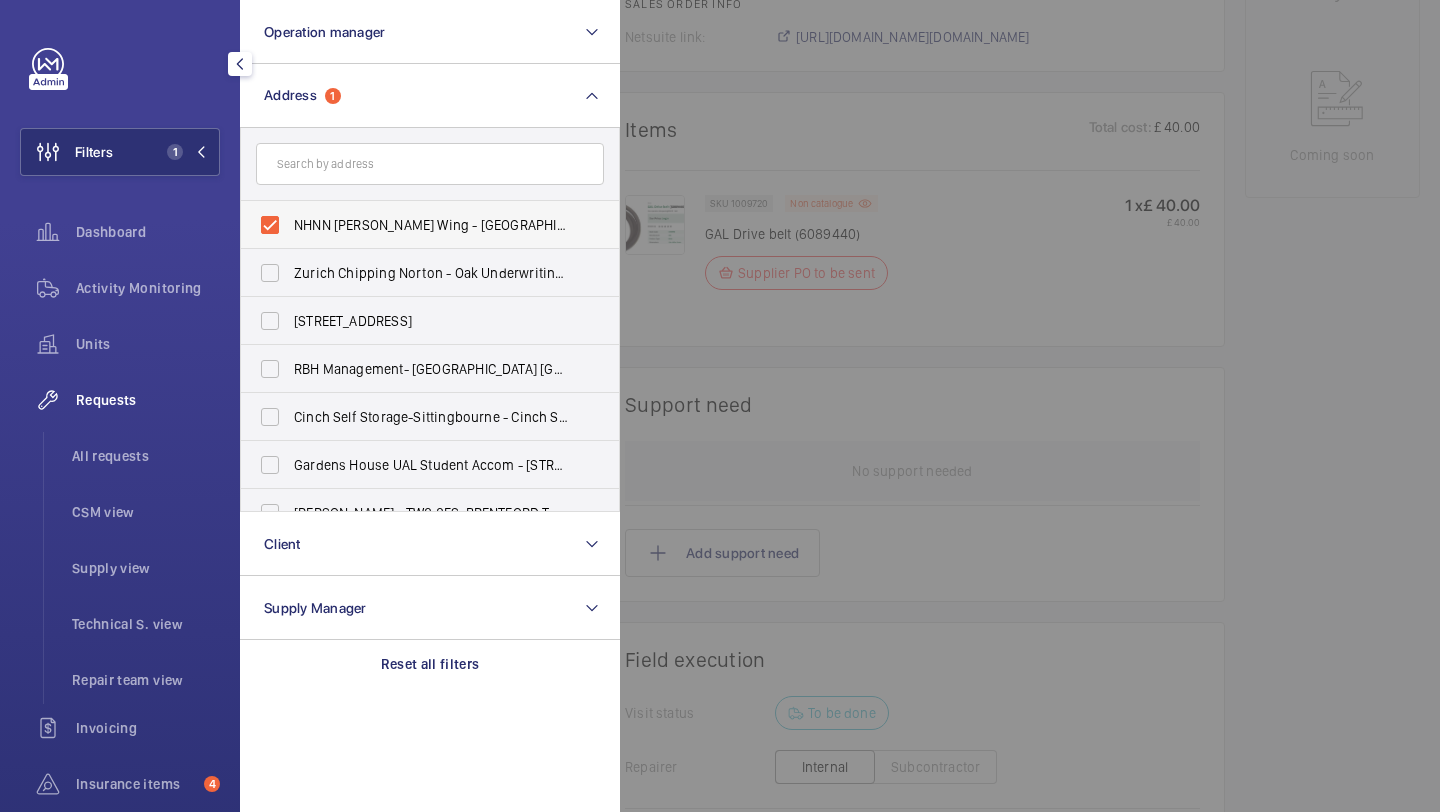 click on "NHNN [PERSON_NAME] Wing - [GEOGRAPHIC_DATA][PERSON_NAME], [STREET_ADDRESS]" at bounding box center (431, 225) 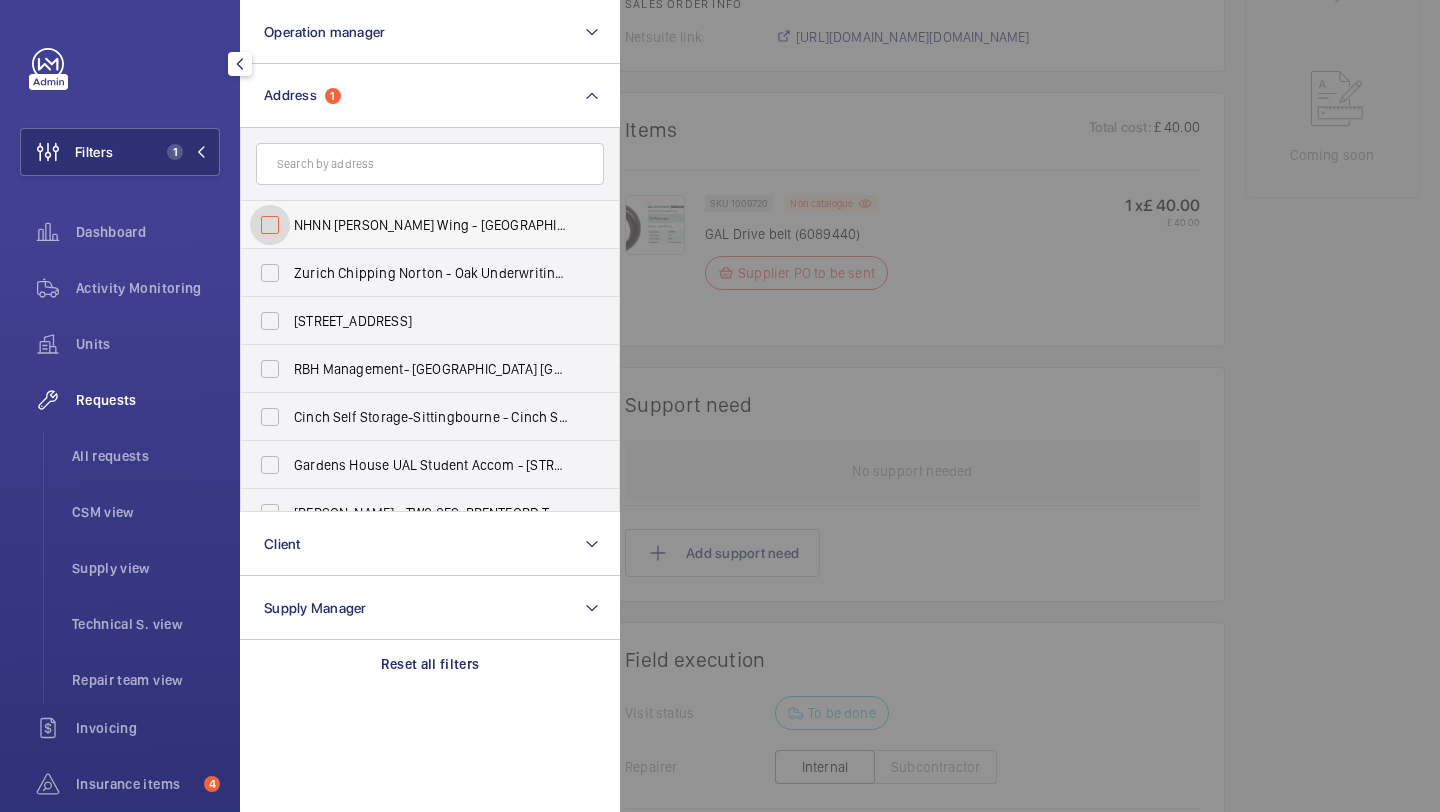 checkbox on "false" 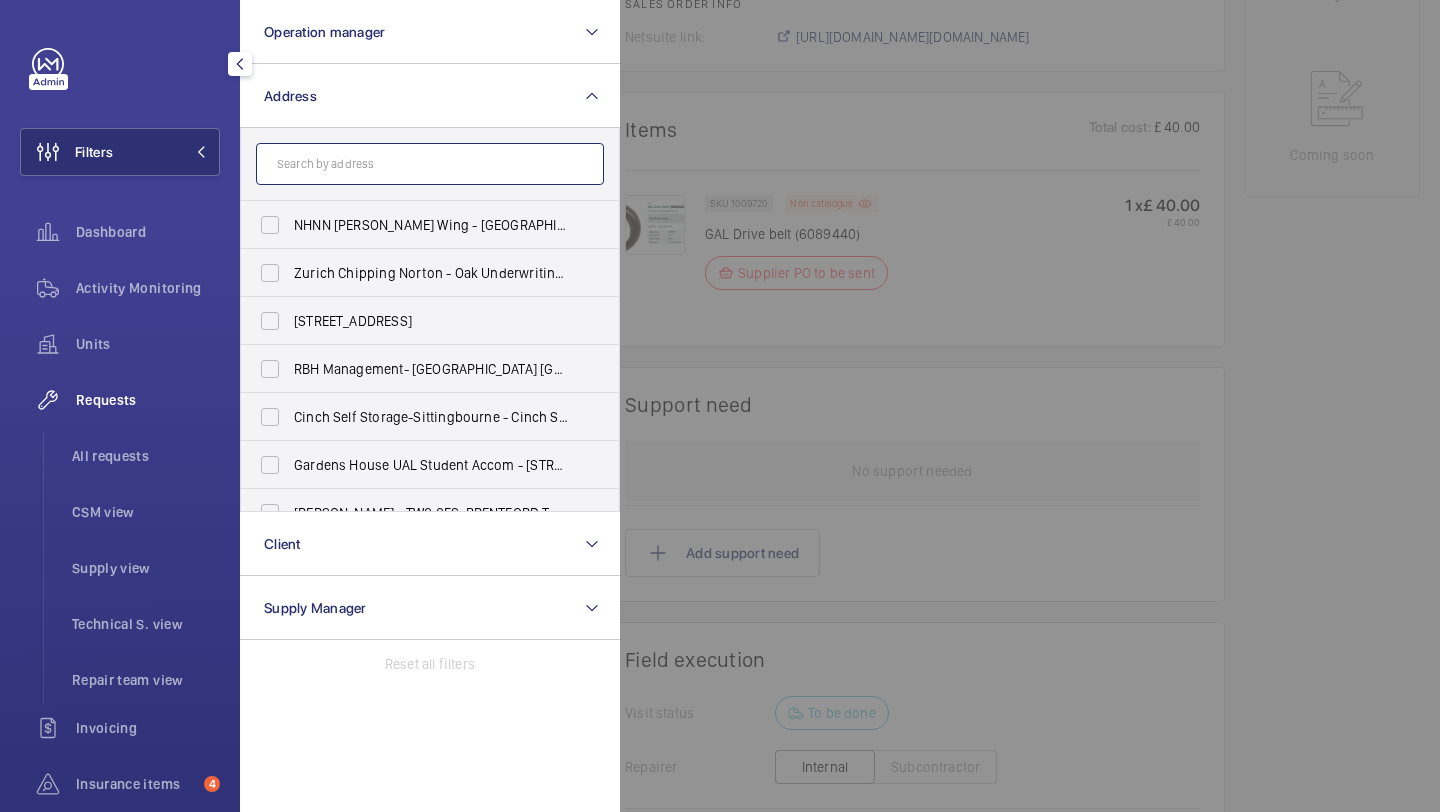 click 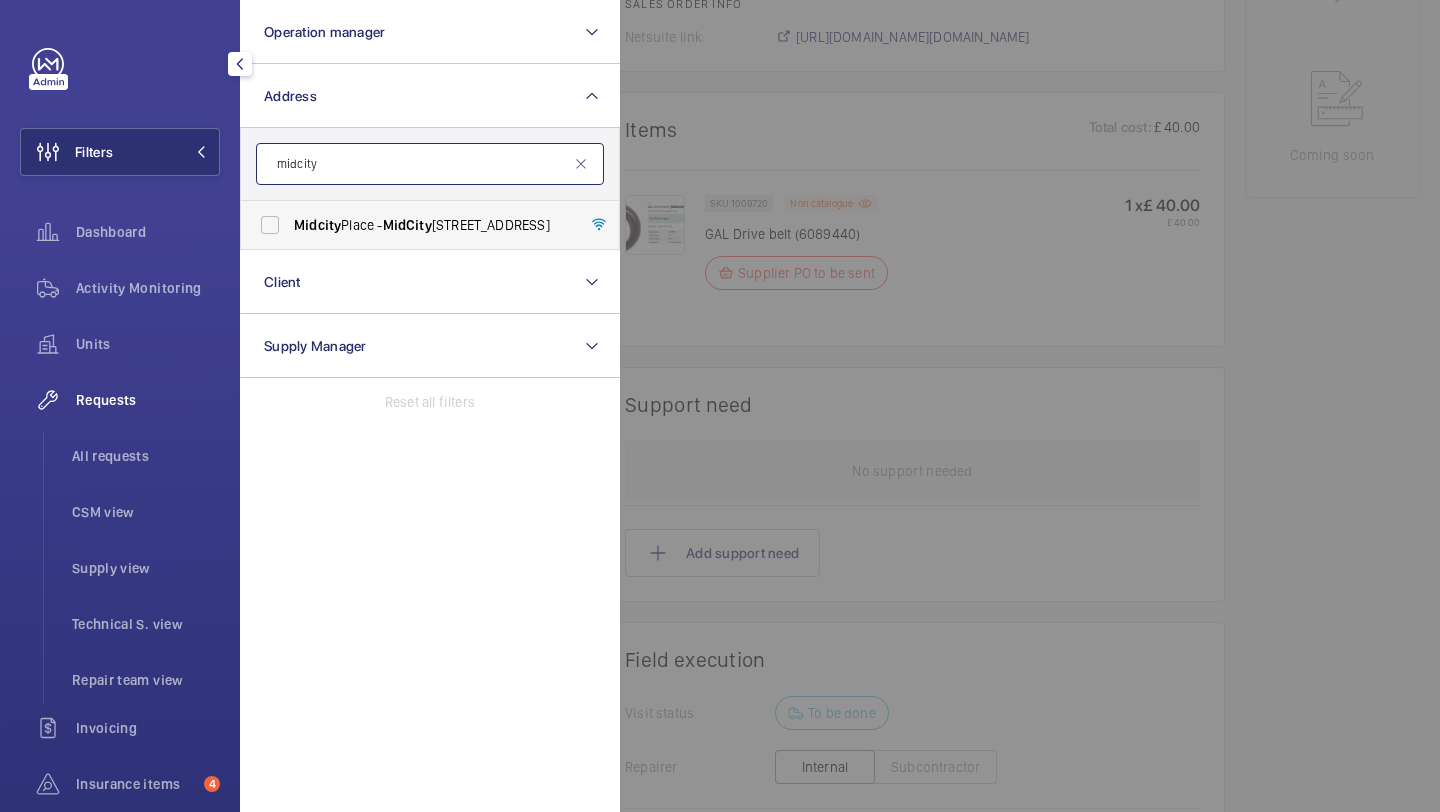 type on "midcity" 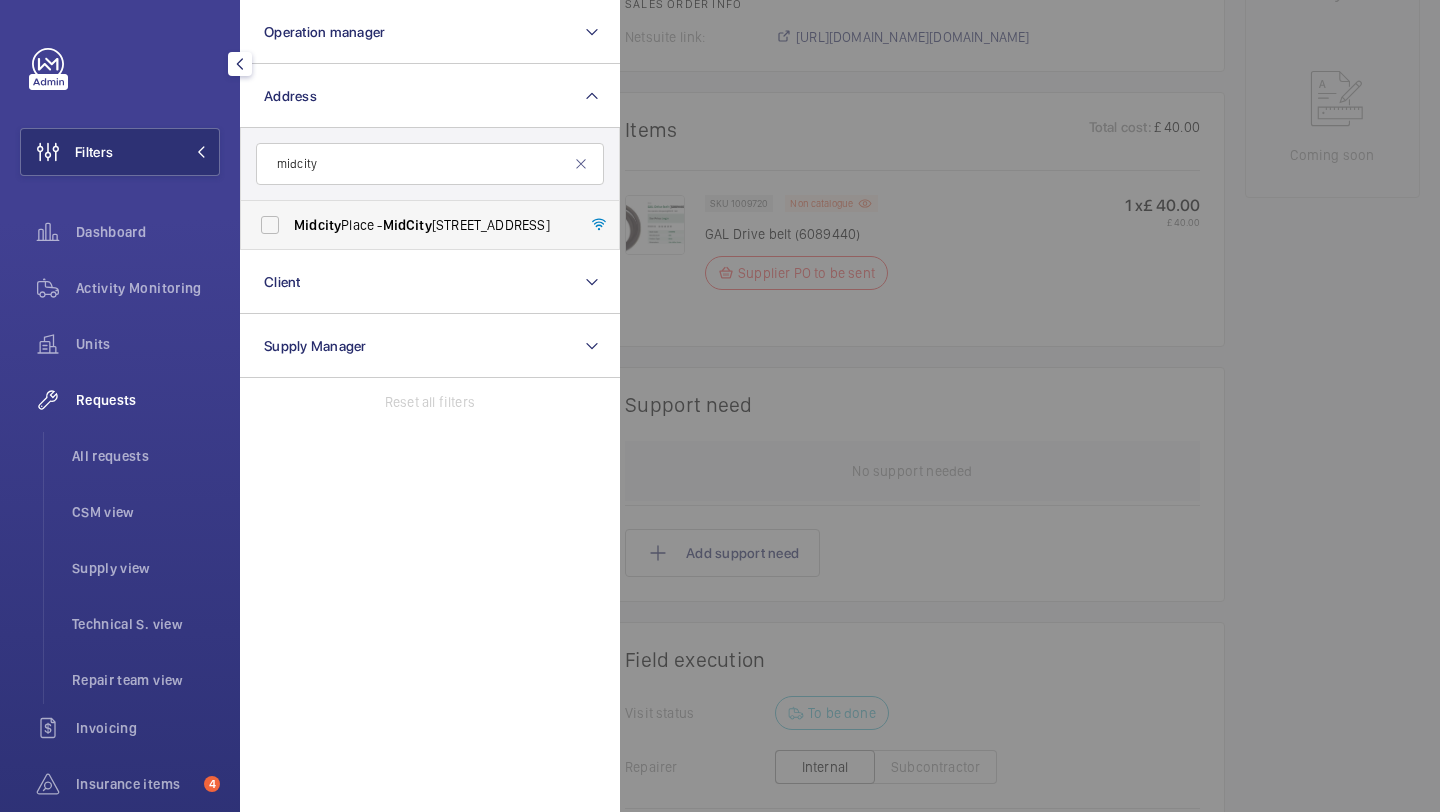 click on "[GEOGRAPHIC_DATA] -  [GEOGRAPHIC_DATA]" at bounding box center (431, 225) 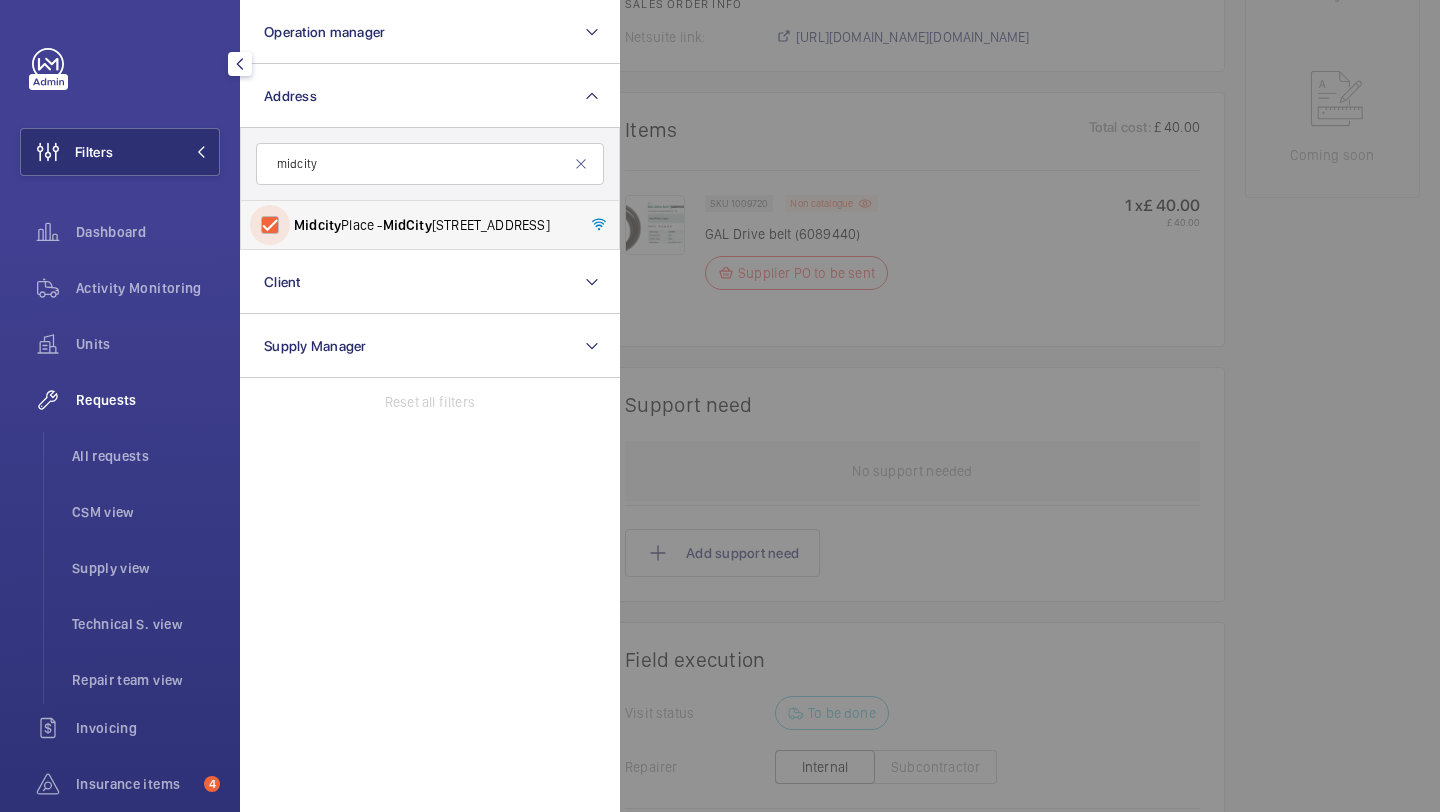 checkbox on "true" 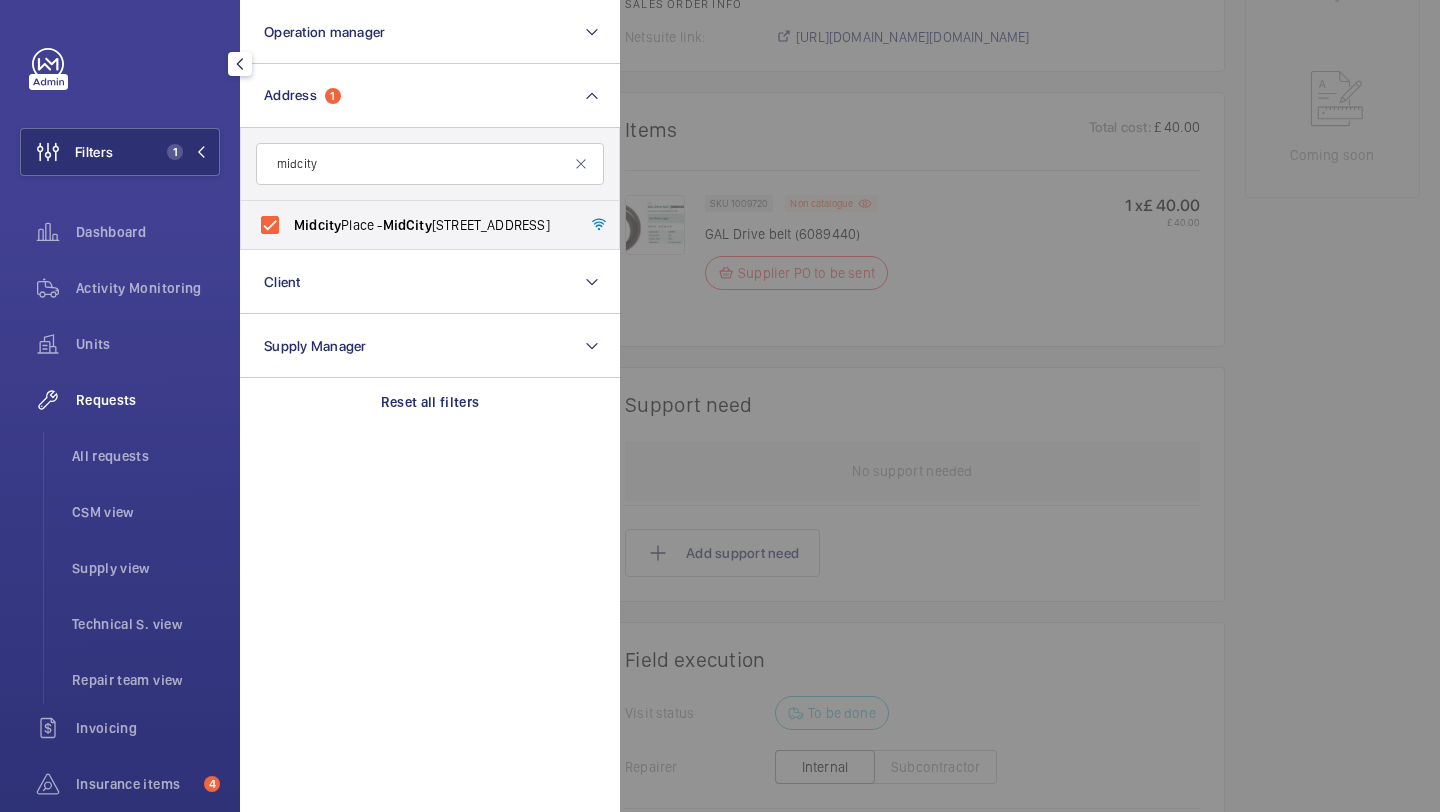 click 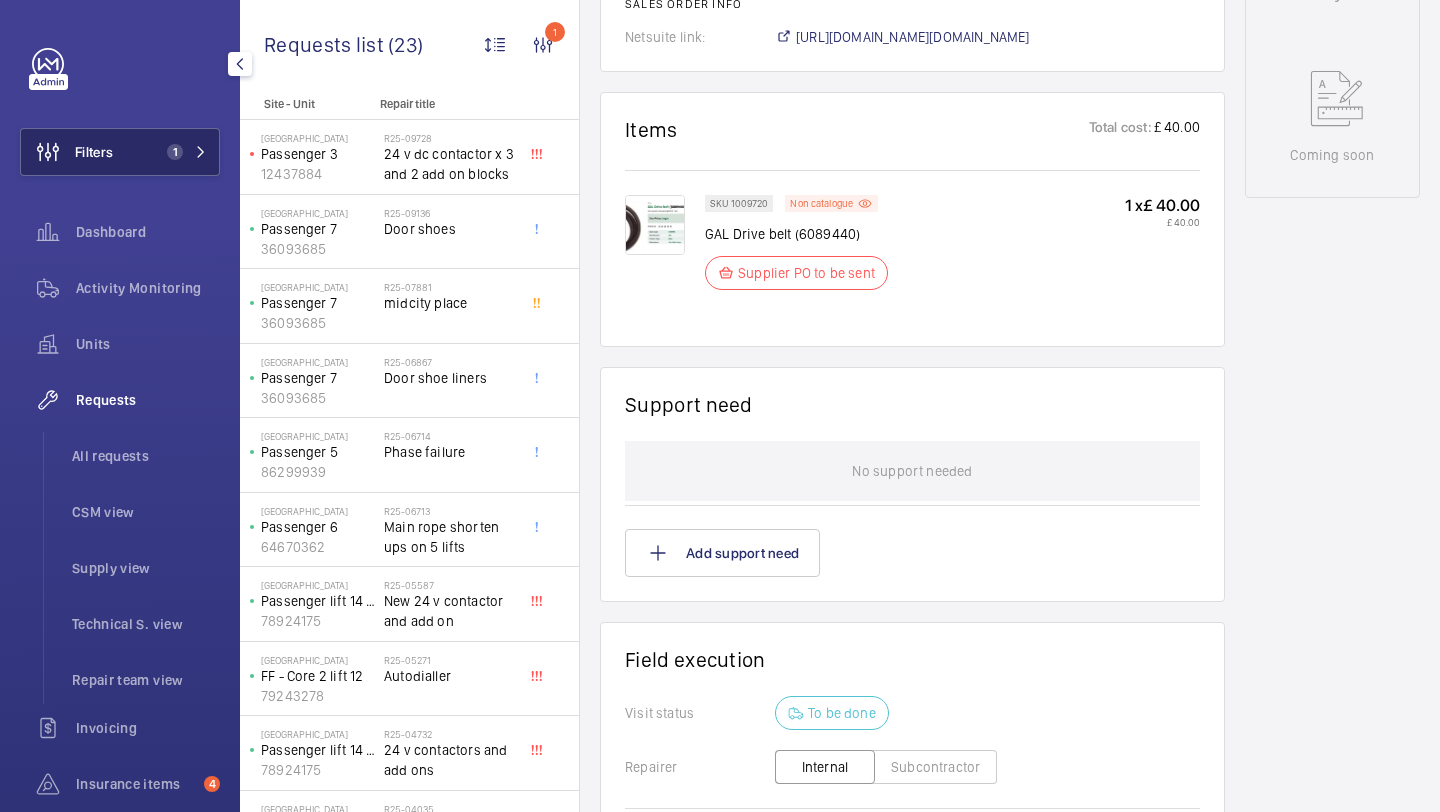 click on "Filters 1" 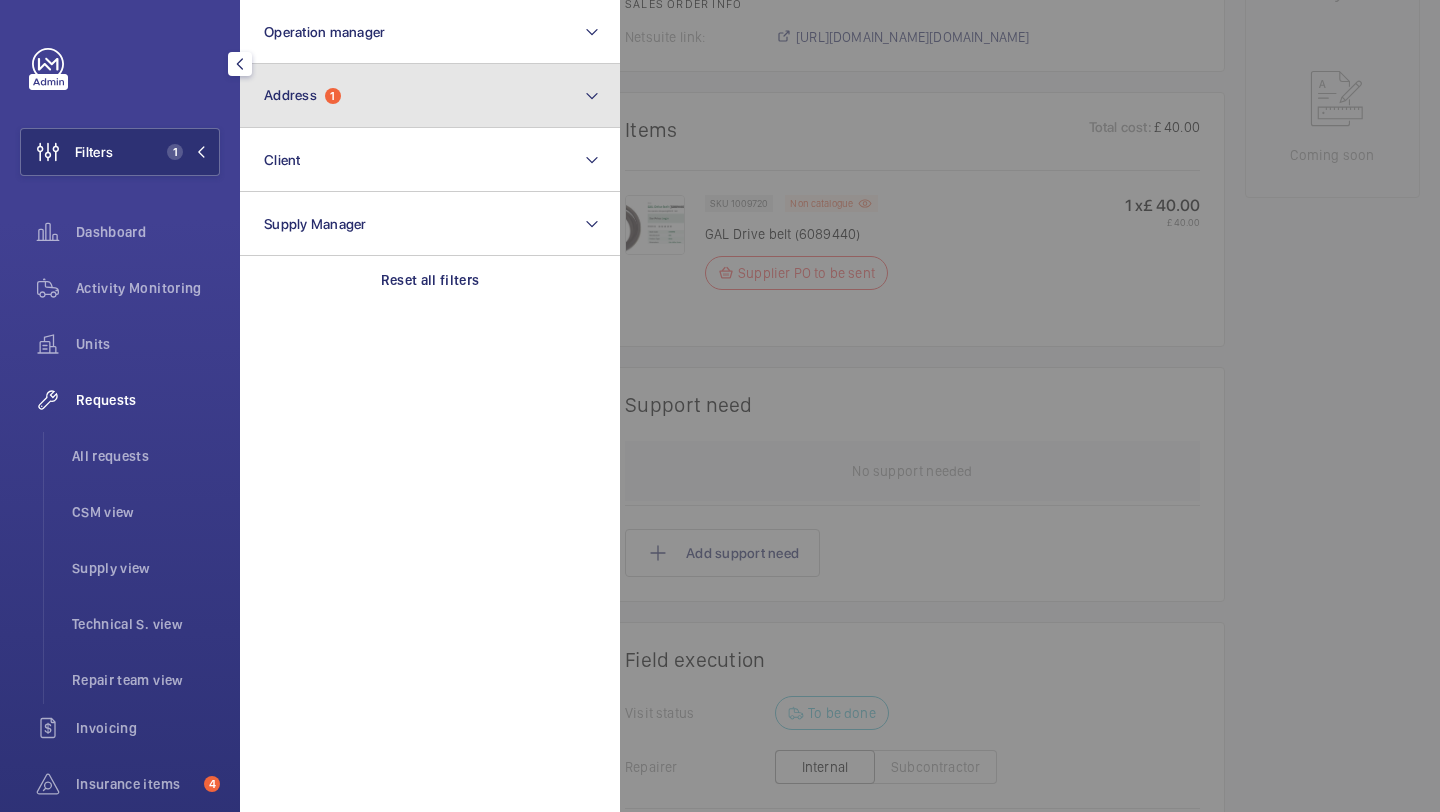 click on "Address  1" 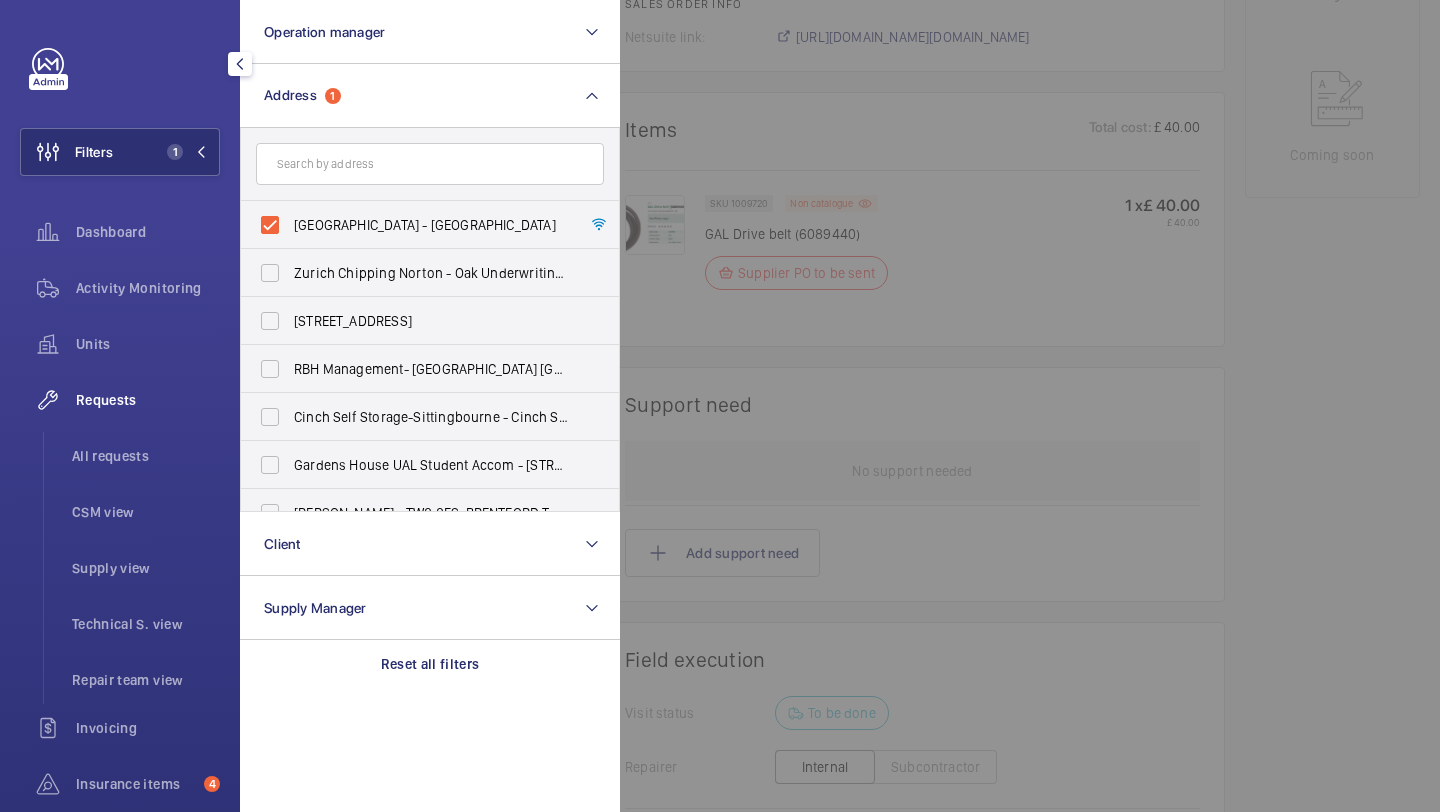 click 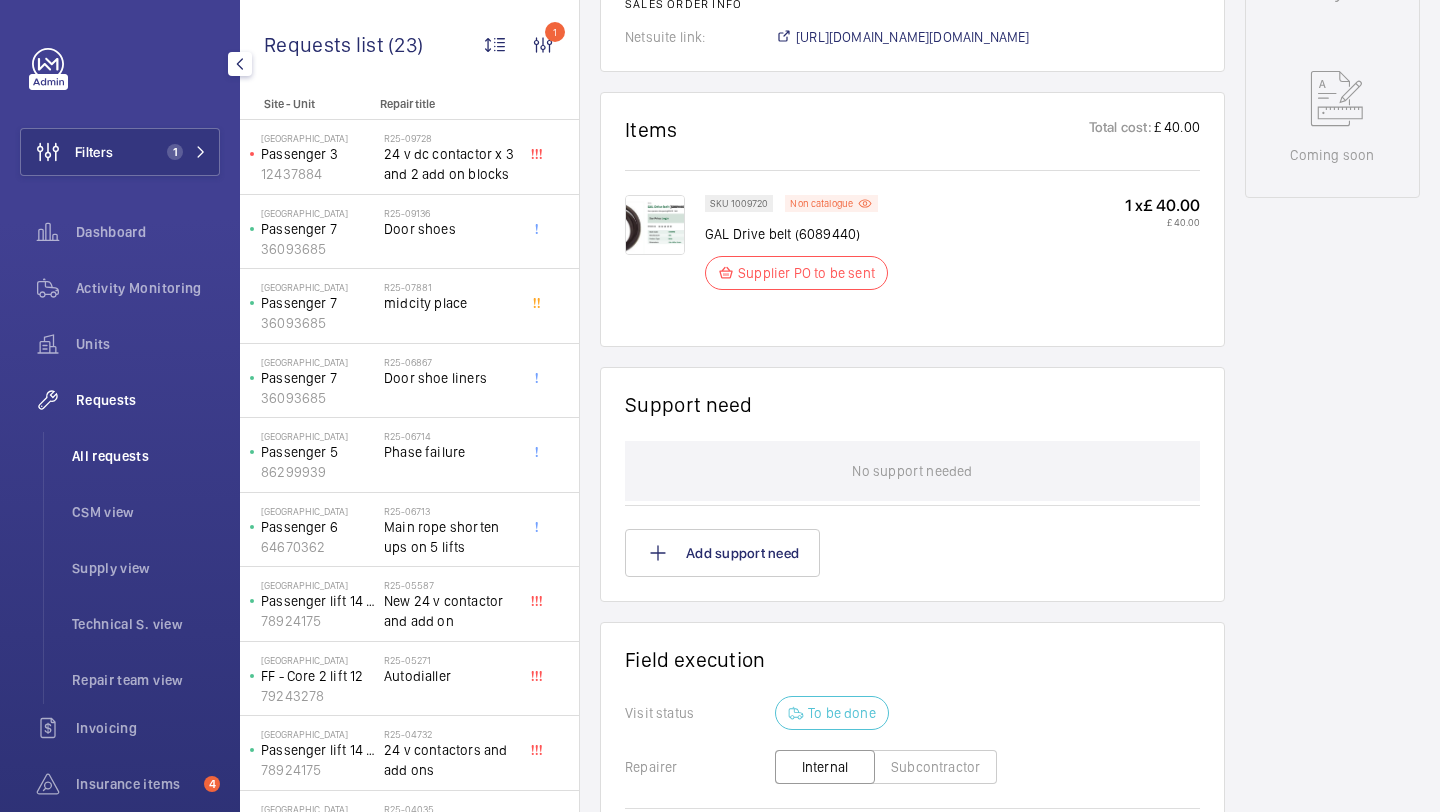 click on "All requests" 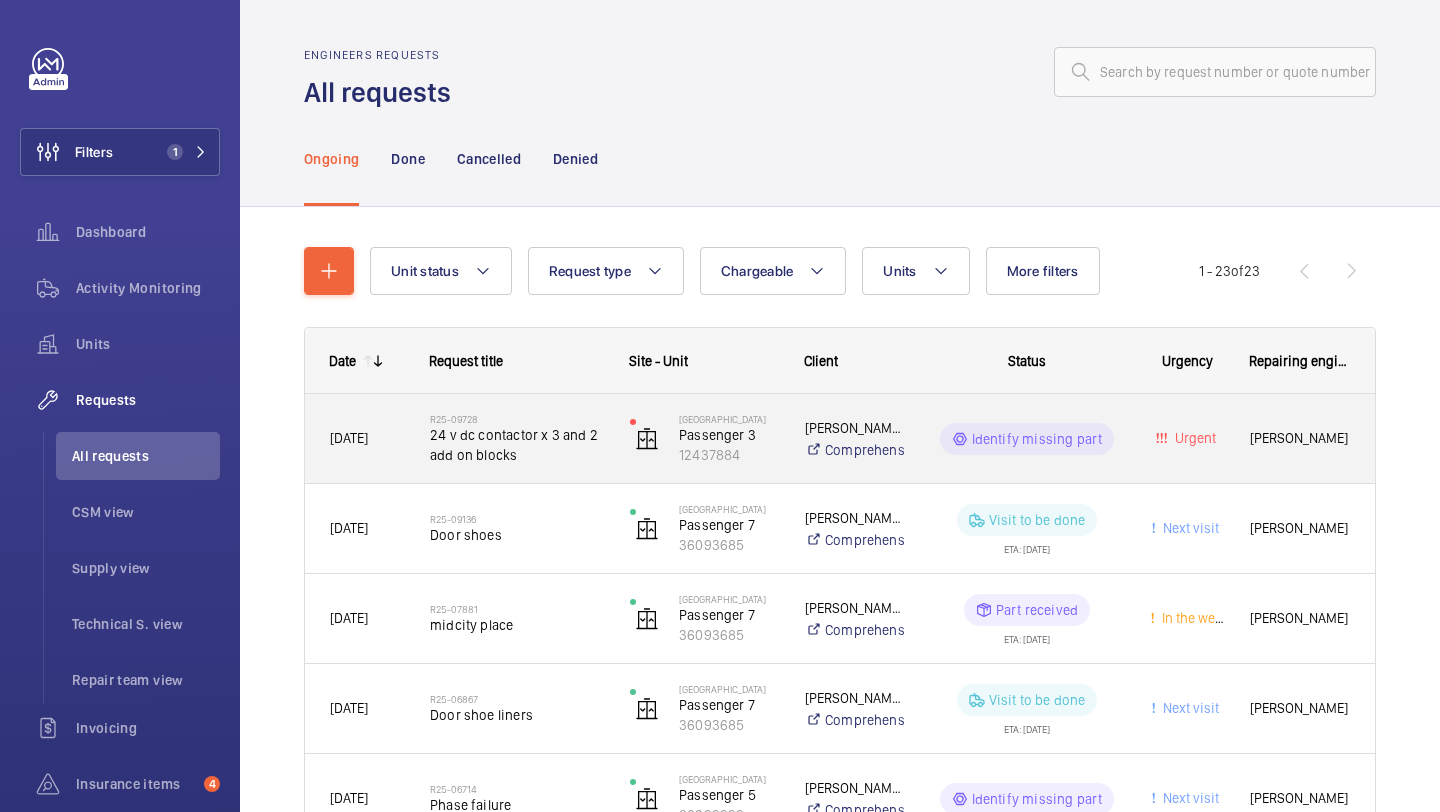 click on "24 v dc contactor x 3 and 2 add on blocks" 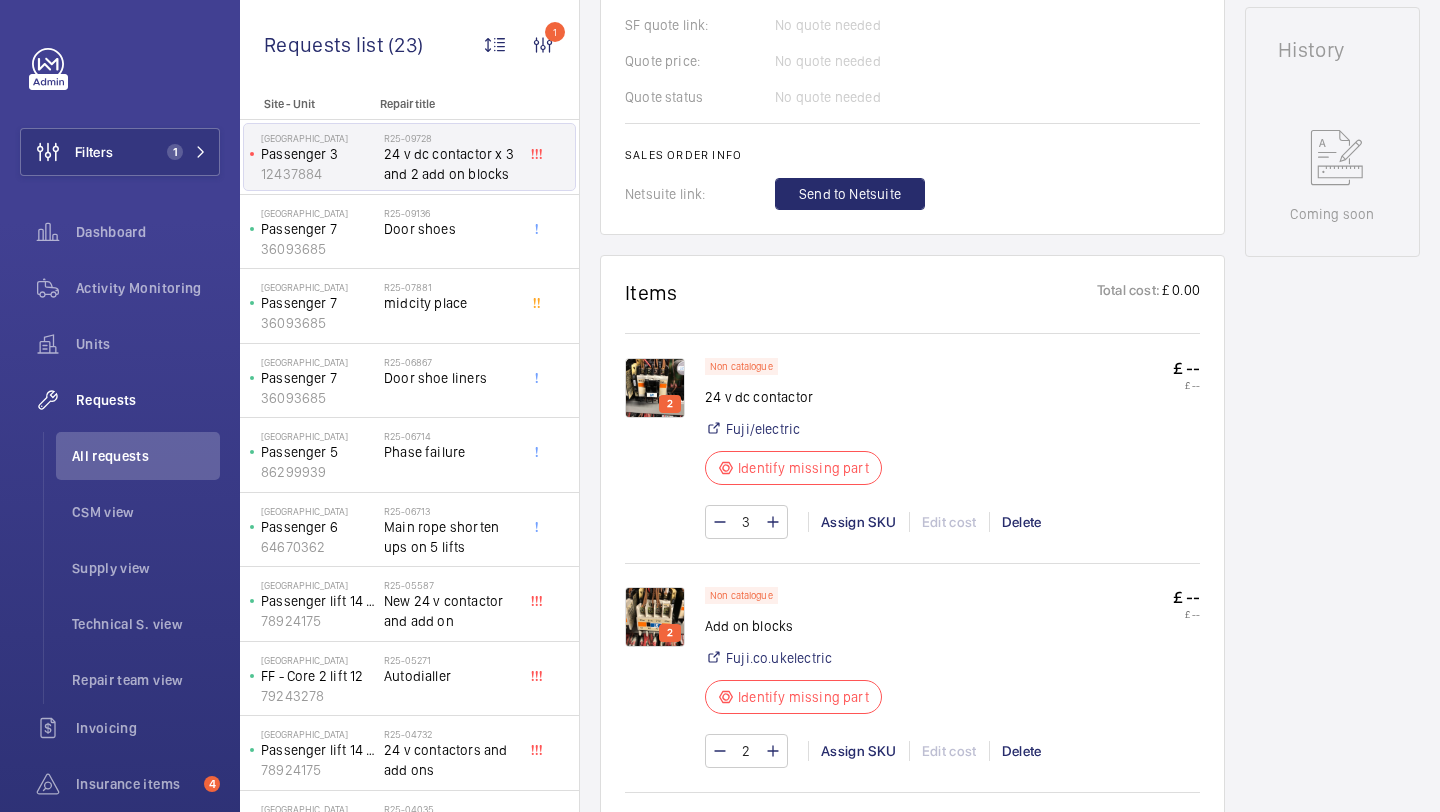 scroll, scrollTop: 951, scrollLeft: 0, axis: vertical 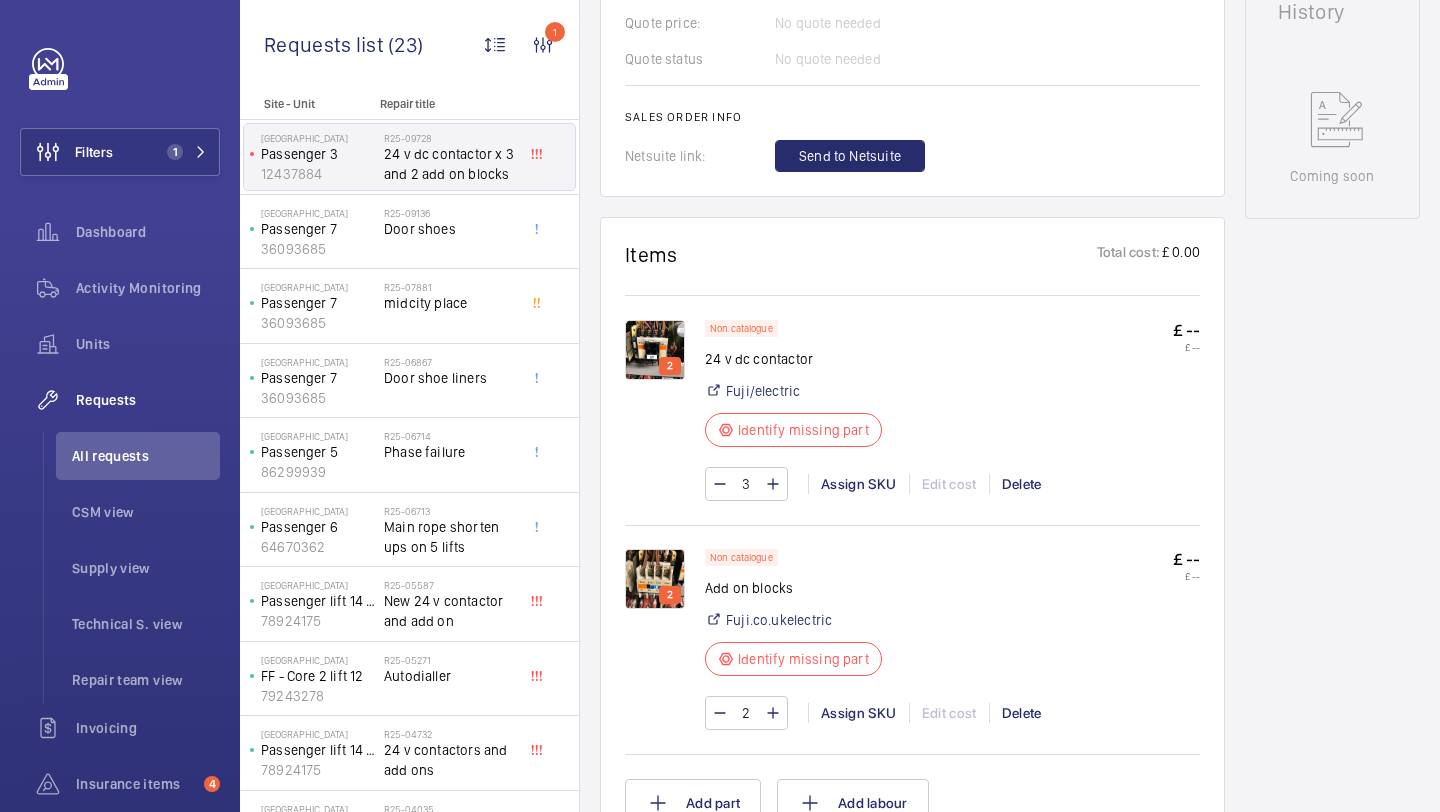 click 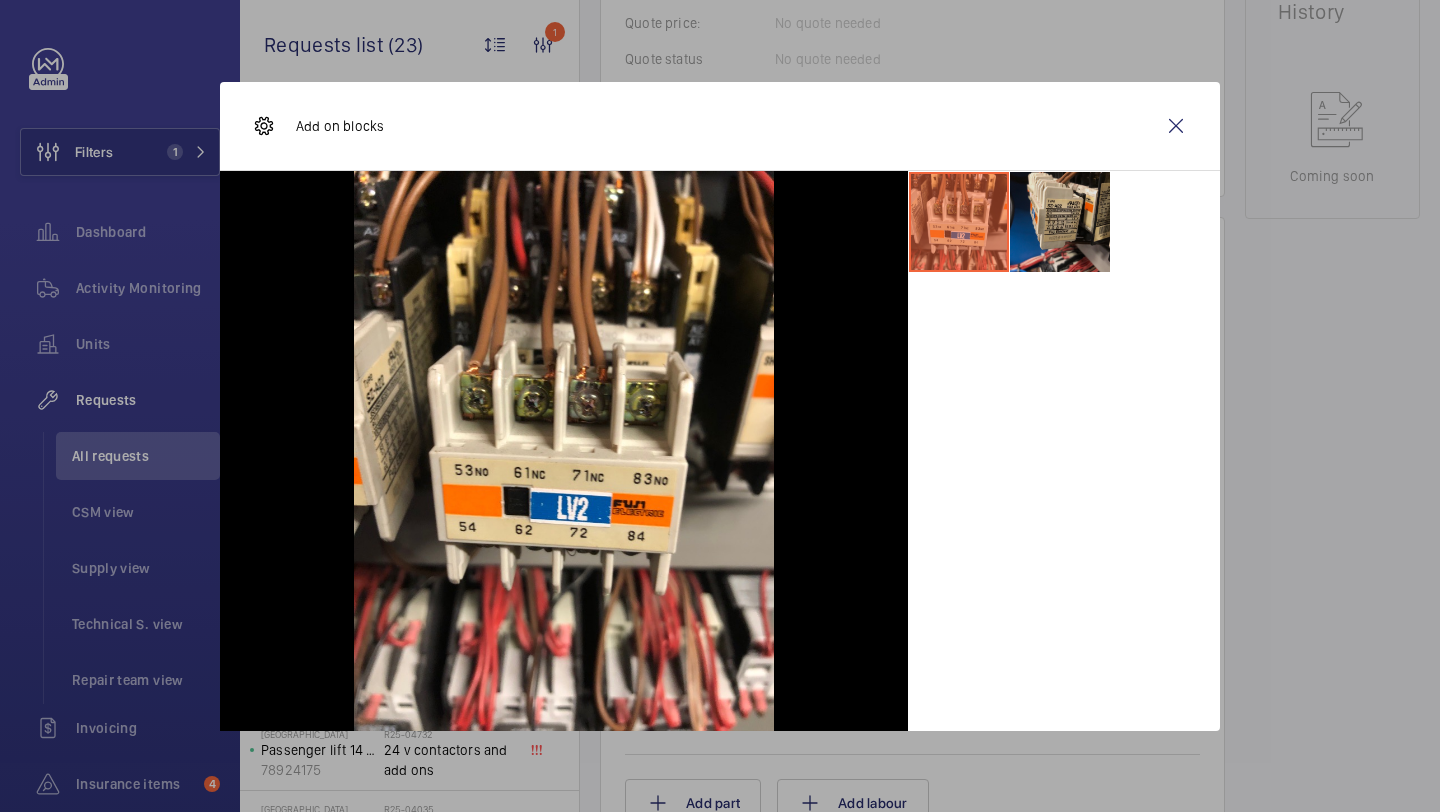 click at bounding box center [1060, 222] 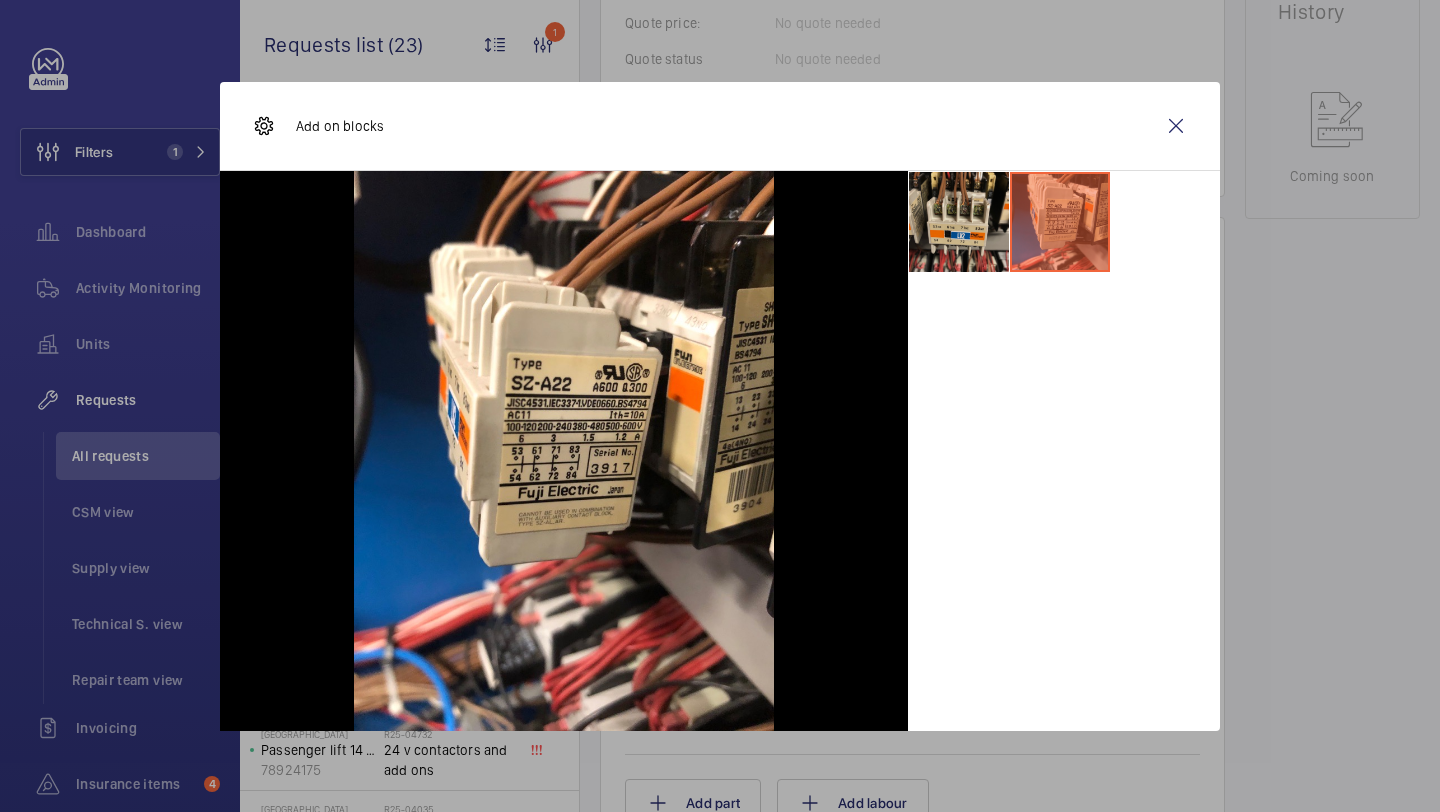 click at bounding box center (959, 222) 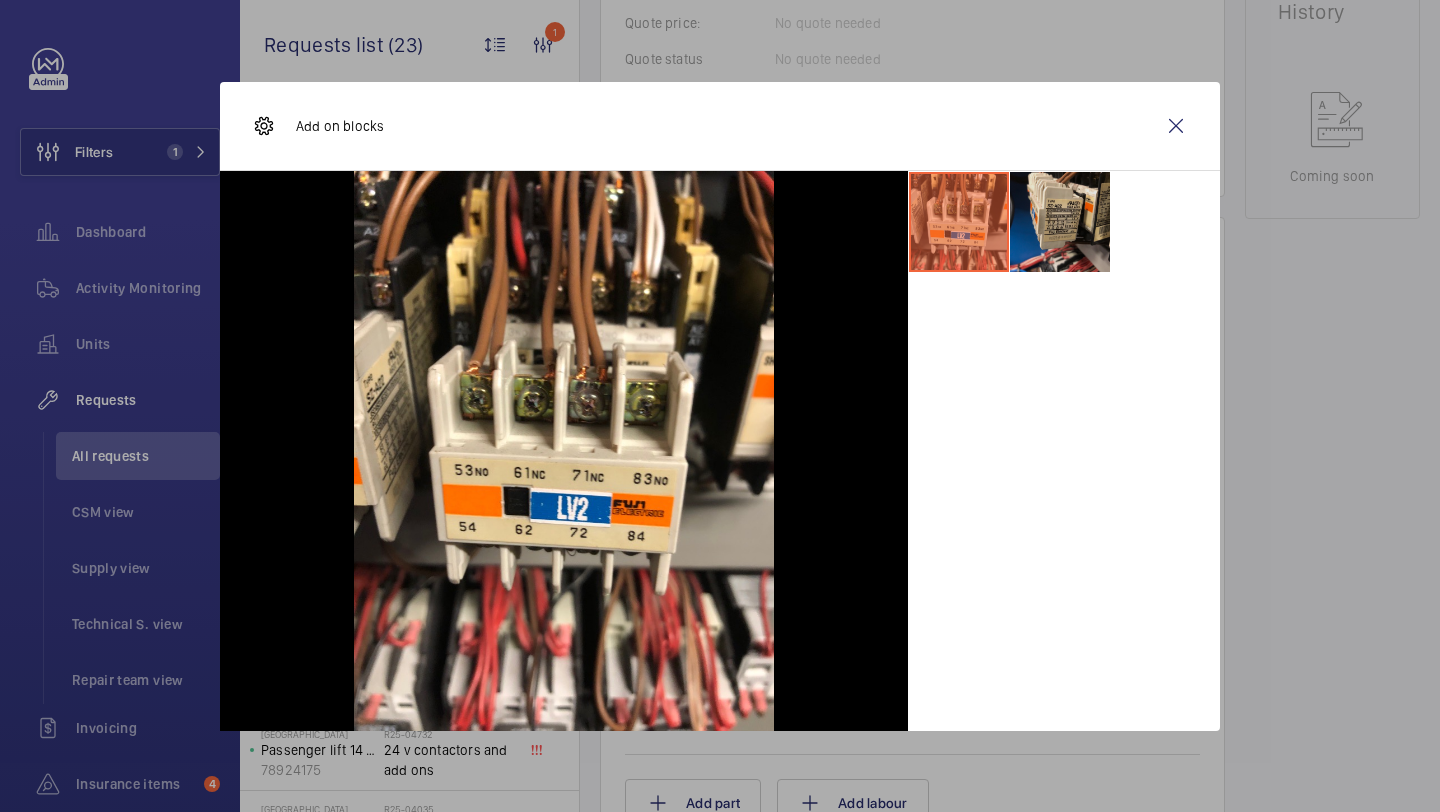 click at bounding box center [1060, 222] 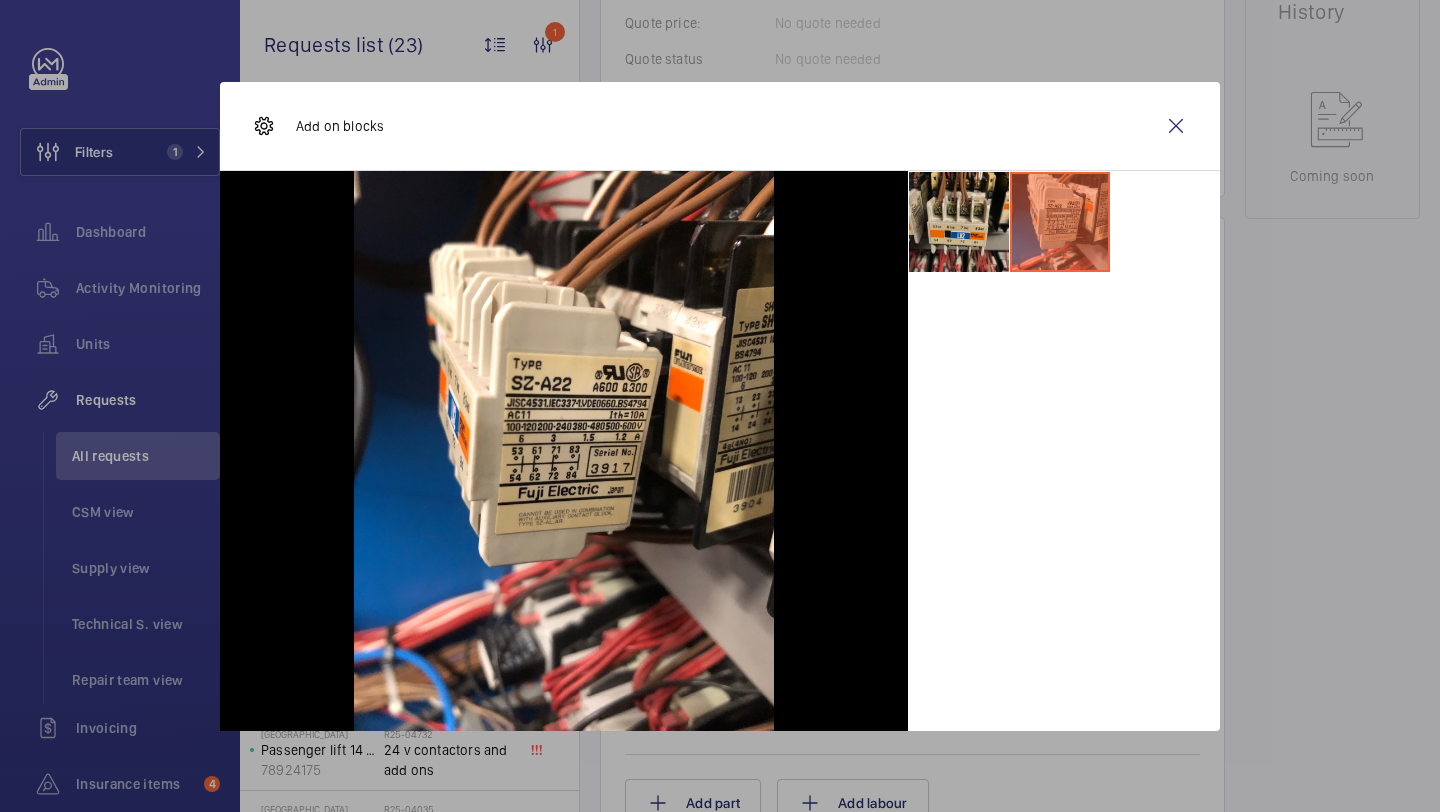 click at bounding box center (959, 222) 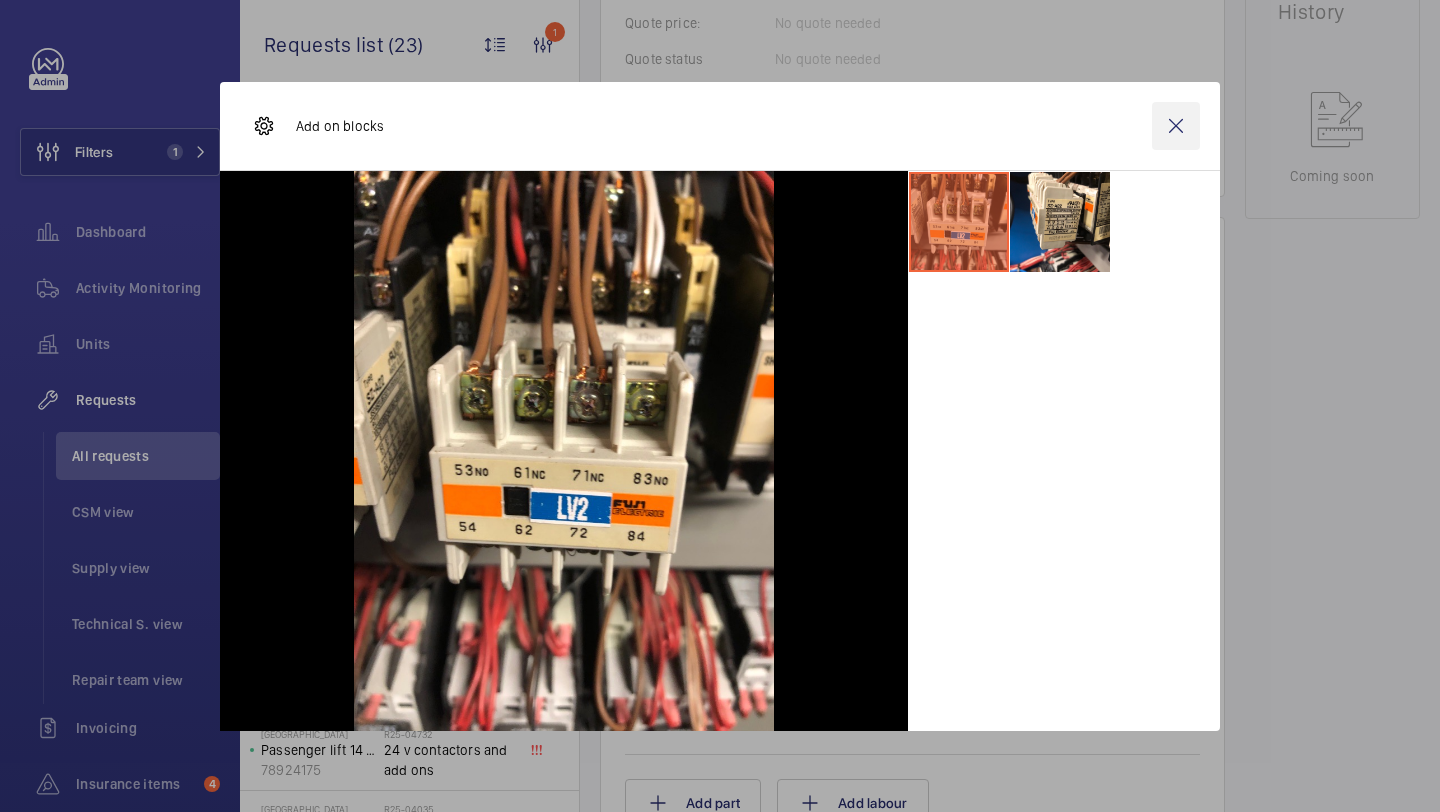 click at bounding box center [1176, 126] 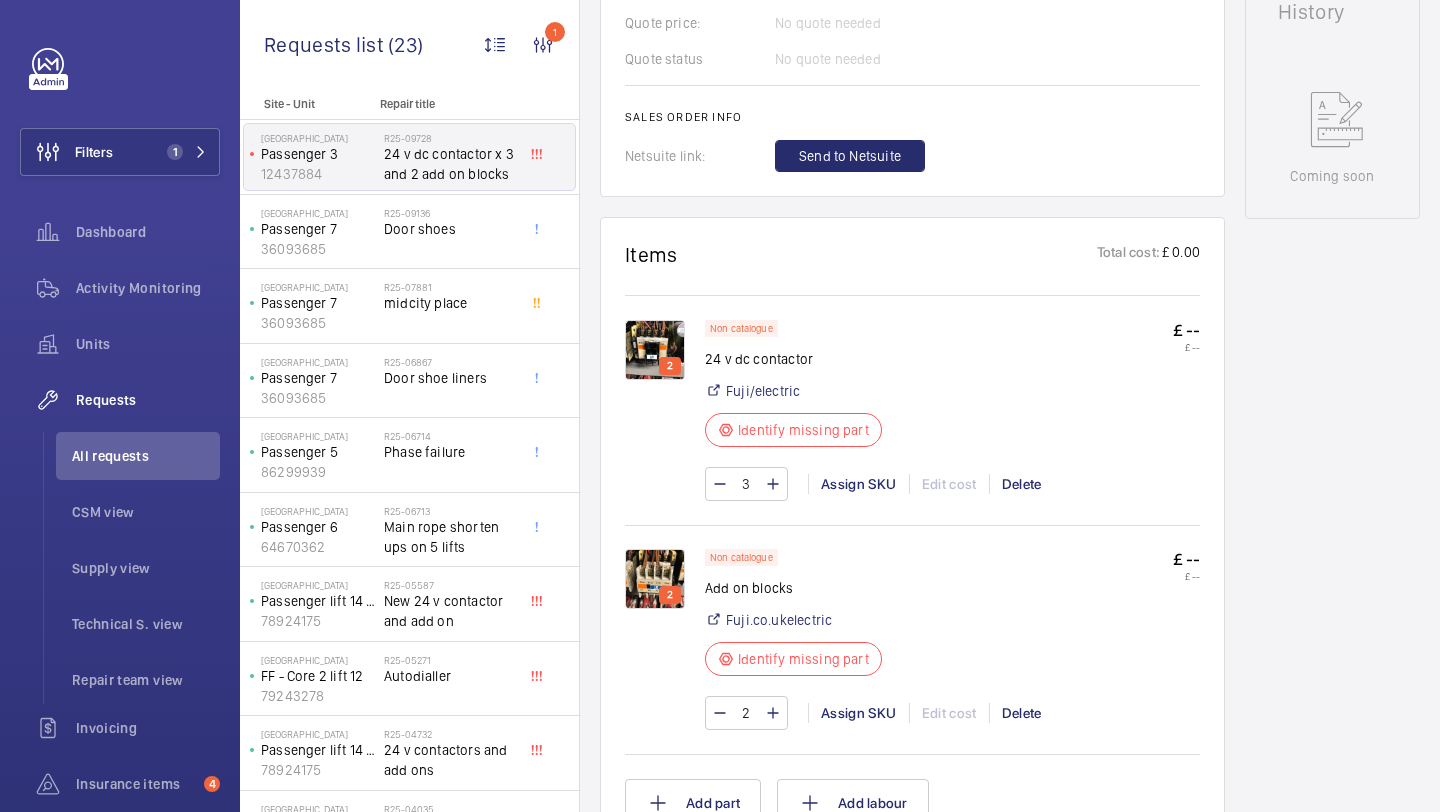 click 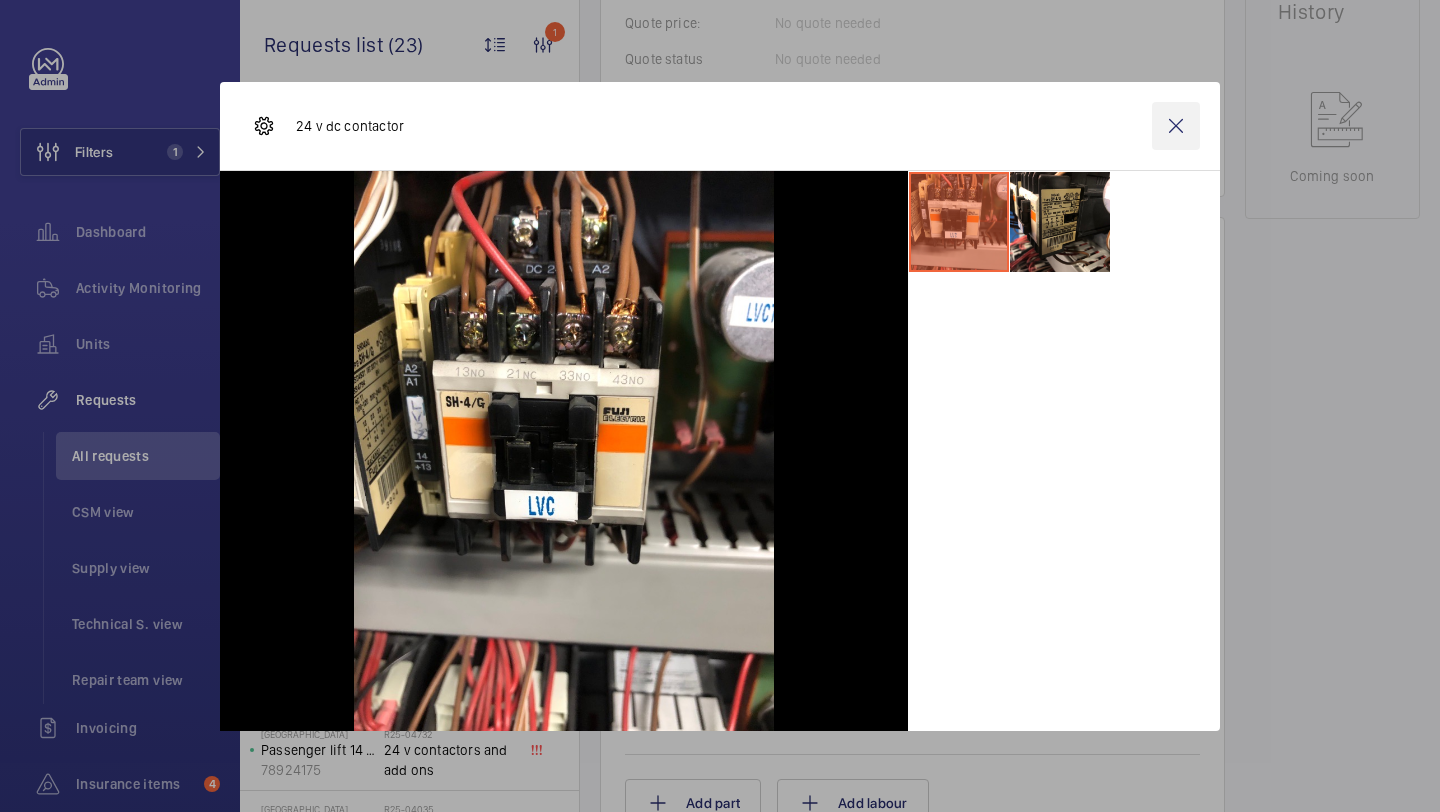 click at bounding box center [1176, 126] 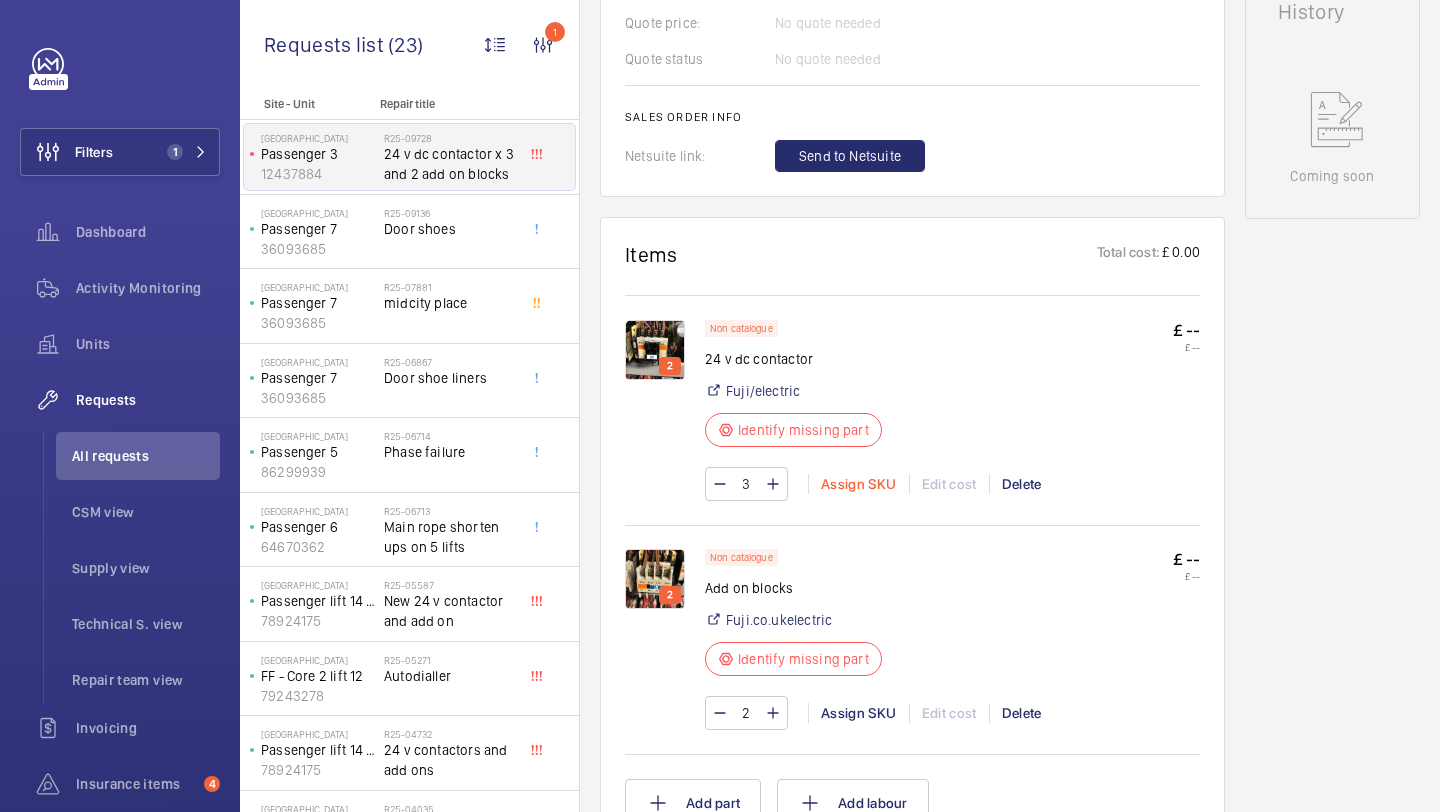 click on "Assign SKU" 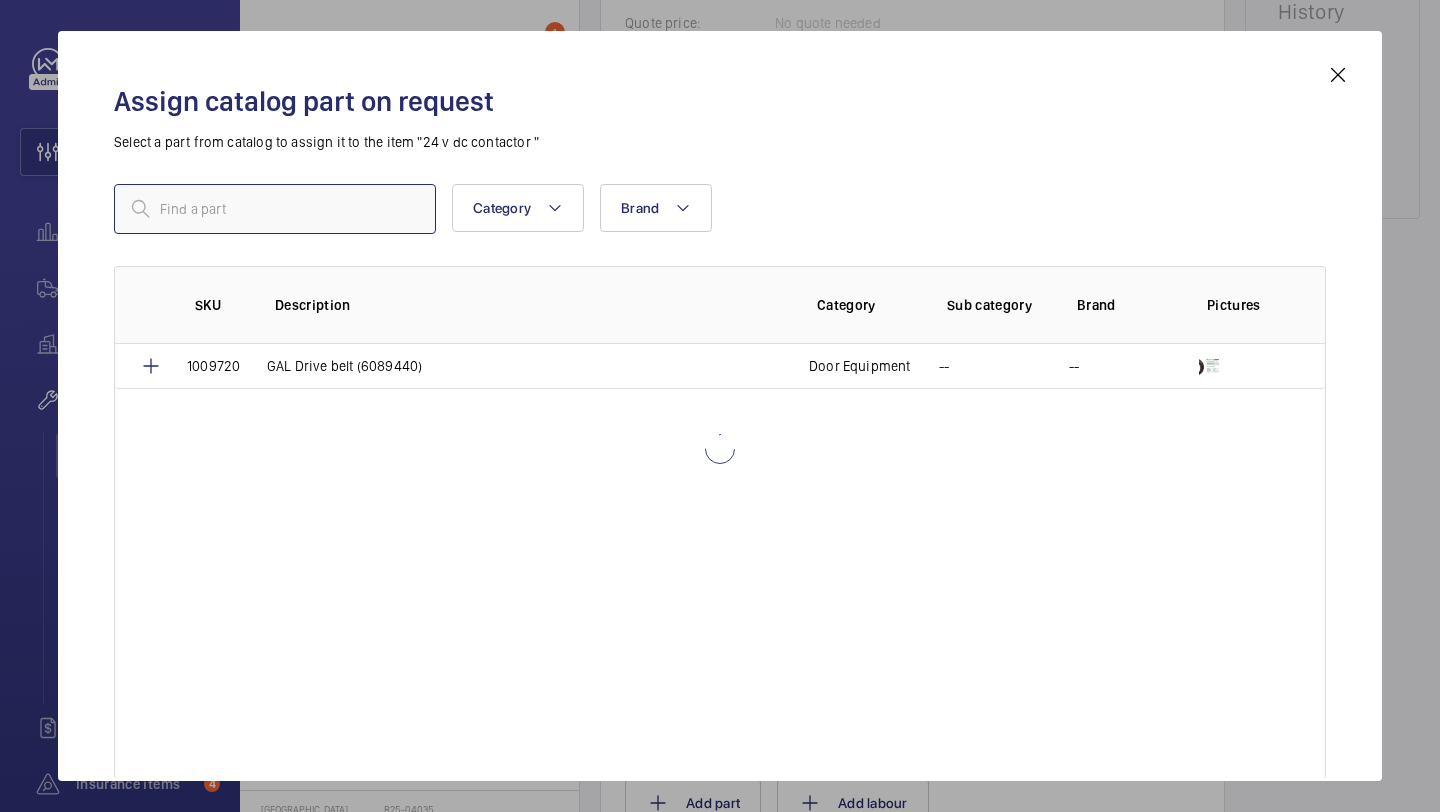 click at bounding box center [275, 209] 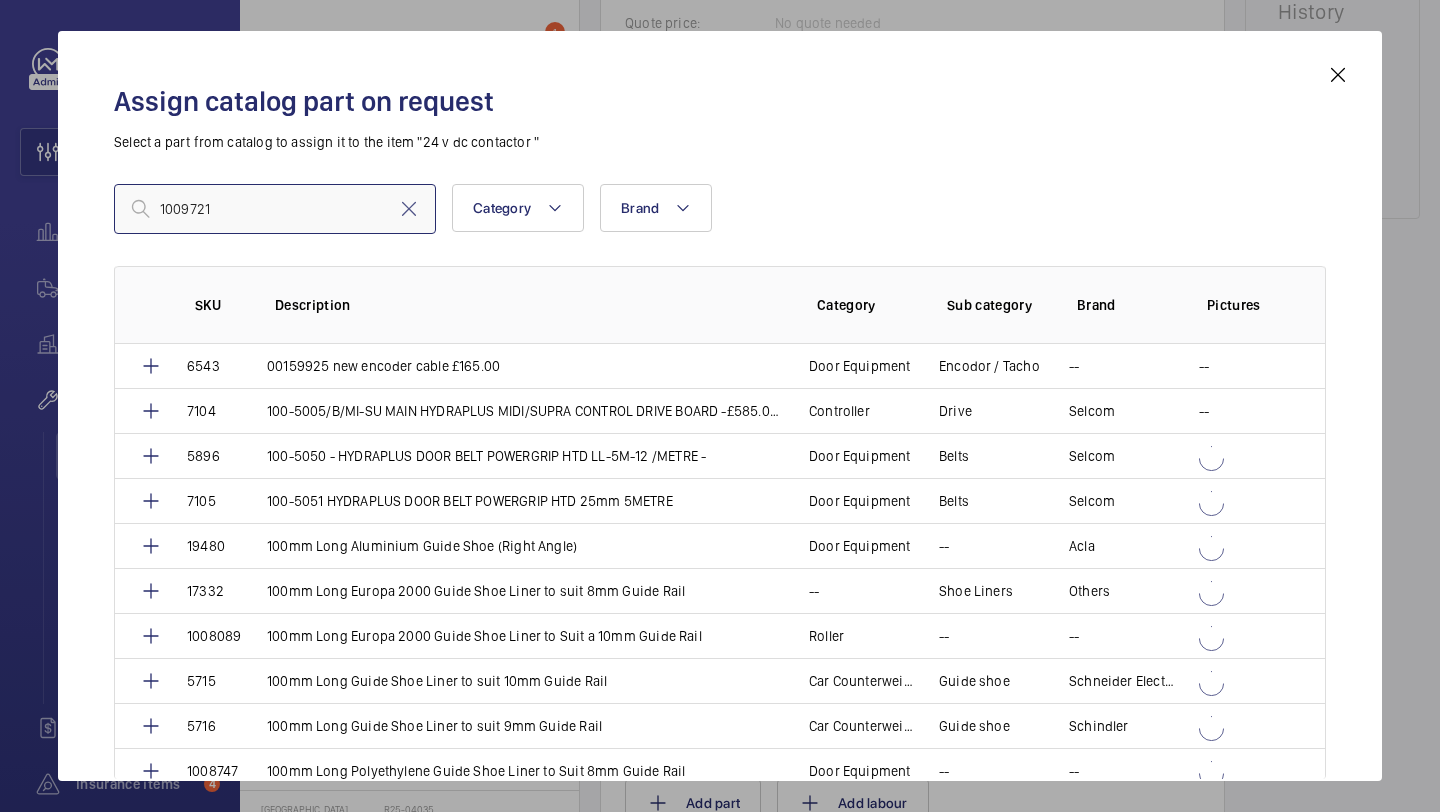 click on "1009721" at bounding box center [275, 209] 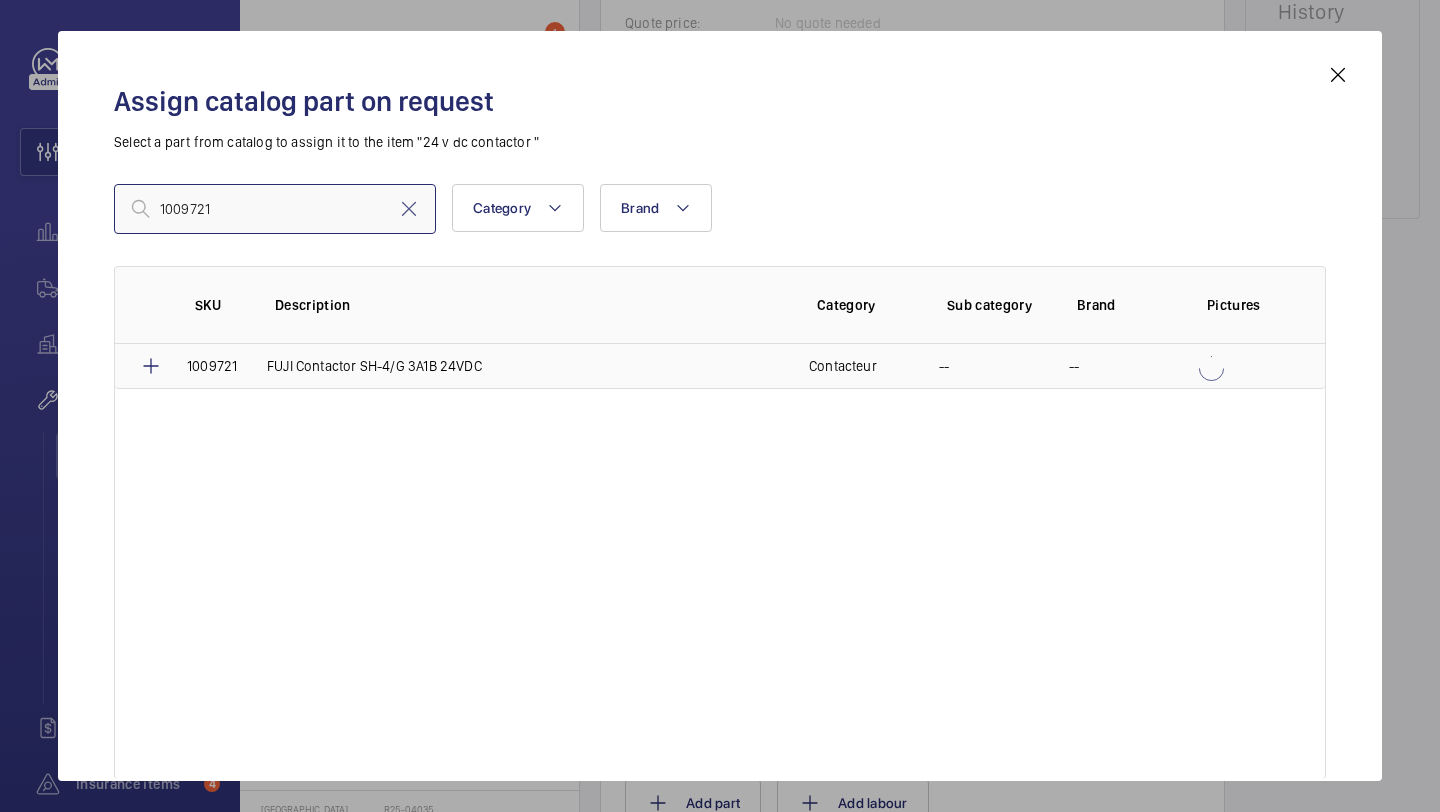 type on "1009721" 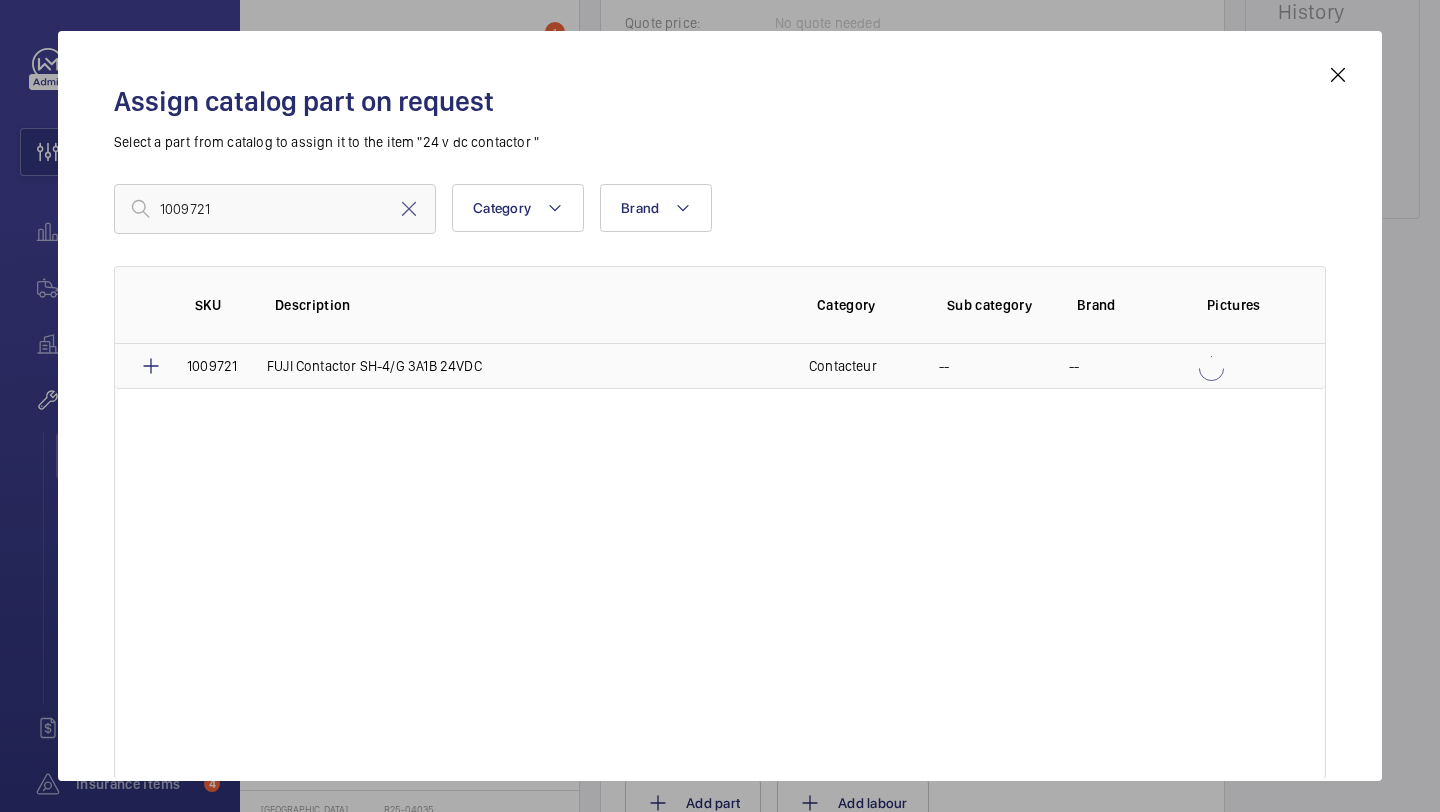 click on "1009721" at bounding box center (203, 366) 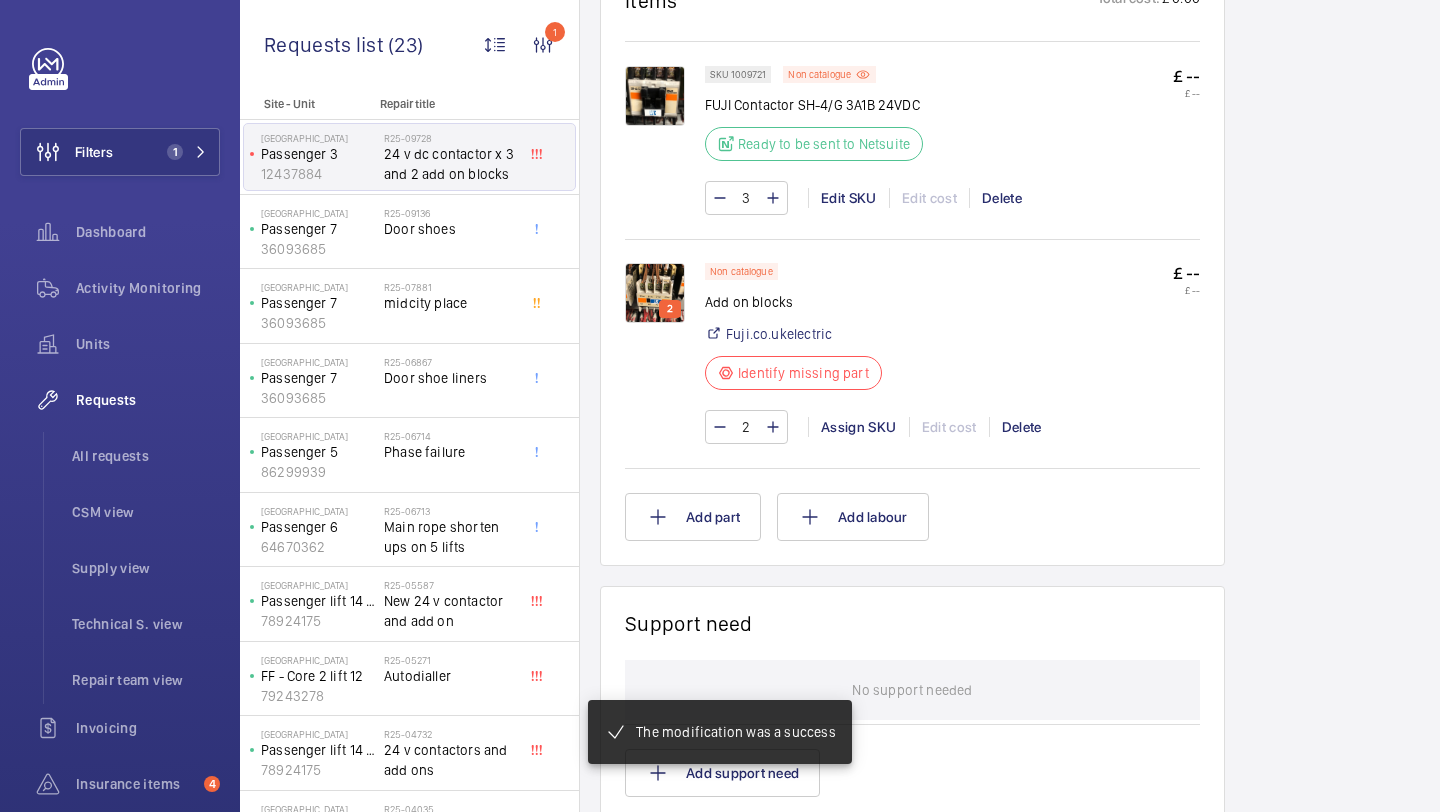 scroll, scrollTop: 1225, scrollLeft: 0, axis: vertical 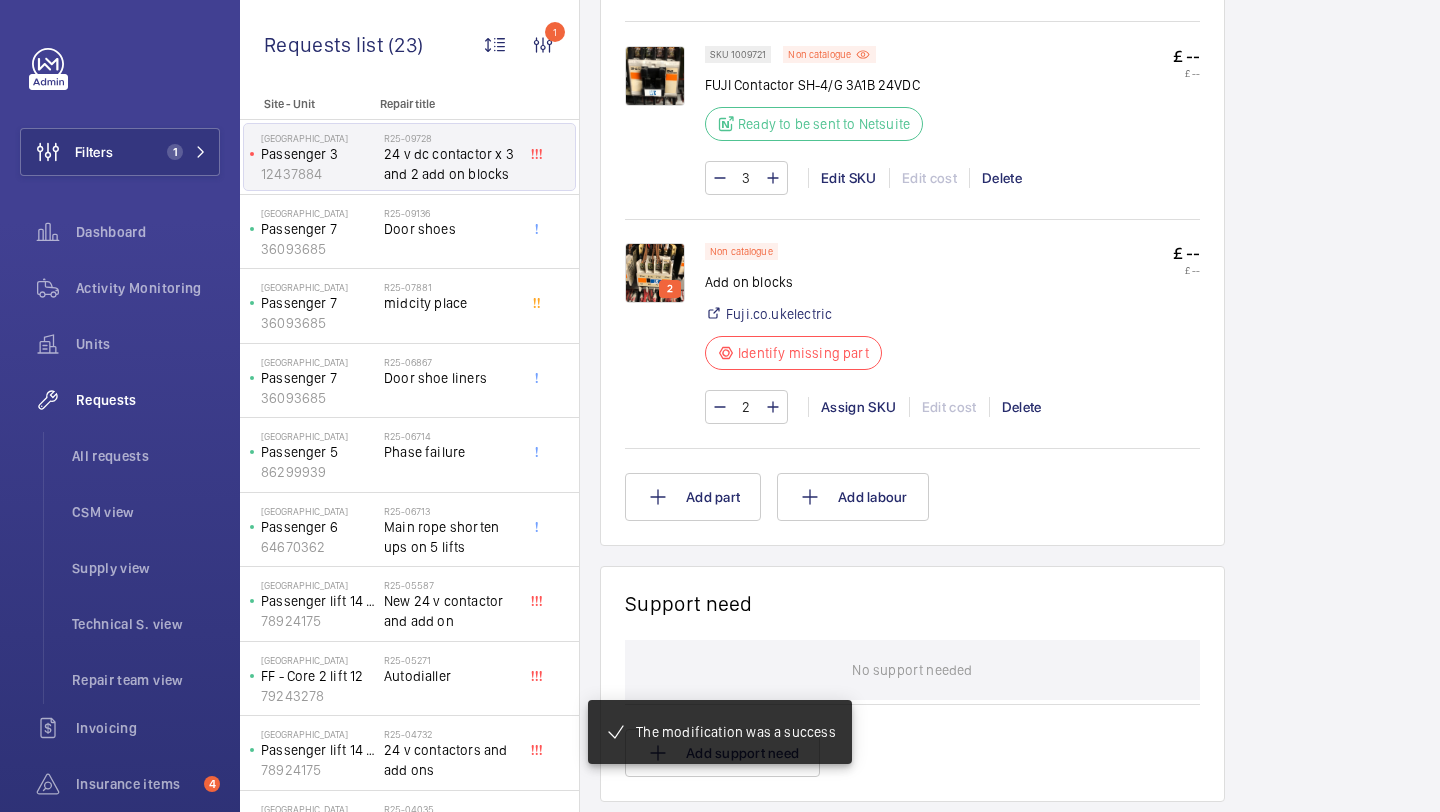 click 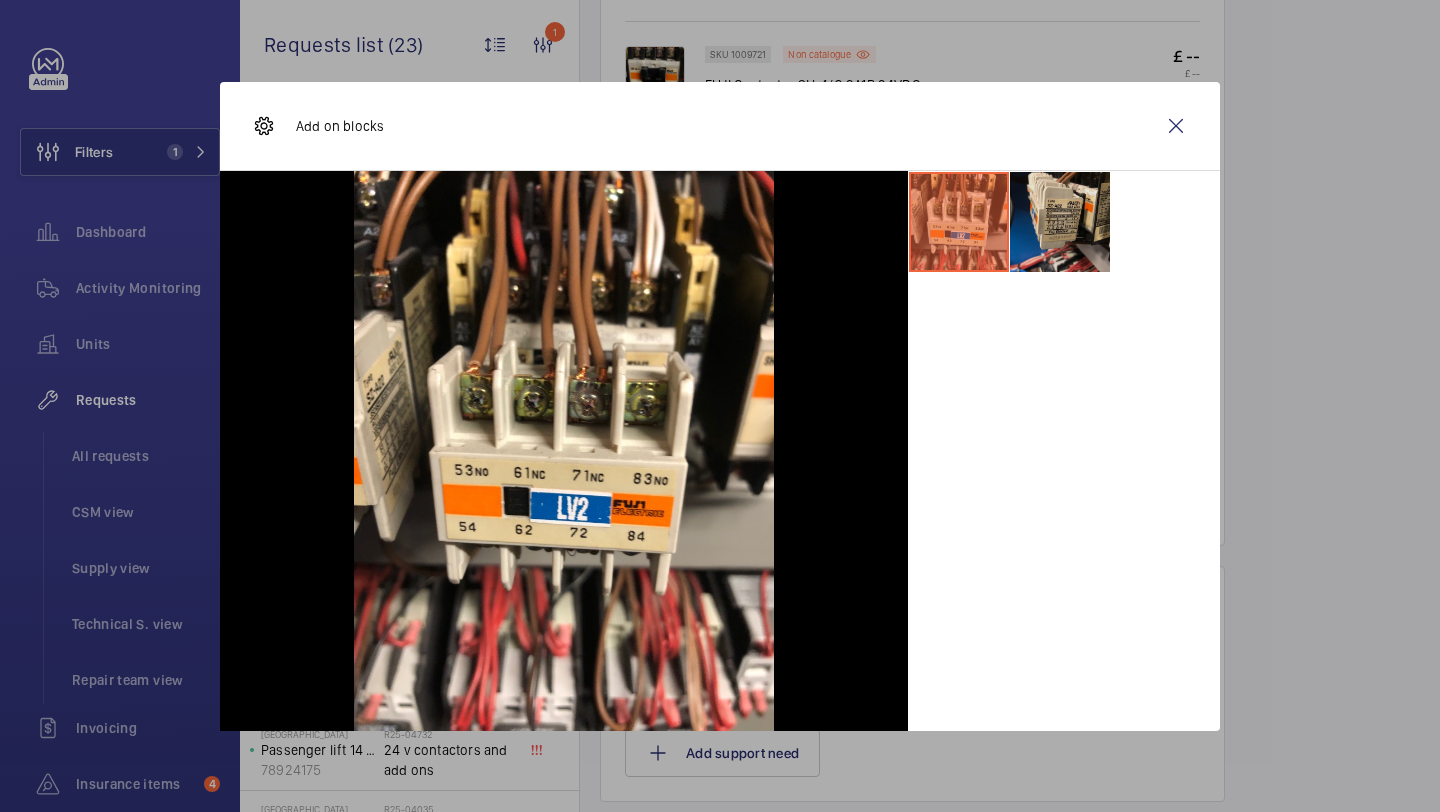 click at bounding box center (1060, 222) 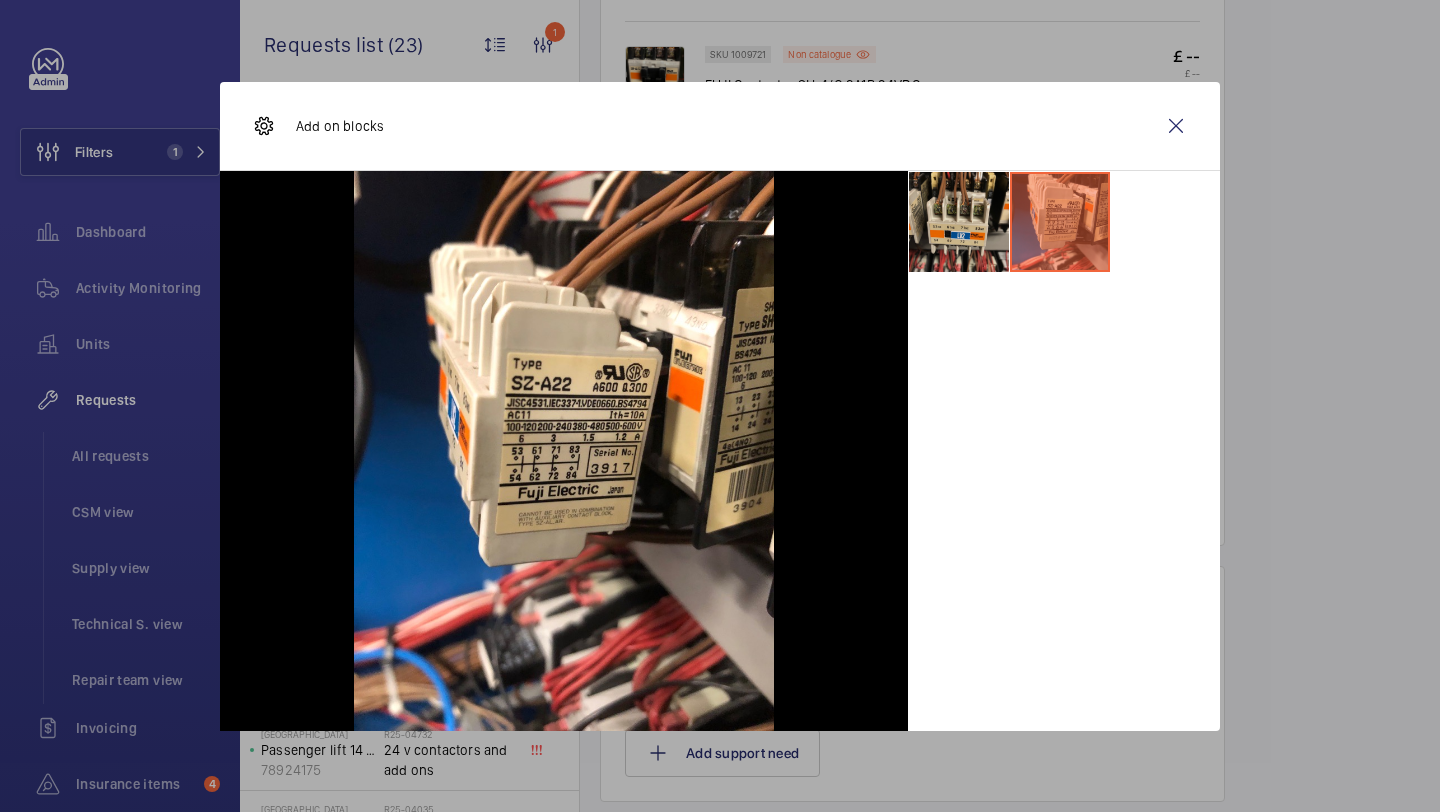 click at bounding box center (959, 222) 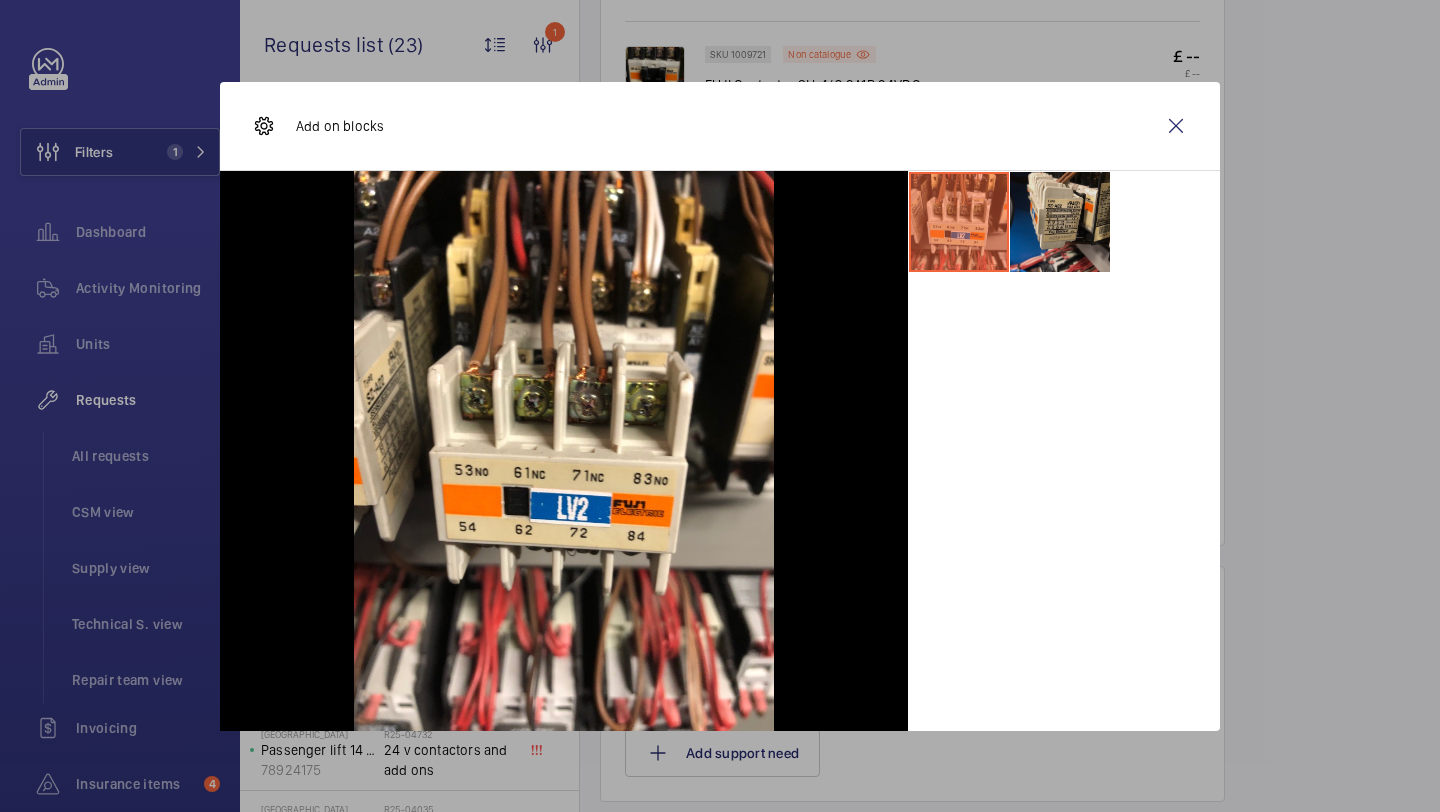 click at bounding box center (1060, 222) 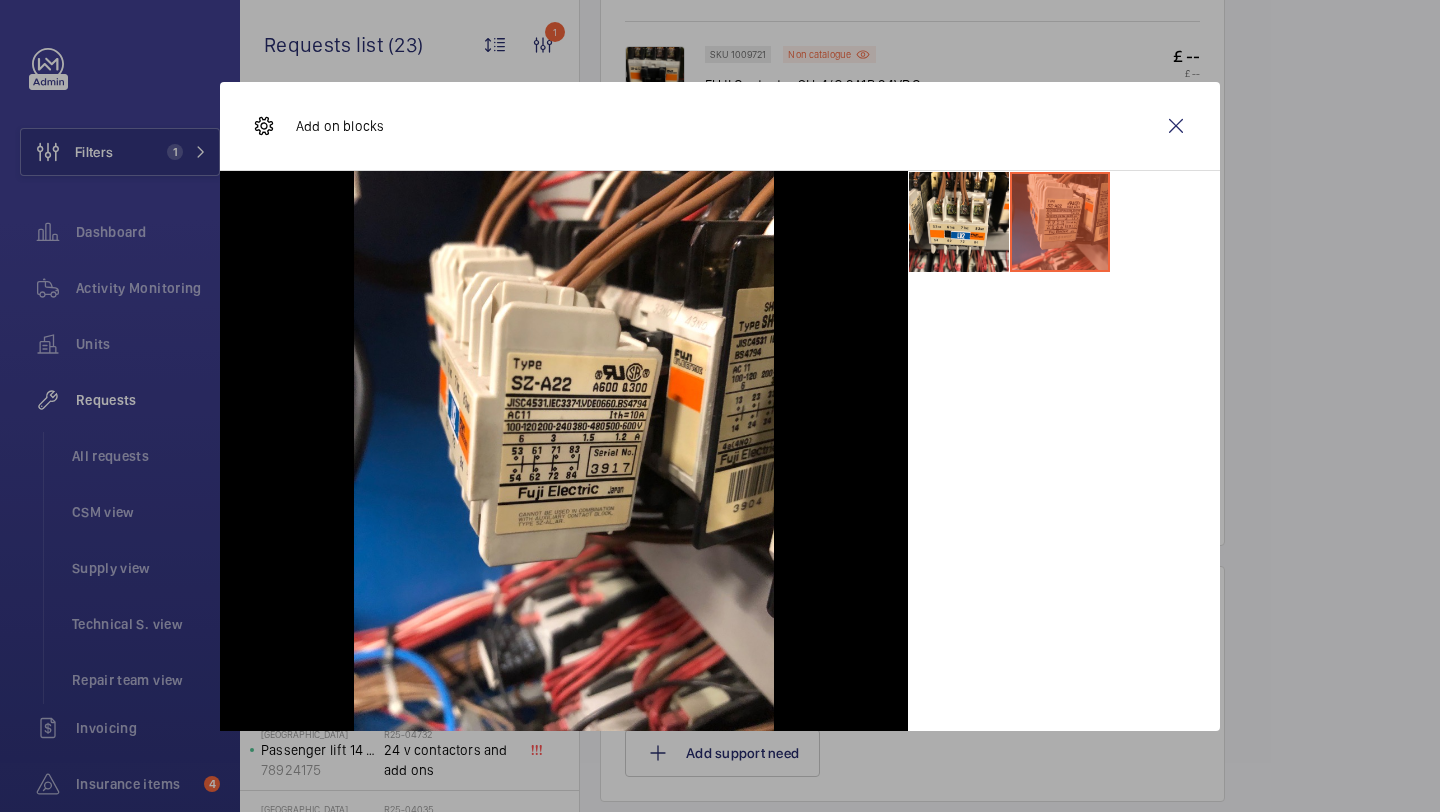click on "Add on blocks" at bounding box center (720, 126) 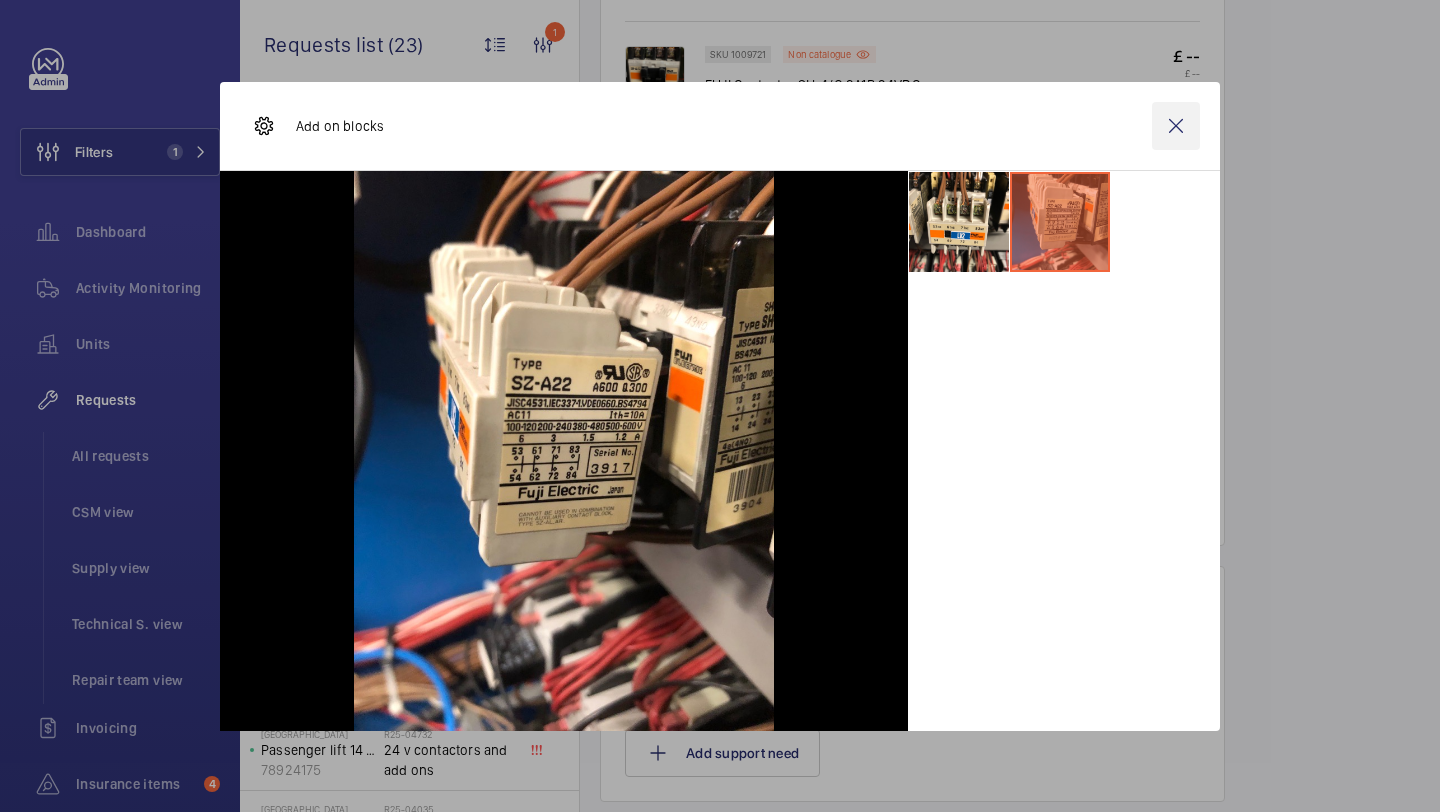 click at bounding box center [1176, 126] 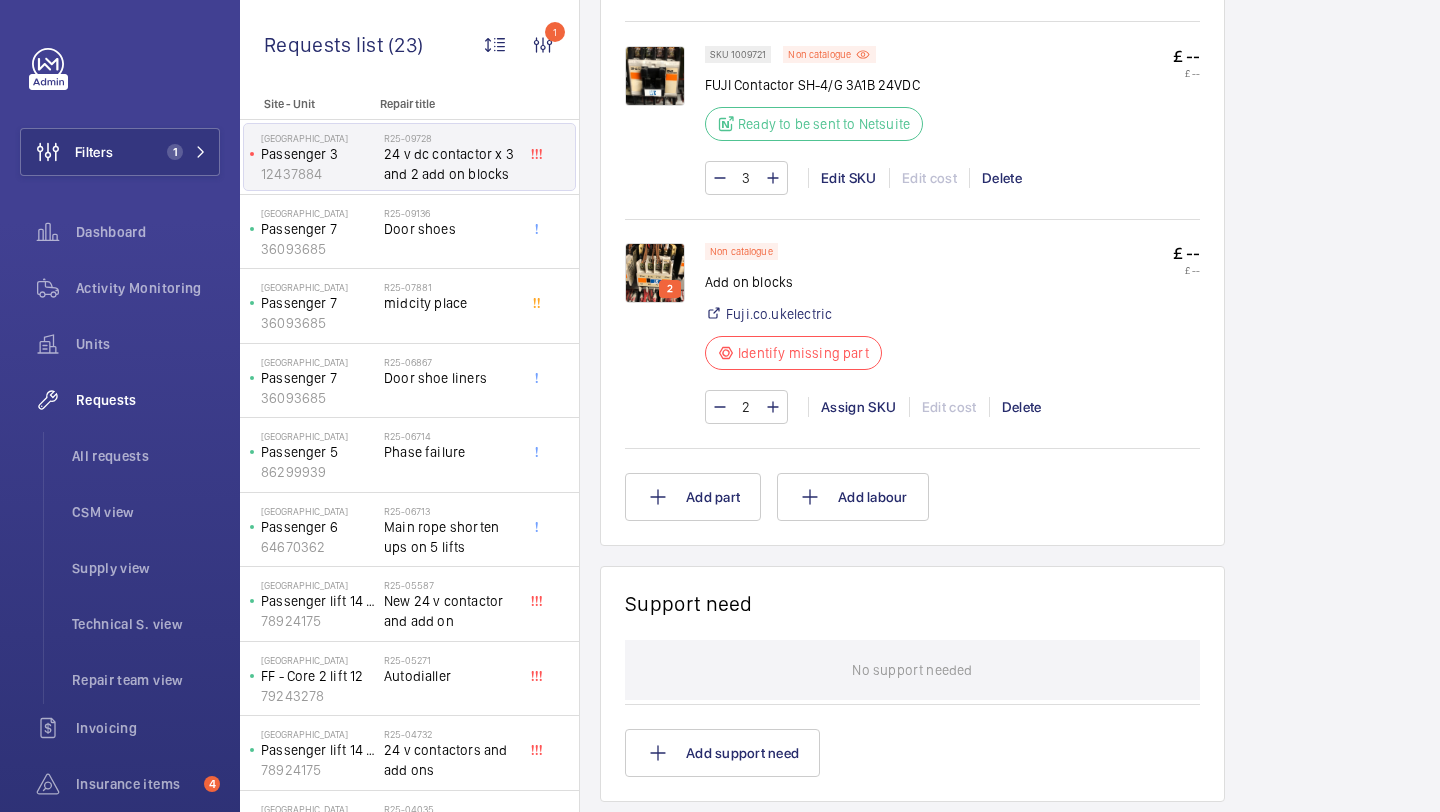 click 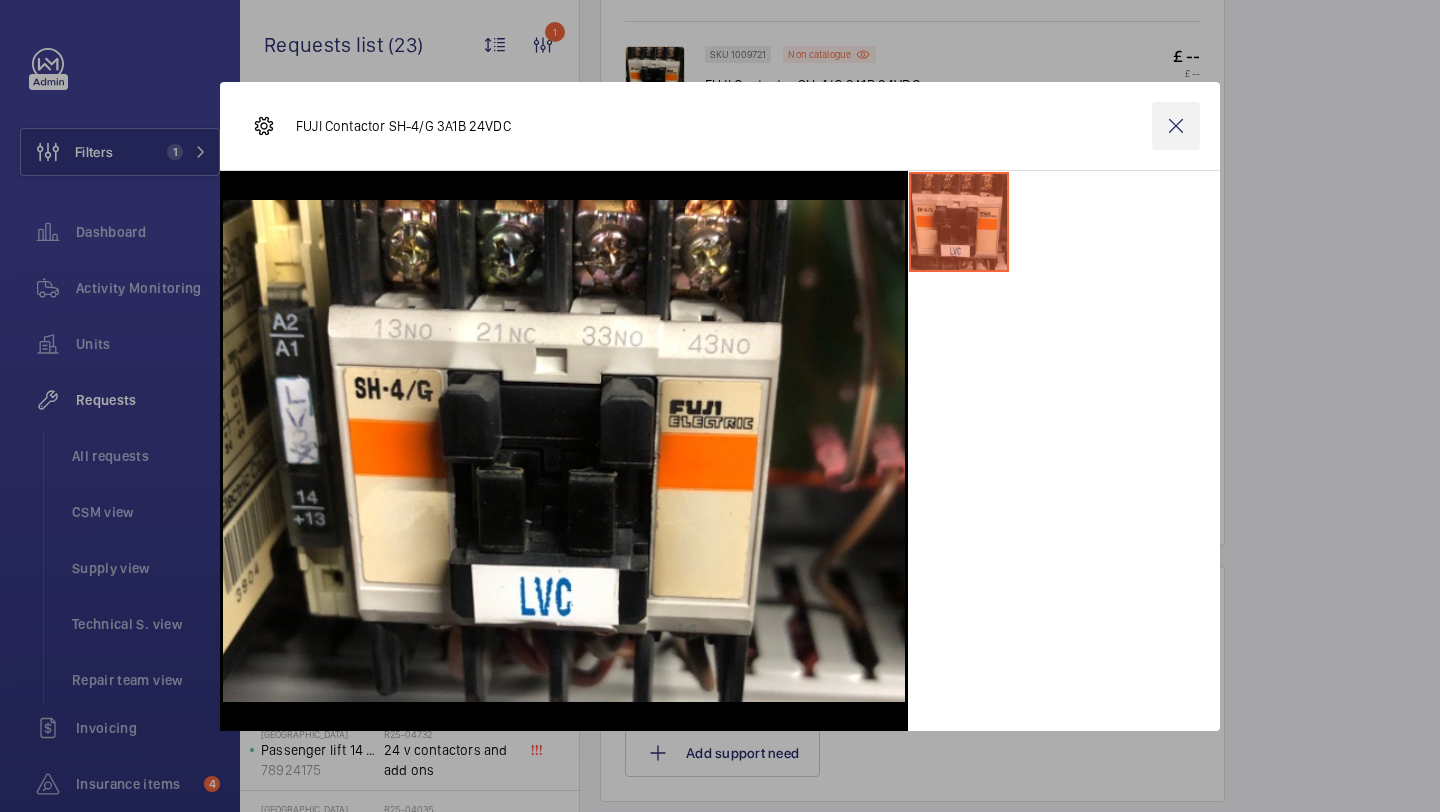 click at bounding box center (1176, 126) 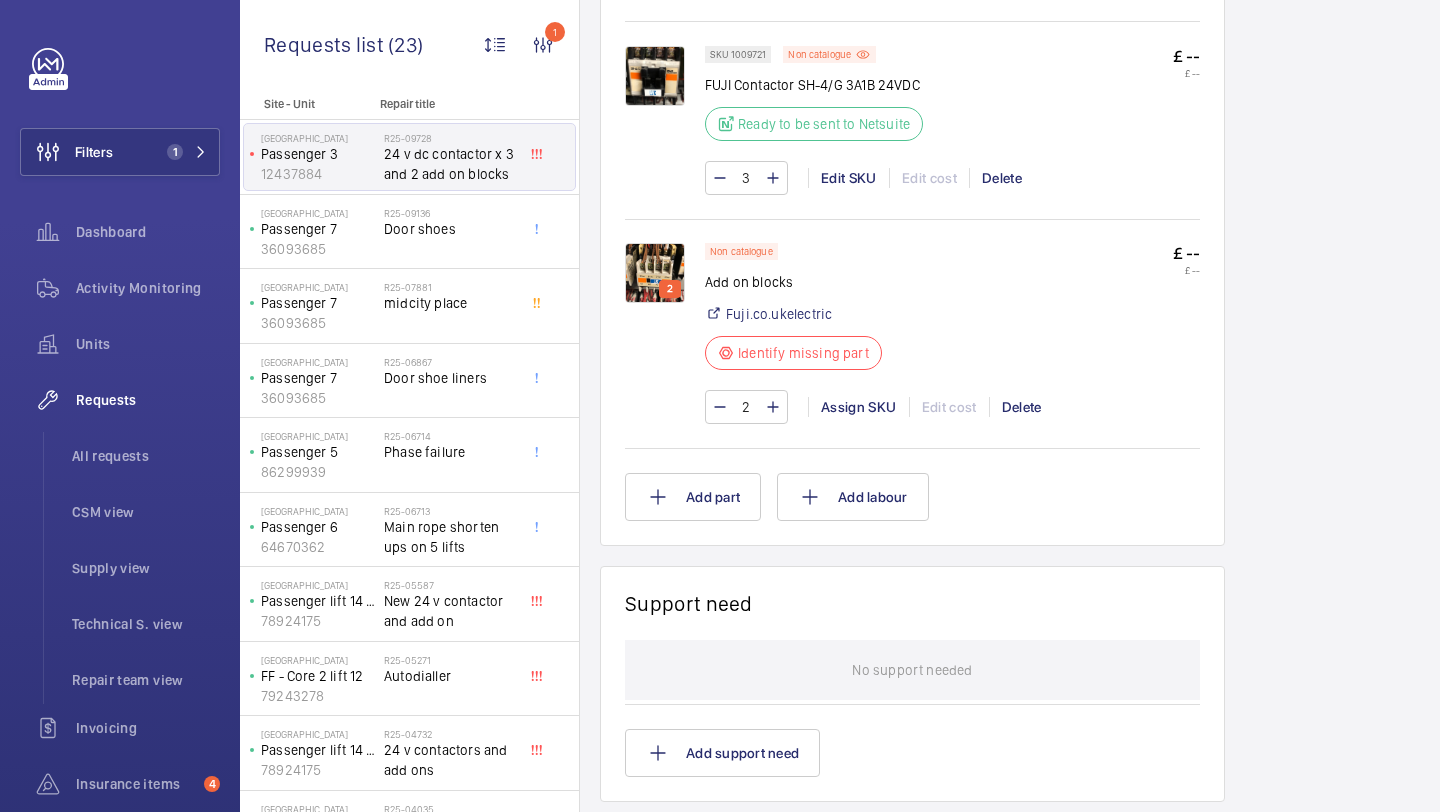 click on "Items Total cost: £ 0.00 SKU 1009721 Non catalogue FUJI Contactor SH-4/G 3A1B 24VDC Ready to be sent to Netsuite  £ --   £ --  3 Edit SKU Edit cost Delete  2  Non catalogue Add on blocks   Fuji.co.ukelectric  Identify missing part  £ --   £ --  2 Assign SKU Edit cost Delete  Add part   Add labour" 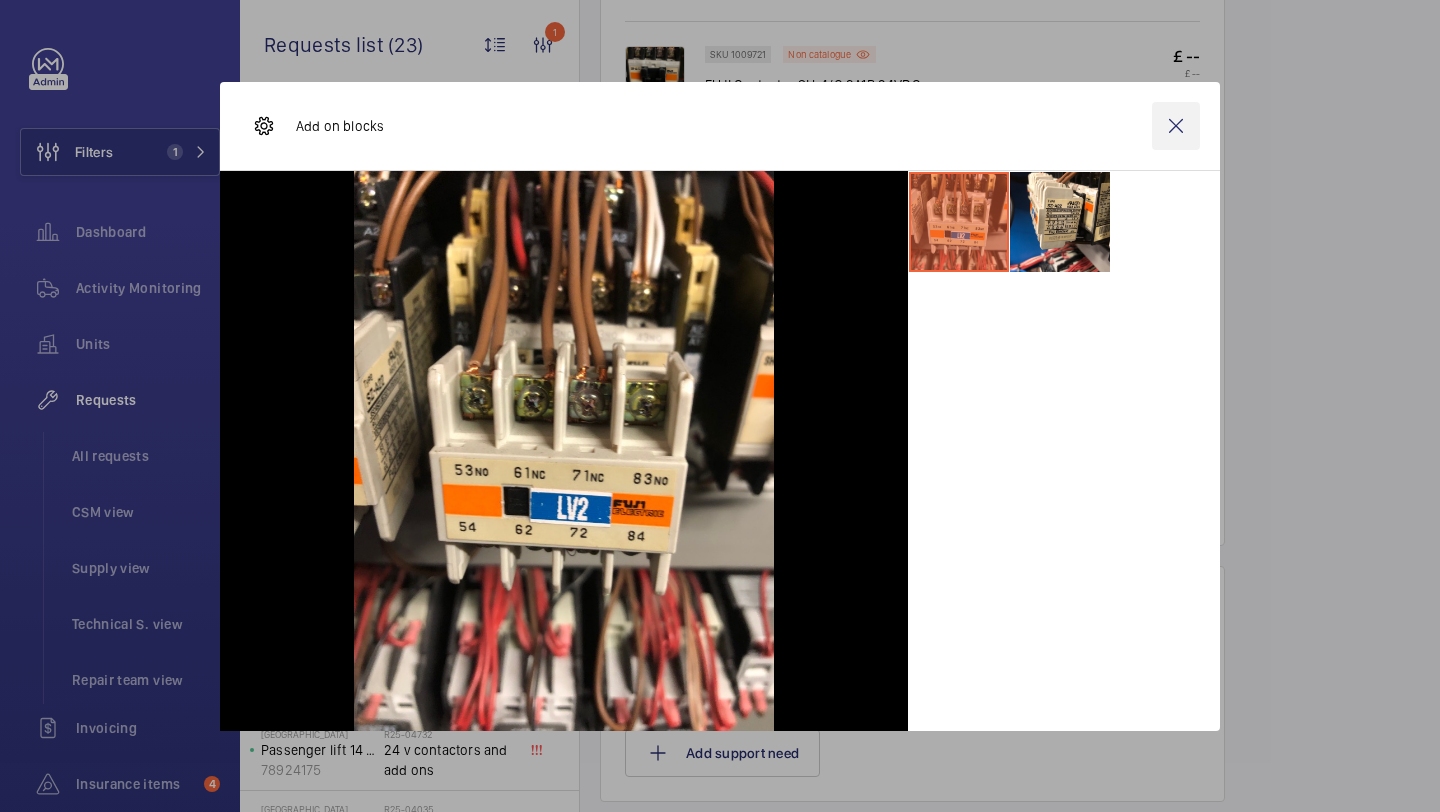 click at bounding box center [1176, 126] 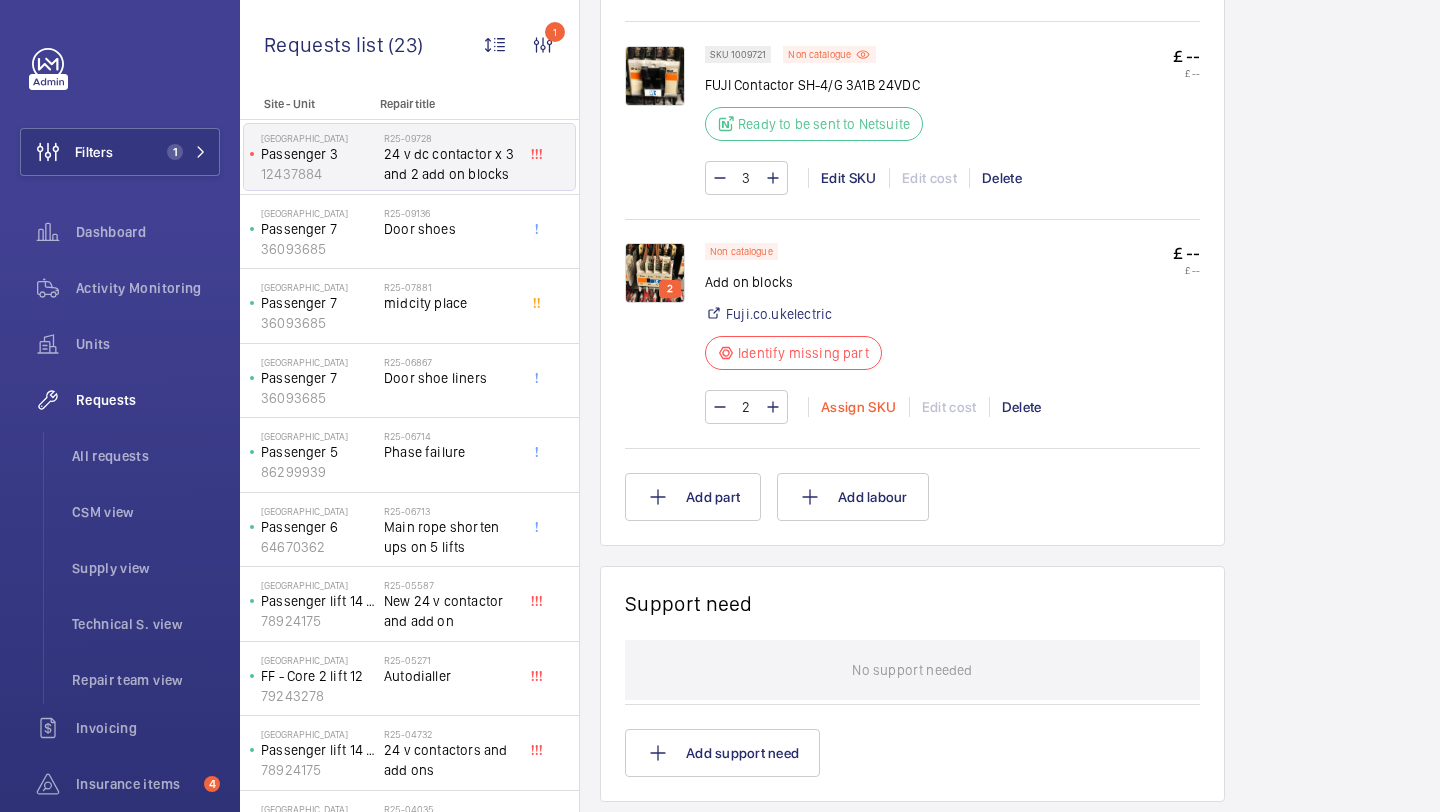 click on "Assign SKU" 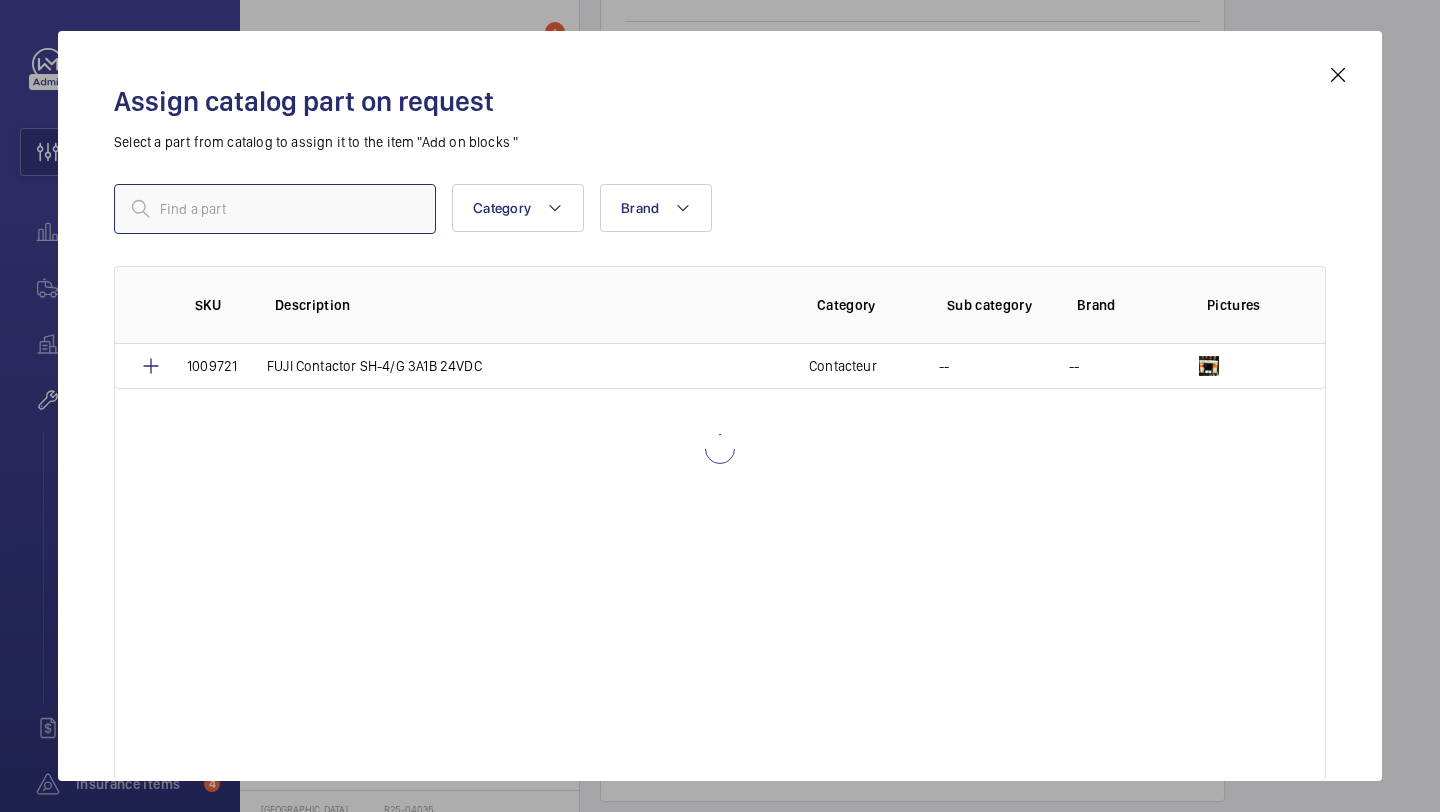 click at bounding box center (275, 209) 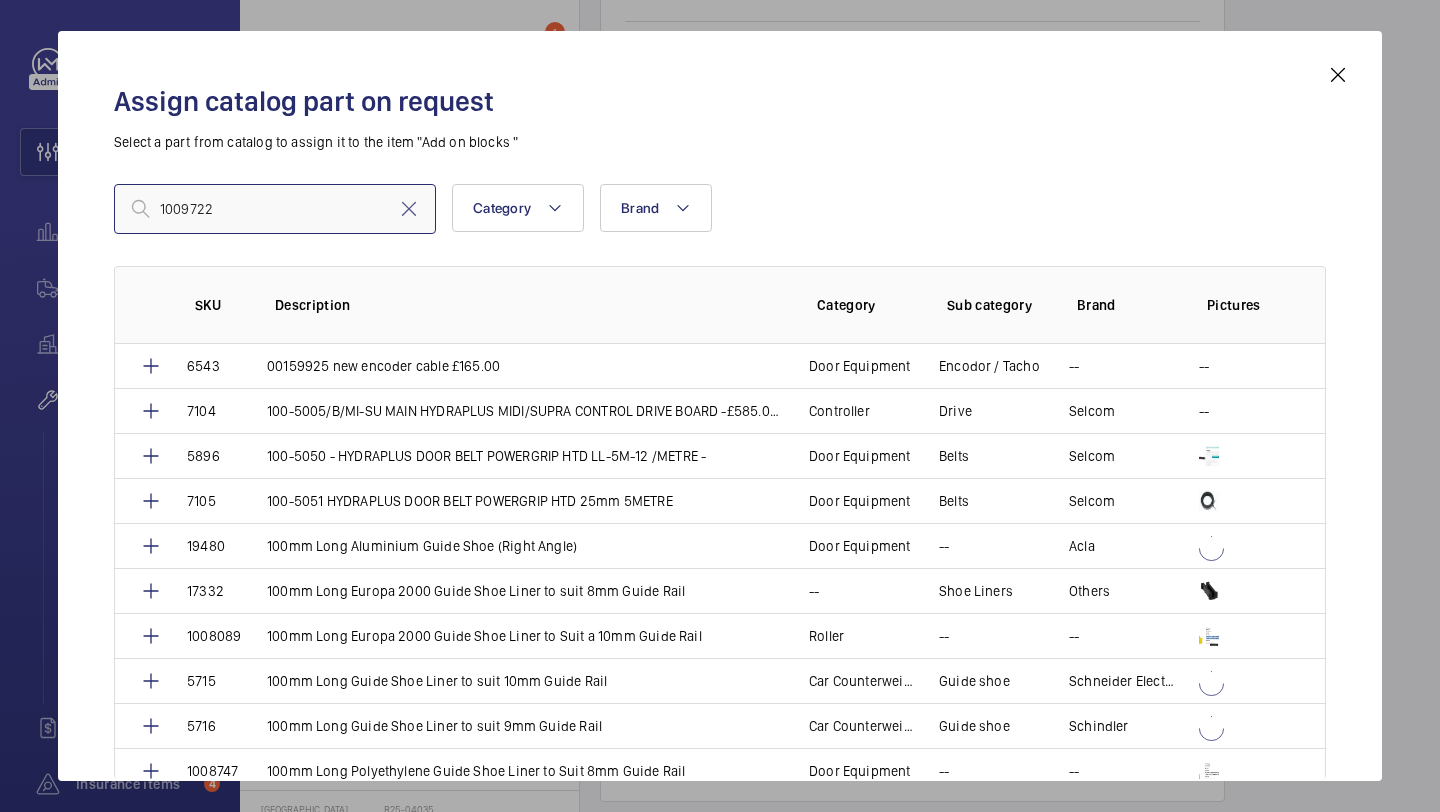 click on "1009722" at bounding box center [275, 209] 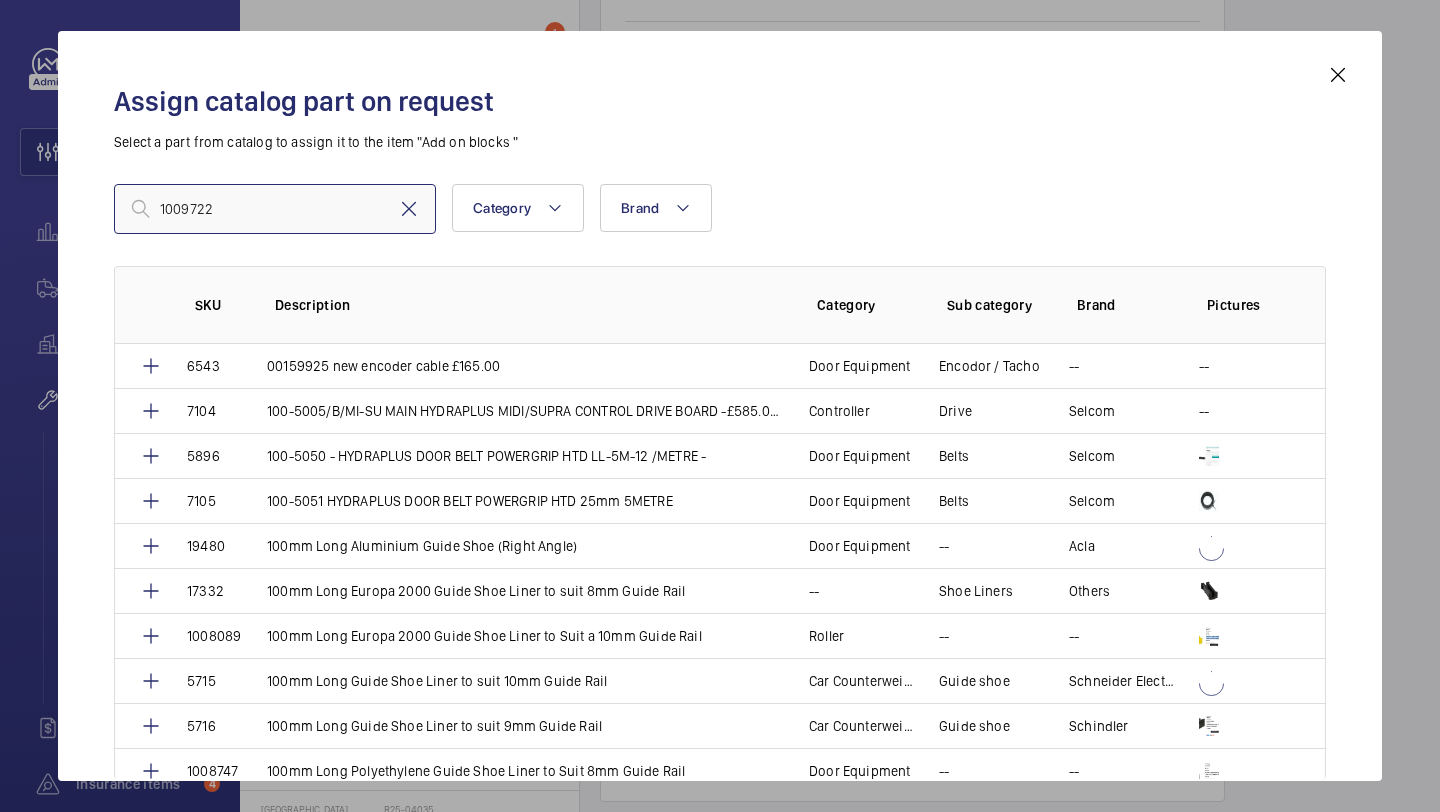type on "1009722" 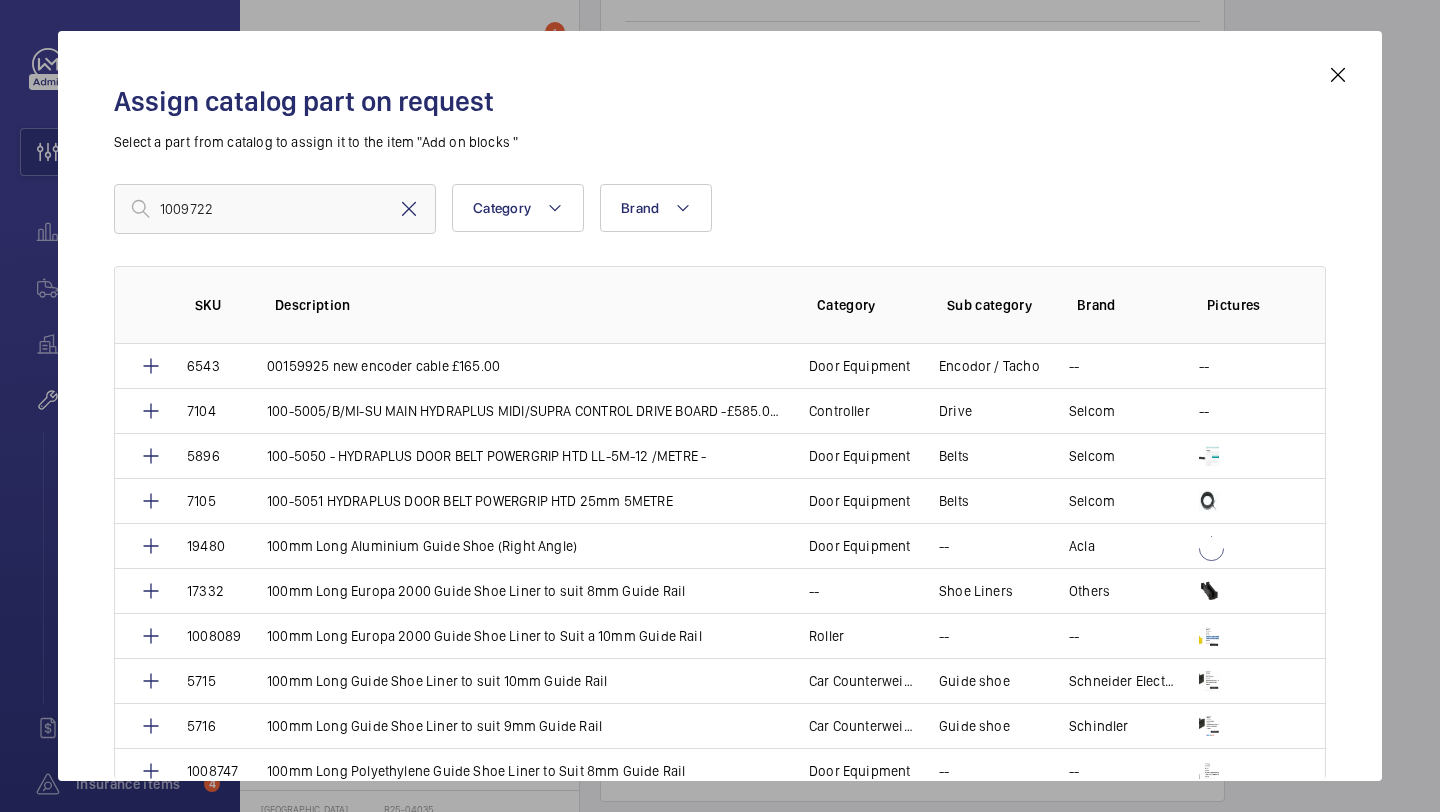 click at bounding box center (409, 209) 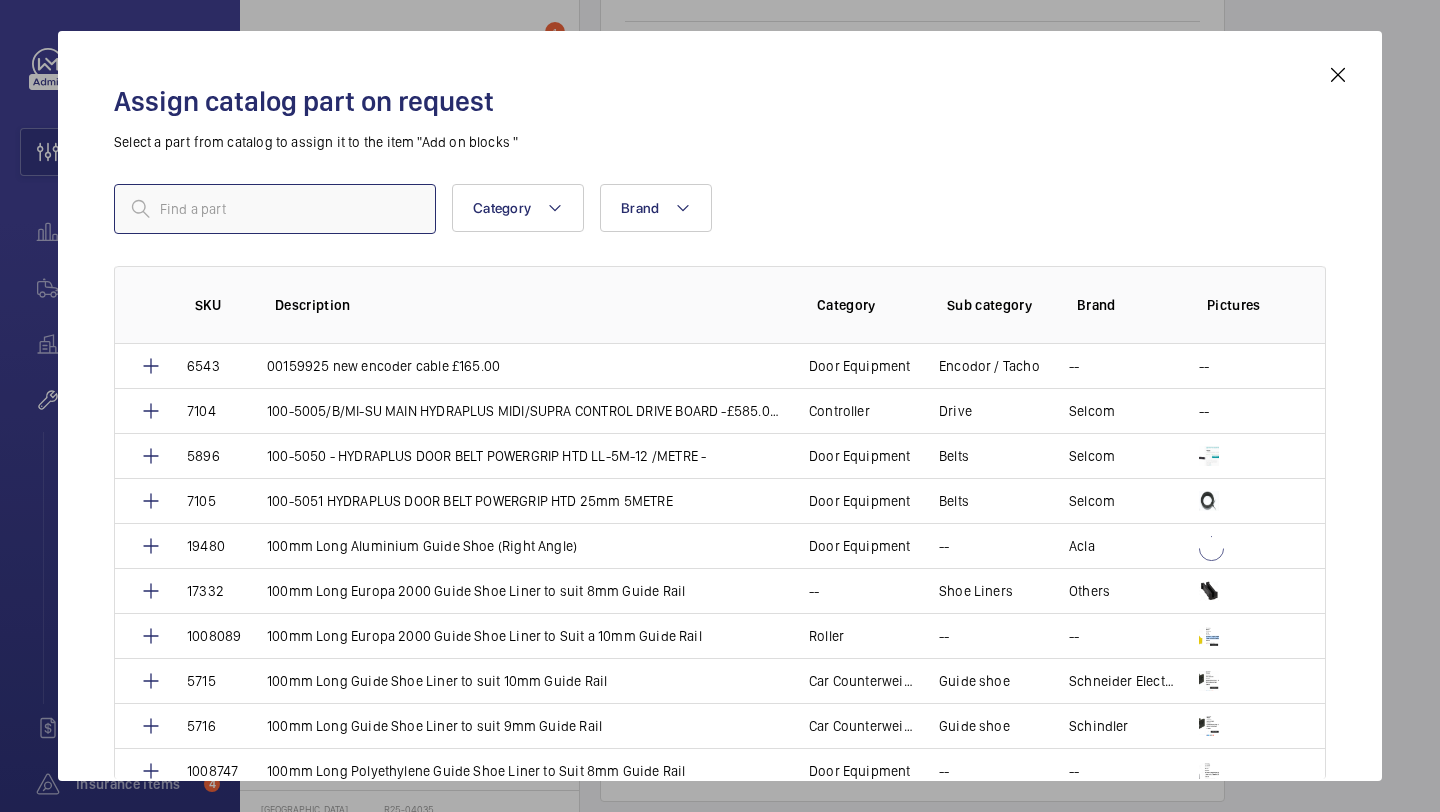 paste on "1009722" 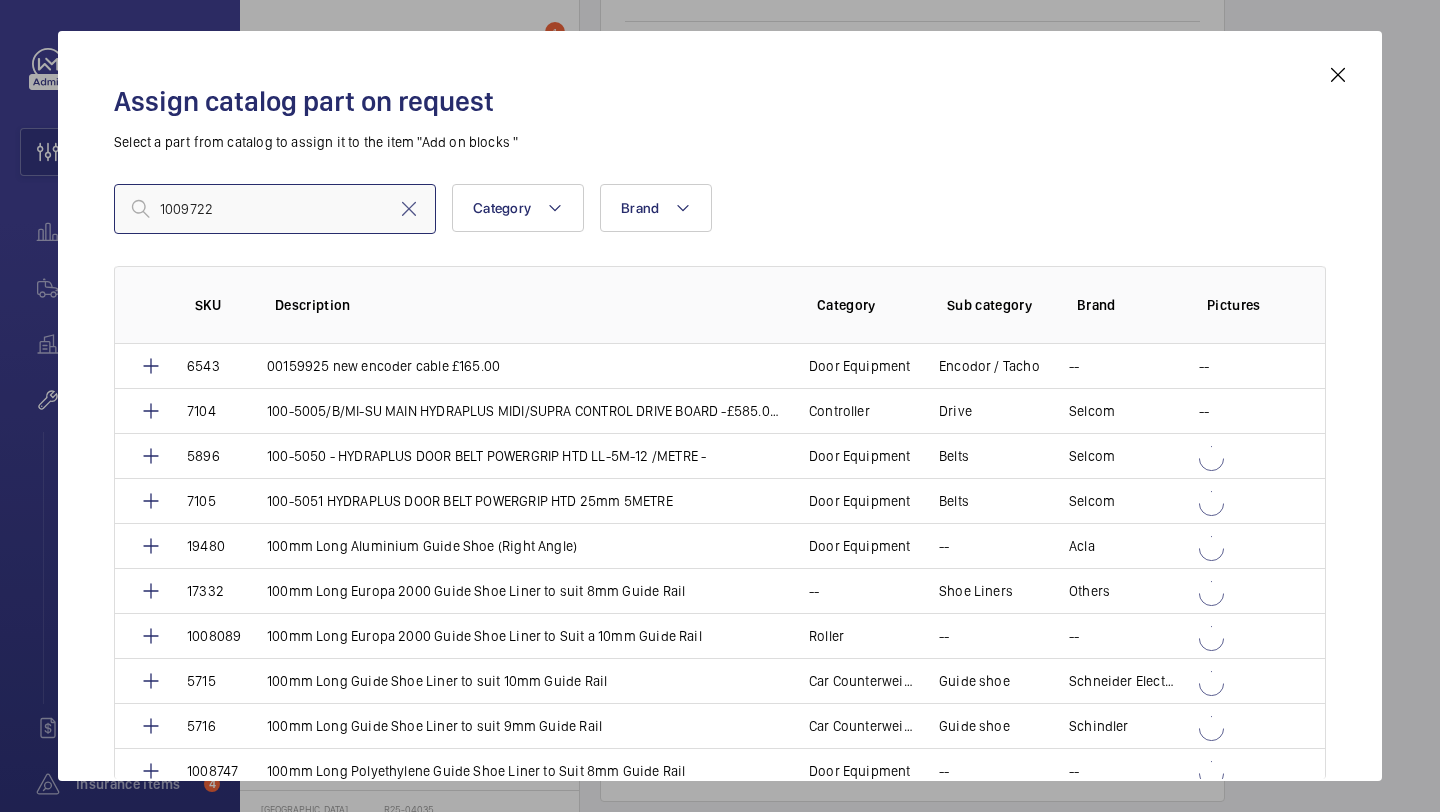 type on "1009722" 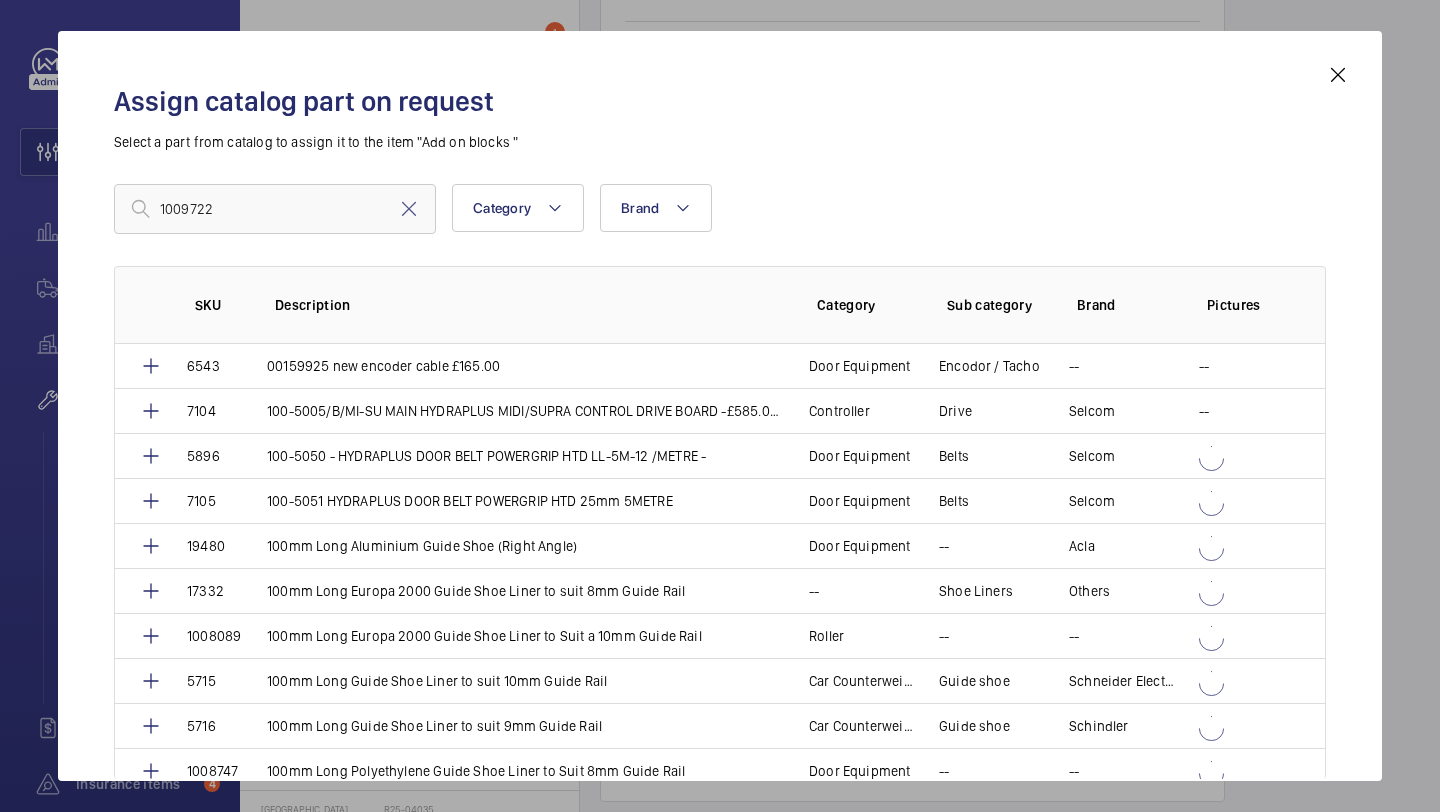 click at bounding box center (409, 209) 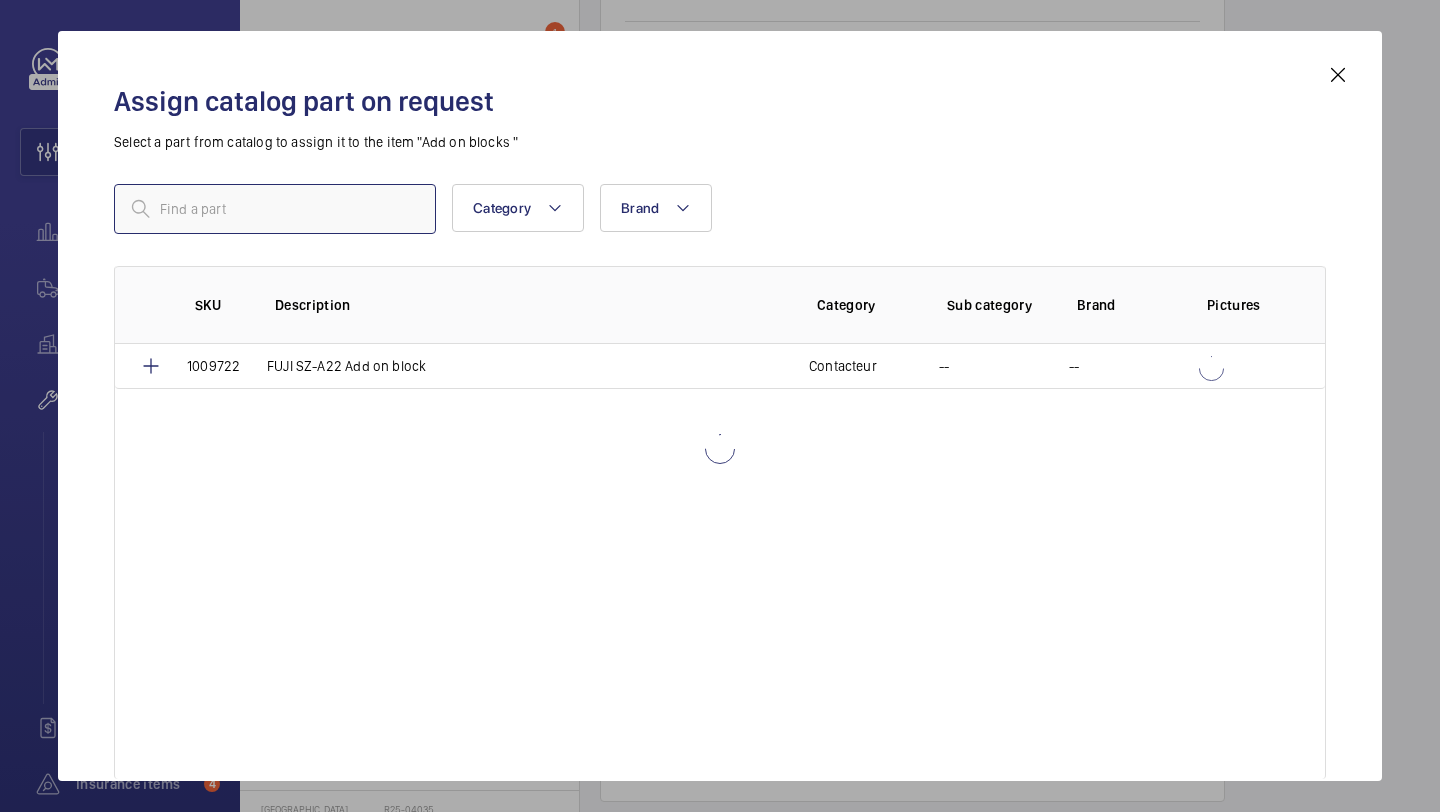 paste on "1009722" 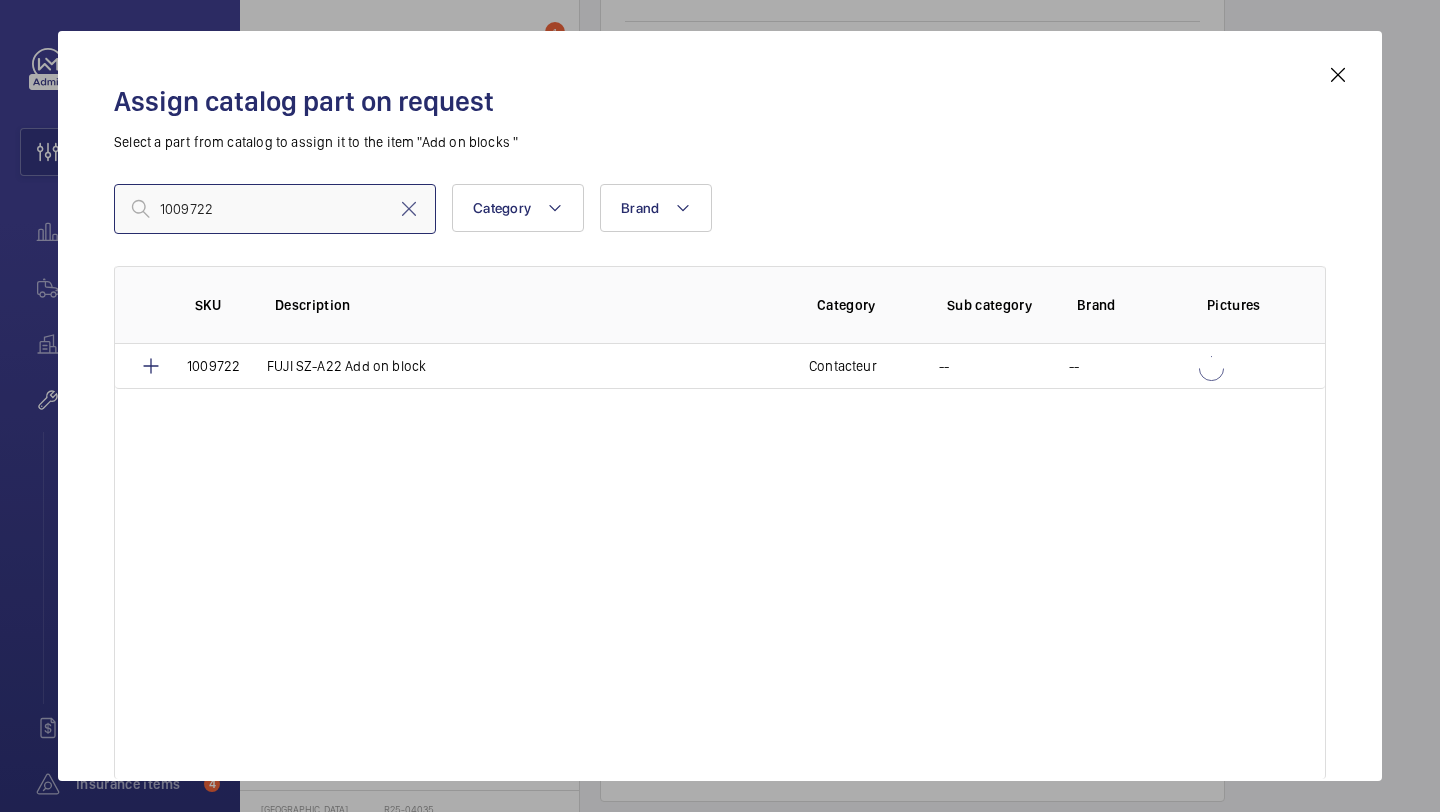 type on "1009722" 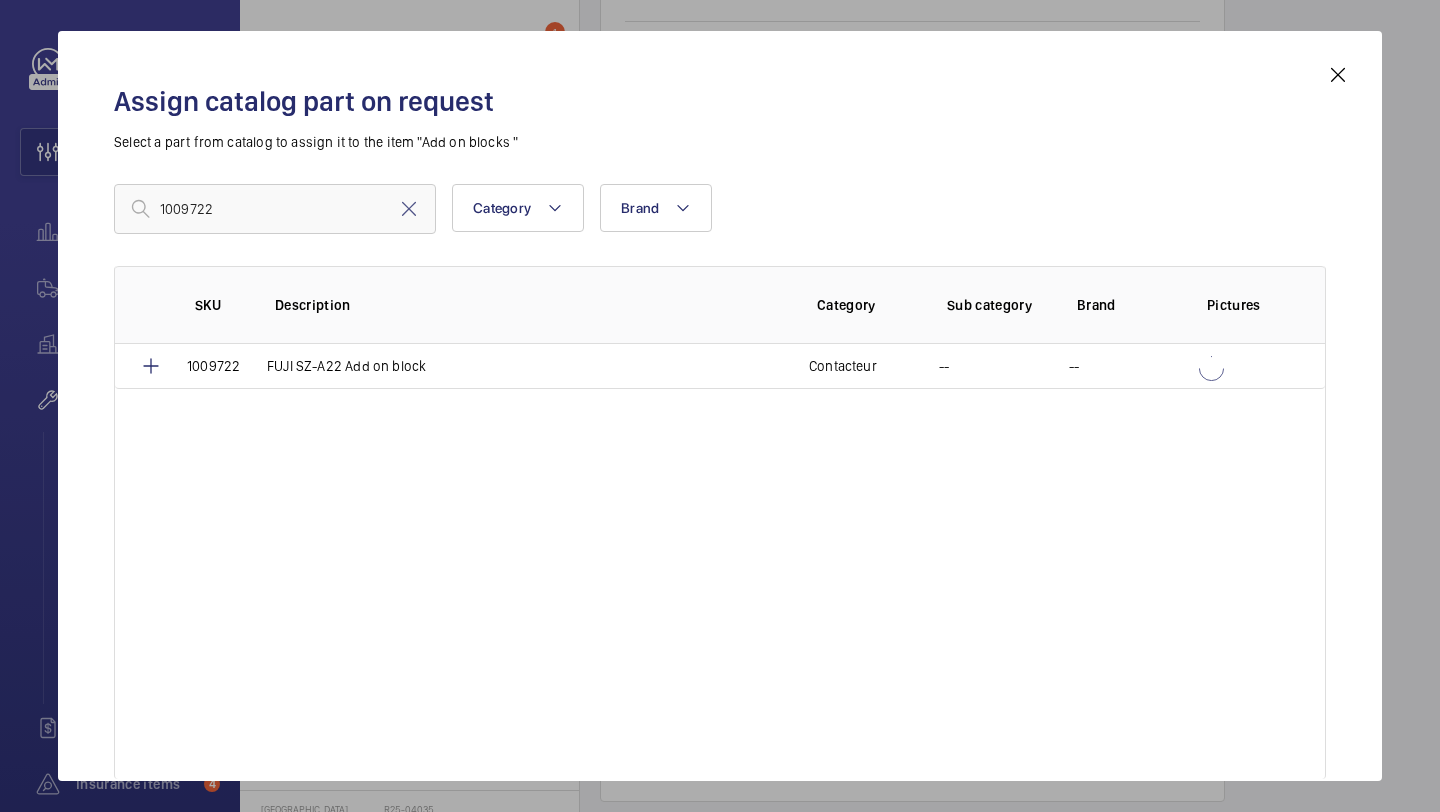 click at bounding box center (1338, 75) 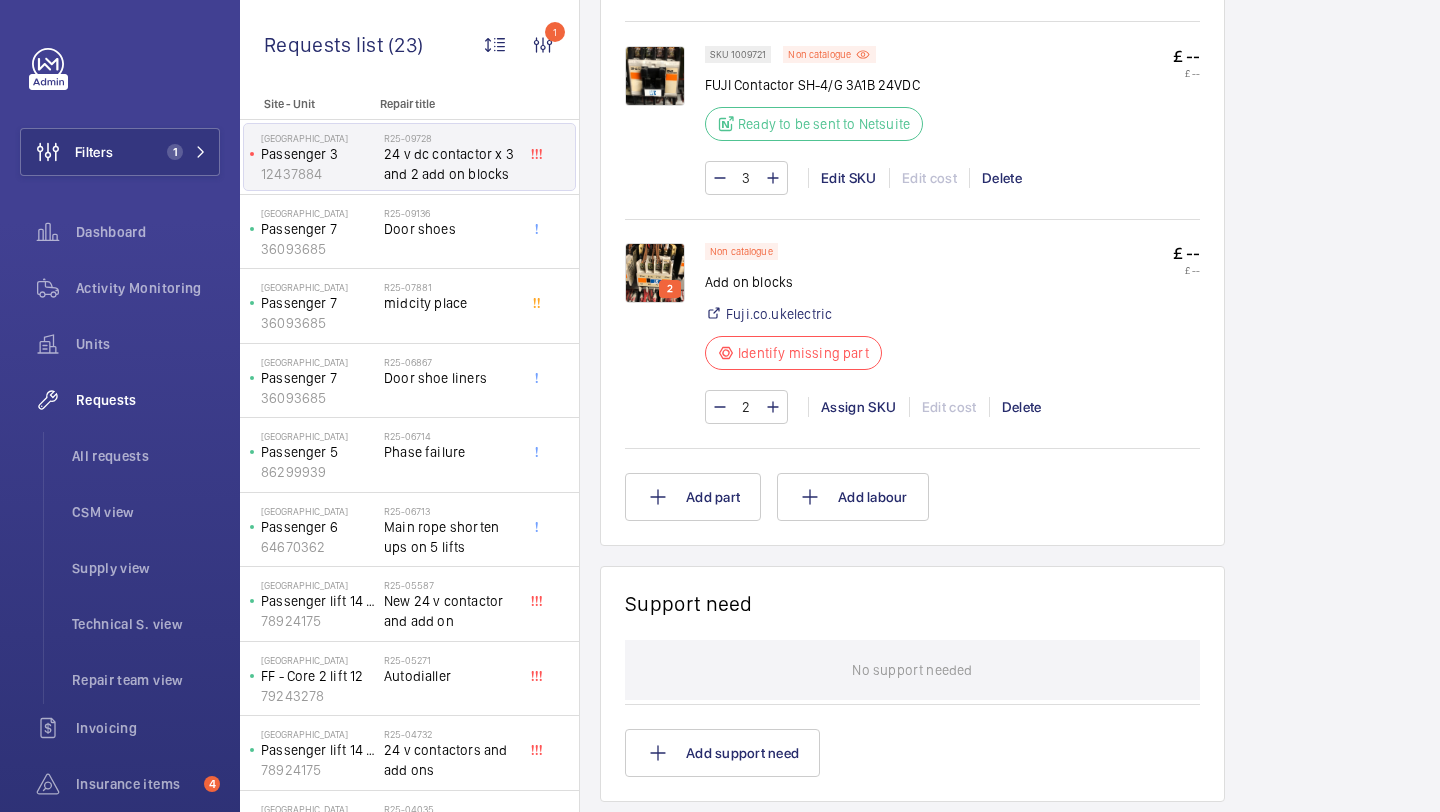 click on "2 Assign SKU Edit cost Delete" 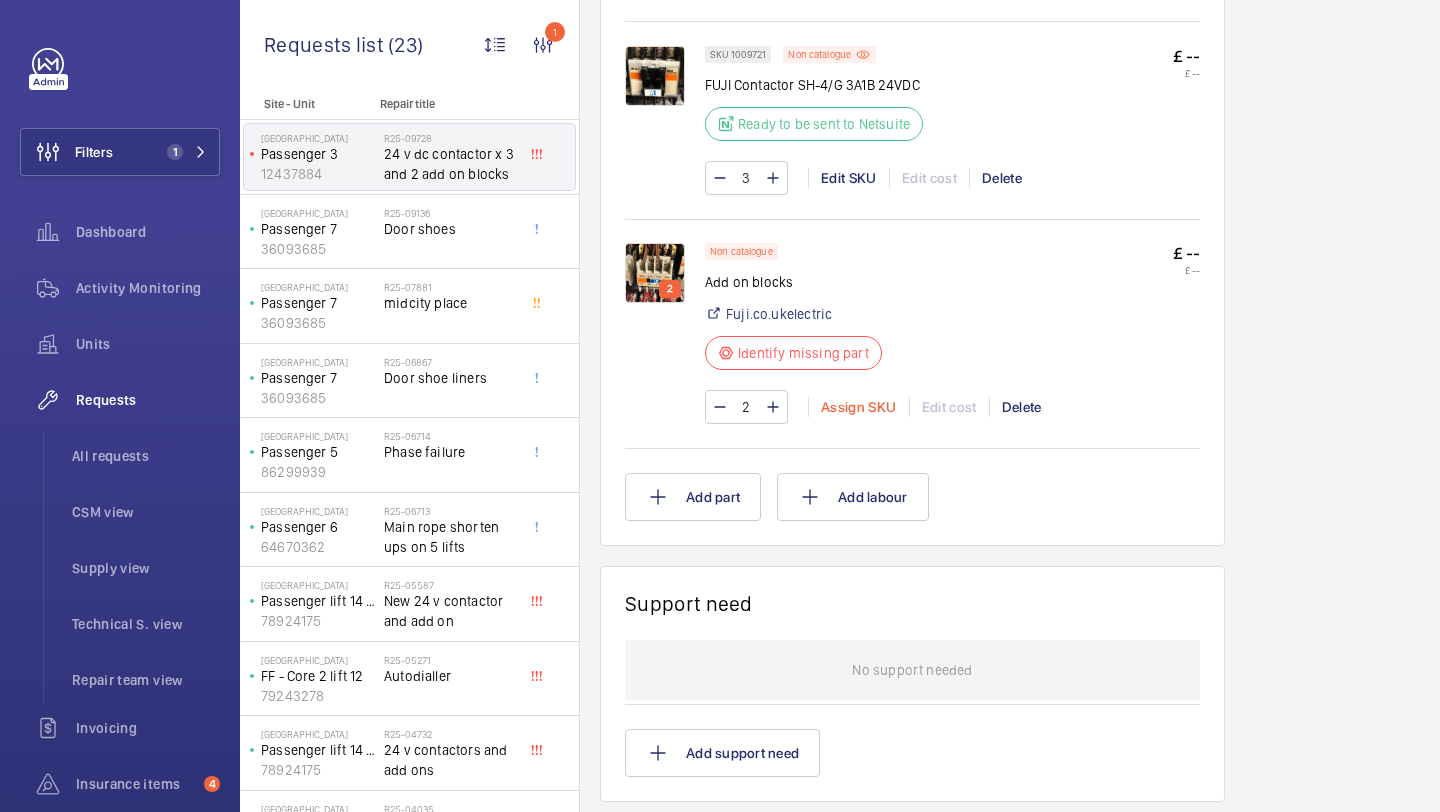 click on "Assign SKU" 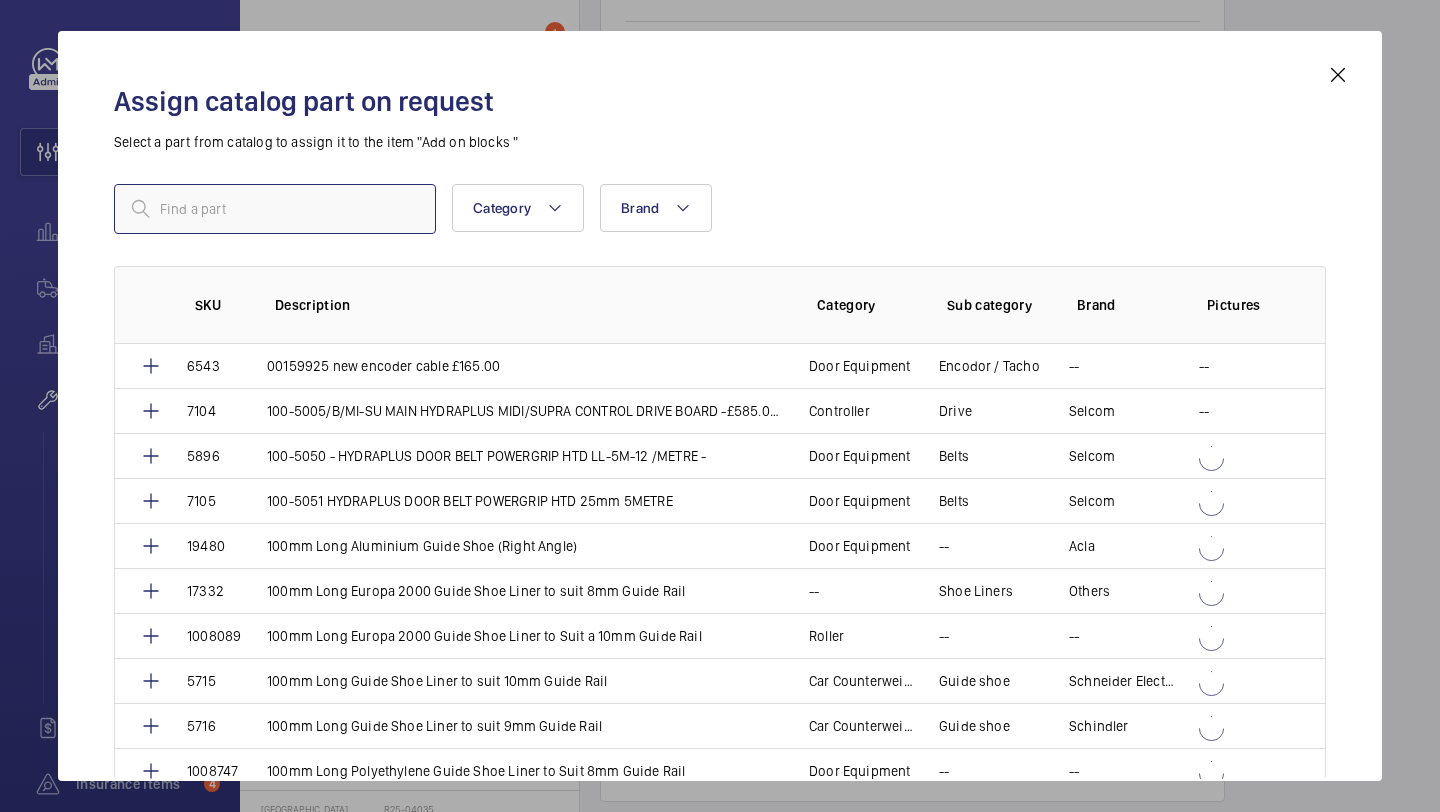click at bounding box center (275, 209) 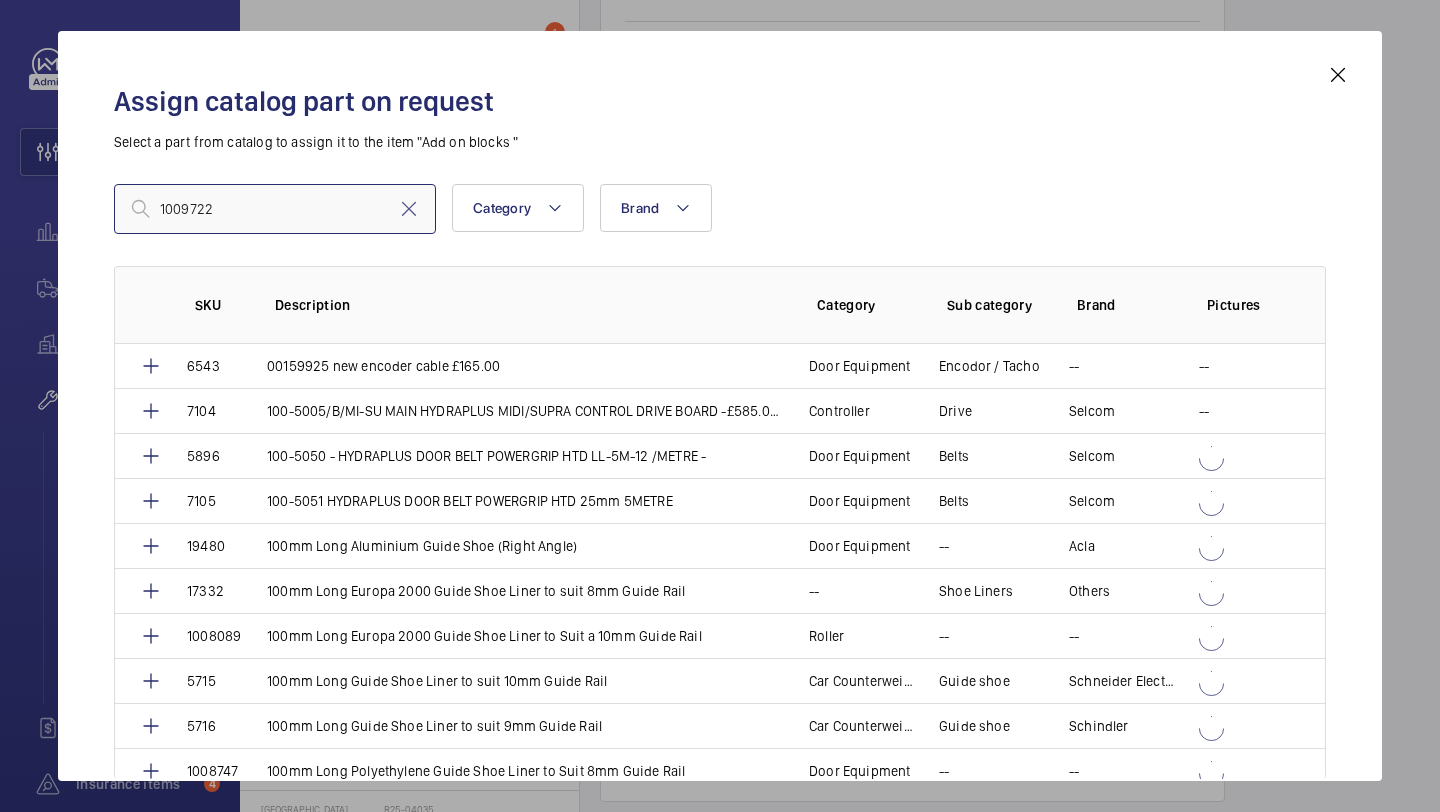 type on "1009722" 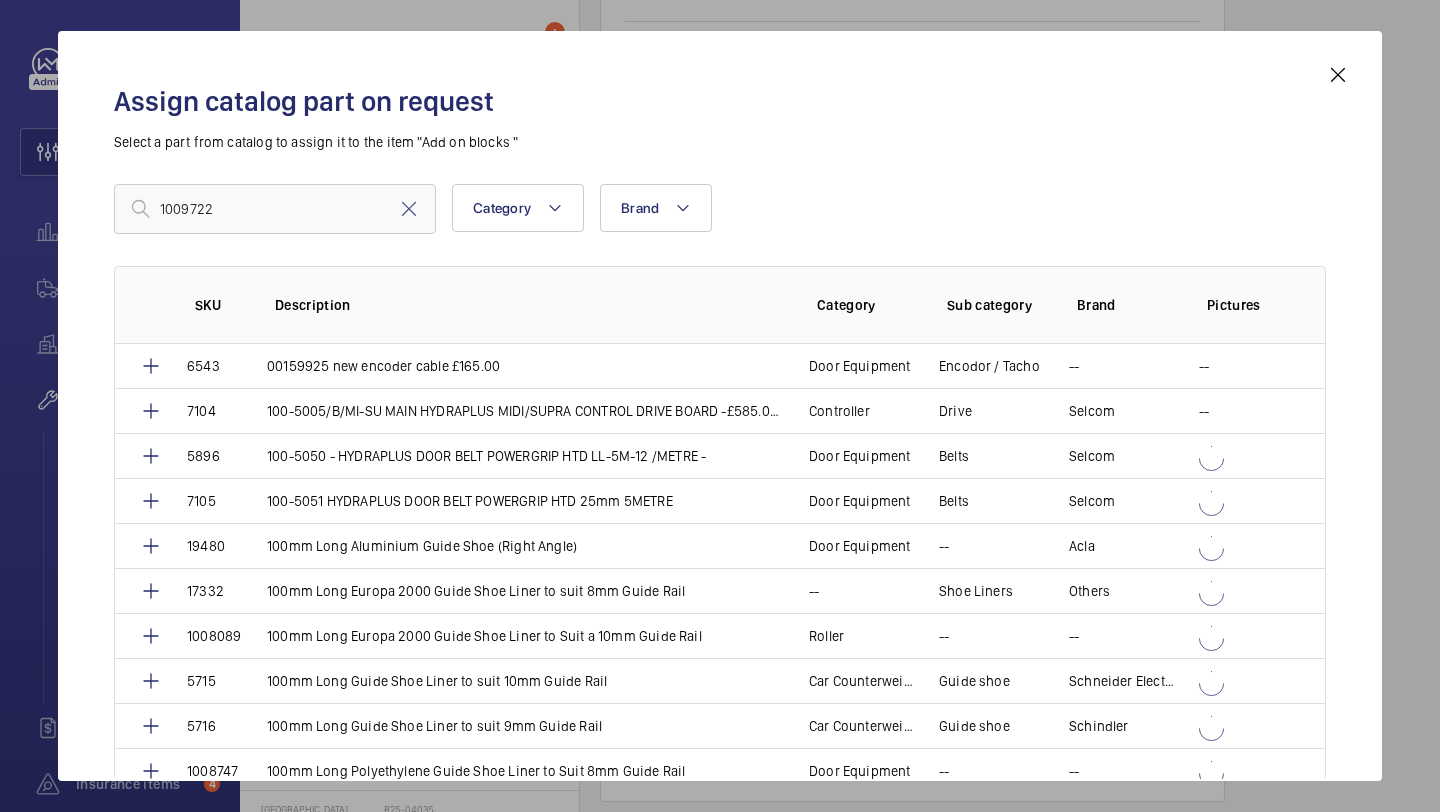 click at bounding box center (1338, 75) 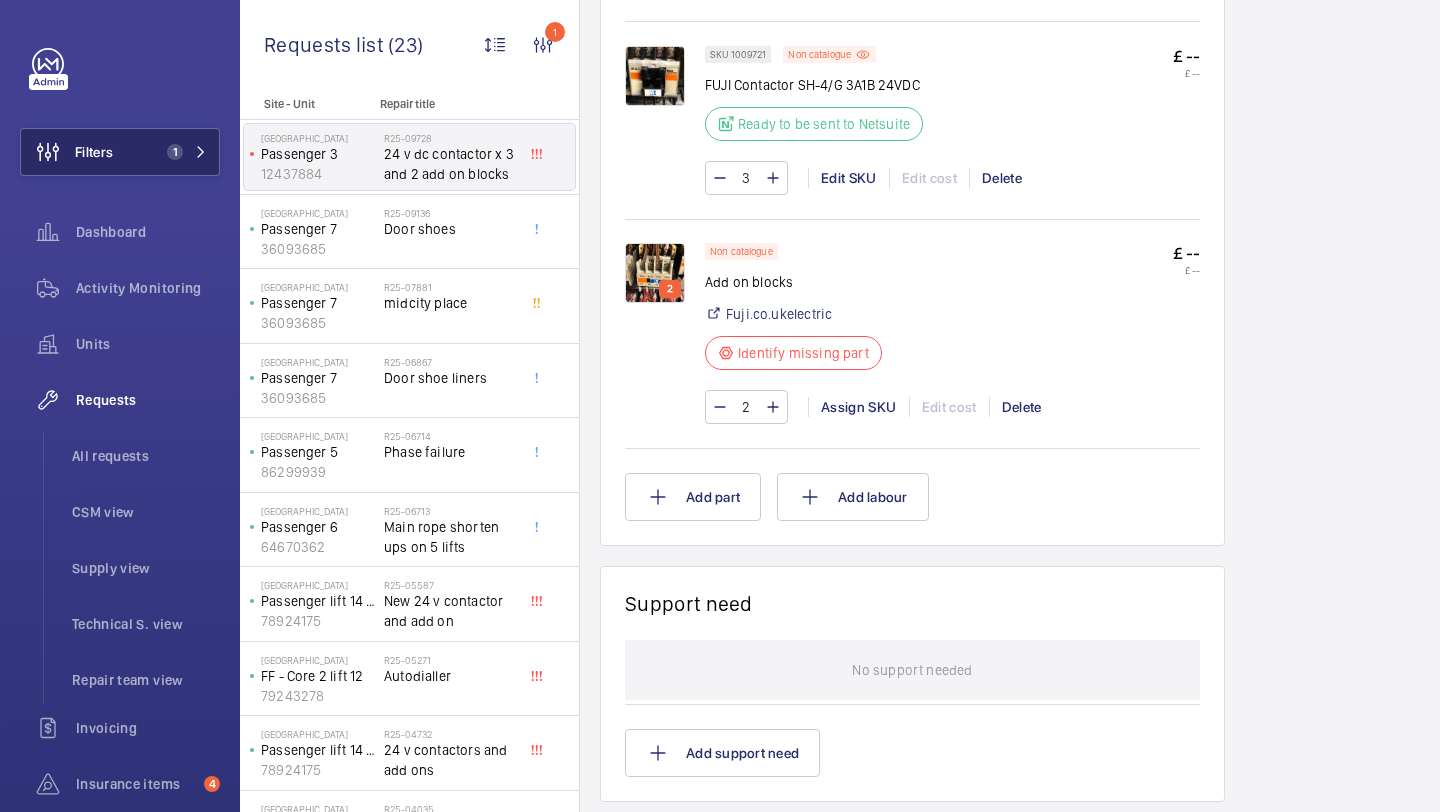 click on "Filters 1" 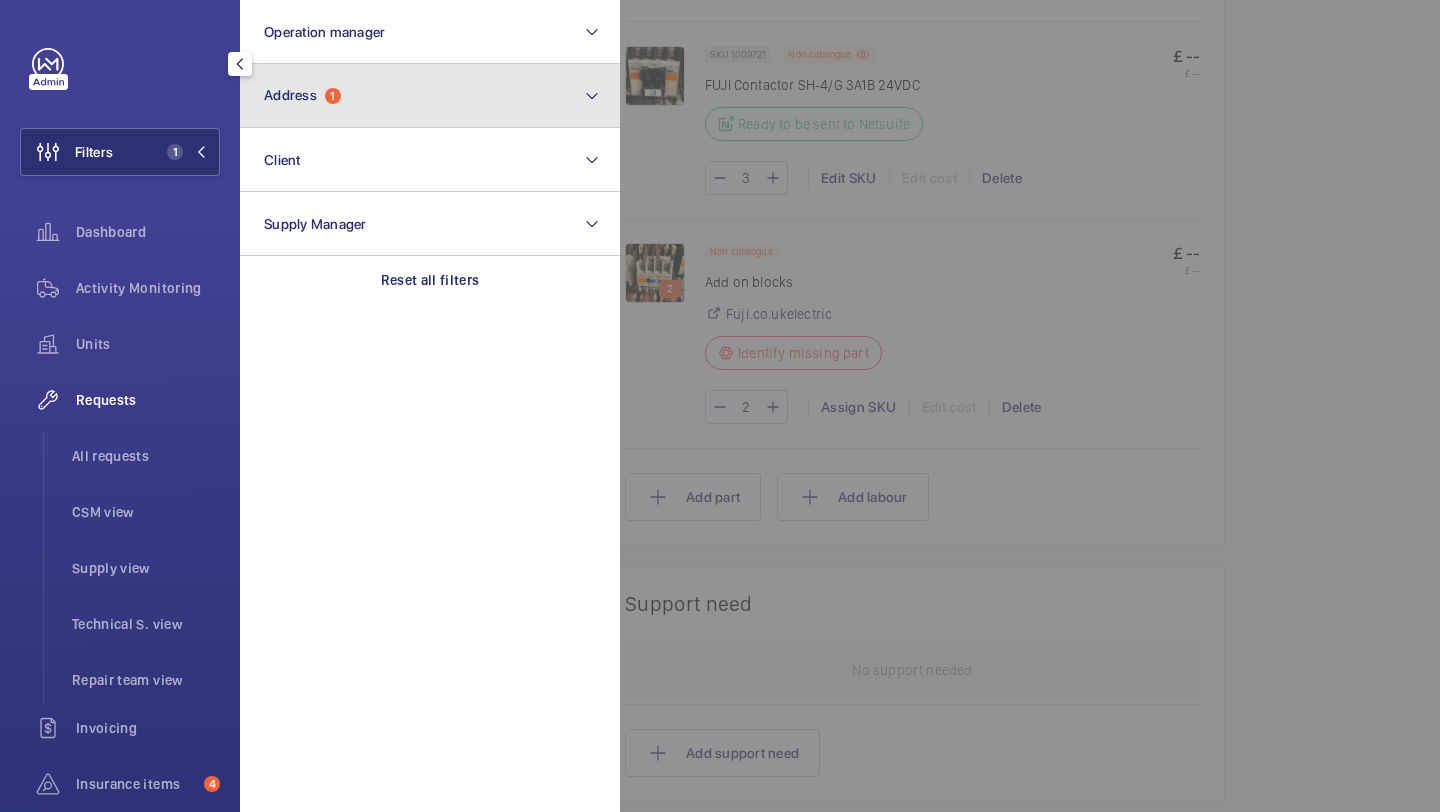 click on "Address" 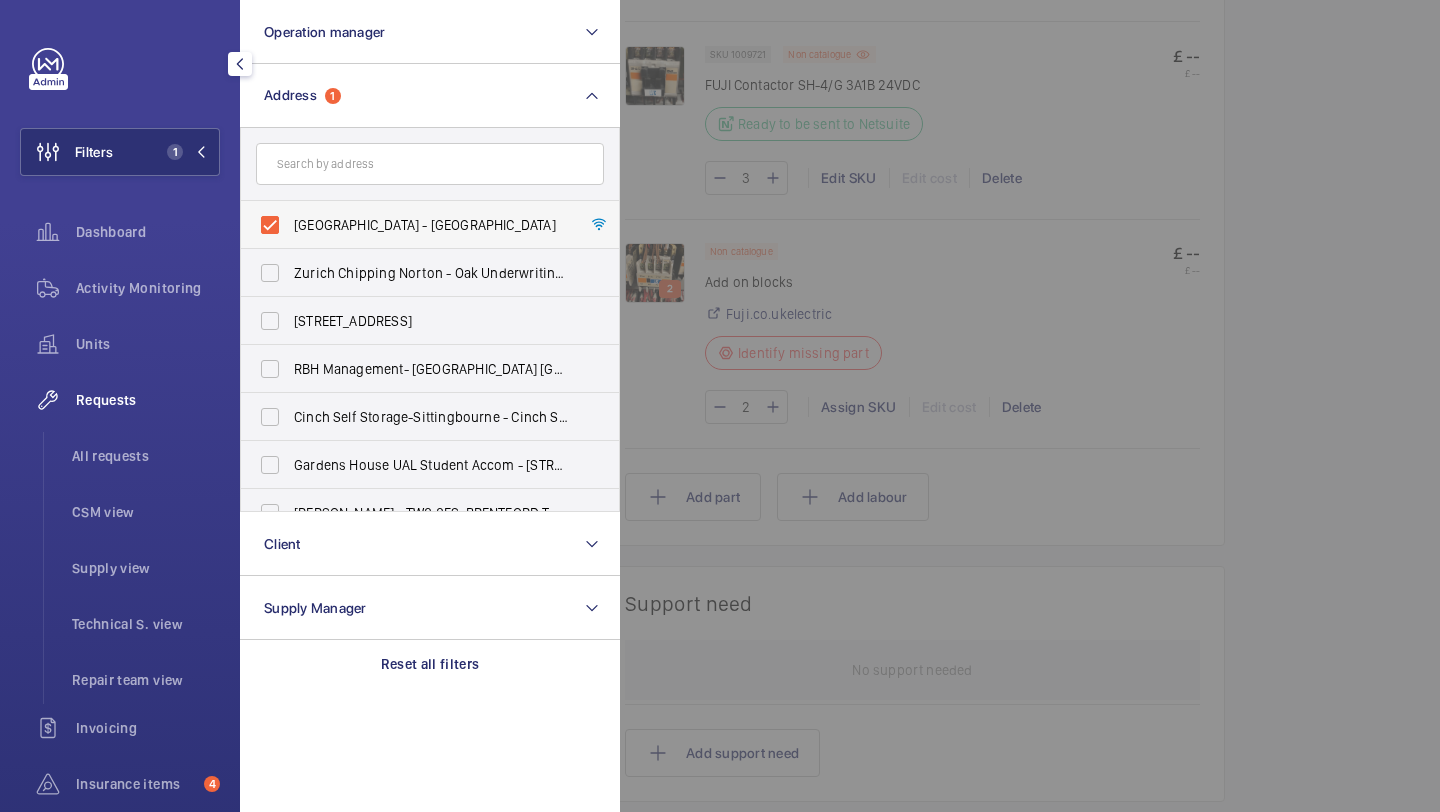 click on "[GEOGRAPHIC_DATA] - [GEOGRAPHIC_DATA]" at bounding box center (431, 225) 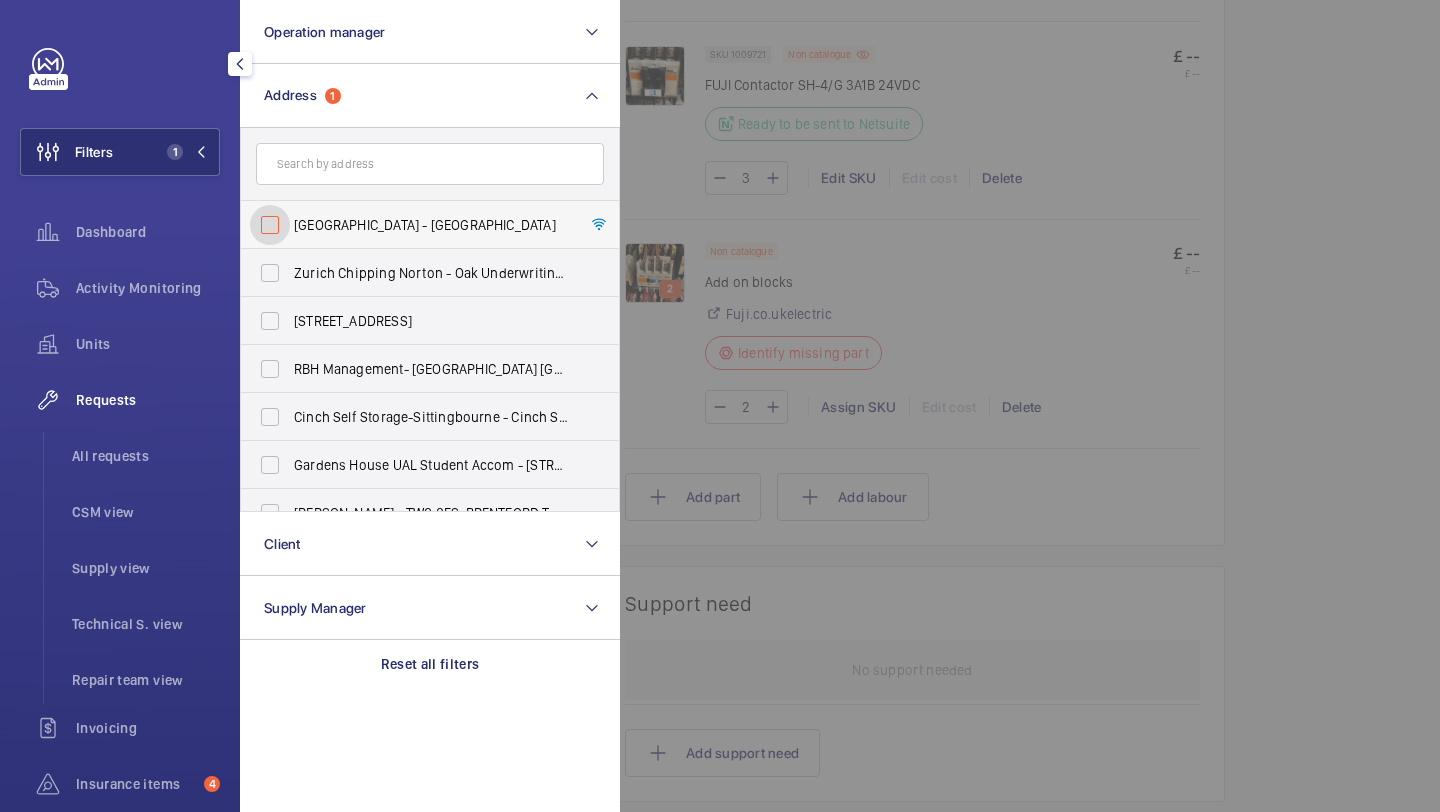 checkbox on "false" 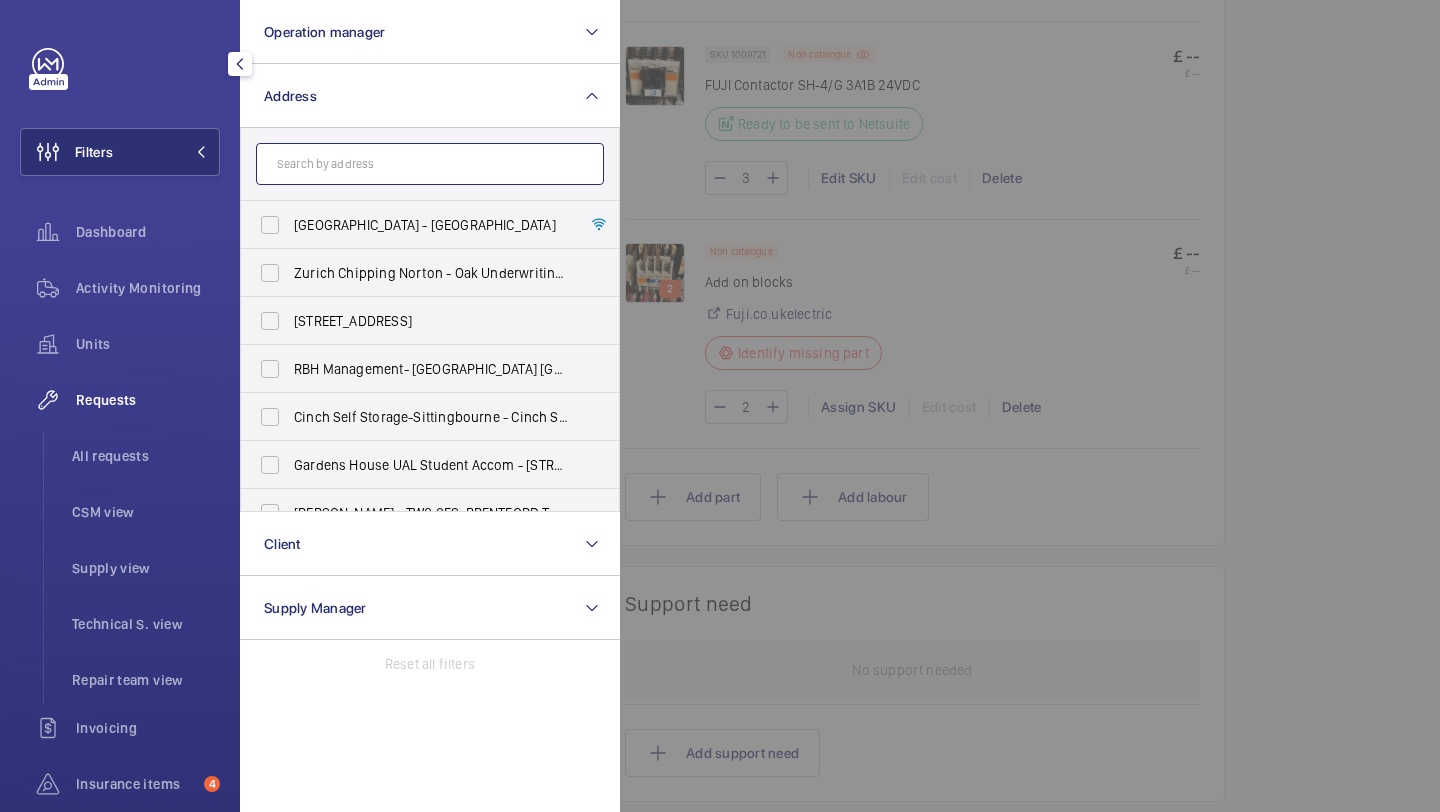 click 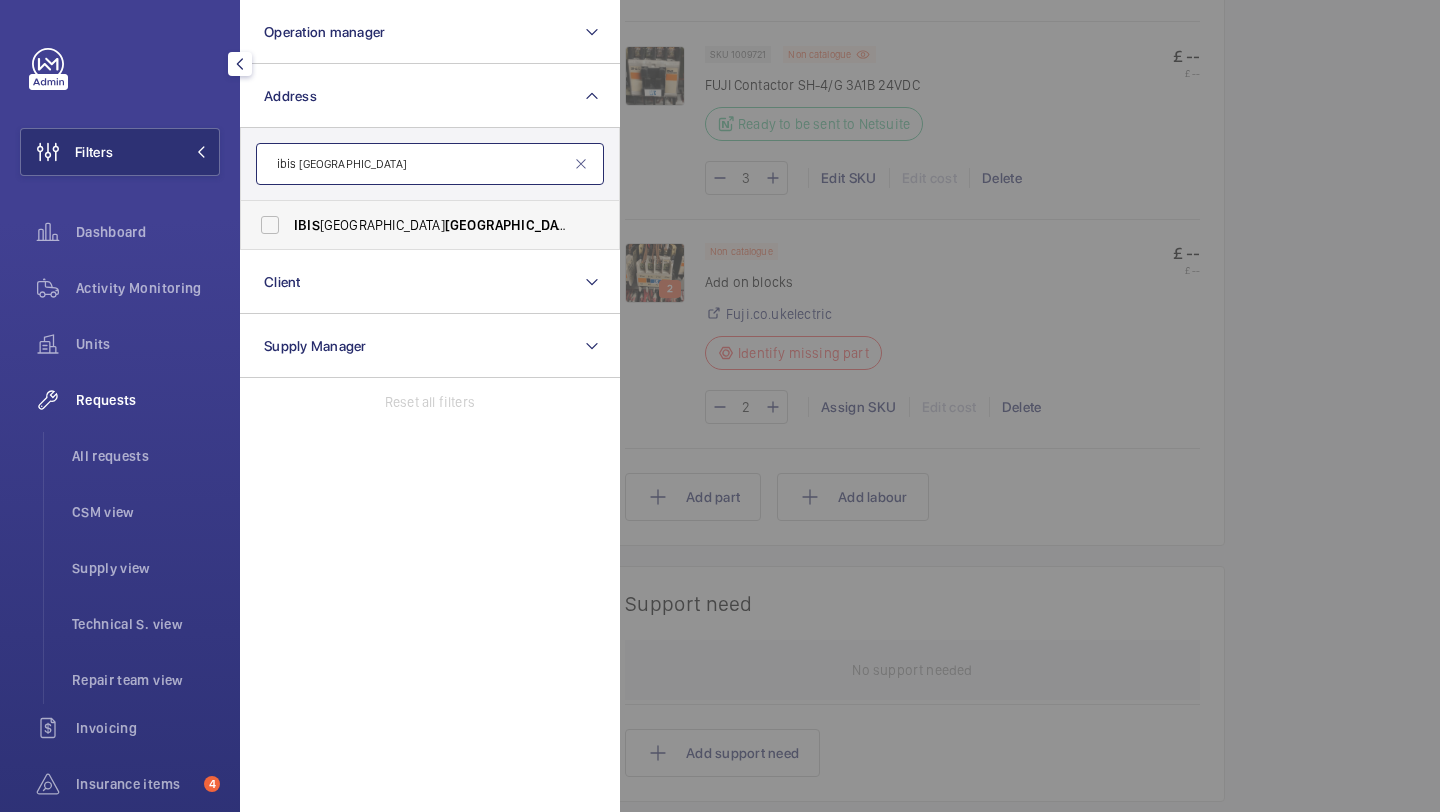 type on "ibis [GEOGRAPHIC_DATA]" 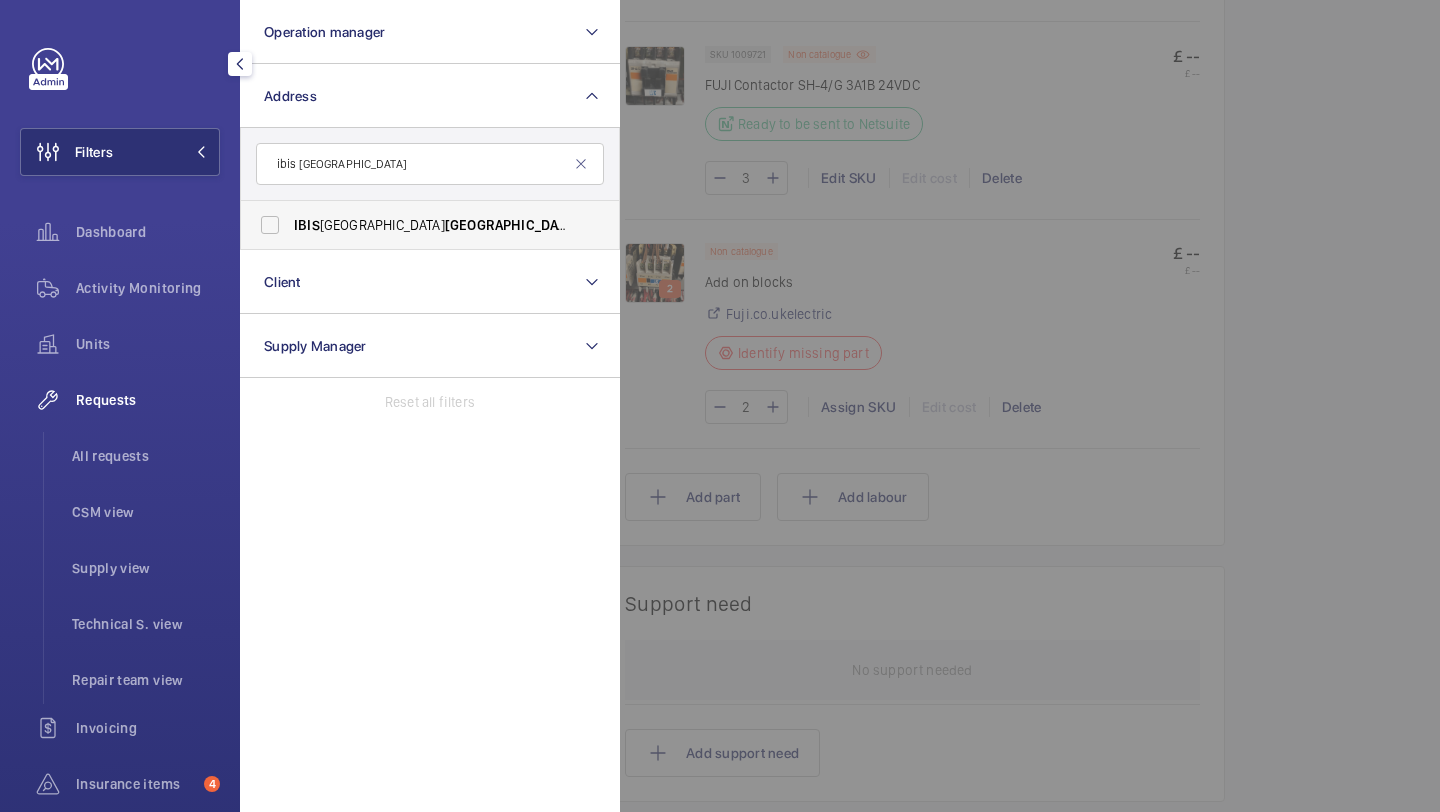 click on "IBIS  [GEOGRAPHIC_DATA]  [GEOGRAPHIC_DATA]  - H3141,  IBIS  [STREET_ADDRESS]" at bounding box center [415, 225] 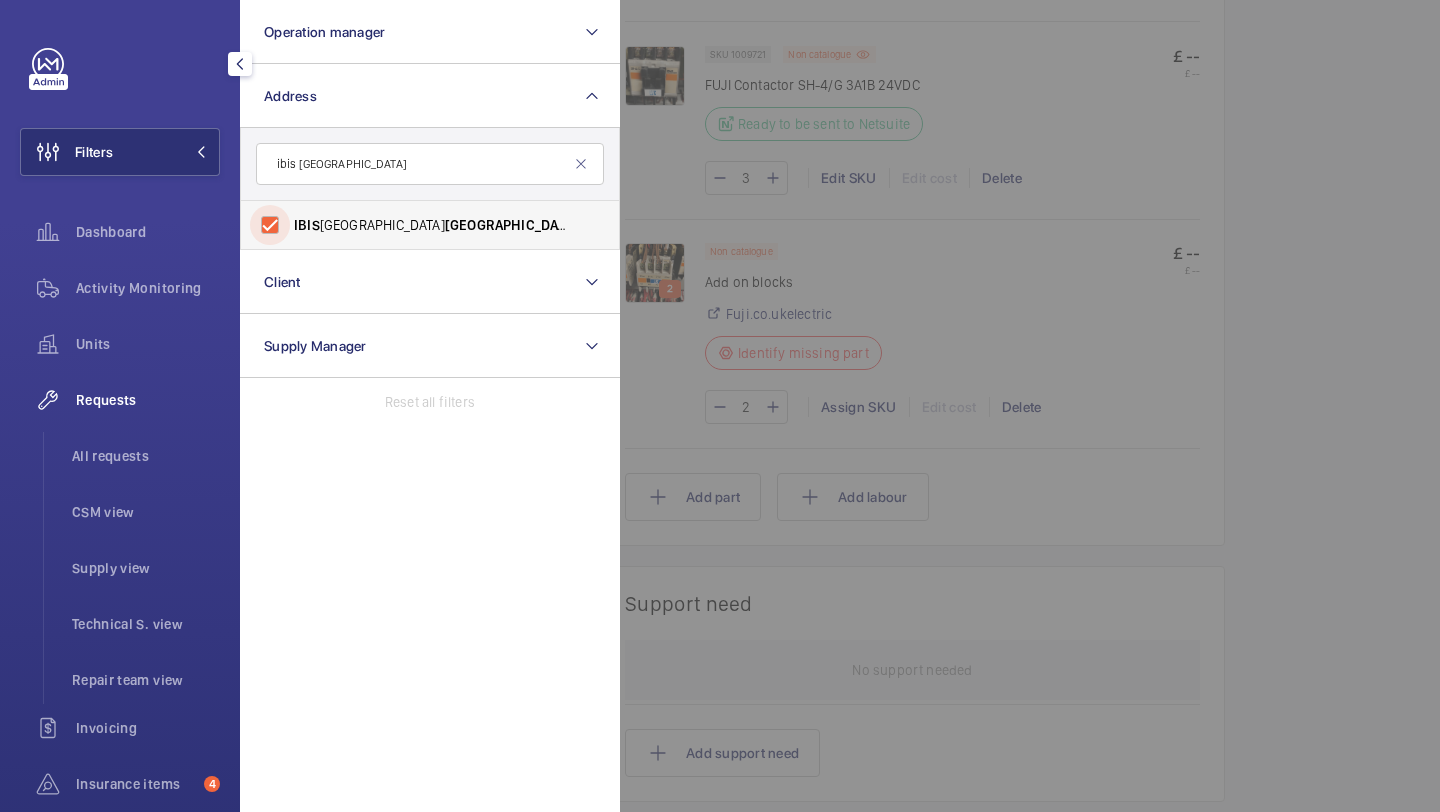 checkbox on "true" 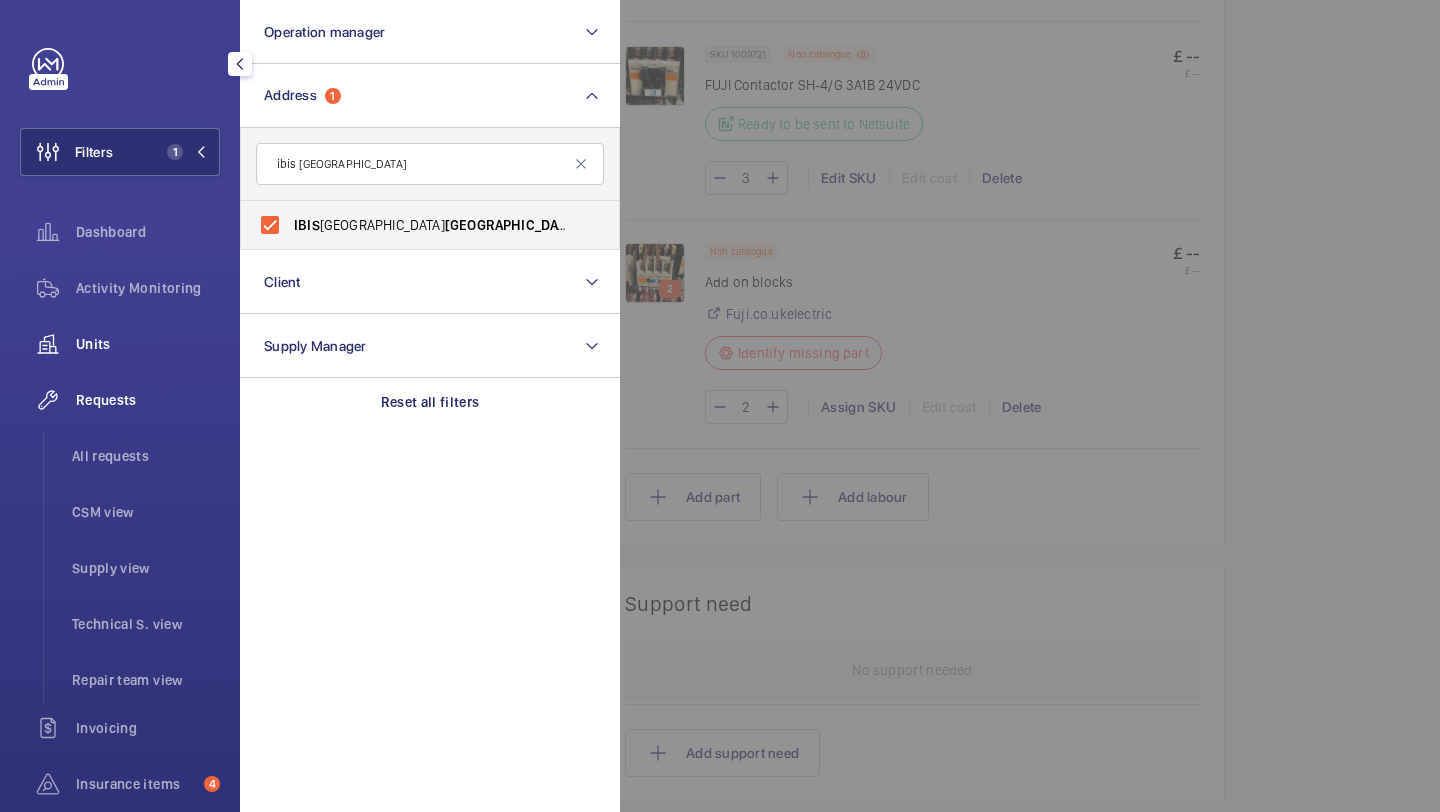 click on "Units" 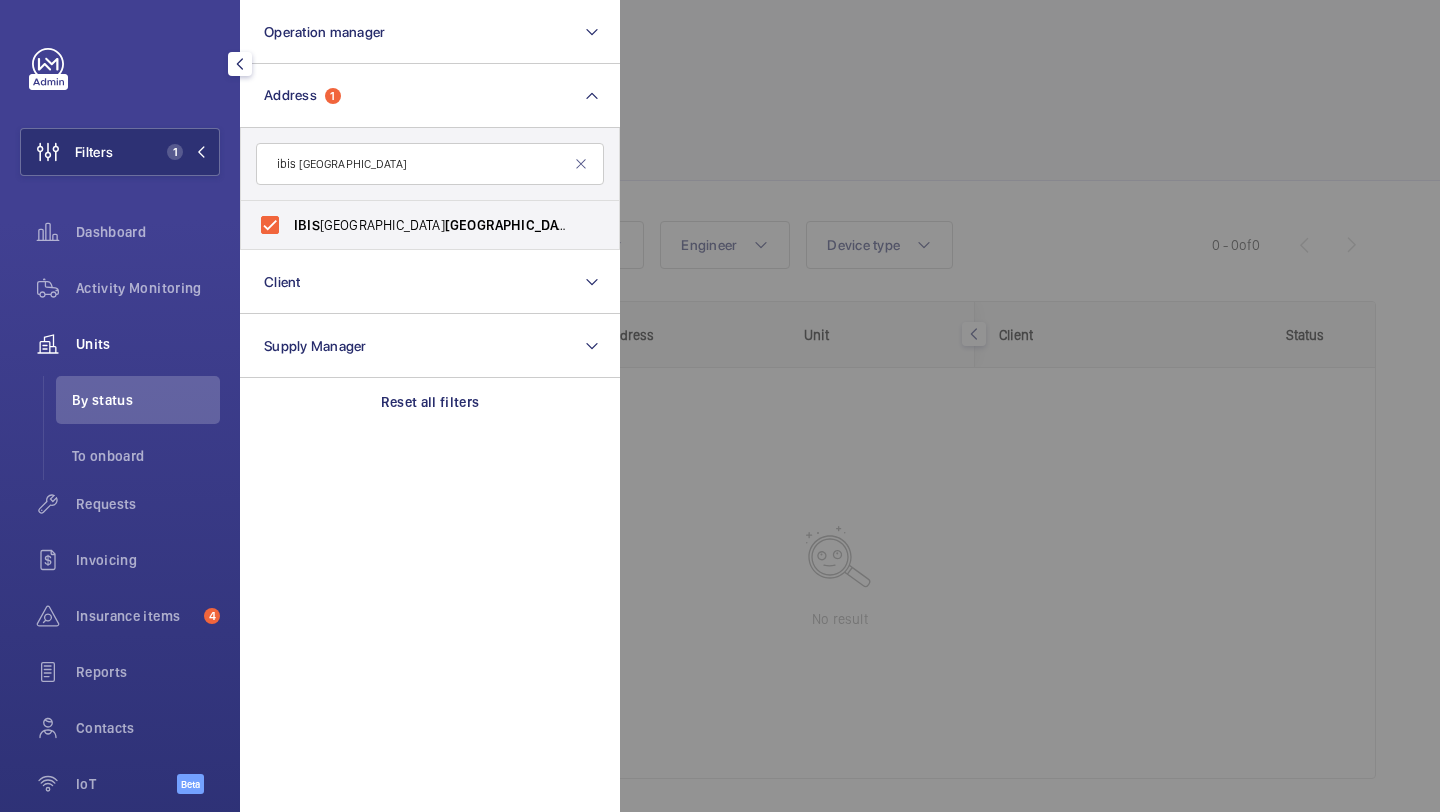 click 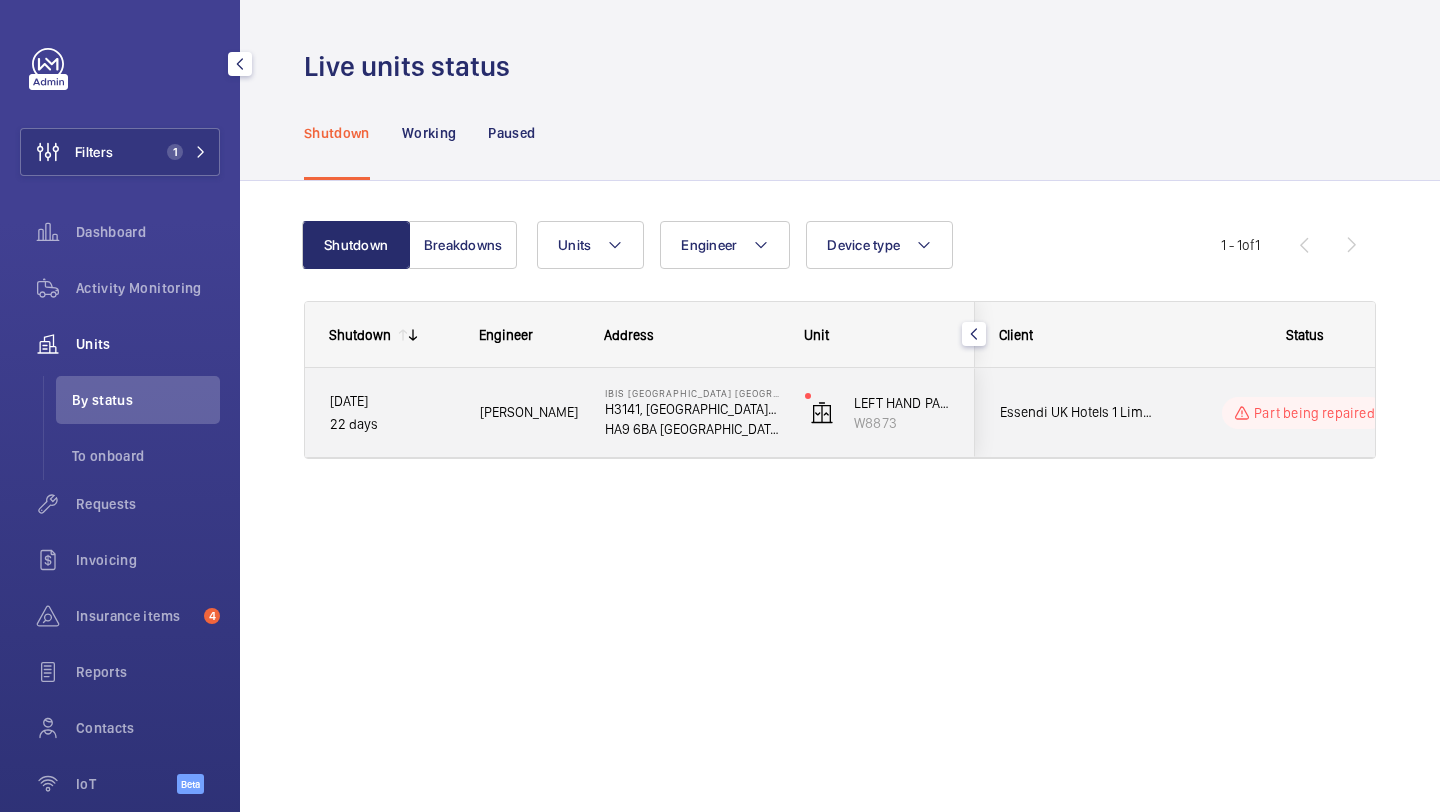 click on "Essendi UK Hotels 1 Limited" 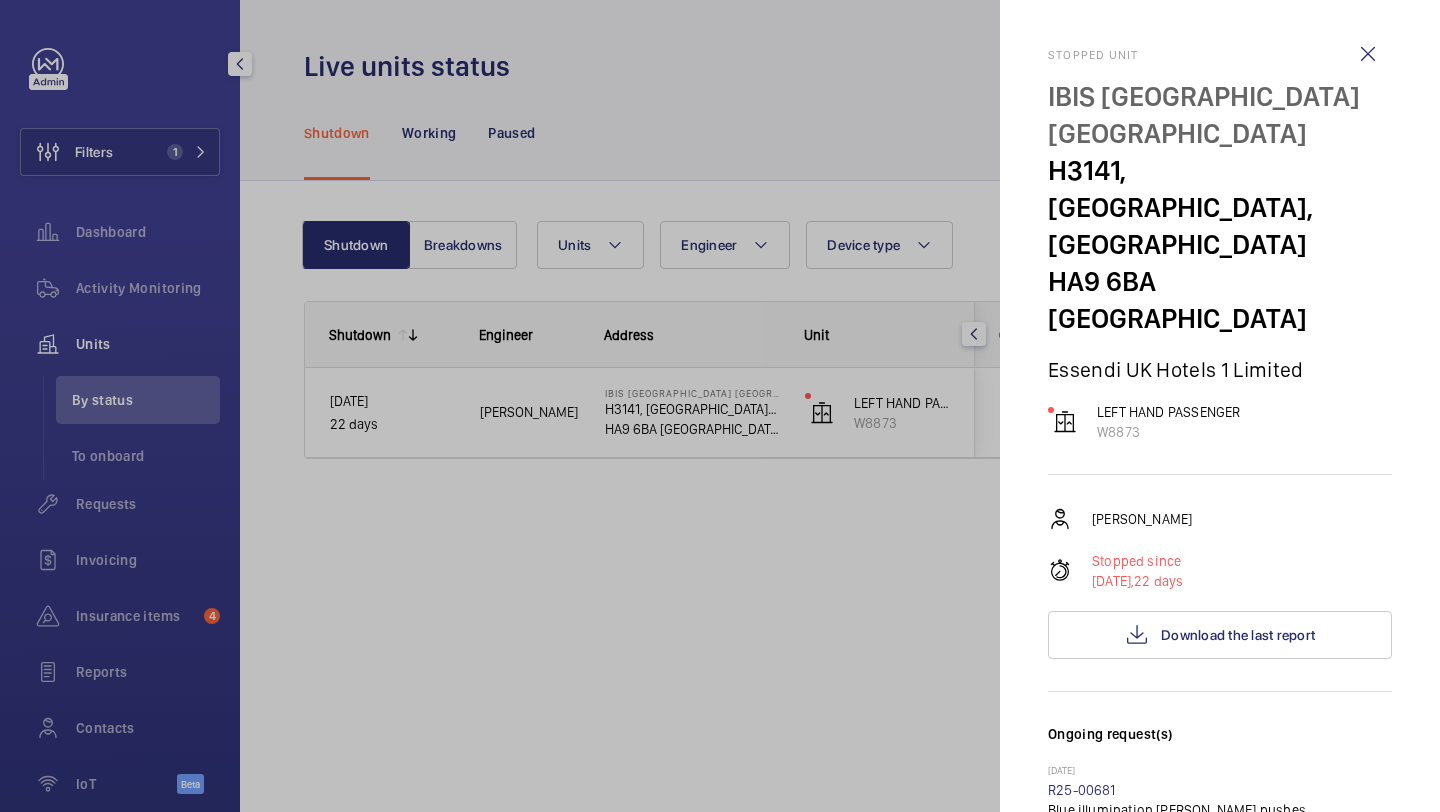 scroll, scrollTop: 27, scrollLeft: 0, axis: vertical 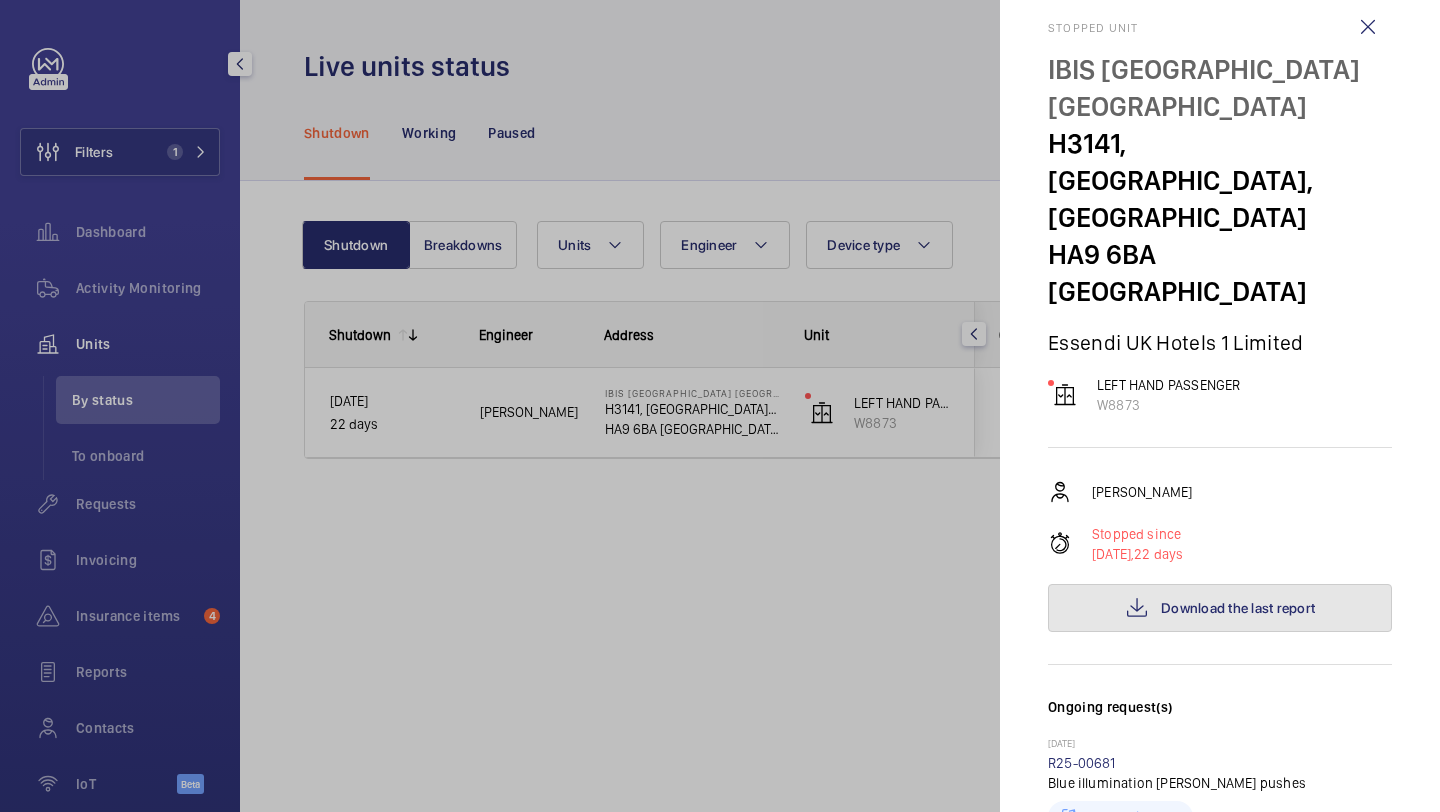 click on "Download the last report" 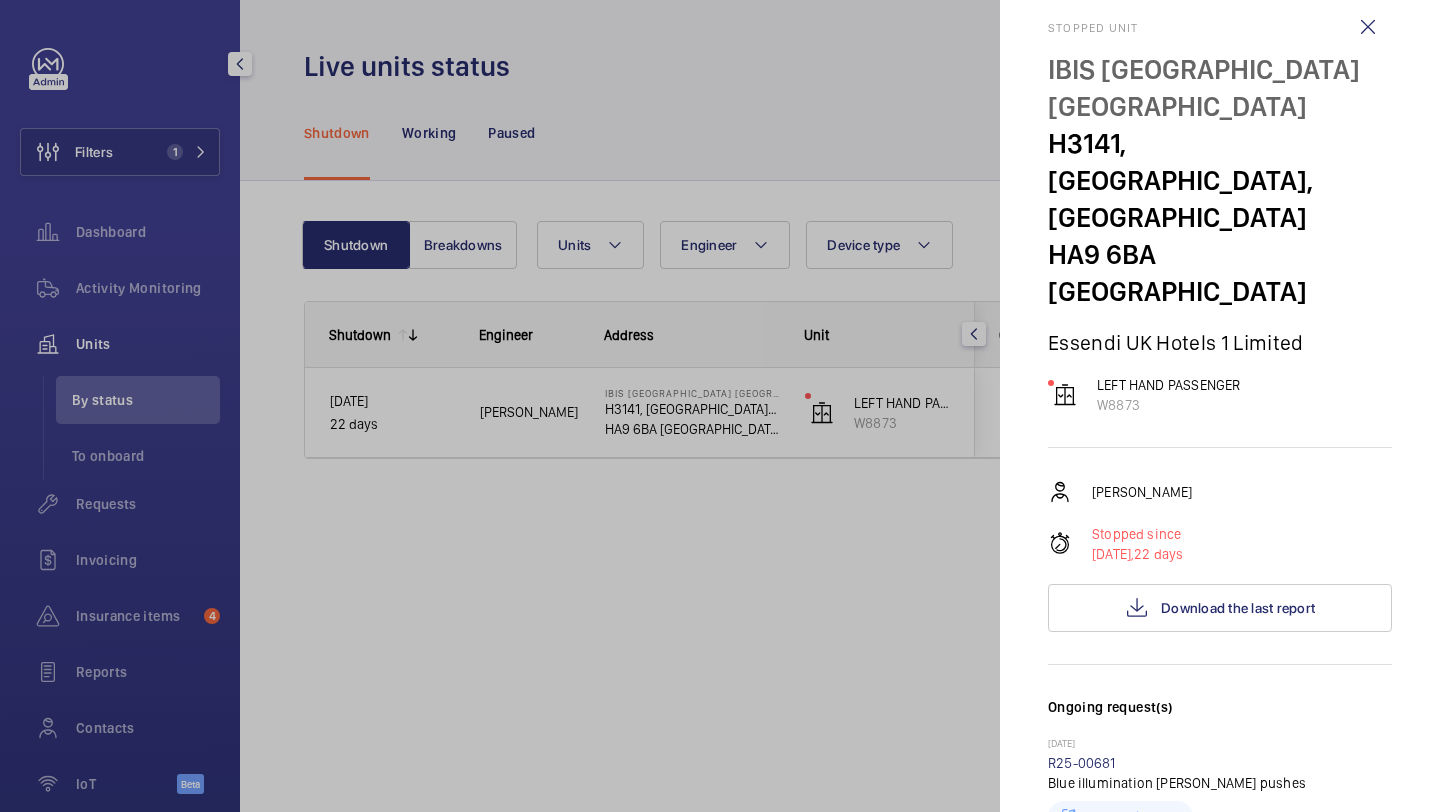 click 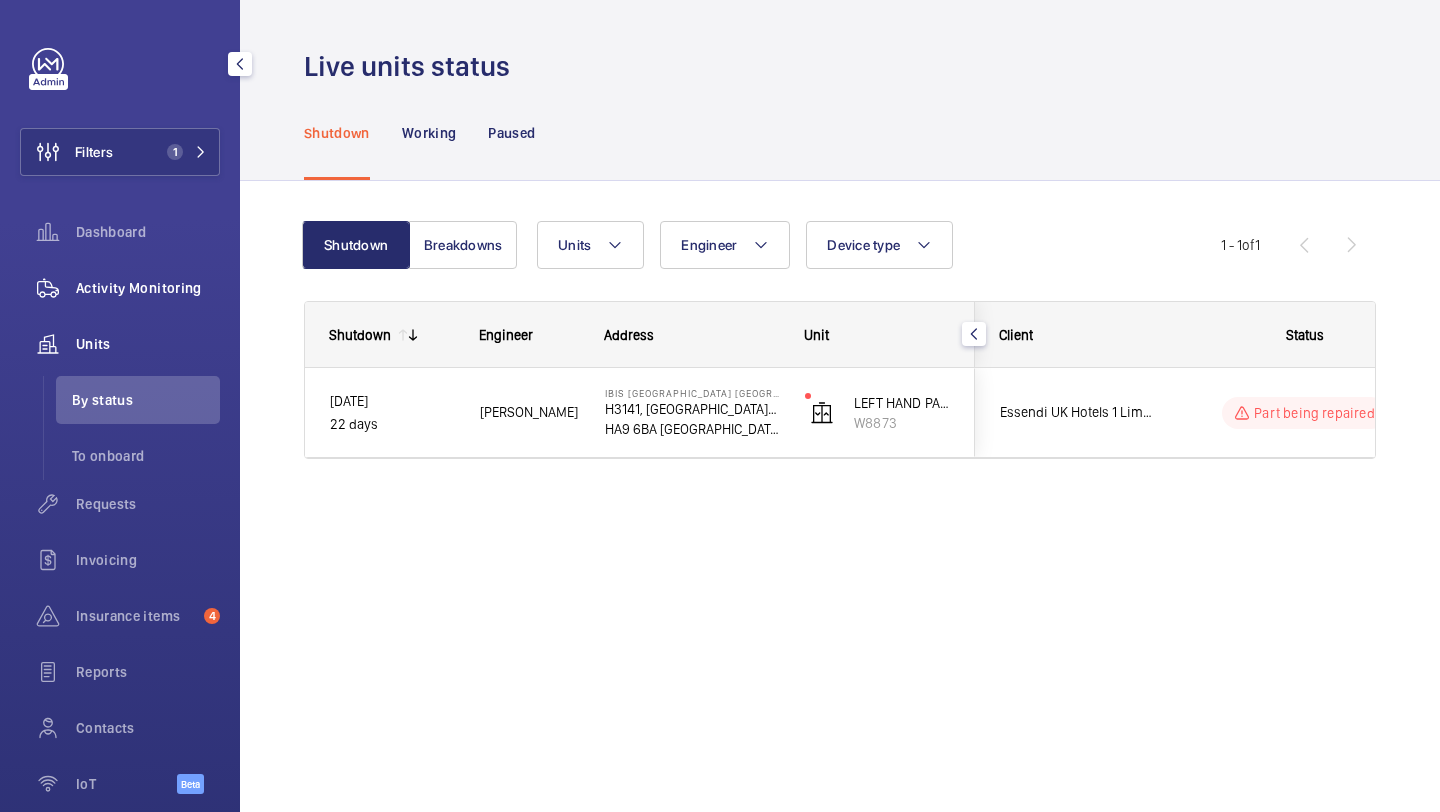 click on "Activity Monitoring" 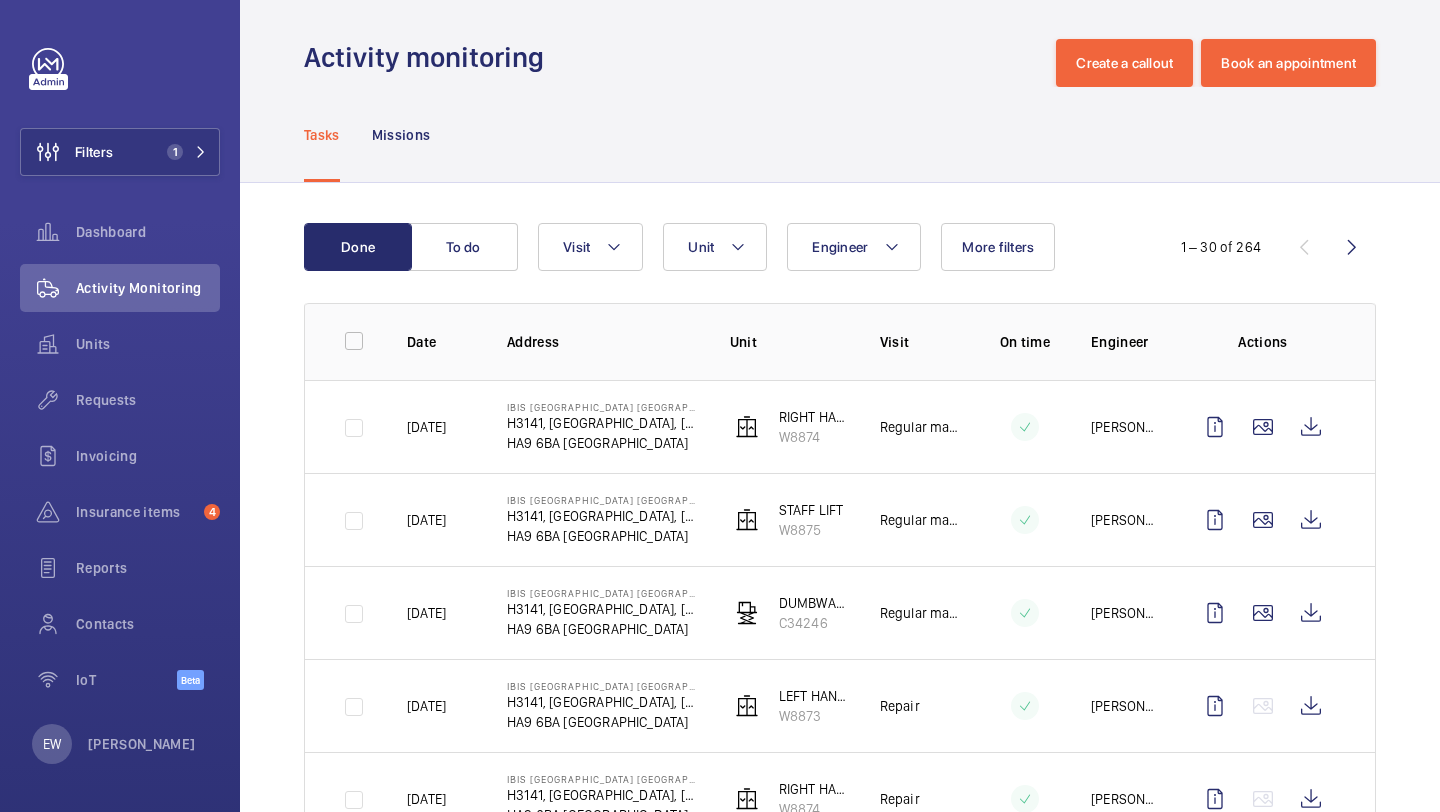 scroll, scrollTop: 0, scrollLeft: 0, axis: both 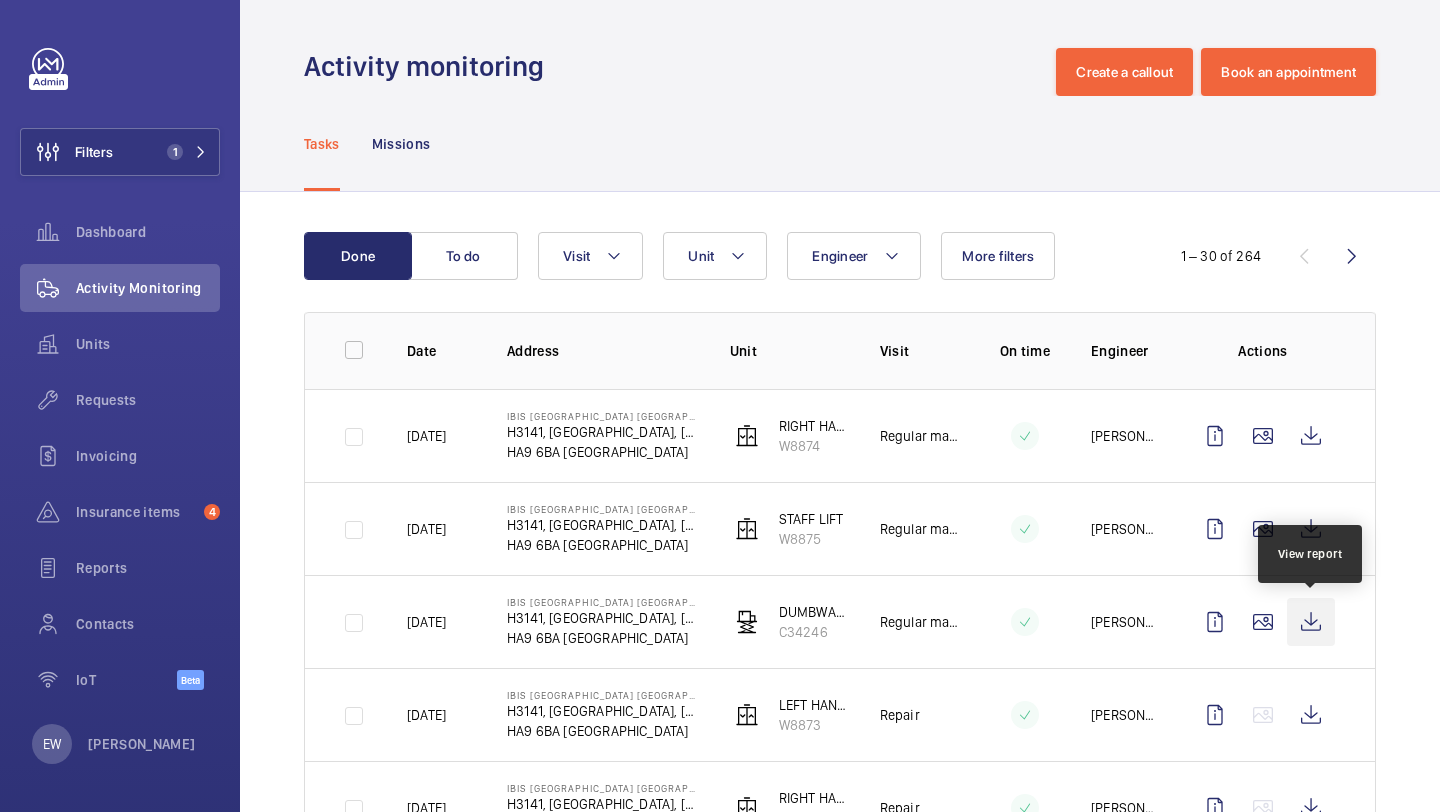click 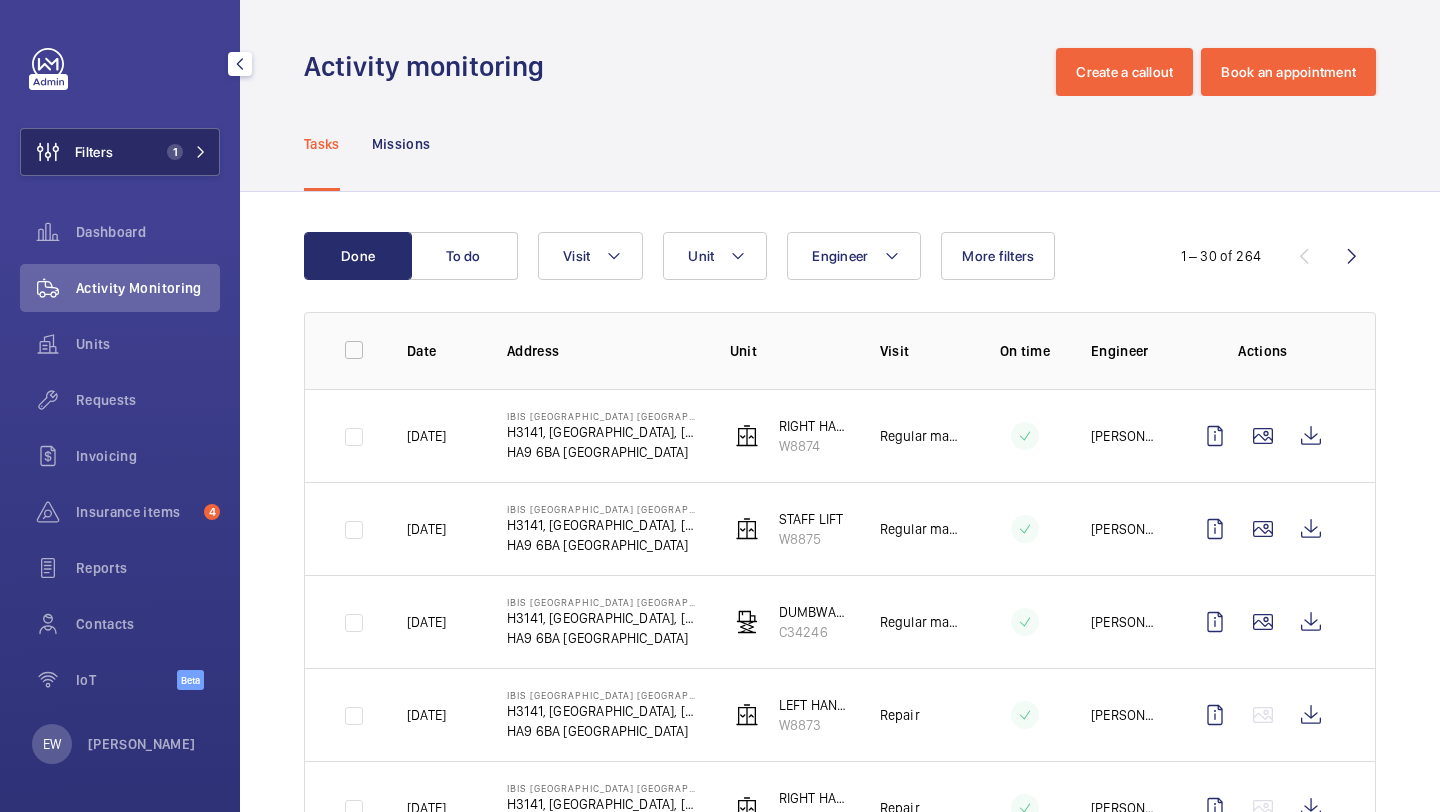 click on "1" 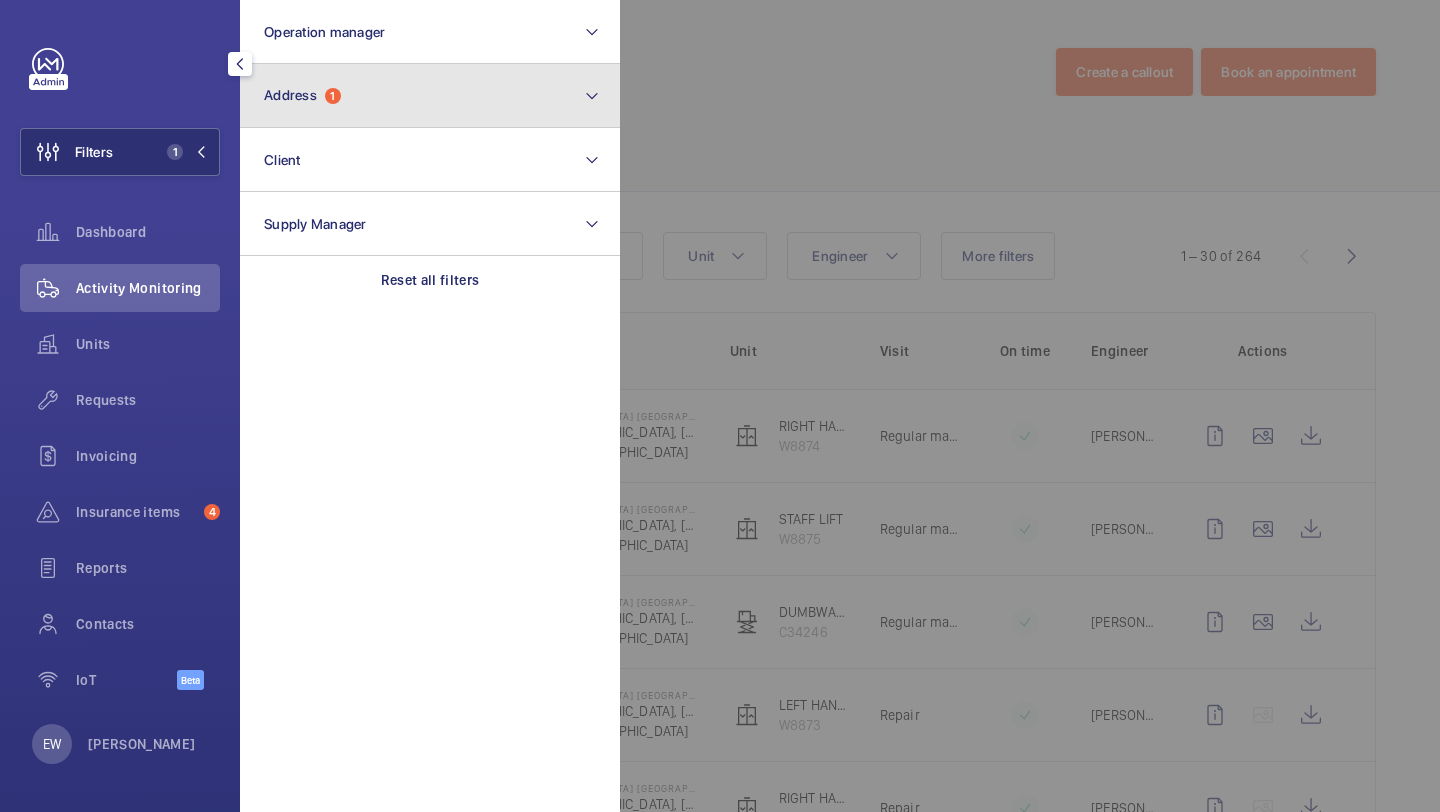 click on "Address  1" 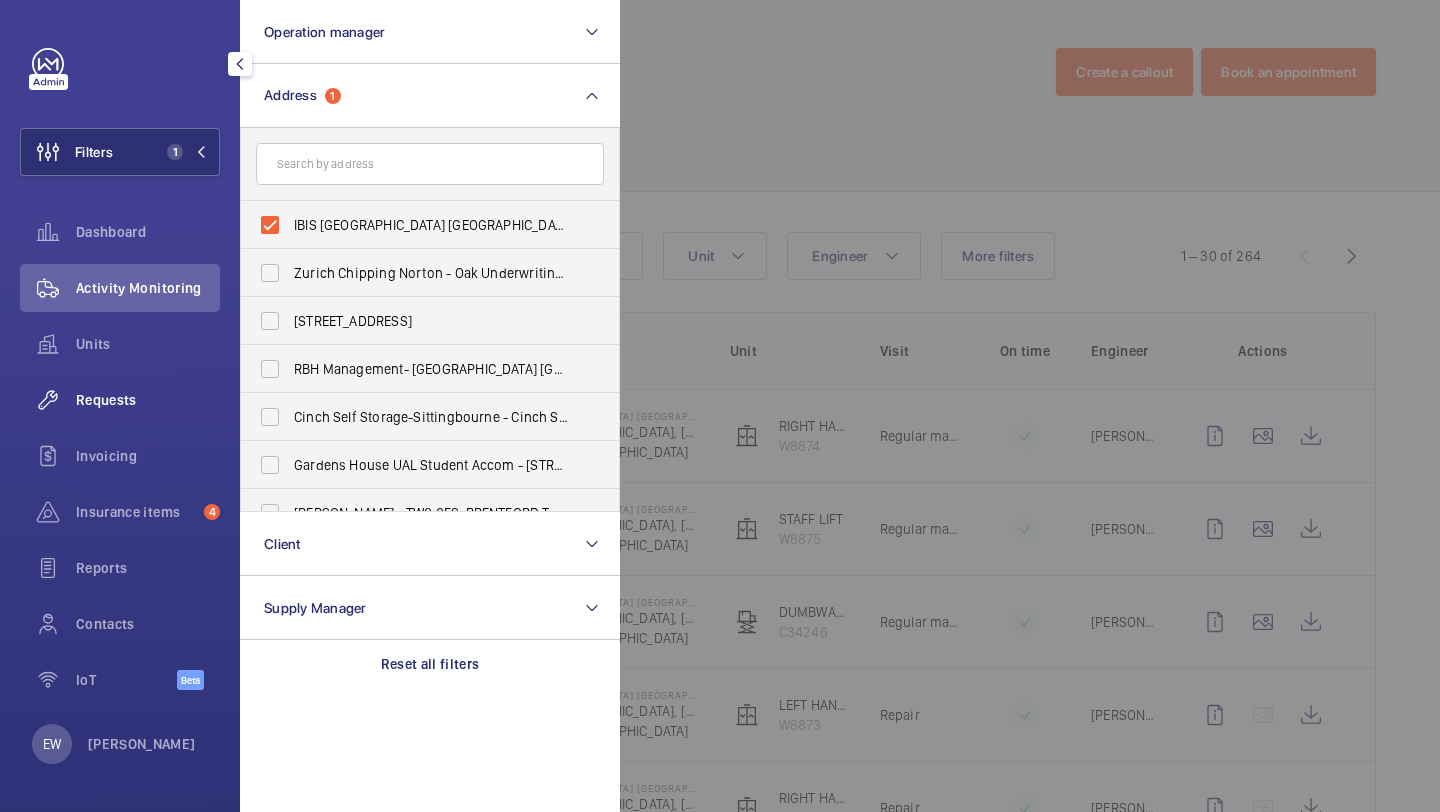 click on "Requests" 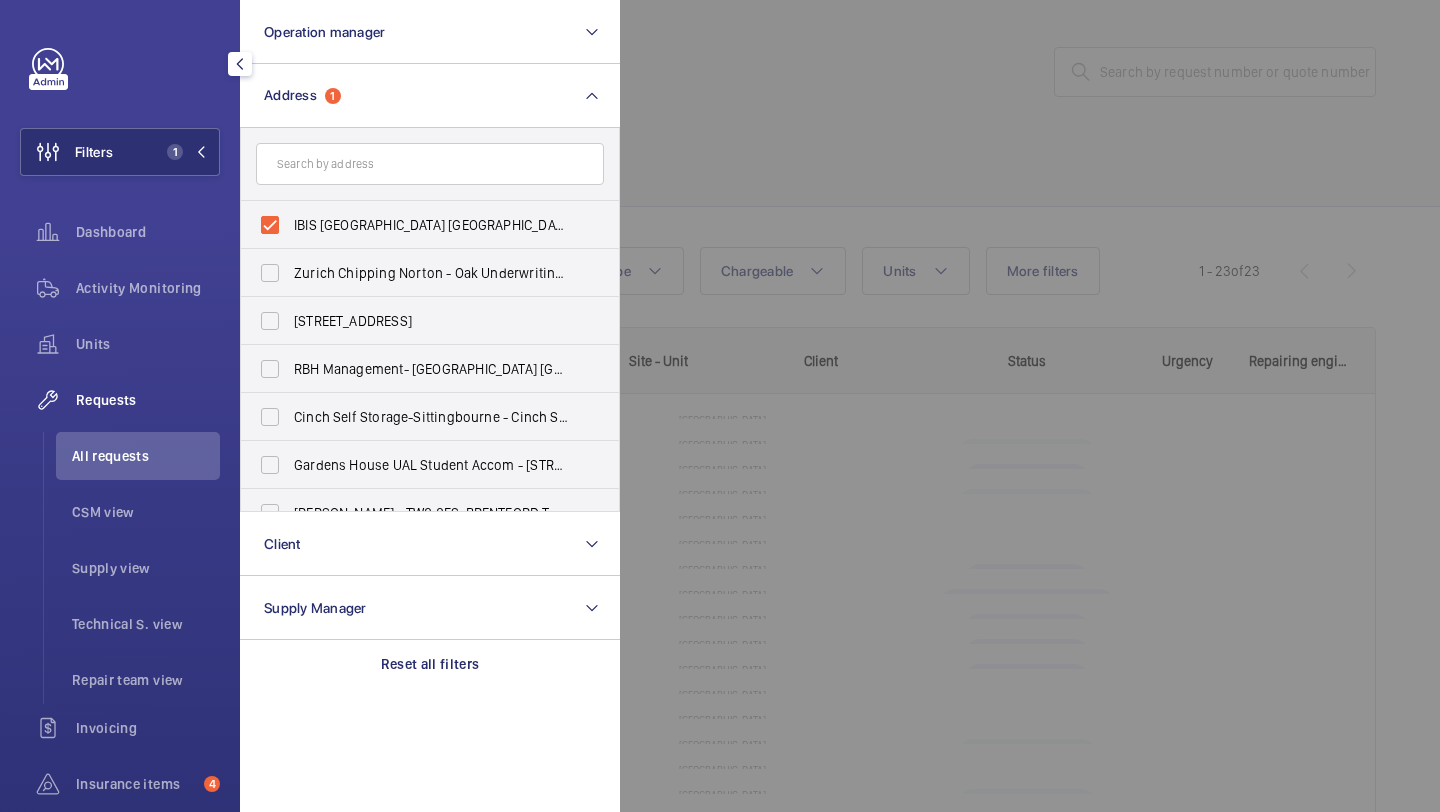 click 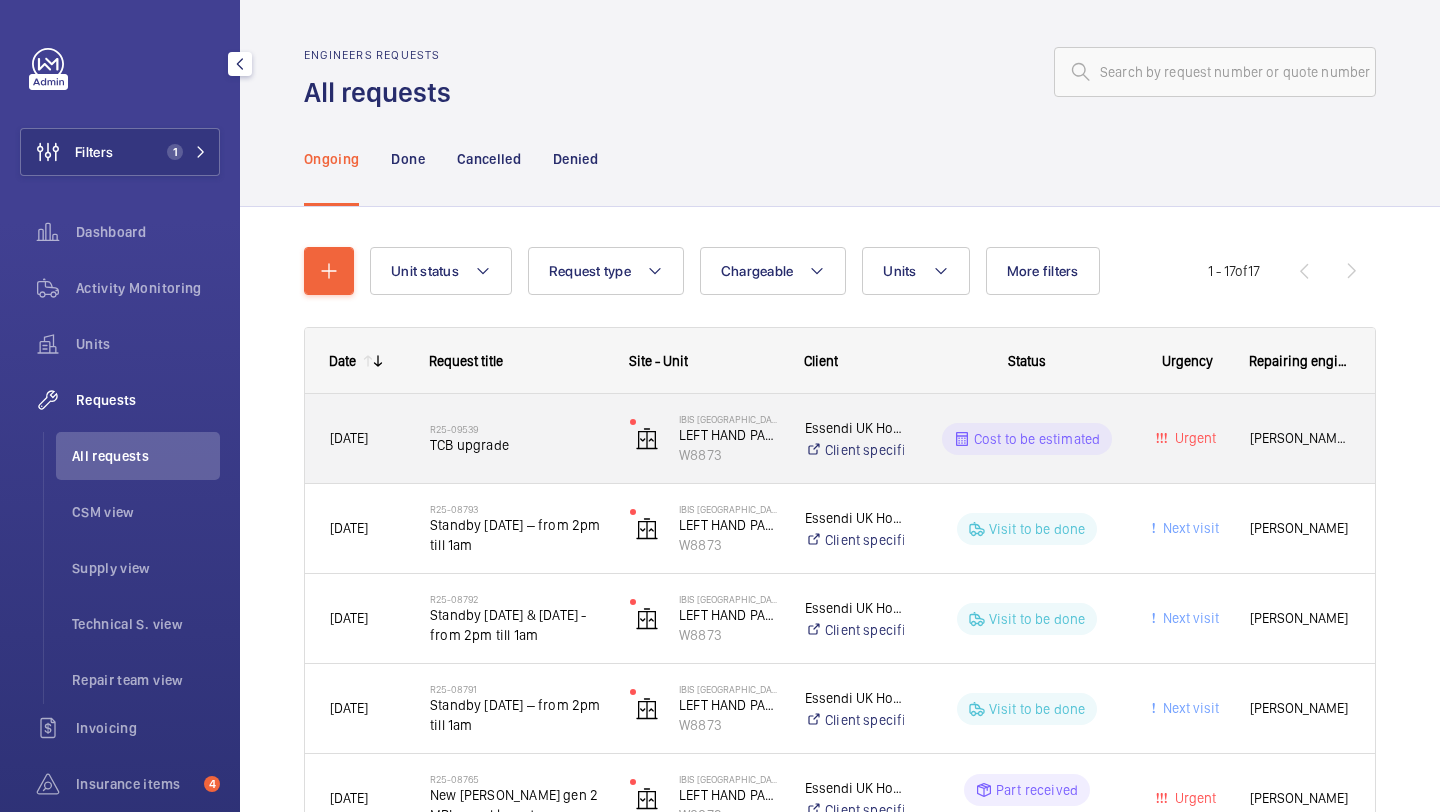 click on "R25-09539   TCB upgrade" 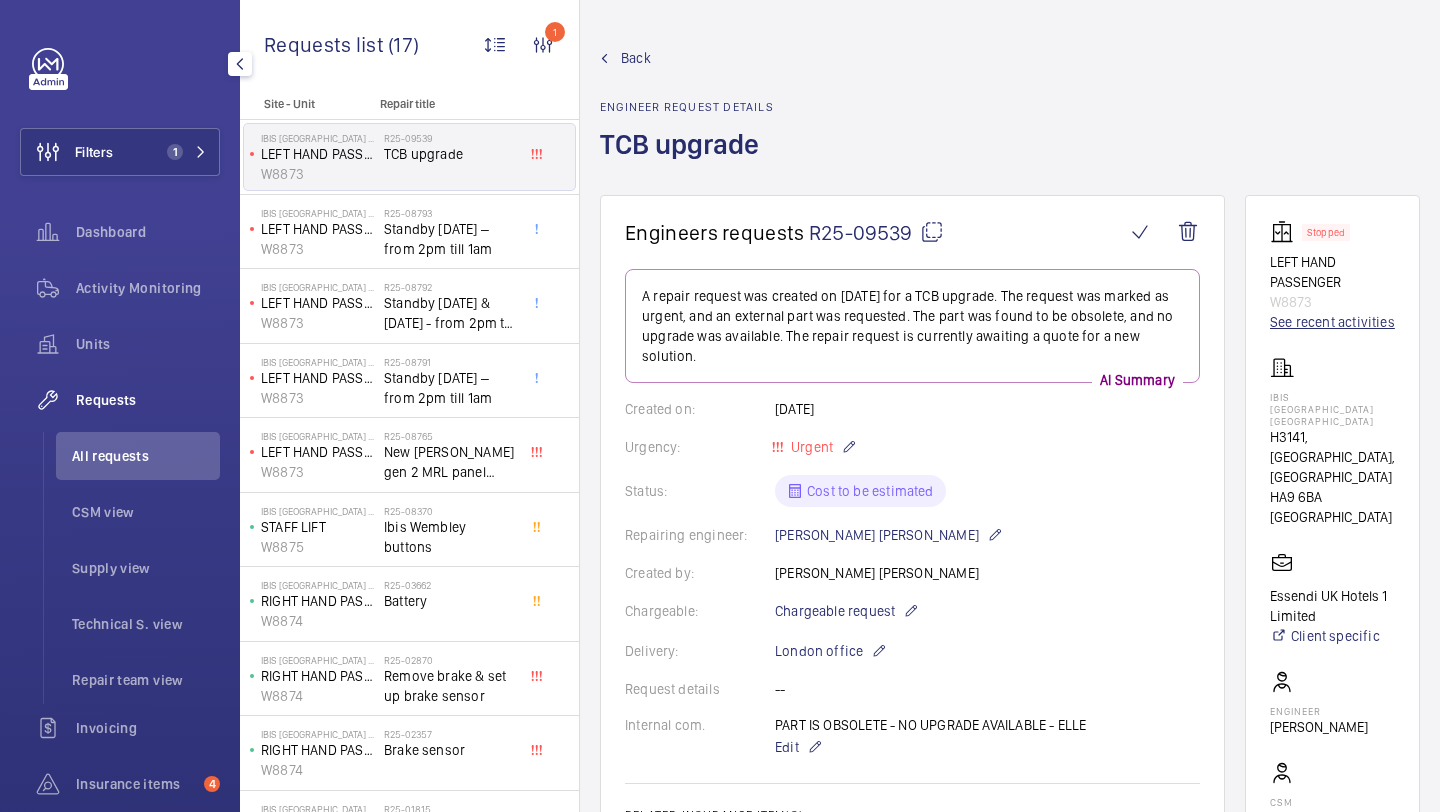 click on "See recent activities" 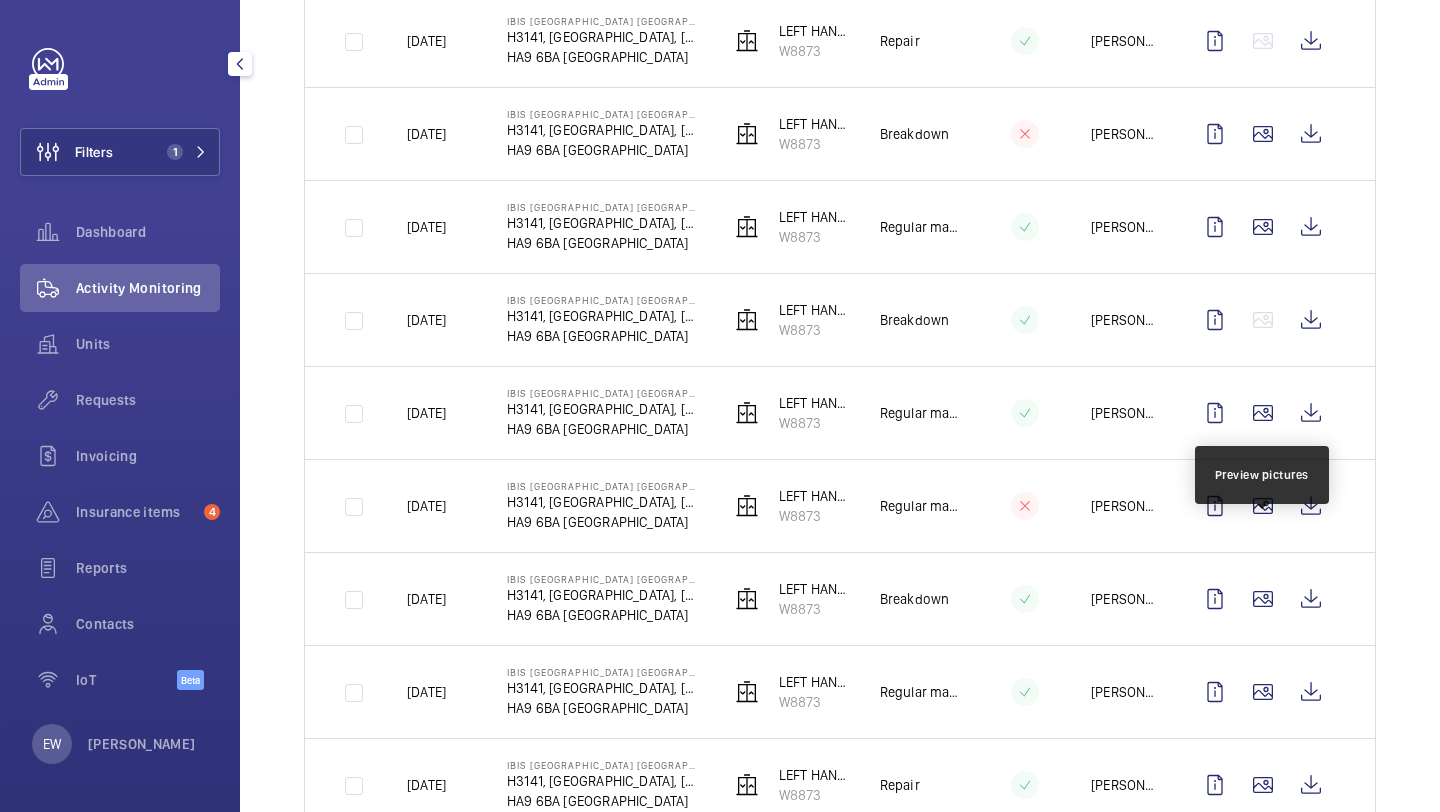 scroll, scrollTop: 265, scrollLeft: 0, axis: vertical 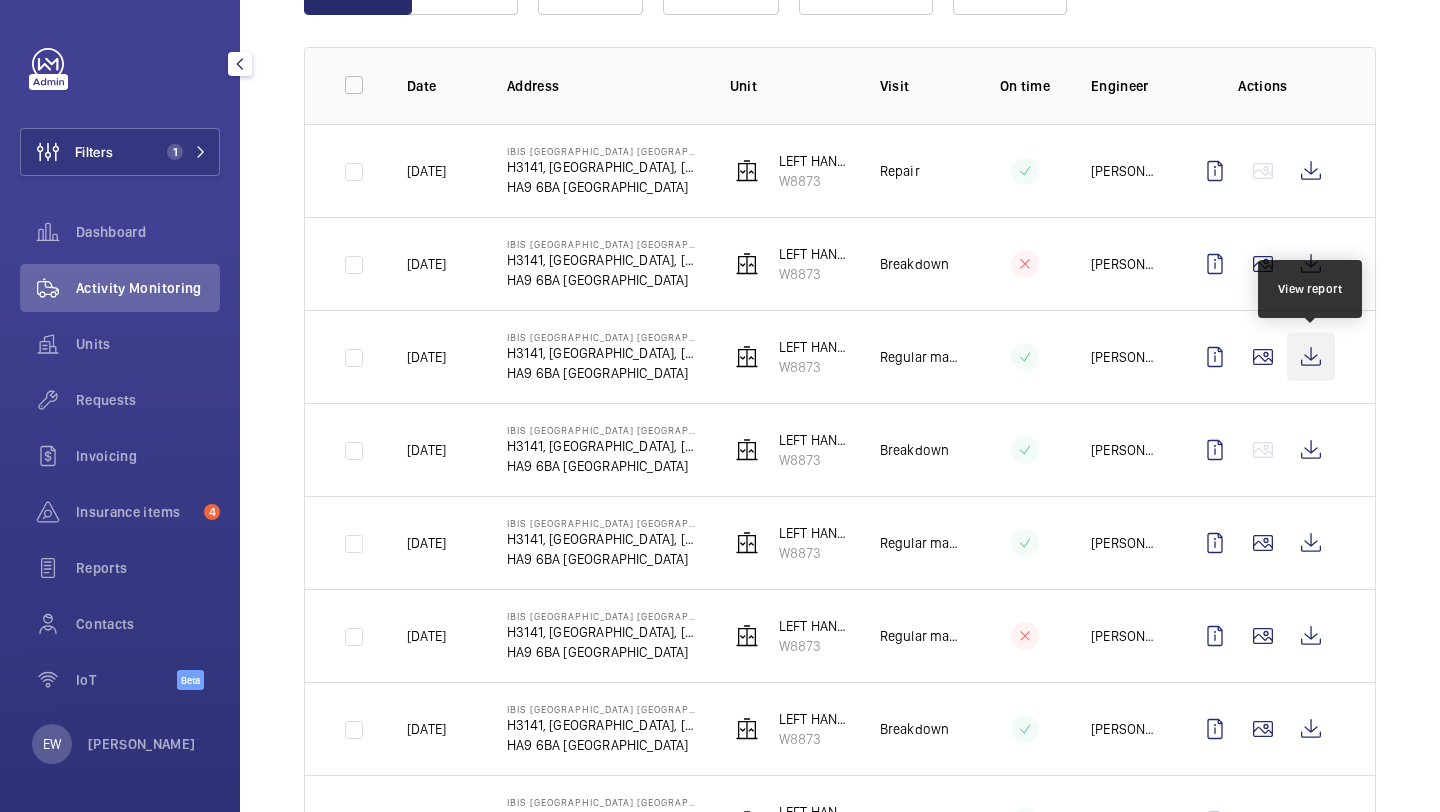 click 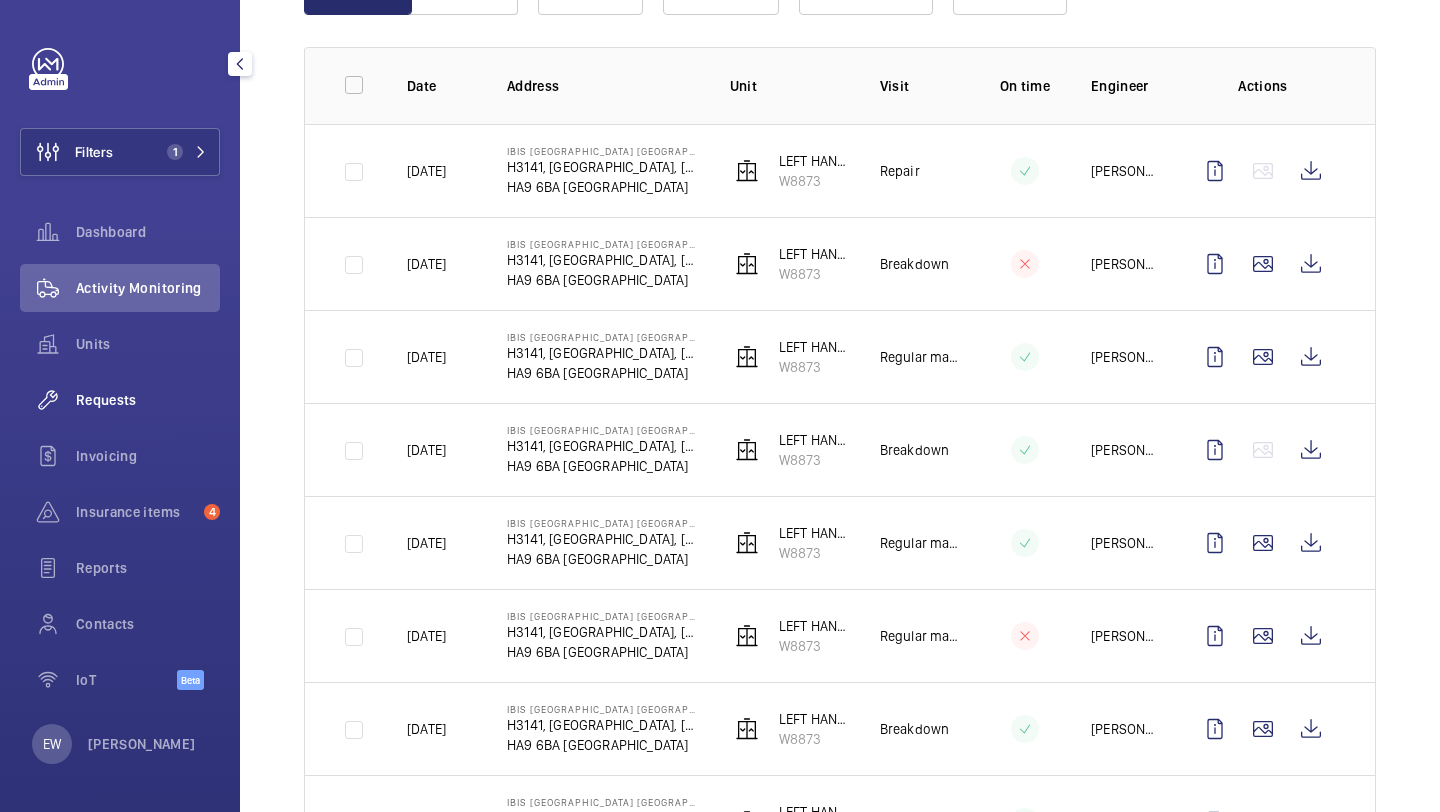 click on "Requests" 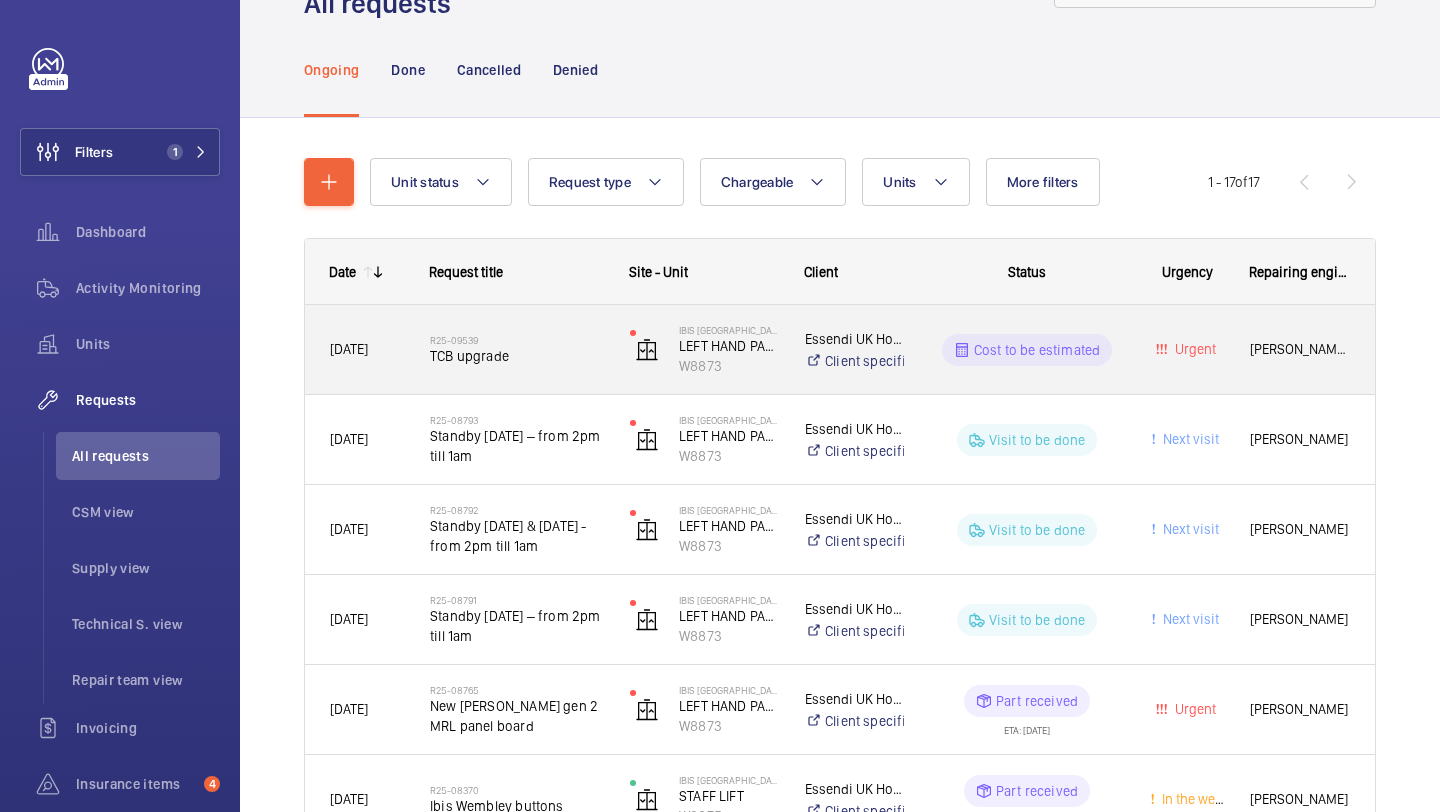 click on "R25-09539   TCB upgrade" 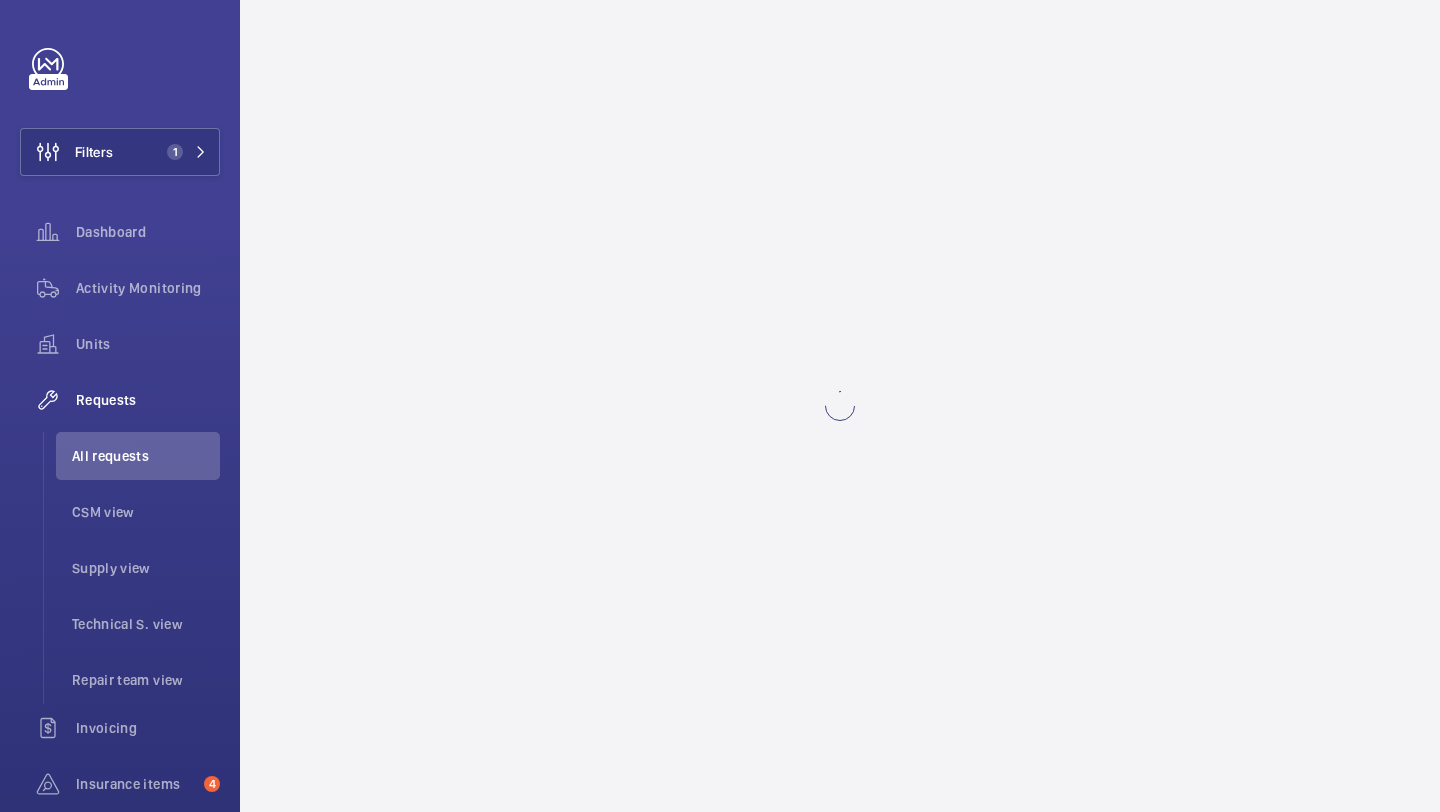 scroll, scrollTop: 0, scrollLeft: 0, axis: both 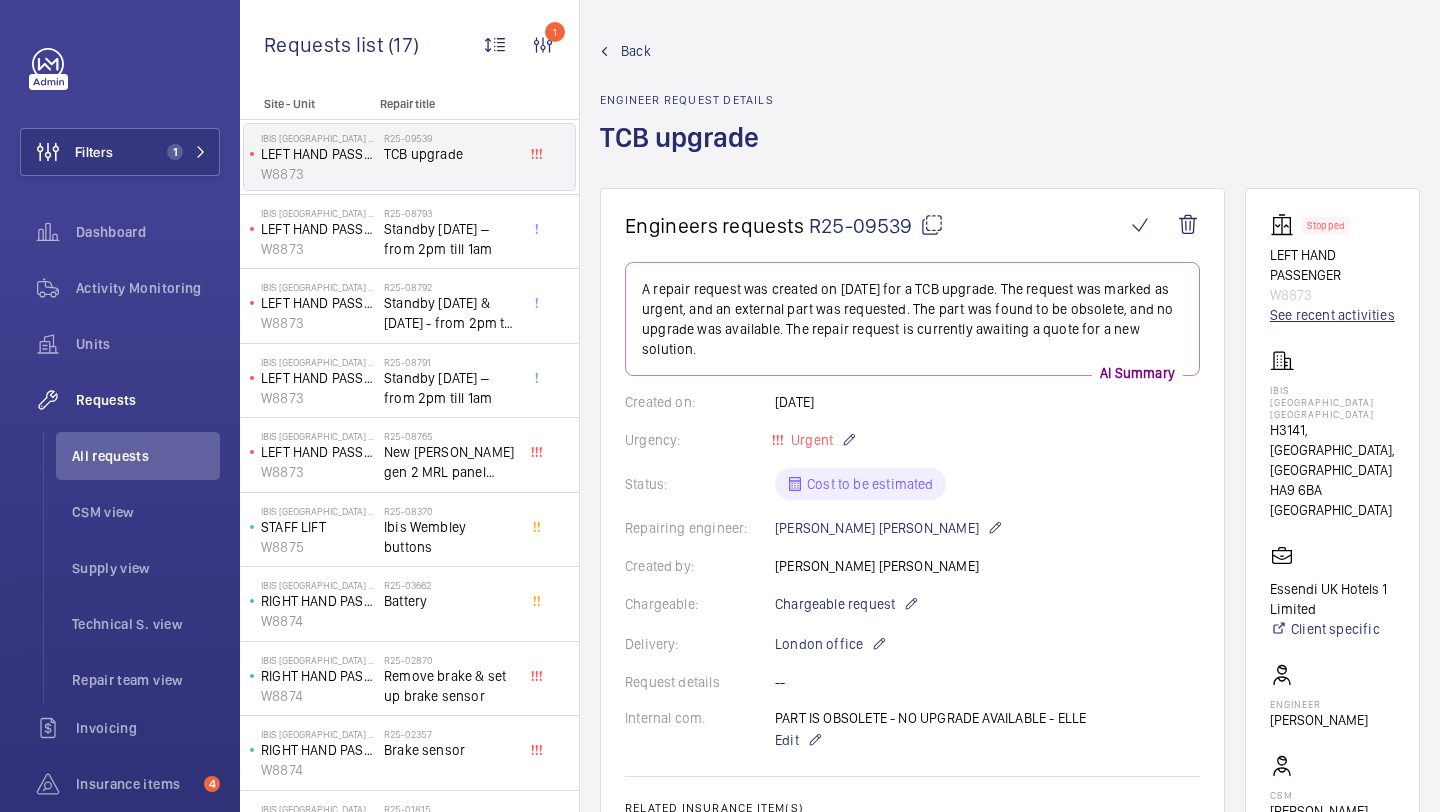 click on "See recent activities" 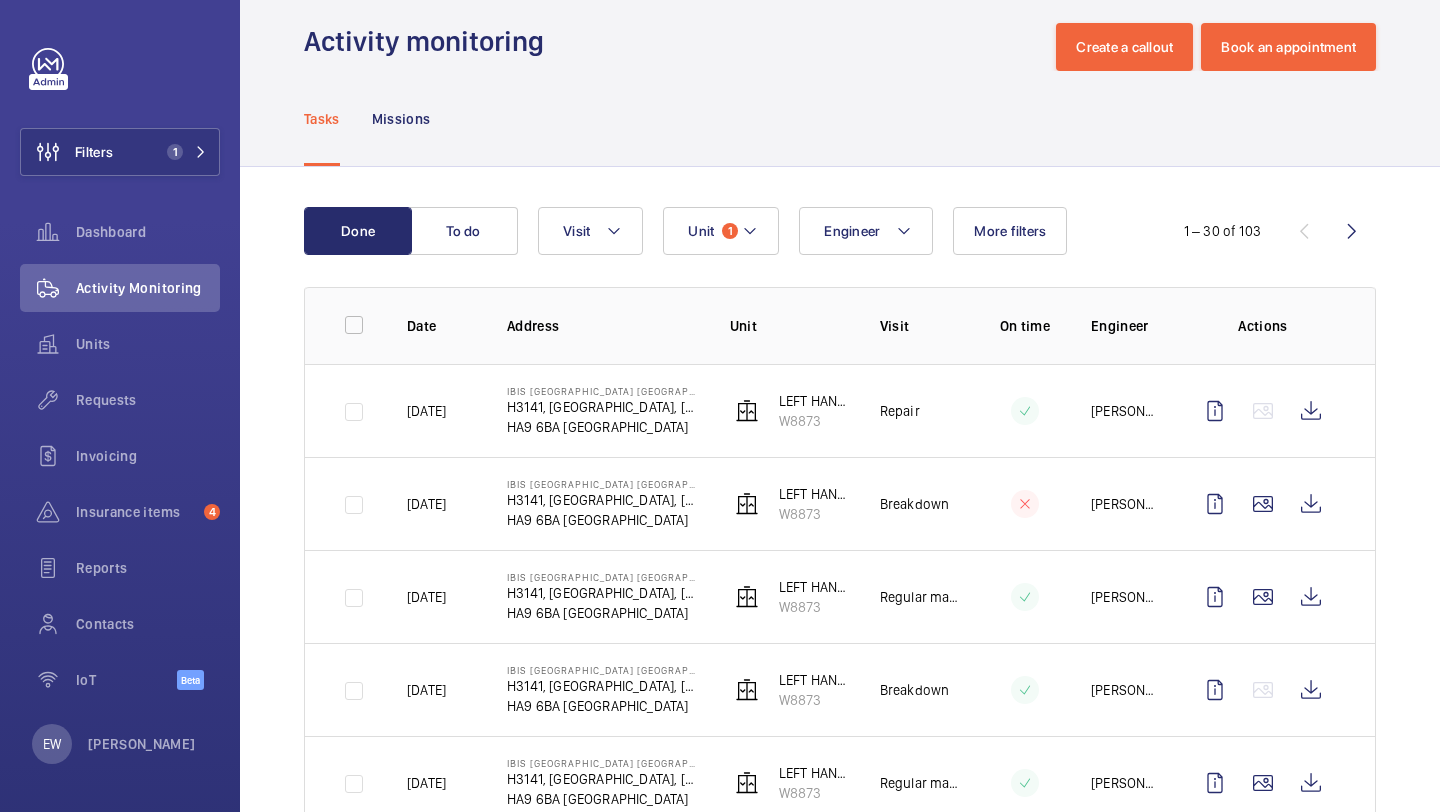 scroll, scrollTop: 33, scrollLeft: 0, axis: vertical 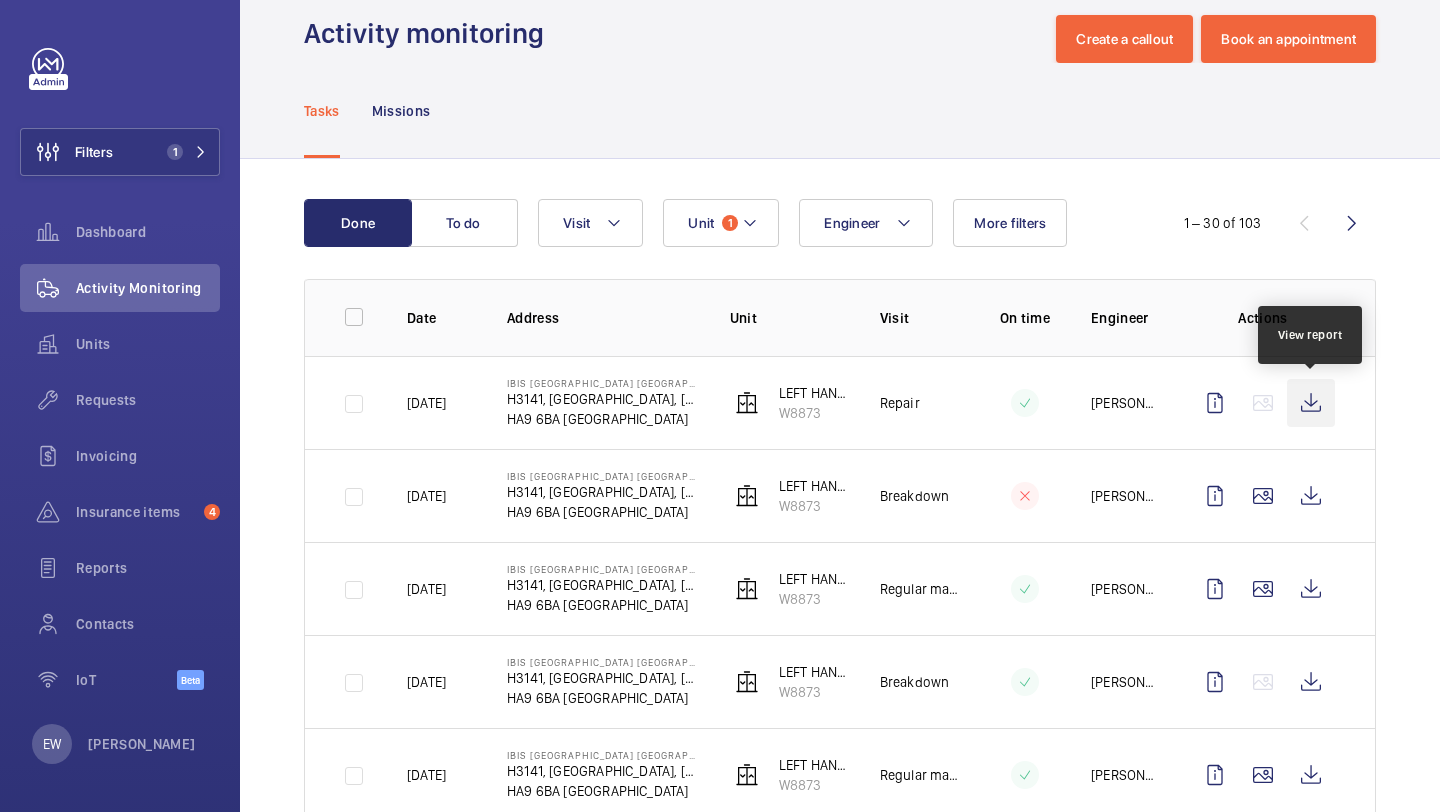 click 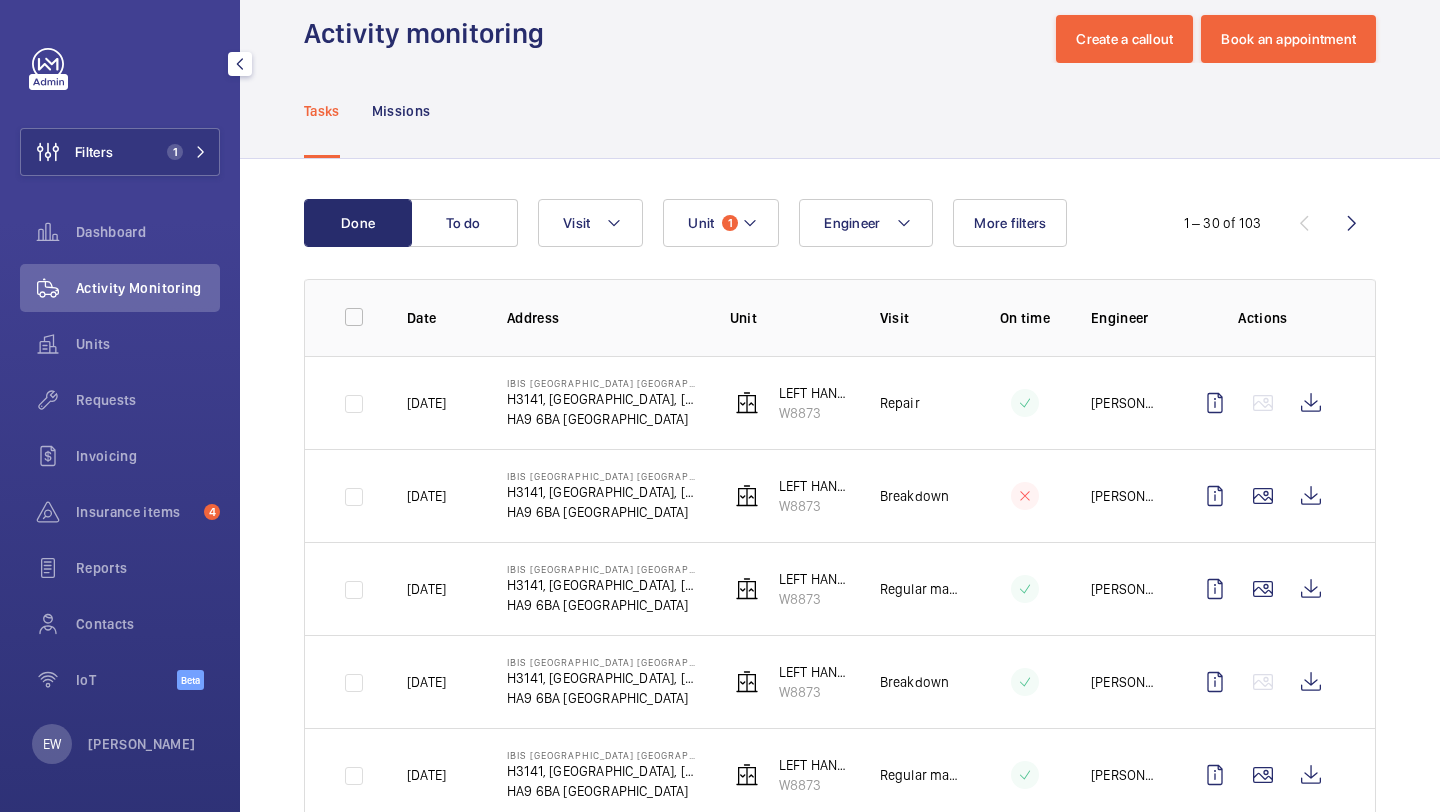 click on "Filters 1  Dashboard   Activity Monitoring   Units   Requests   Invoicing   Insurance items  4  Reports   Contacts   IoT  Beta" 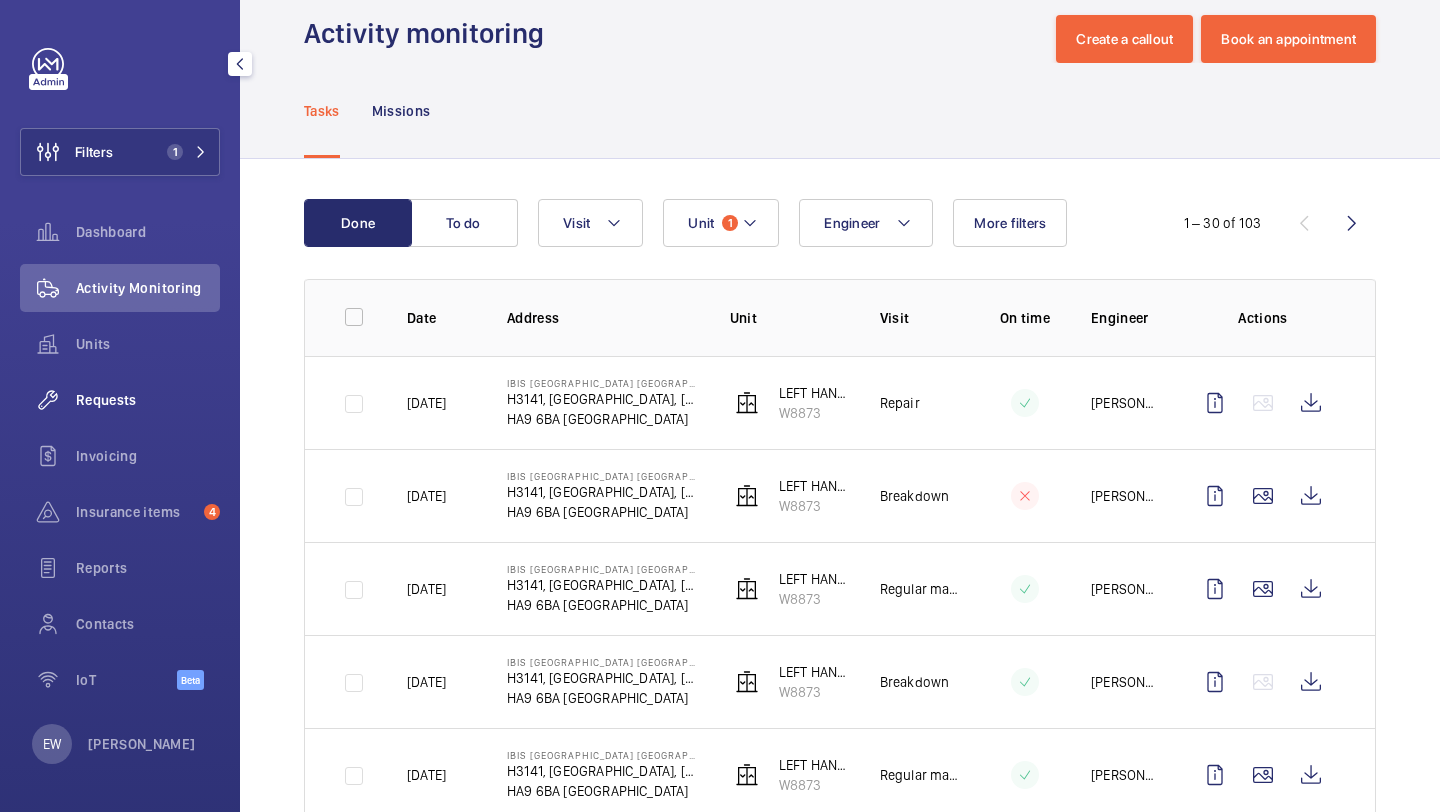 click on "Requests" 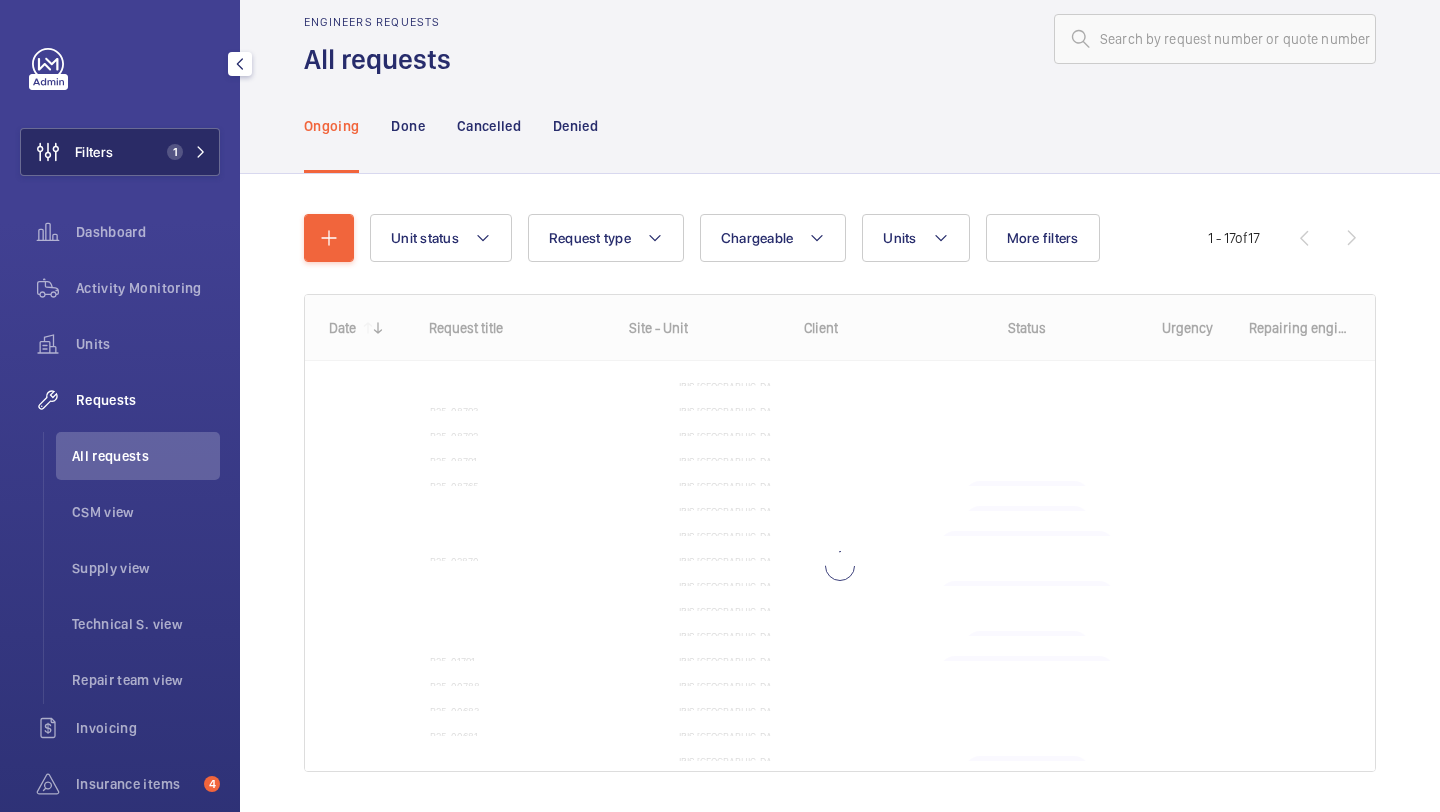 click on "Filters 1" 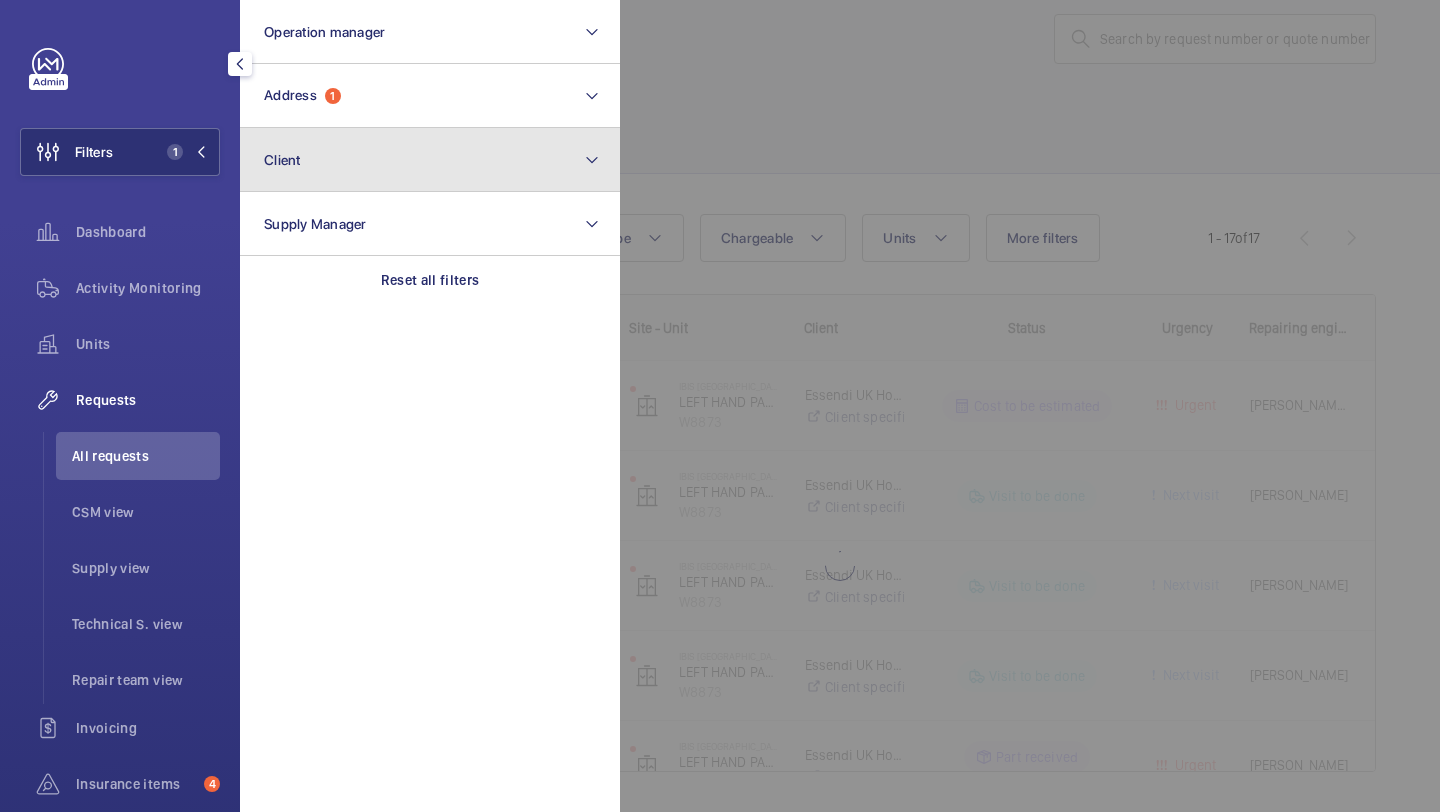 click on "Client" 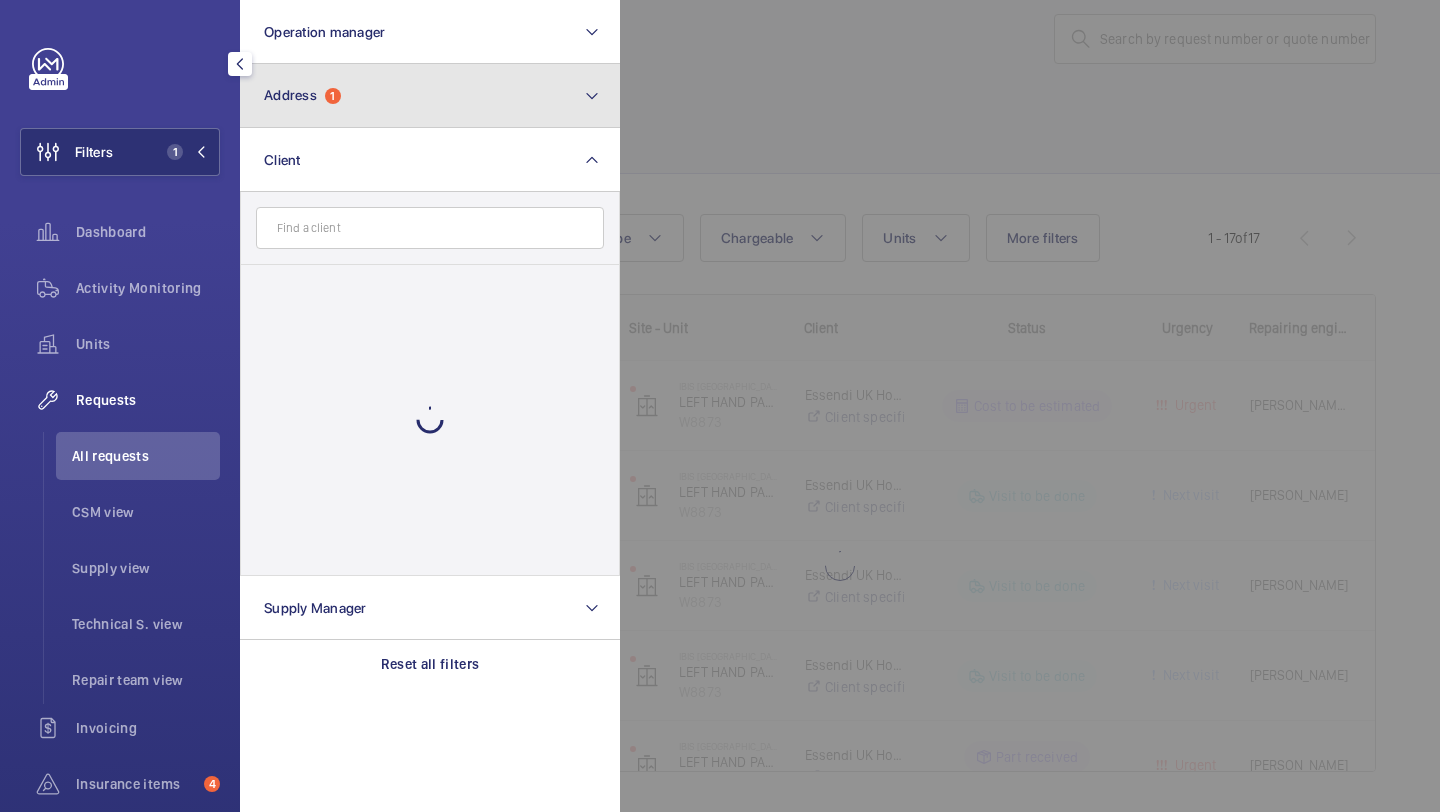 click on "Address" 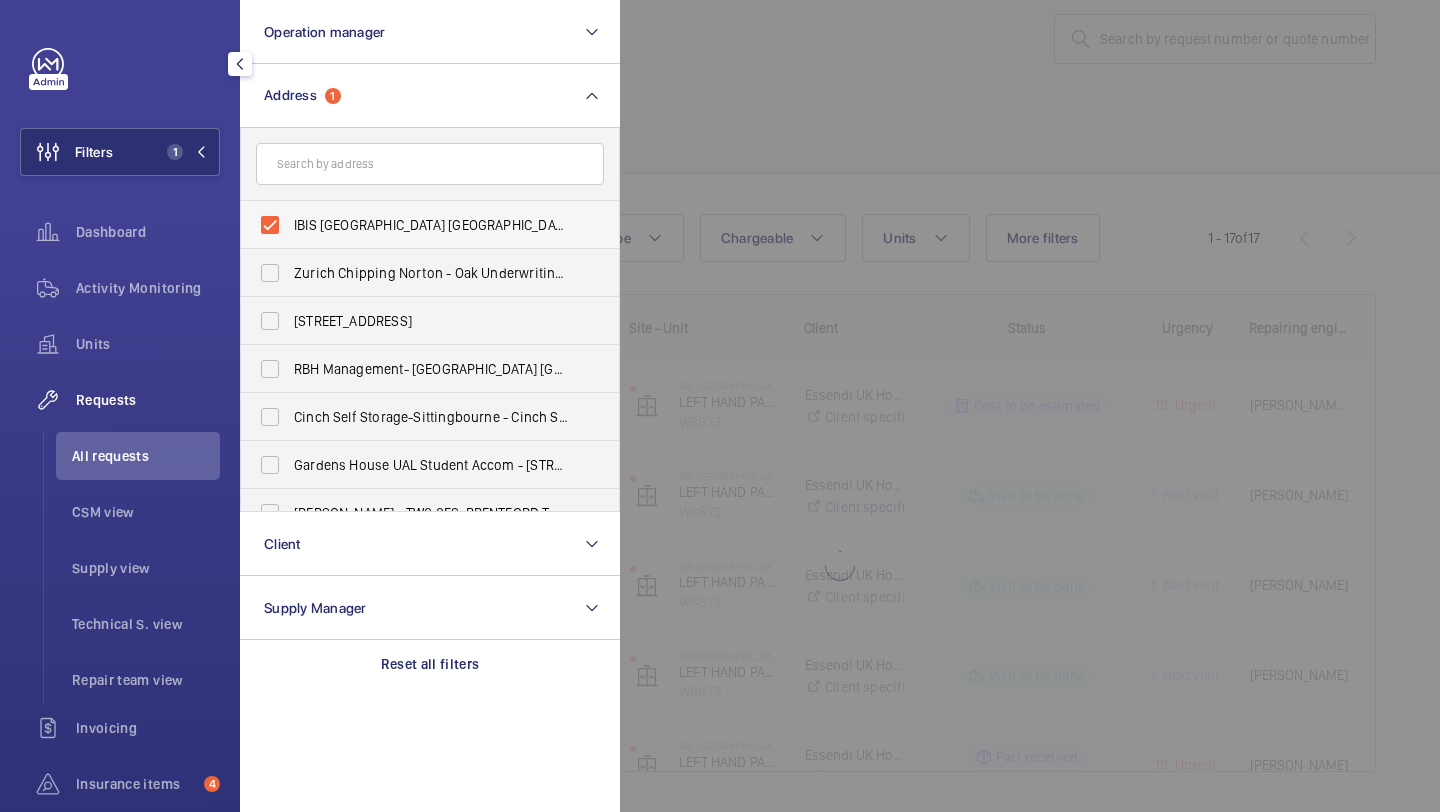 click on "IBIS [GEOGRAPHIC_DATA] [GEOGRAPHIC_DATA] - H3141, IBIS [STREET_ADDRESS]" at bounding box center [431, 225] 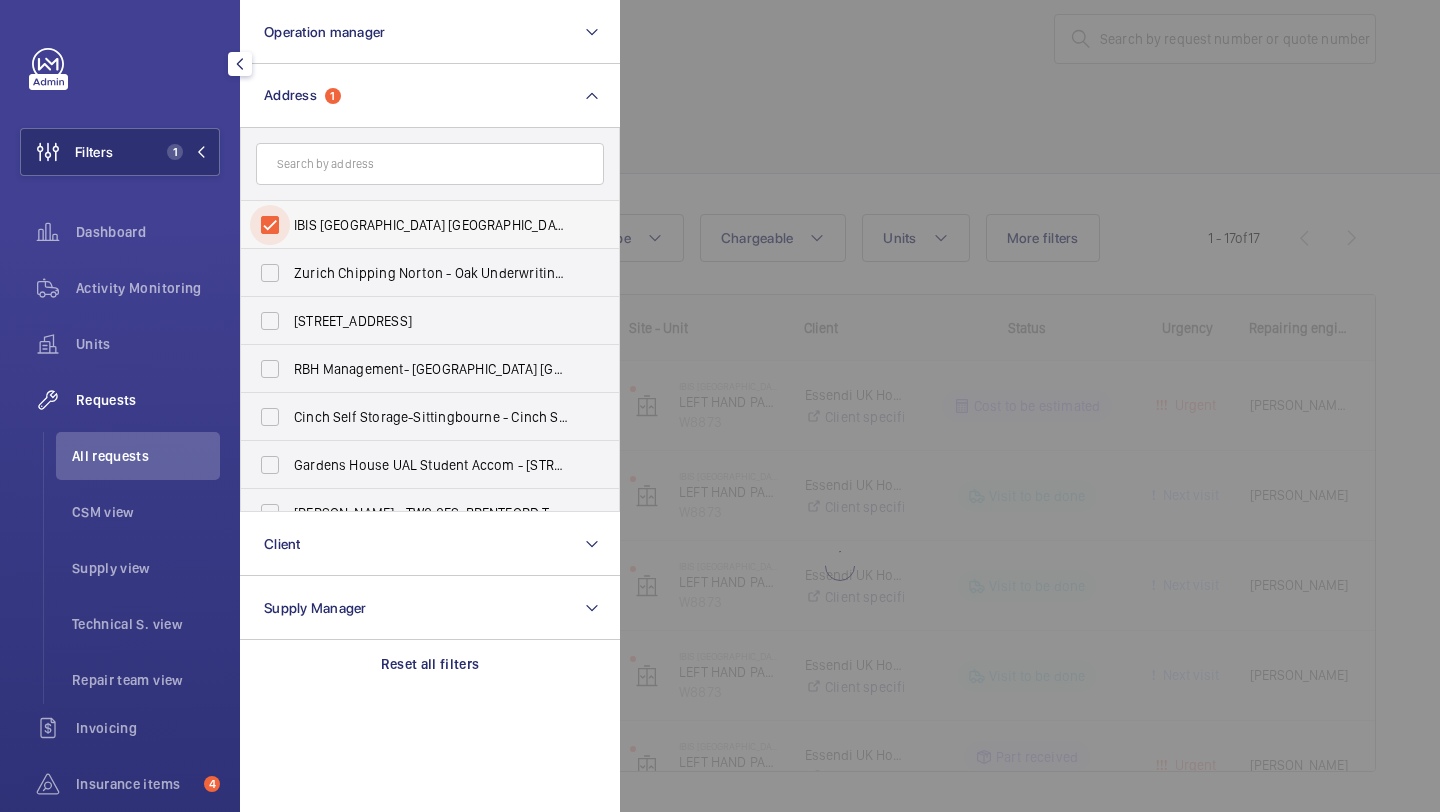click on "IBIS [GEOGRAPHIC_DATA] [GEOGRAPHIC_DATA] - H3141, IBIS [STREET_ADDRESS]" at bounding box center [270, 225] 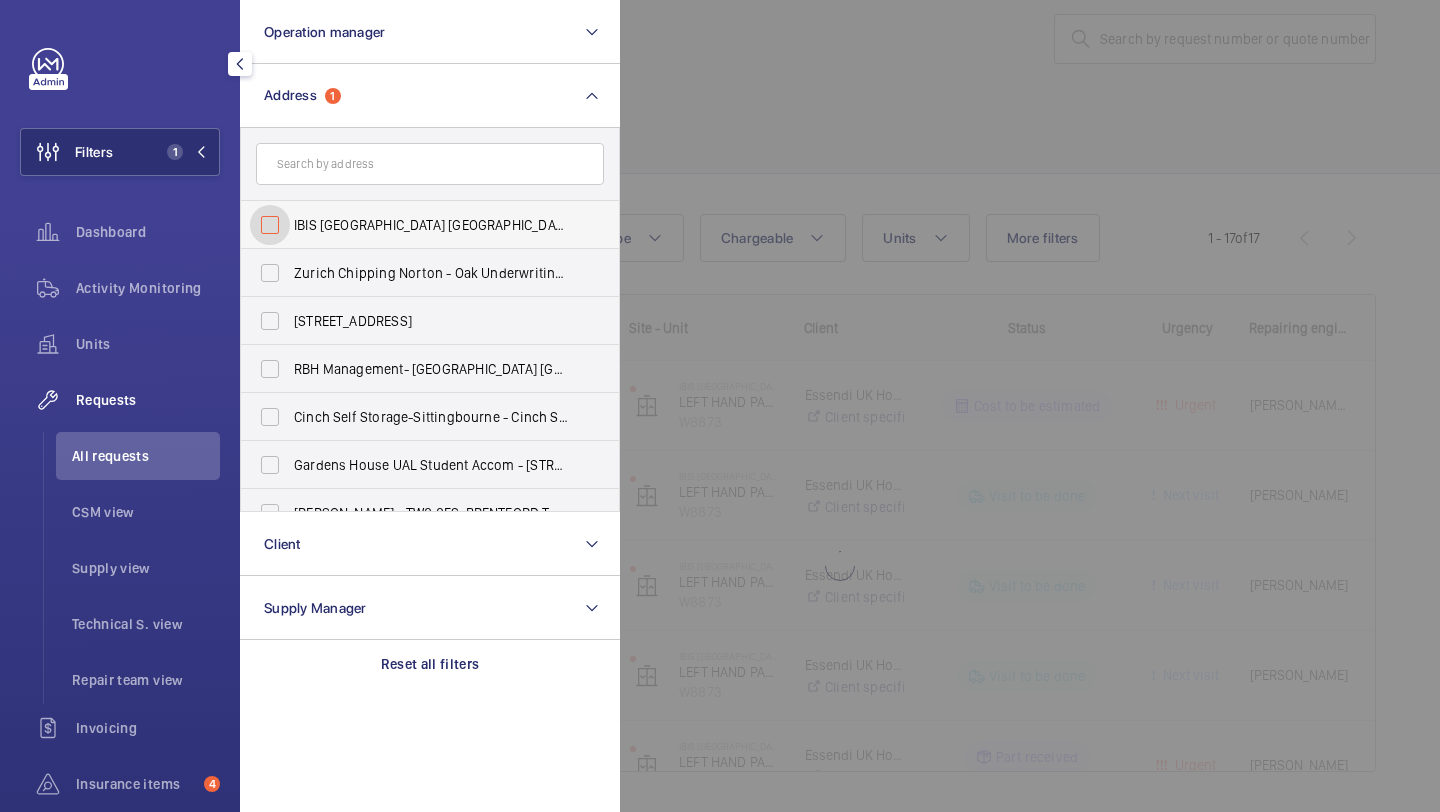checkbox on "false" 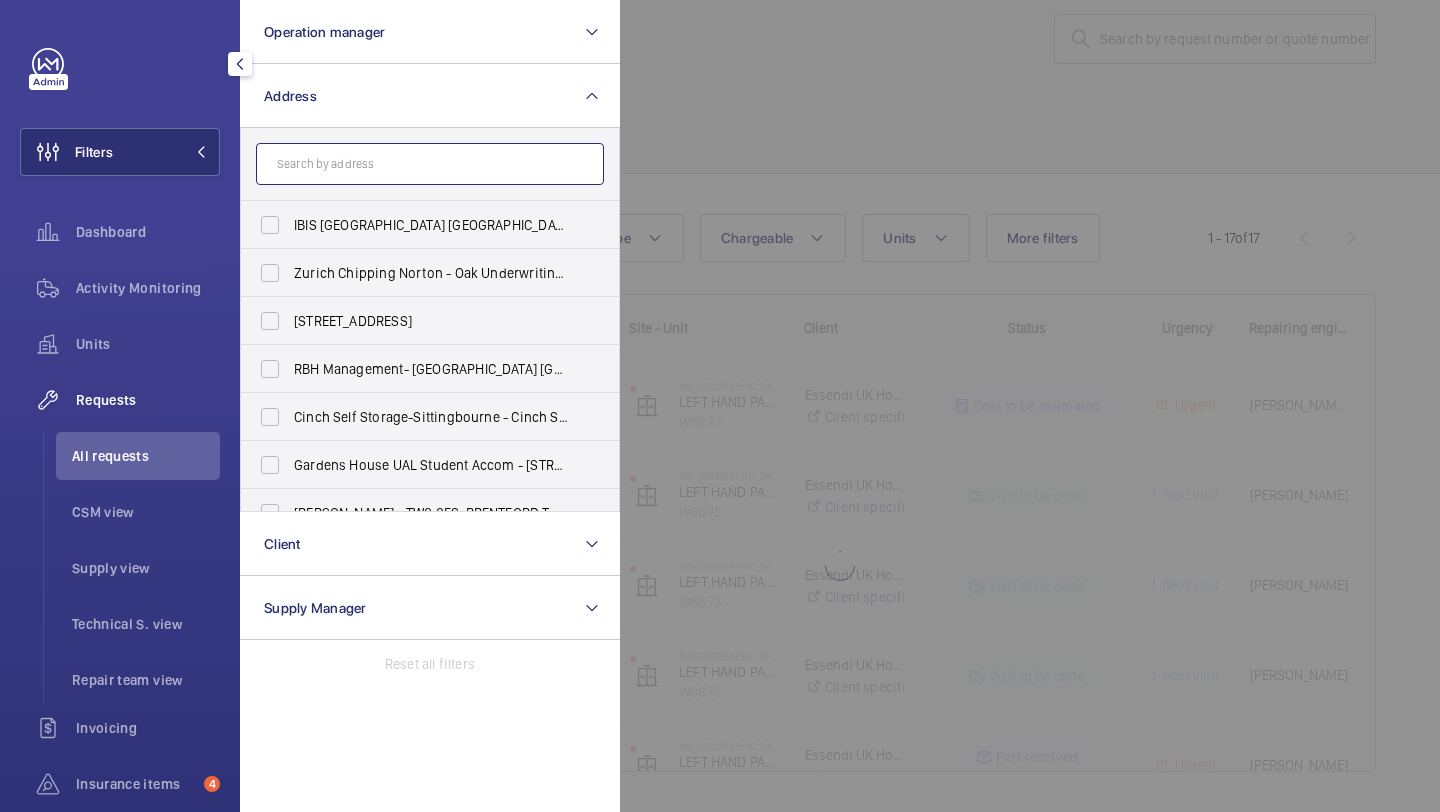 click 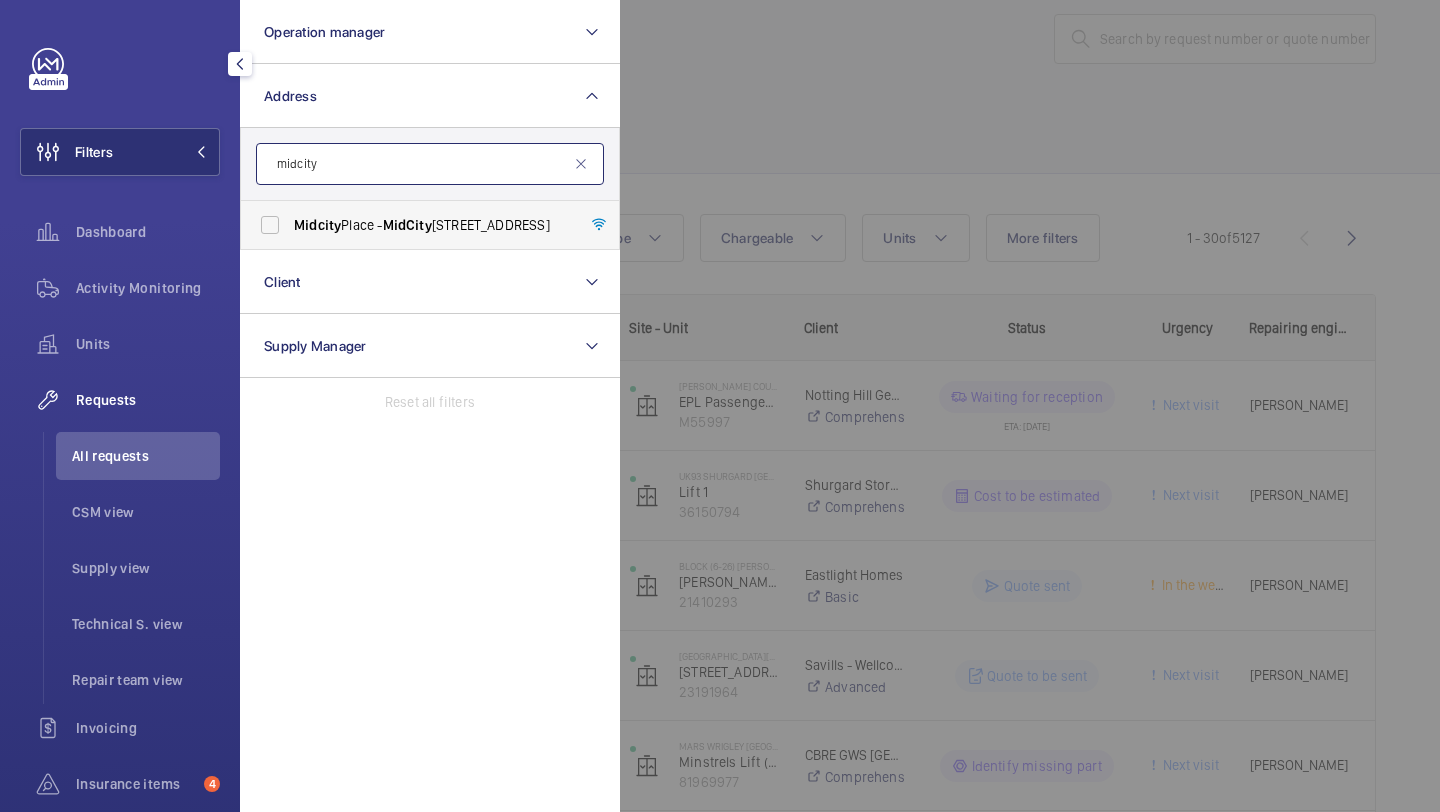 type on "midcity" 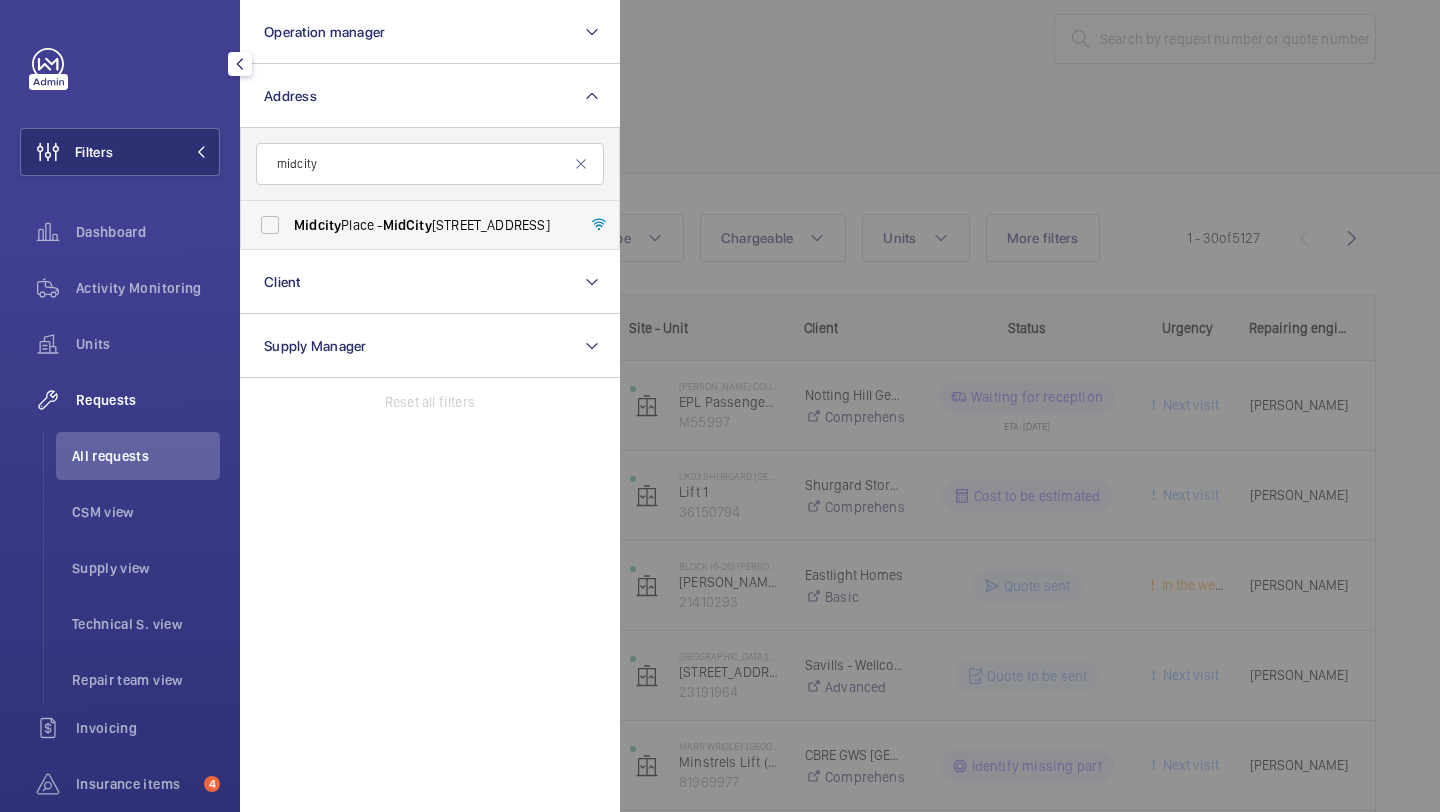 click on "Midcity" at bounding box center [317, 225] 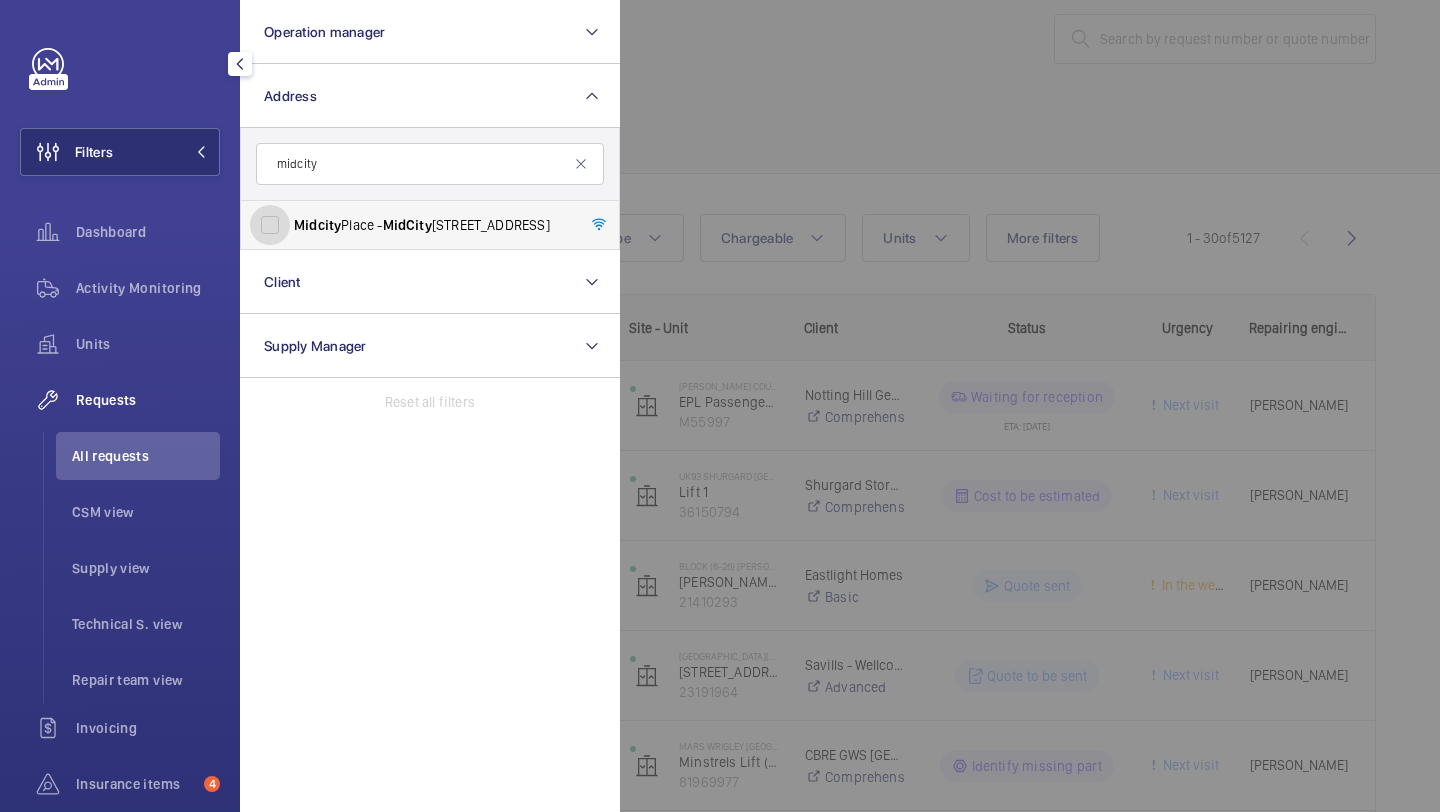 click on "[GEOGRAPHIC_DATA] -  [GEOGRAPHIC_DATA]" at bounding box center [270, 225] 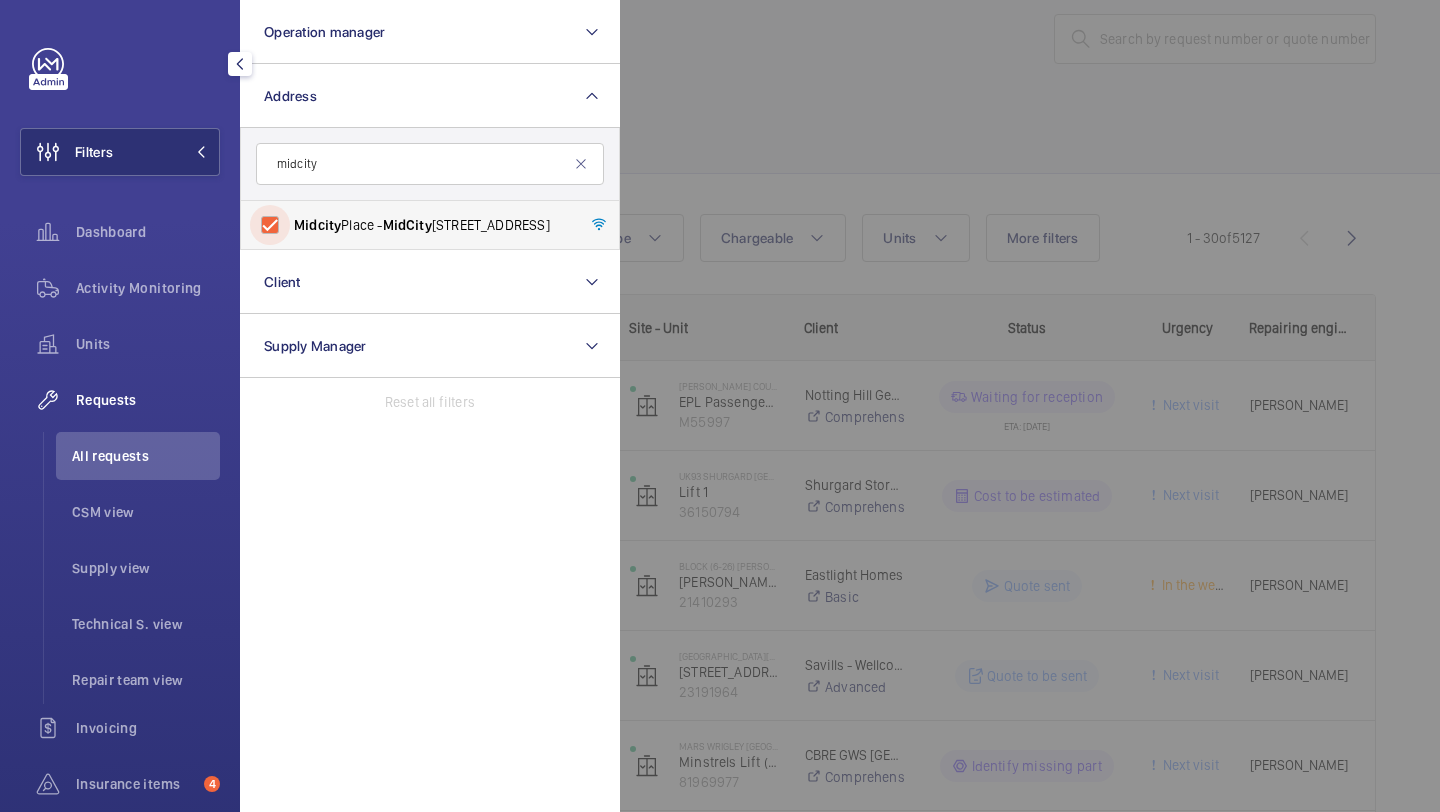 checkbox on "true" 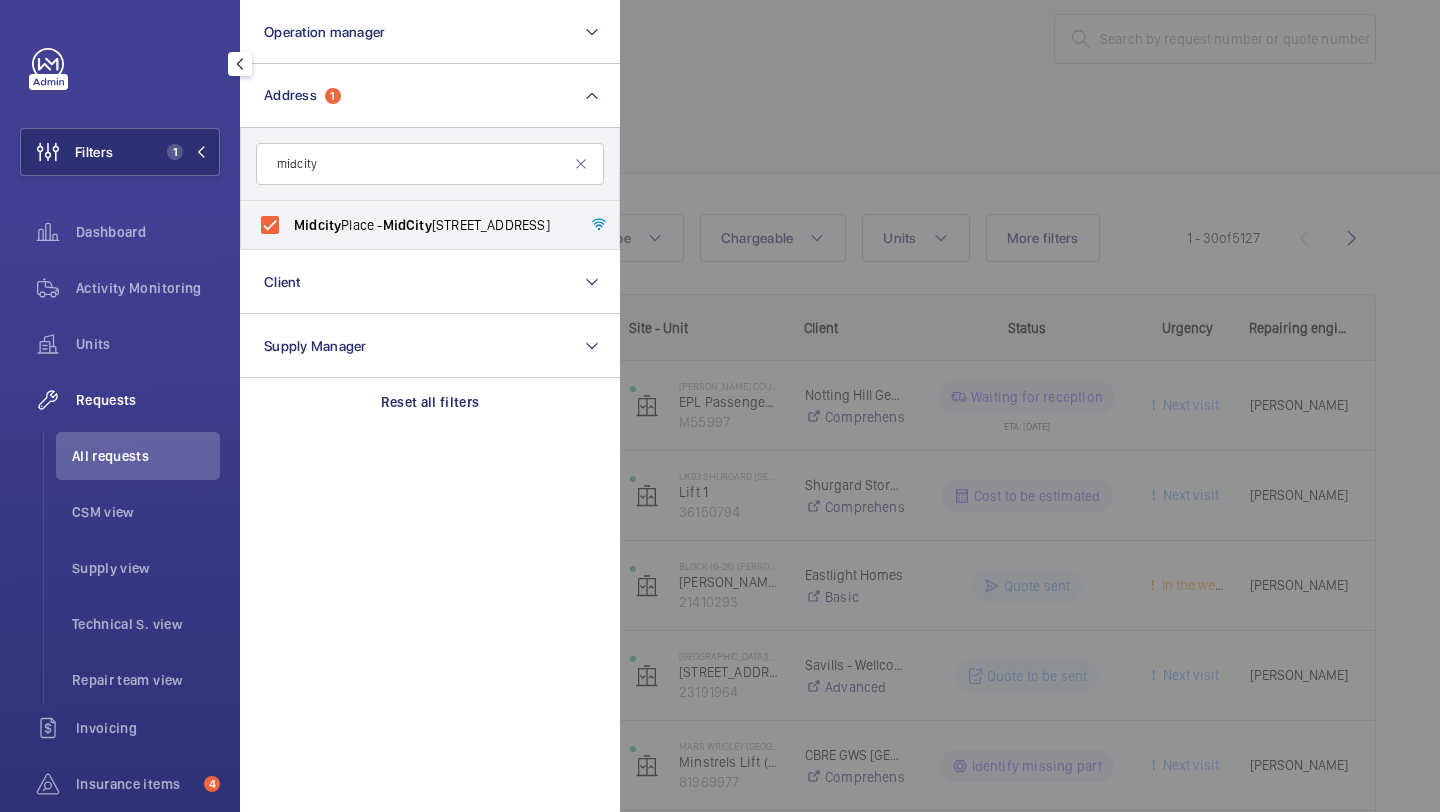click 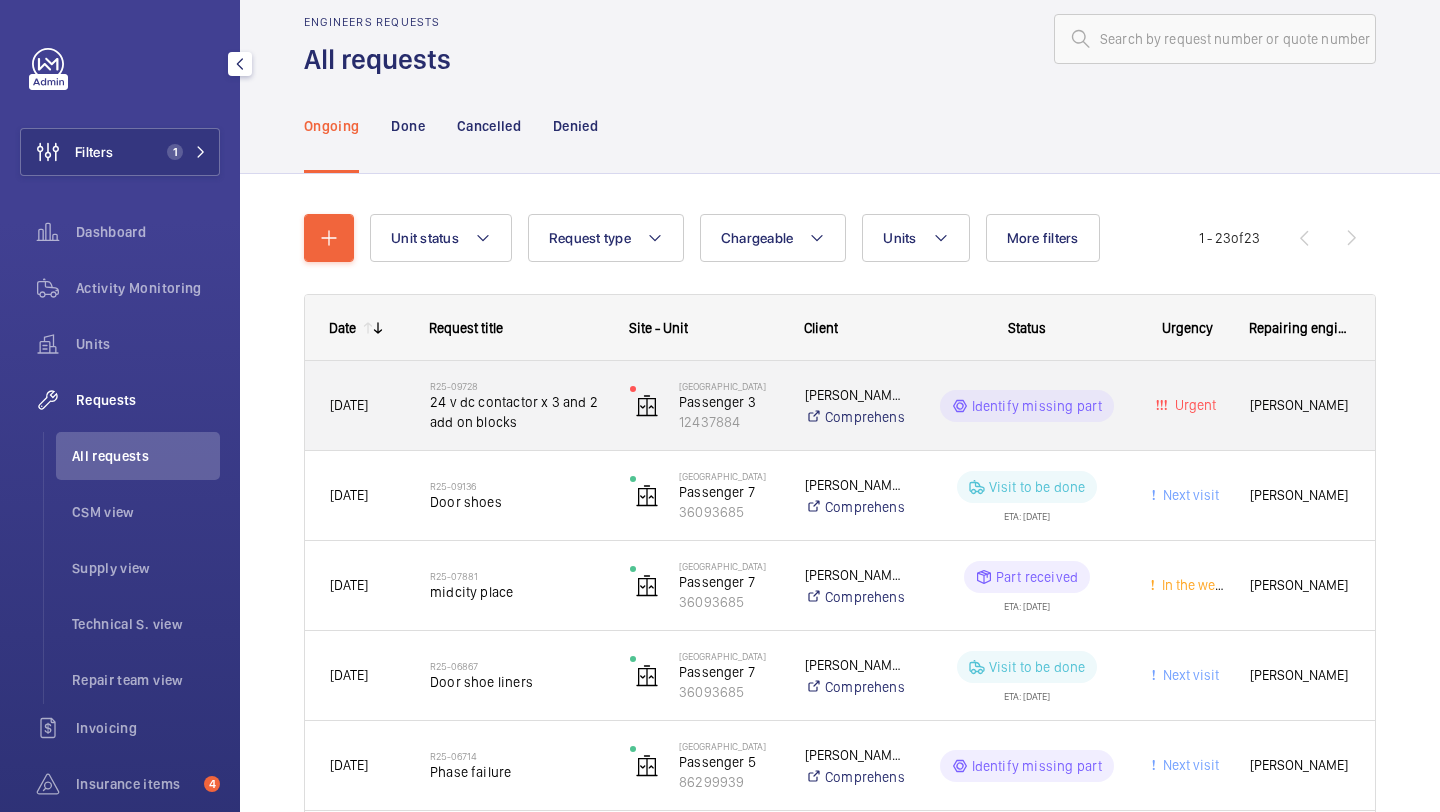 click on "24 v dc contactor x 3 and 2 add on blocks" 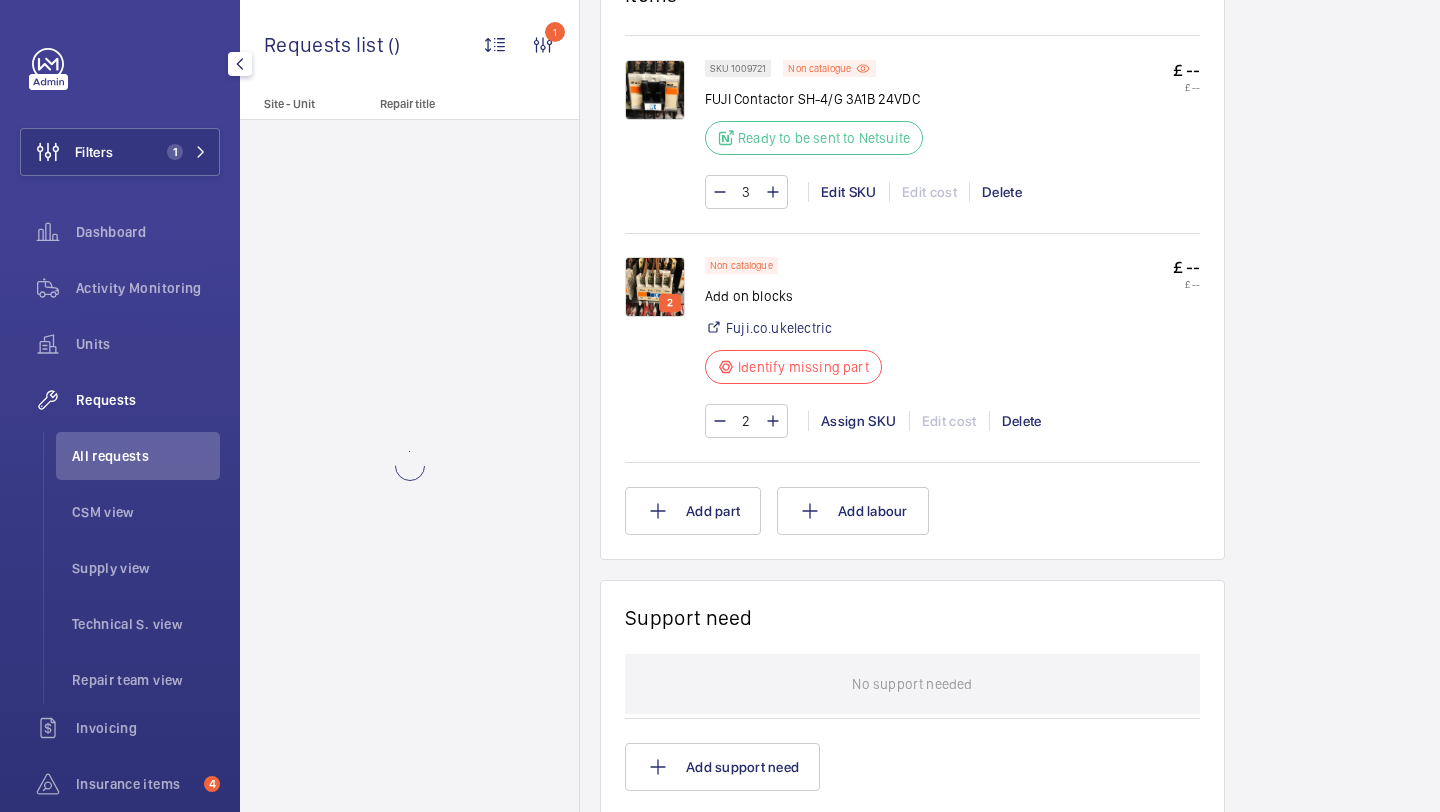 scroll, scrollTop: 1212, scrollLeft: 0, axis: vertical 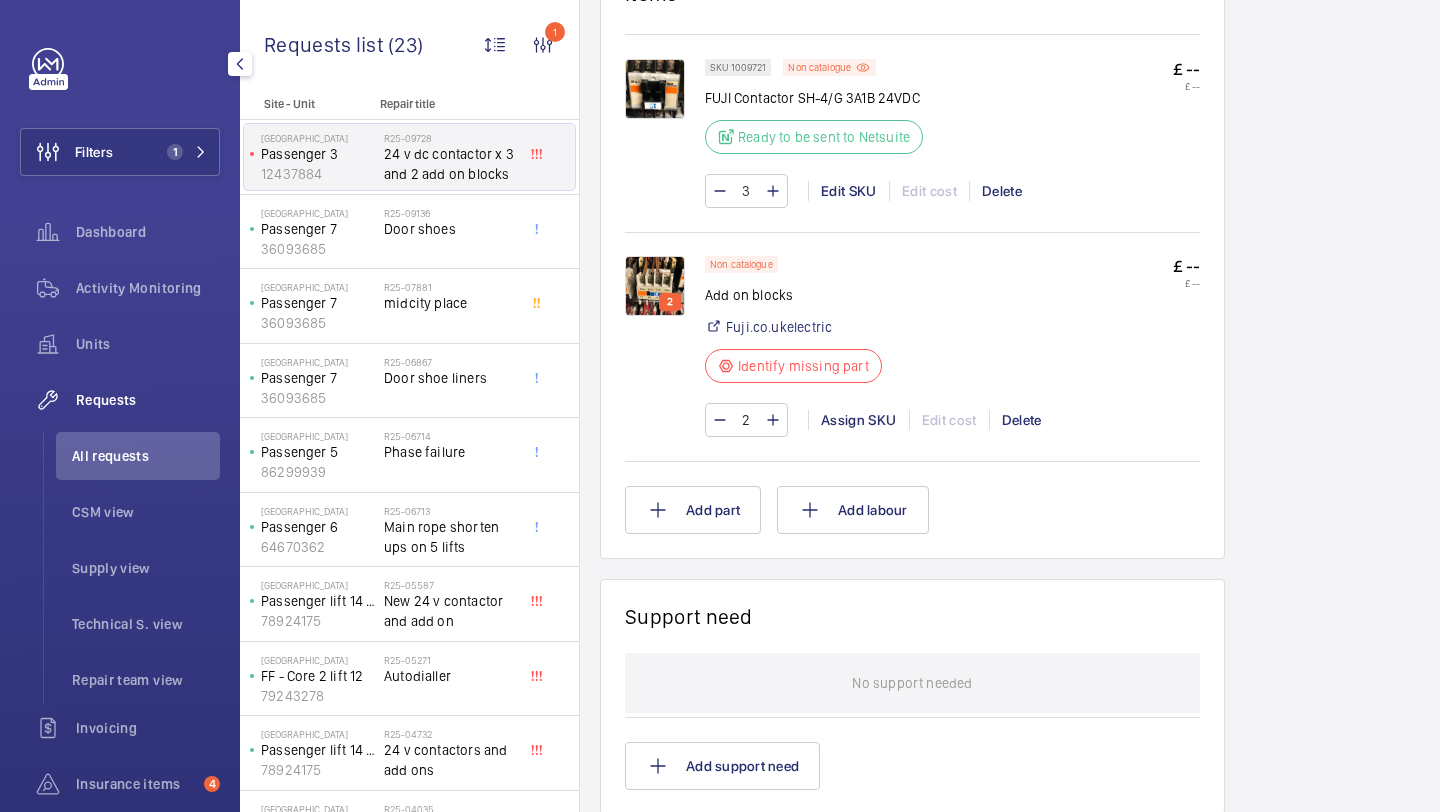 click on "2 Assign SKU Edit cost Delete" 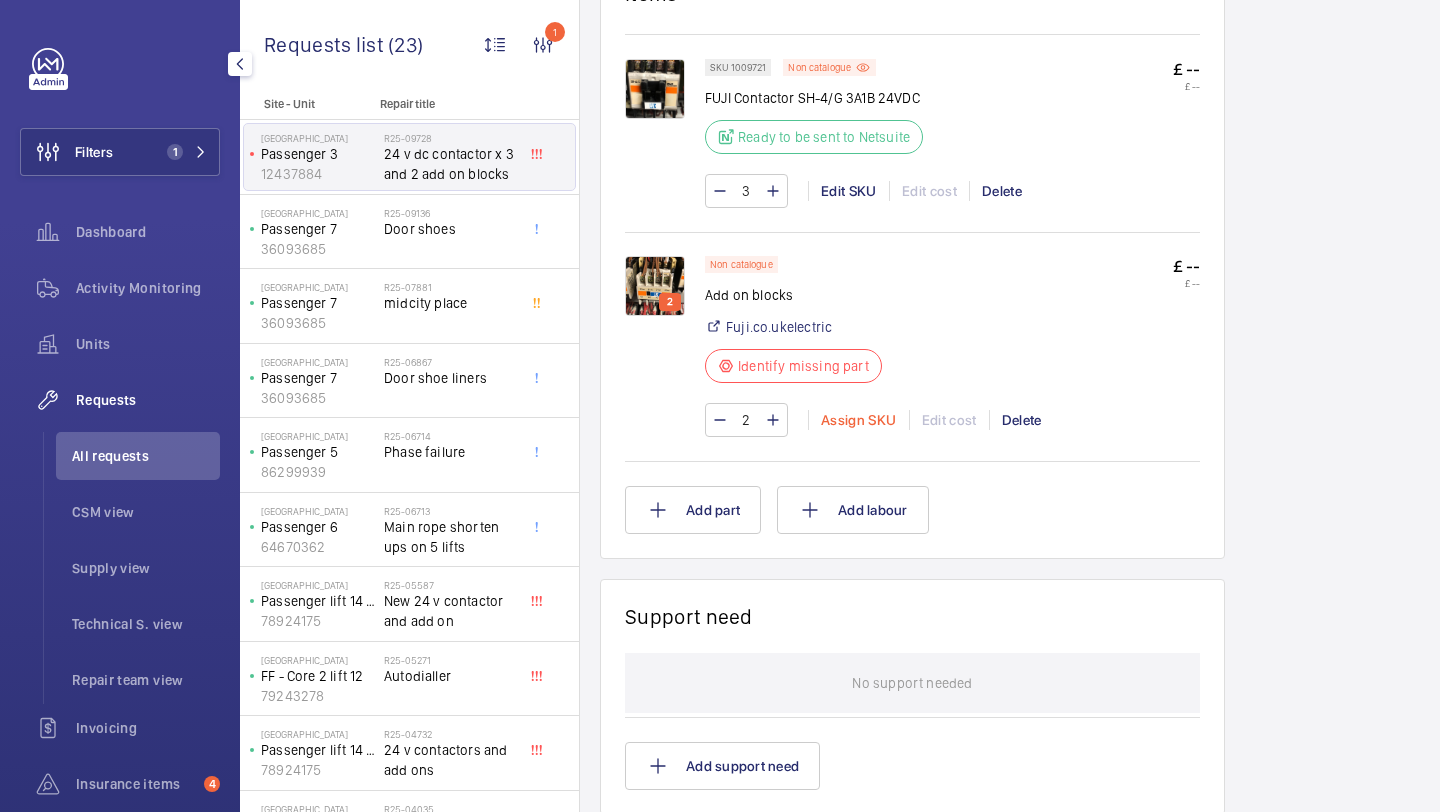 click on "Assign SKU" 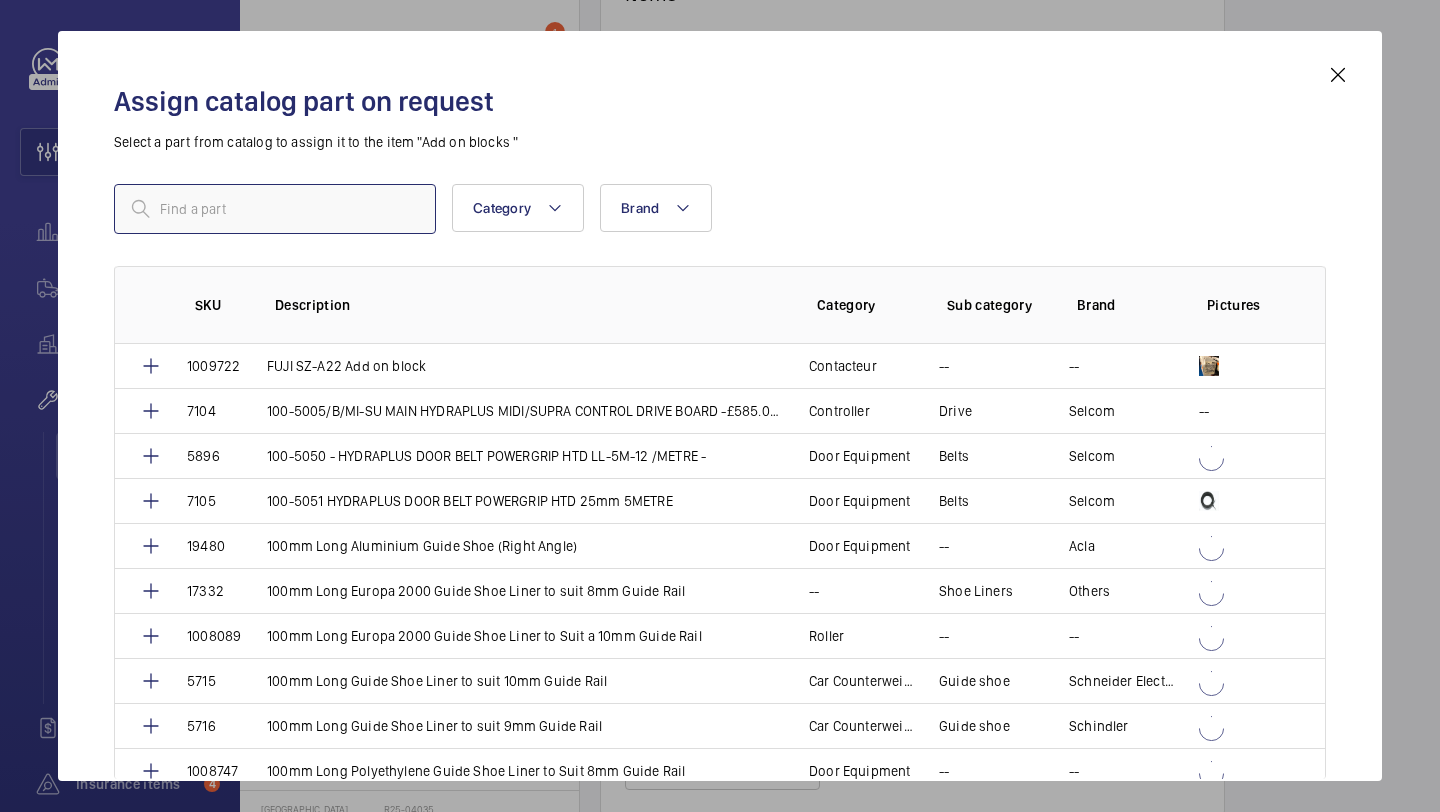 click at bounding box center (275, 209) 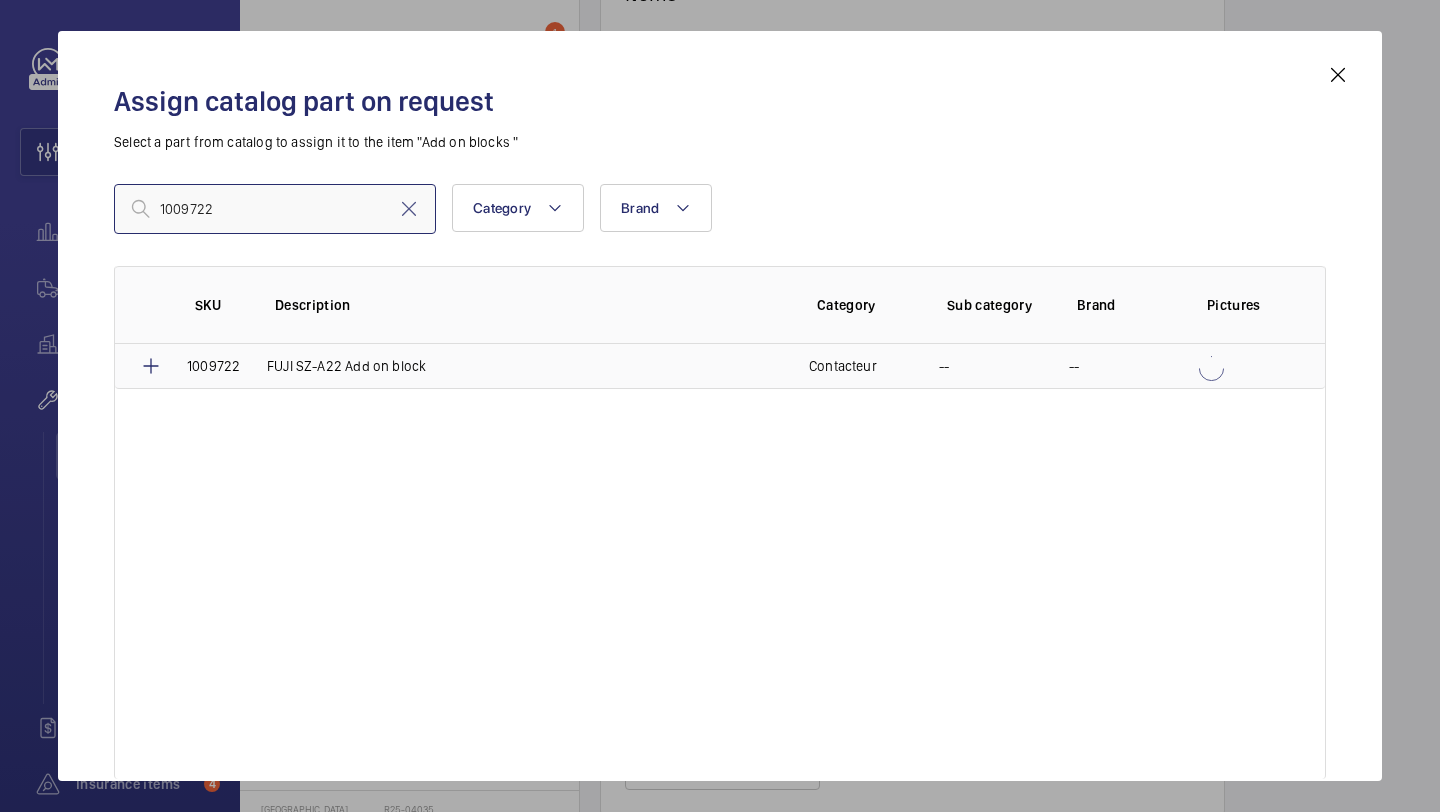 type on "1009722" 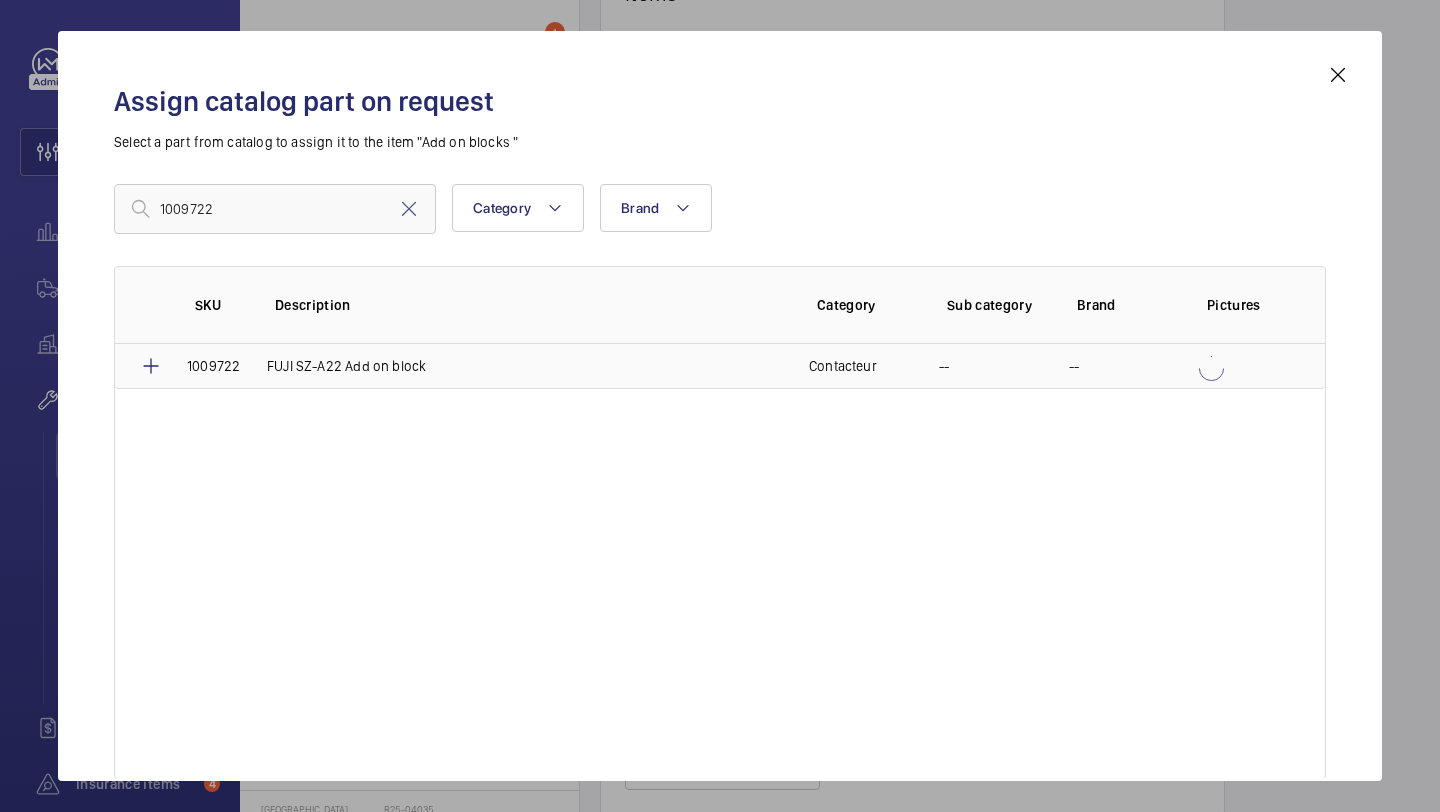 click on "FUJI SZ-A22 Add on block" at bounding box center (514, 366) 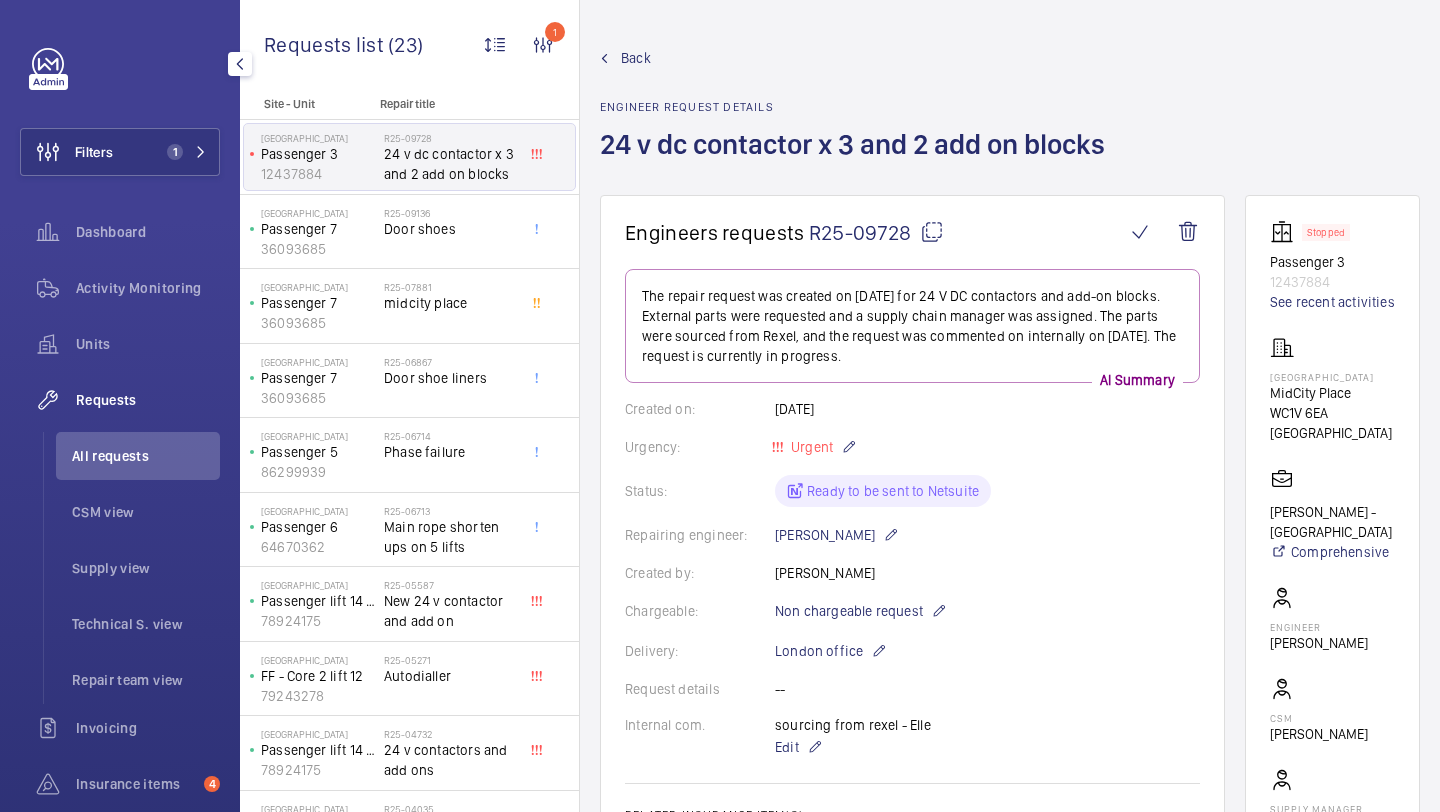 click on "The repair request was created on [DATE] for 24 V DC contactors and add-on blocks. External parts were requested and a supply chain manager was assigned. The parts were sourced from Rexel, and the request was commented on internally on [DATE]. The request is currently in progress.  AI Summary Created on:  [DATE]  Urgency: Urgent Status: Ready to be sent to Netsuite Repairing engineer:  [PERSON_NAME]  Created by:  [PERSON_NAME]  Chargeable: Non chargeable request Delivery:  London office  Request details -- Internal com.  sourcing from rexel - Elle  Edit Related insurance item(s)  No insurance items linked  Quote info SF quote link: No quote needed Quote price: No quote needed Quote status No quote needed Sales order info Netsuite link: Send to Netsuite" 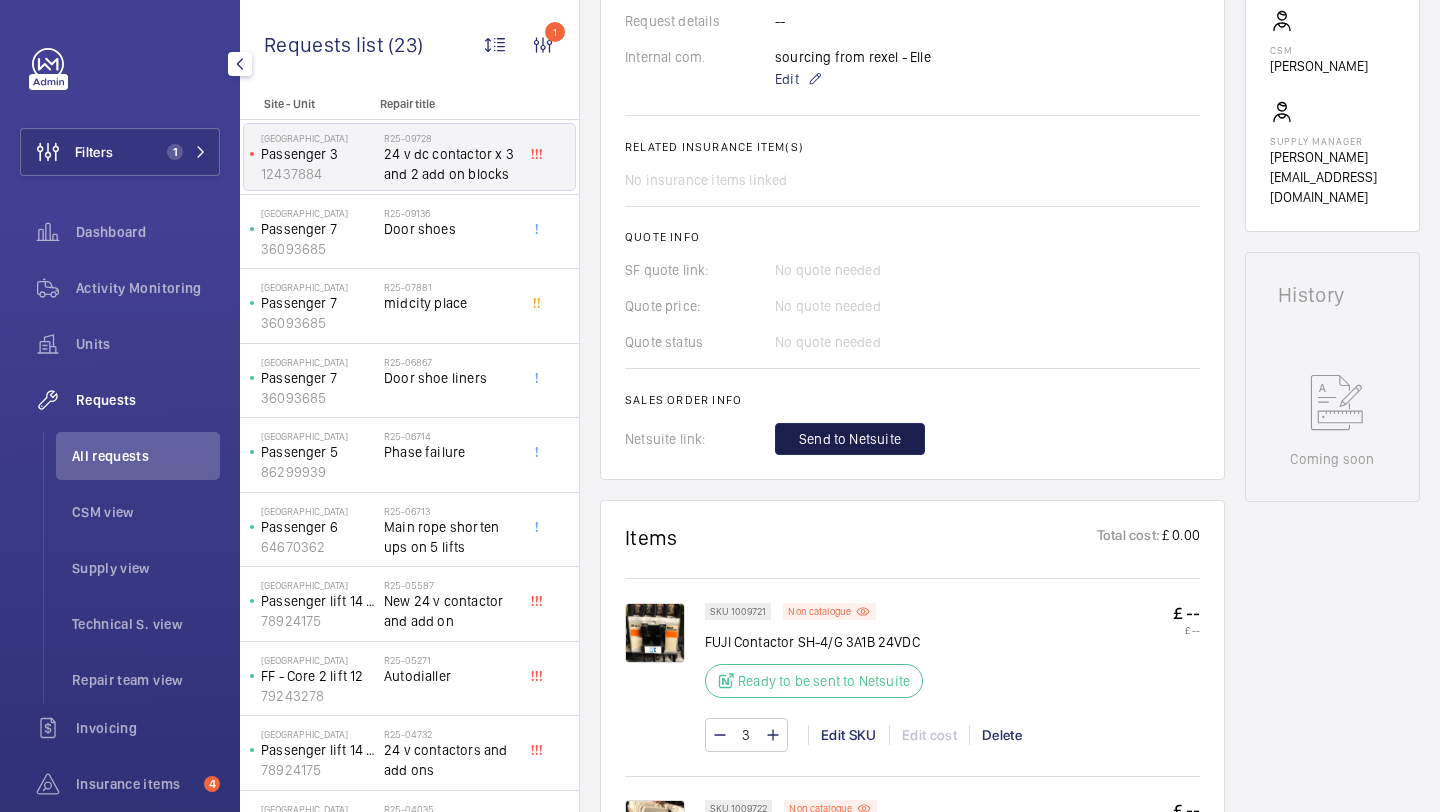 click on "Send to Netsuite" 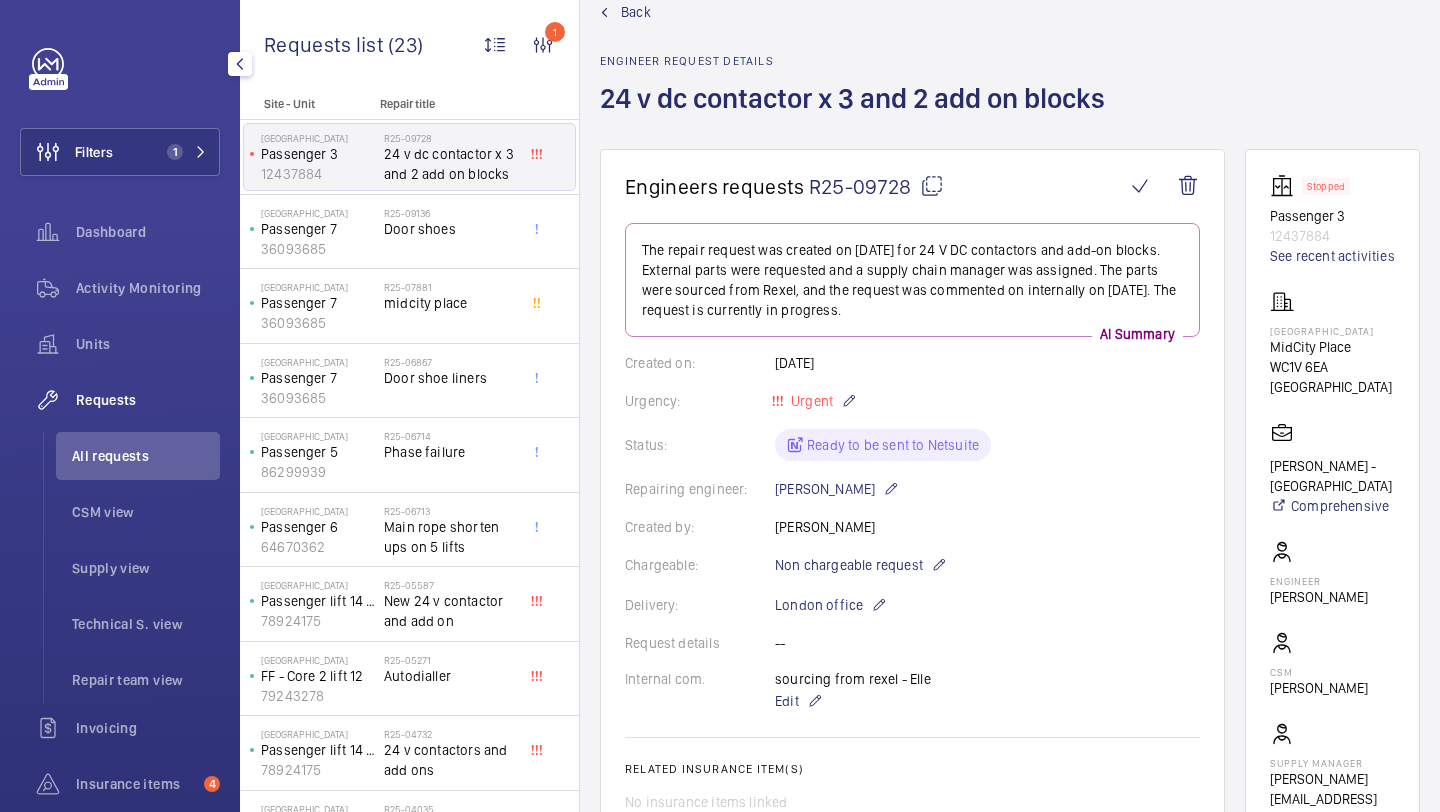 scroll, scrollTop: 0, scrollLeft: 0, axis: both 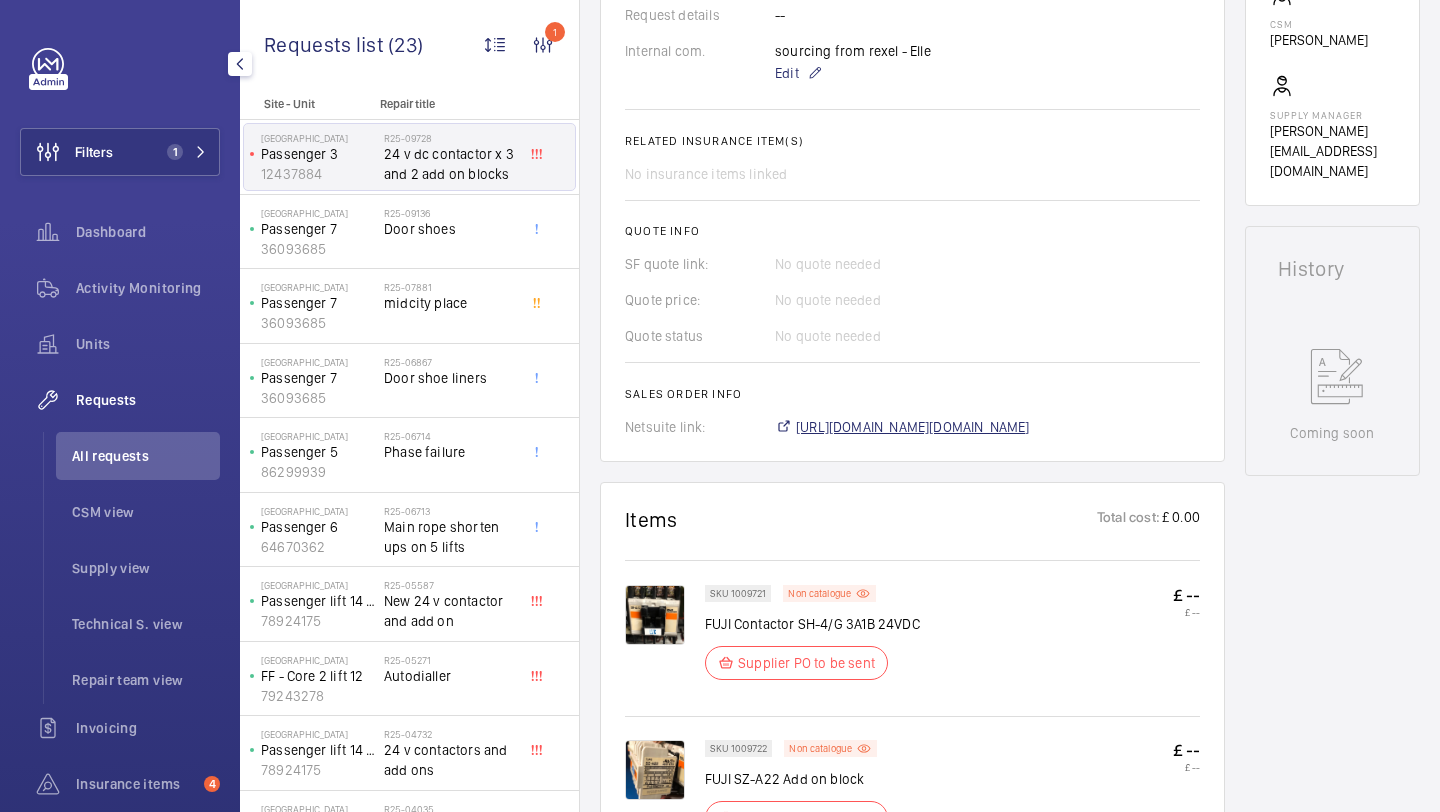 click on "[URL][DOMAIN_NAME][DOMAIN_NAME]" 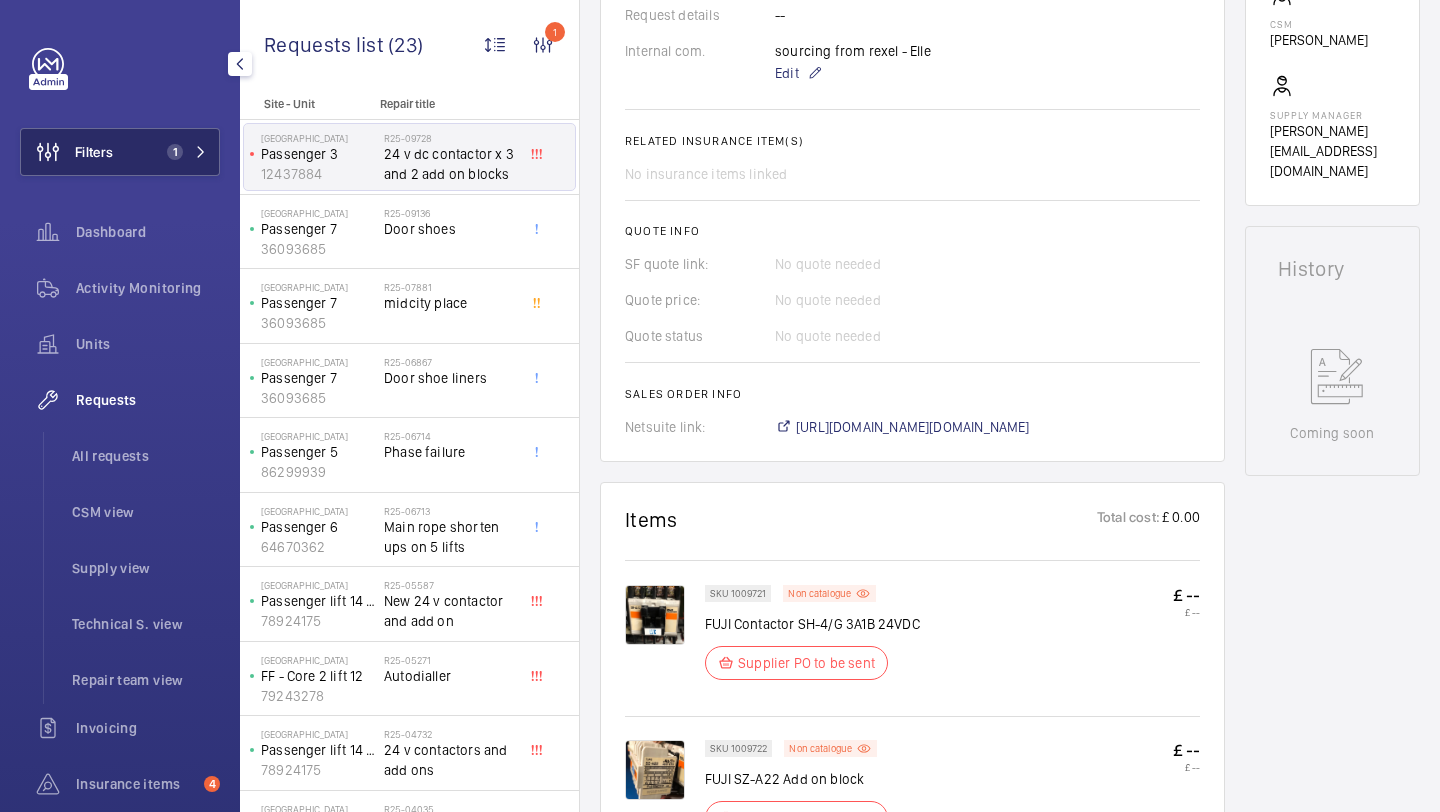 click on "Filters 1" 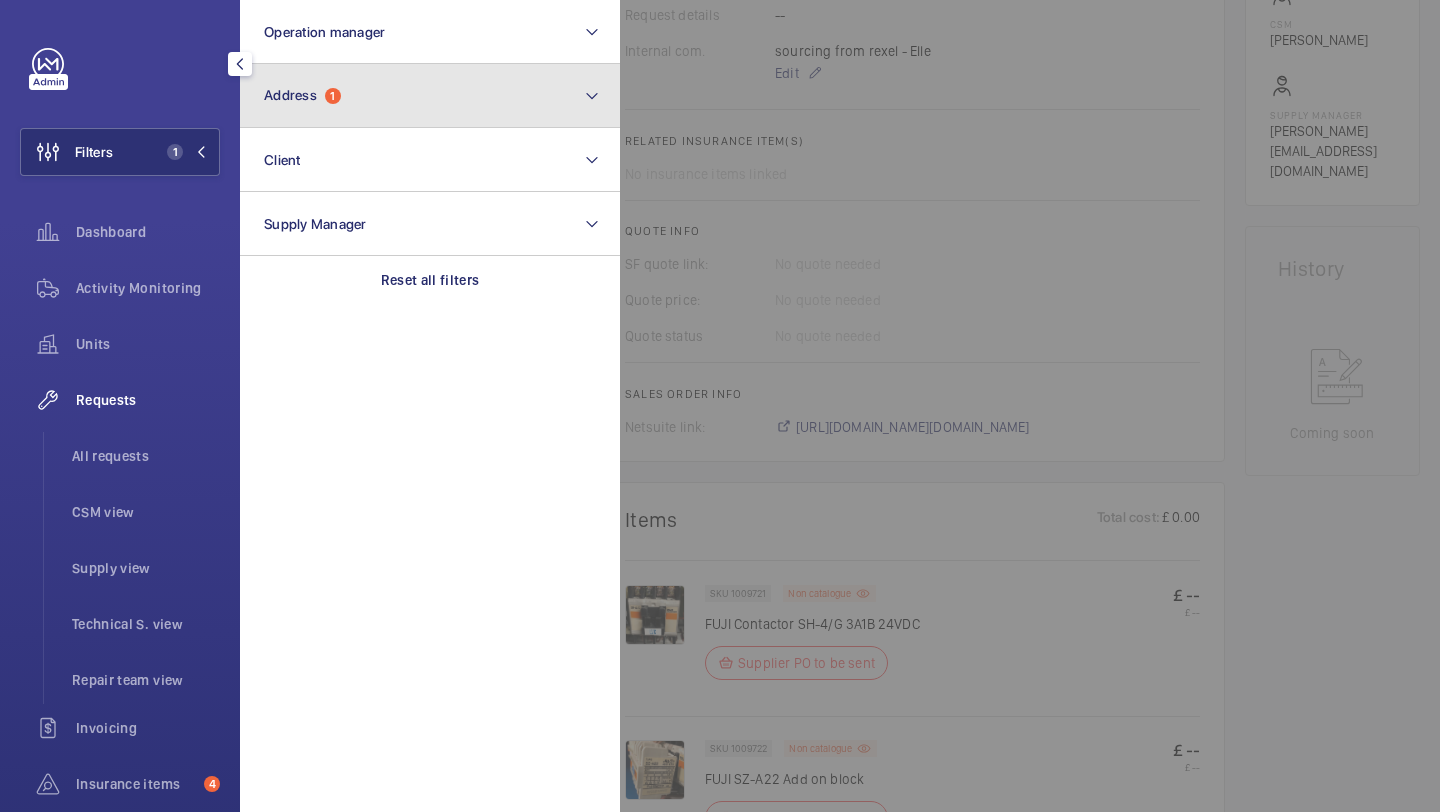 click on "Address  1" 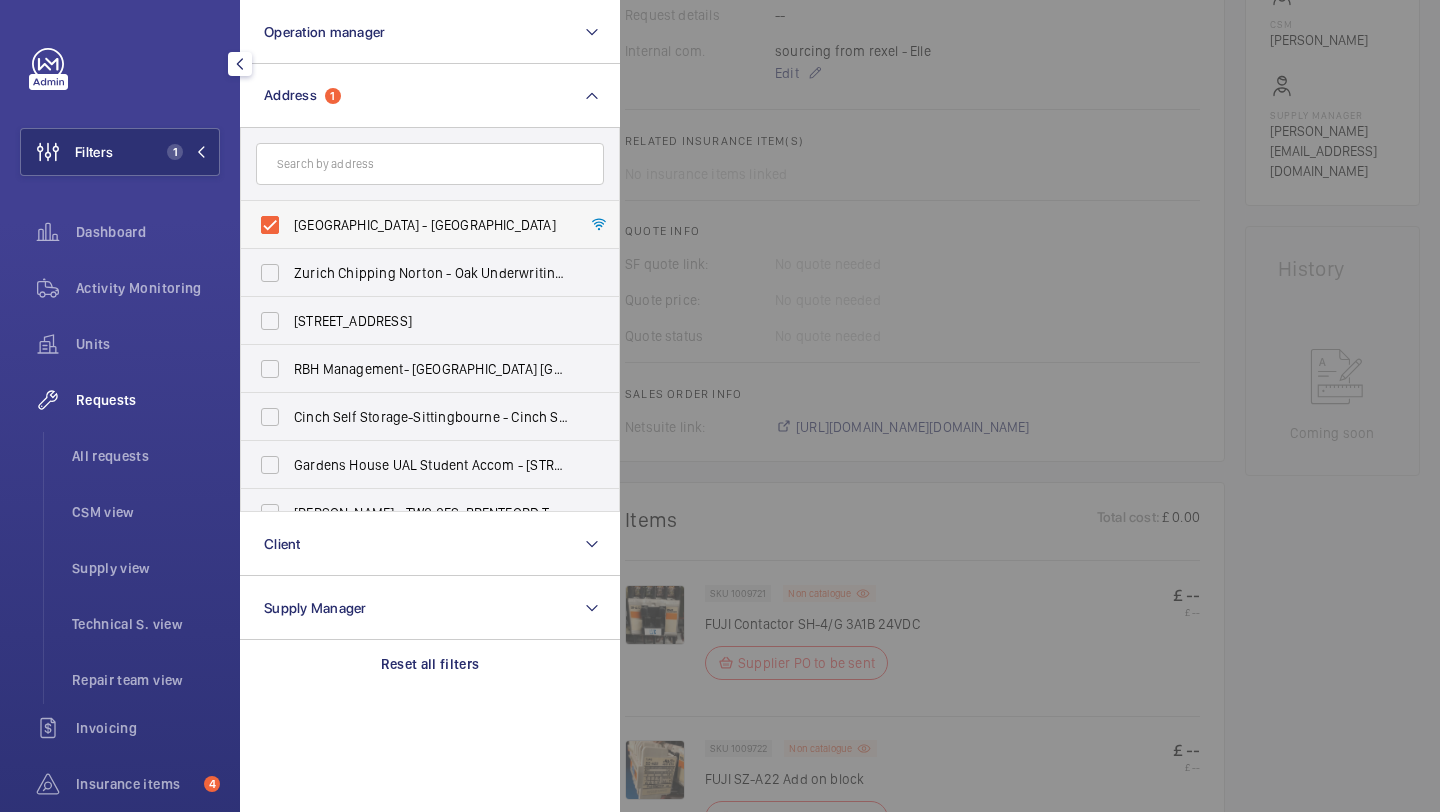 click on "[GEOGRAPHIC_DATA] - [GEOGRAPHIC_DATA]" at bounding box center [415, 225] 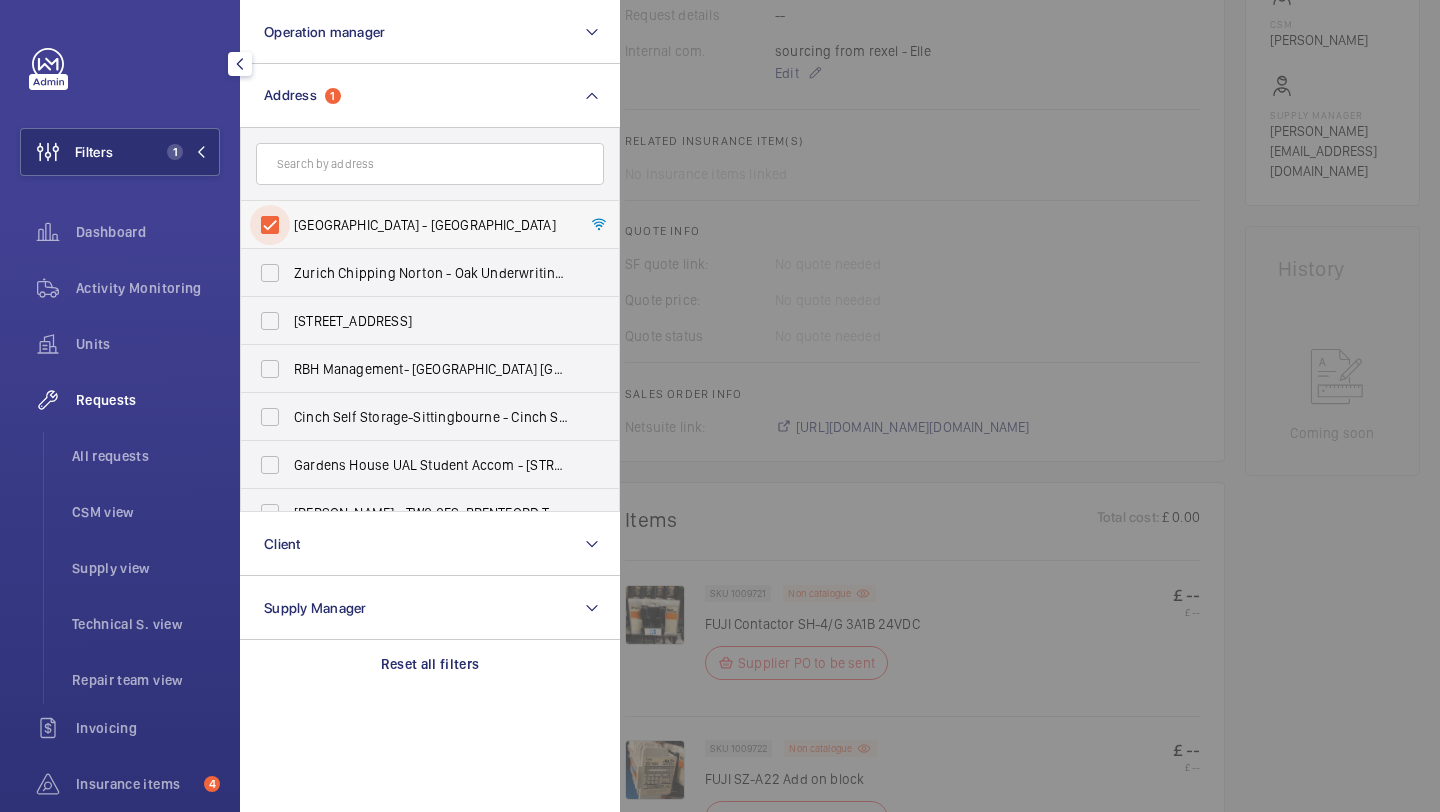 click on "[GEOGRAPHIC_DATA] - [GEOGRAPHIC_DATA]" at bounding box center [270, 225] 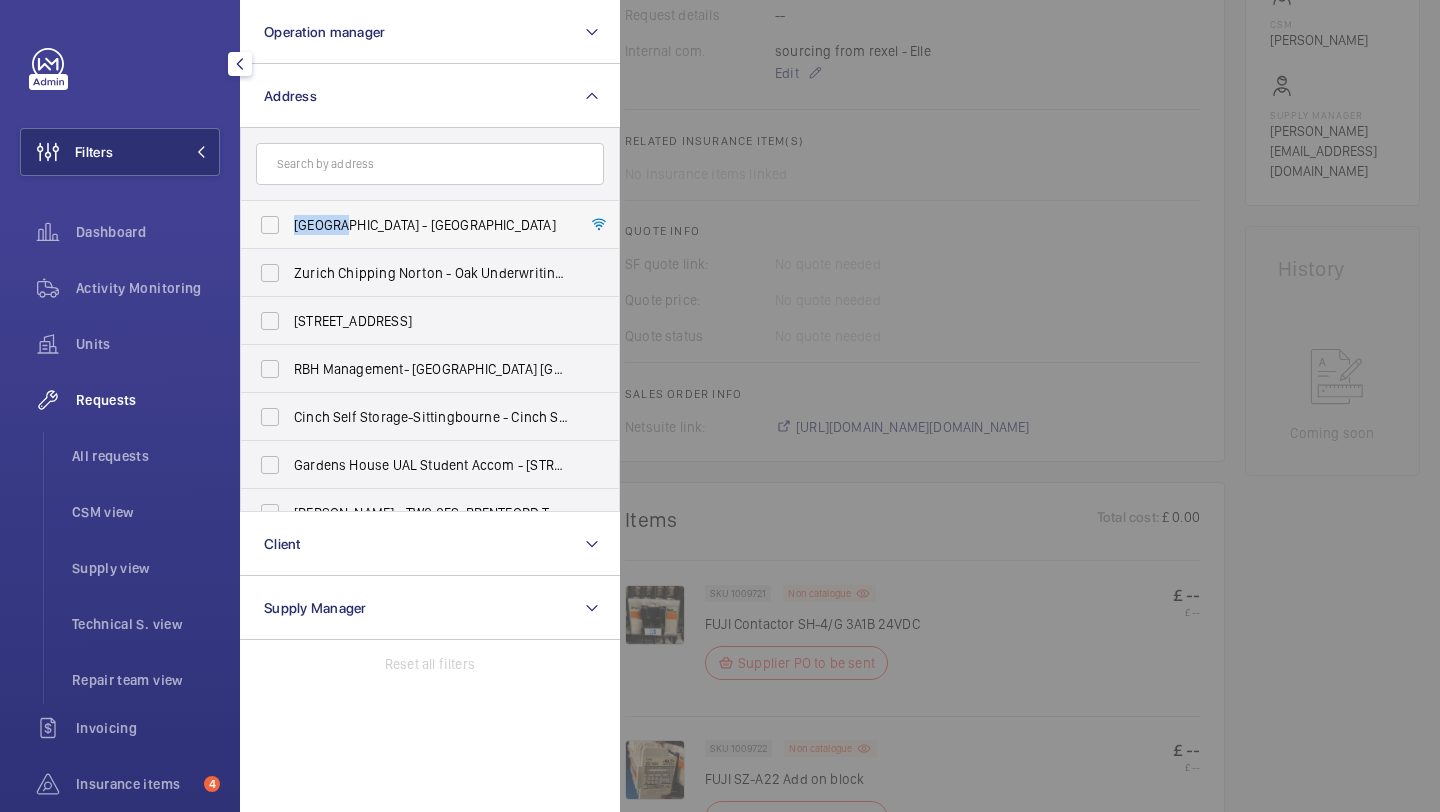 click on "[GEOGRAPHIC_DATA] - [GEOGRAPHIC_DATA]" at bounding box center [415, 225] 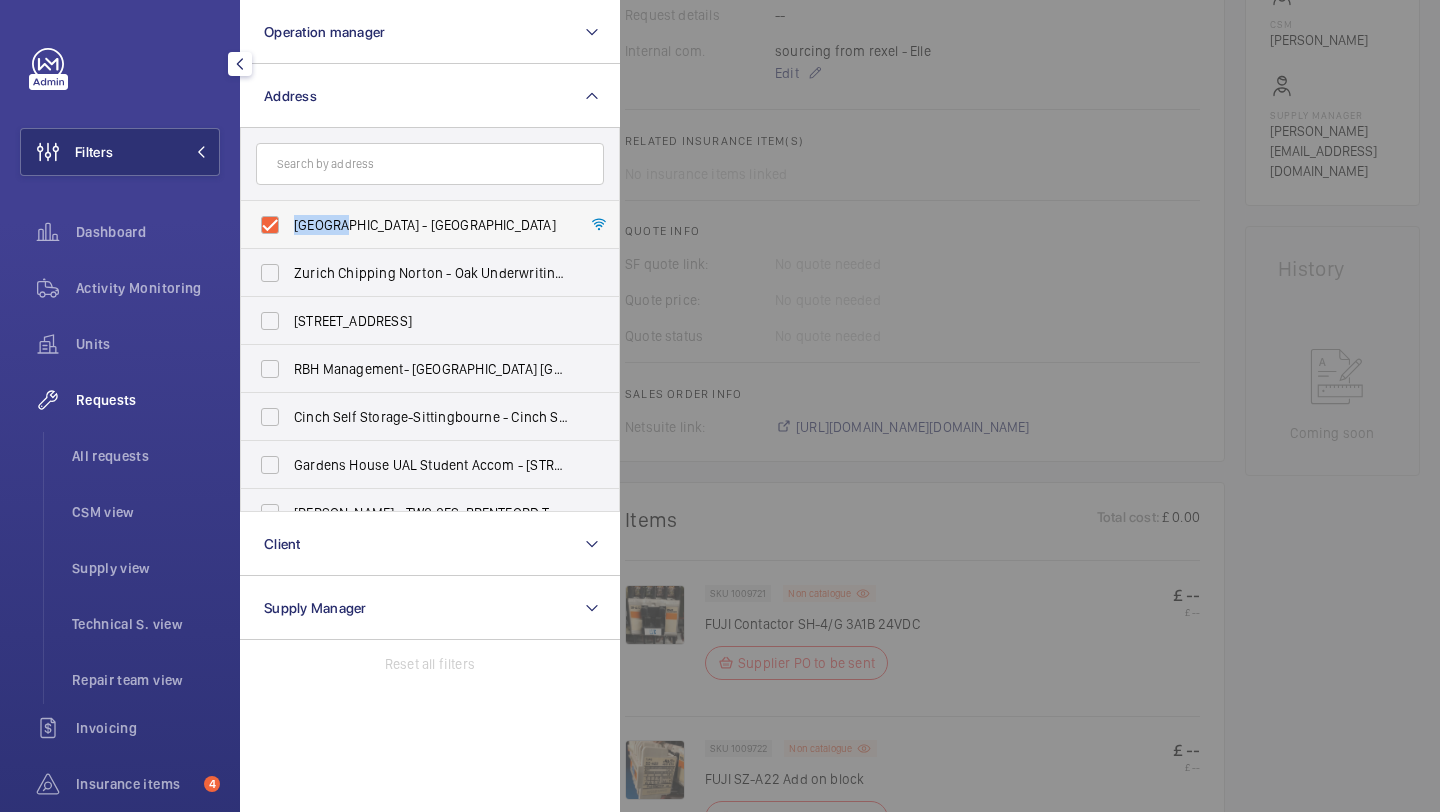 checkbox on "true" 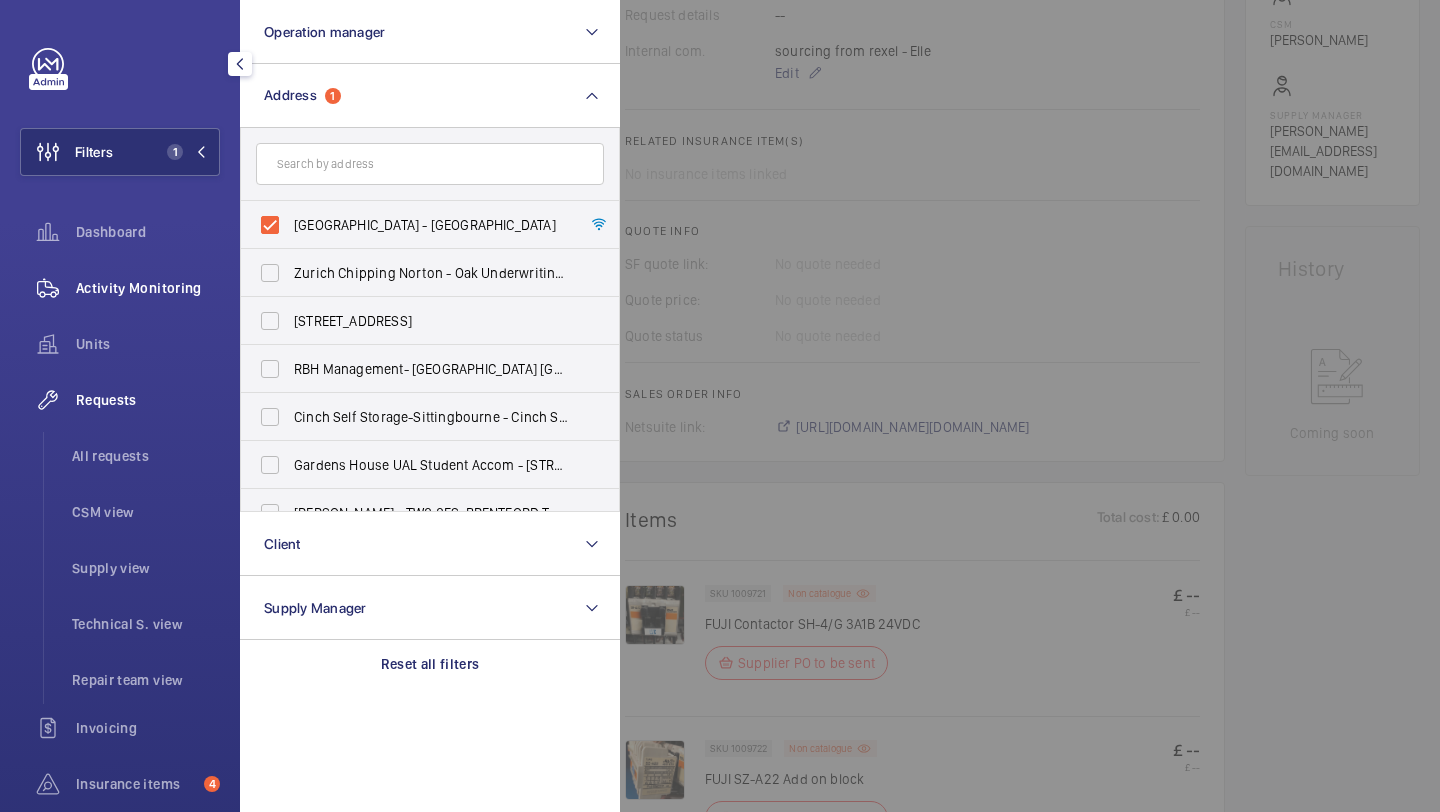 click on "Units" 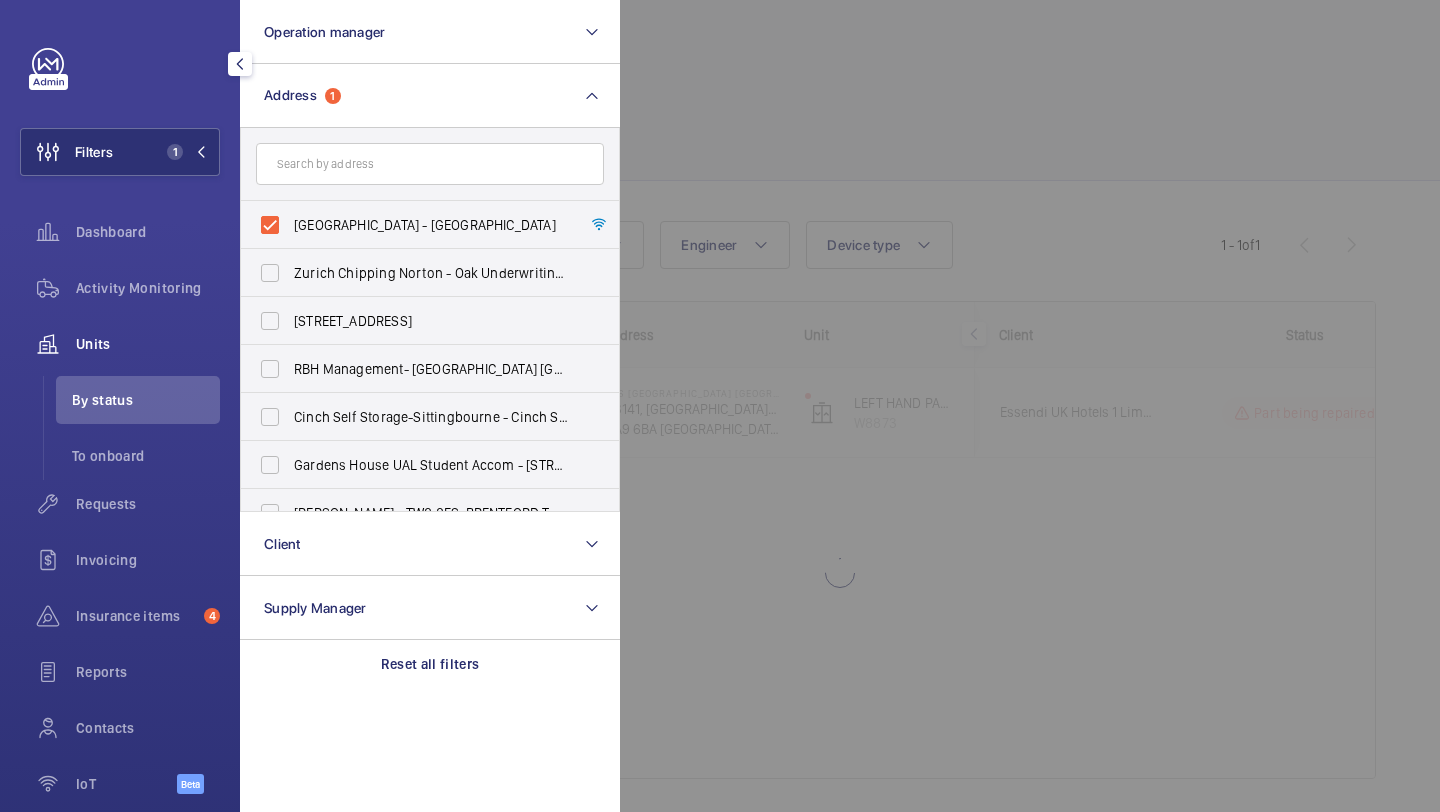 click 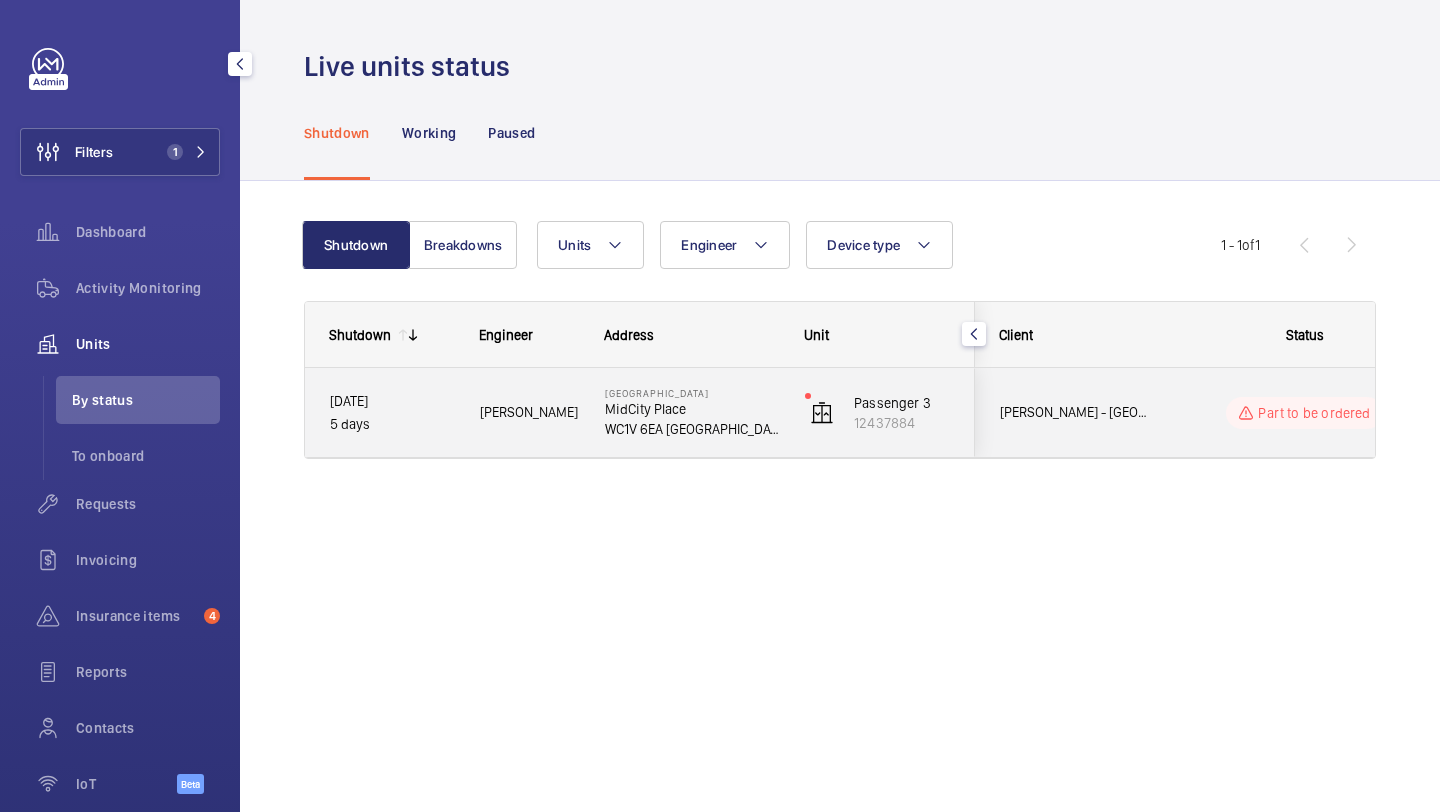 click on "Part to be ordered" 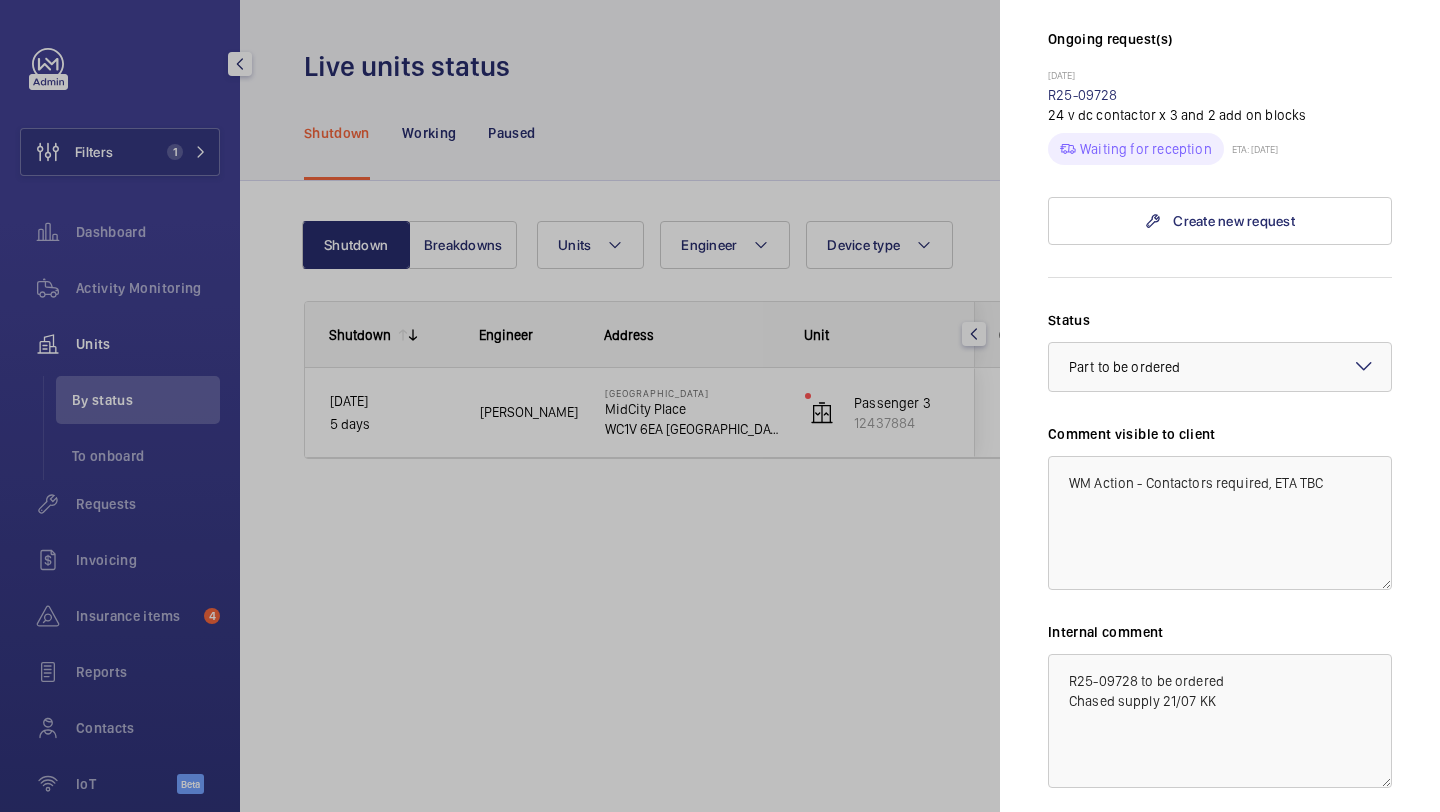 scroll, scrollTop: 764, scrollLeft: 0, axis: vertical 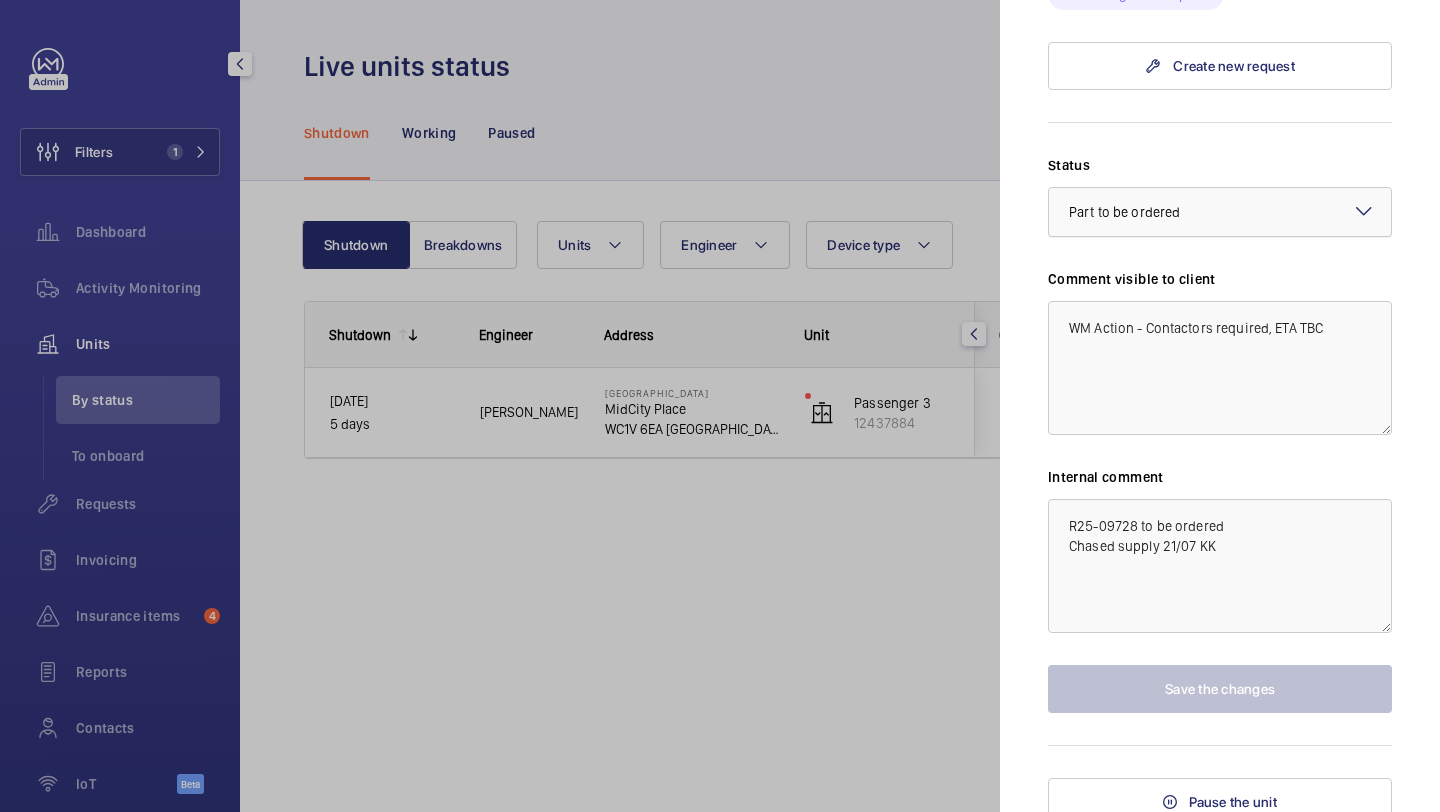 click 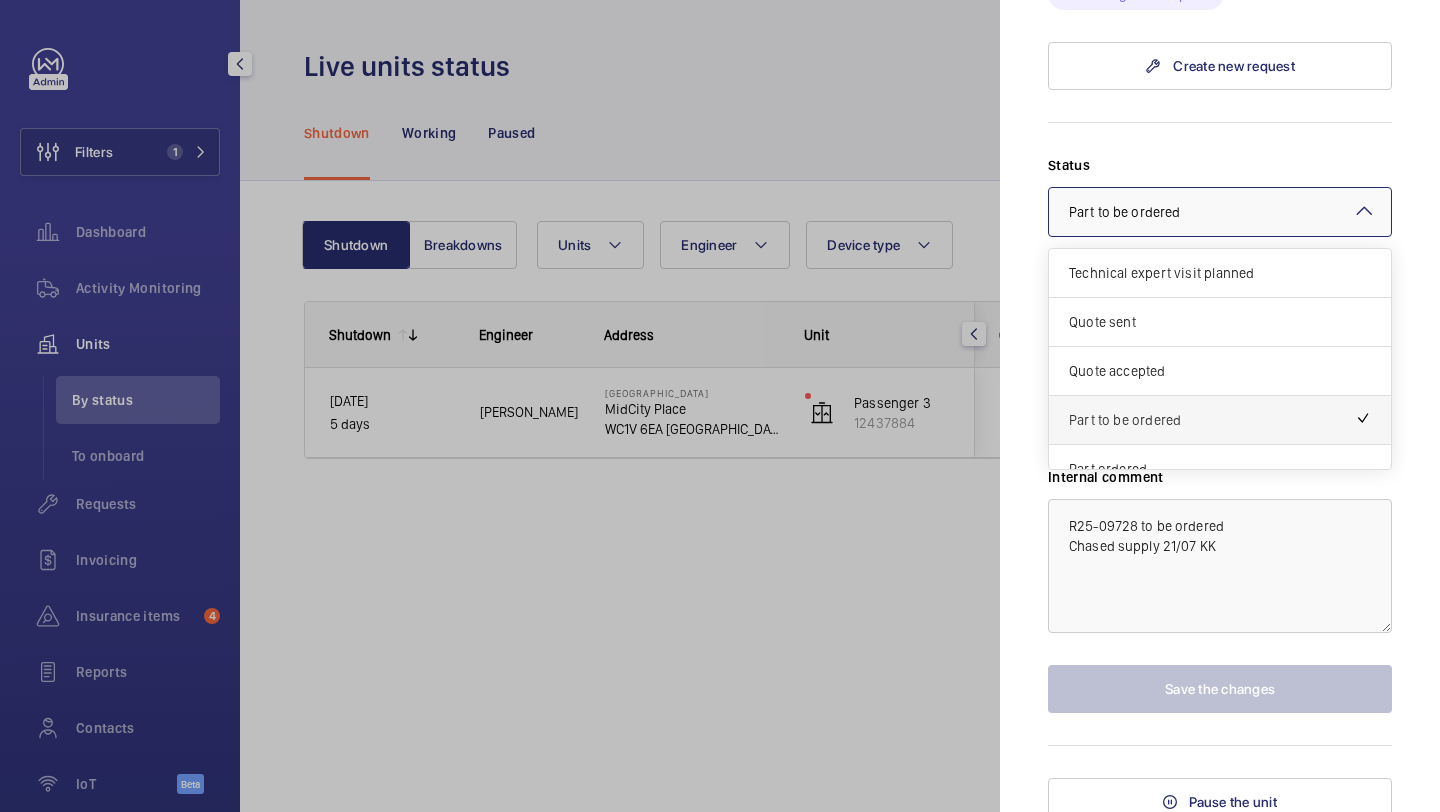 scroll, scrollTop: 49, scrollLeft: 0, axis: vertical 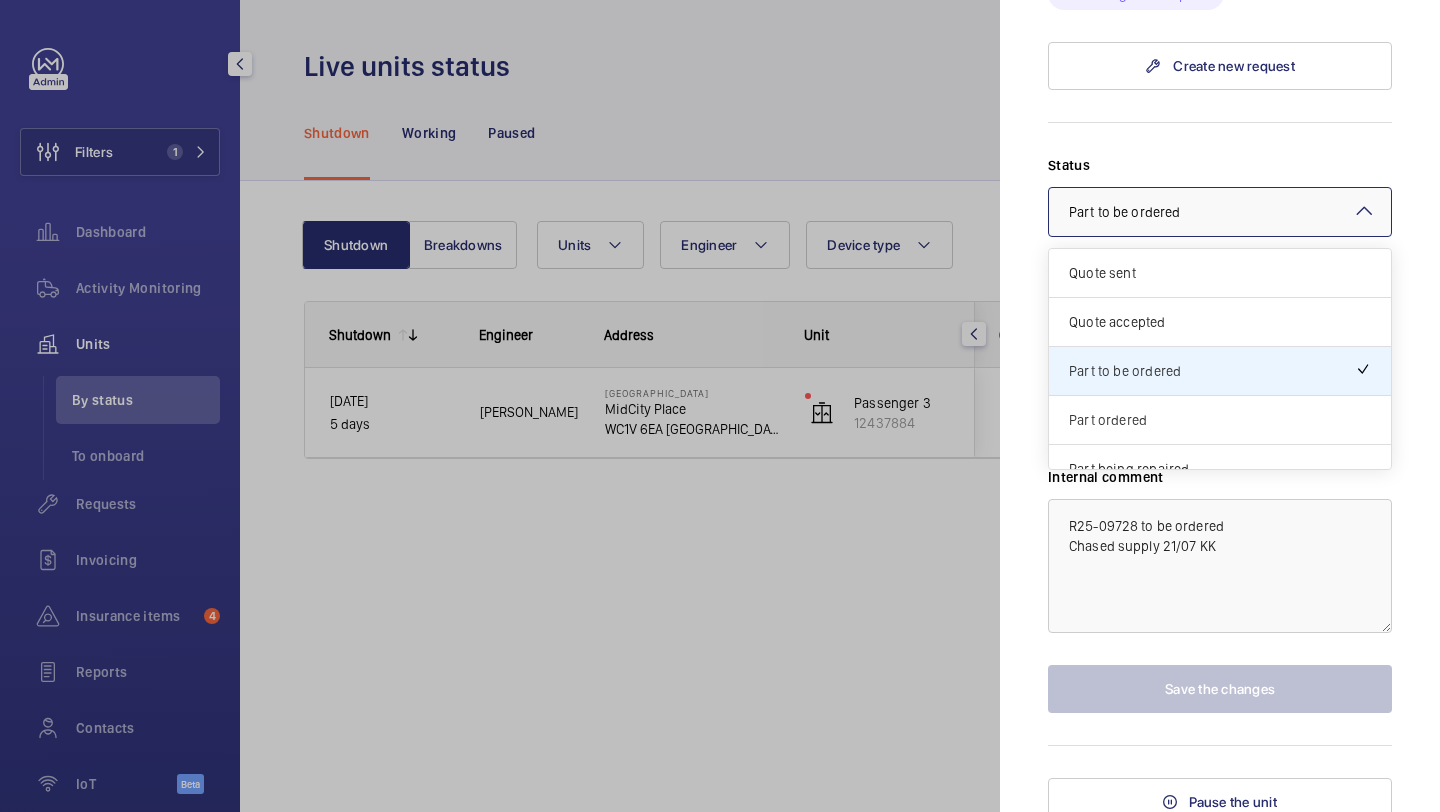 click on "Part ordered" at bounding box center [1220, 420] 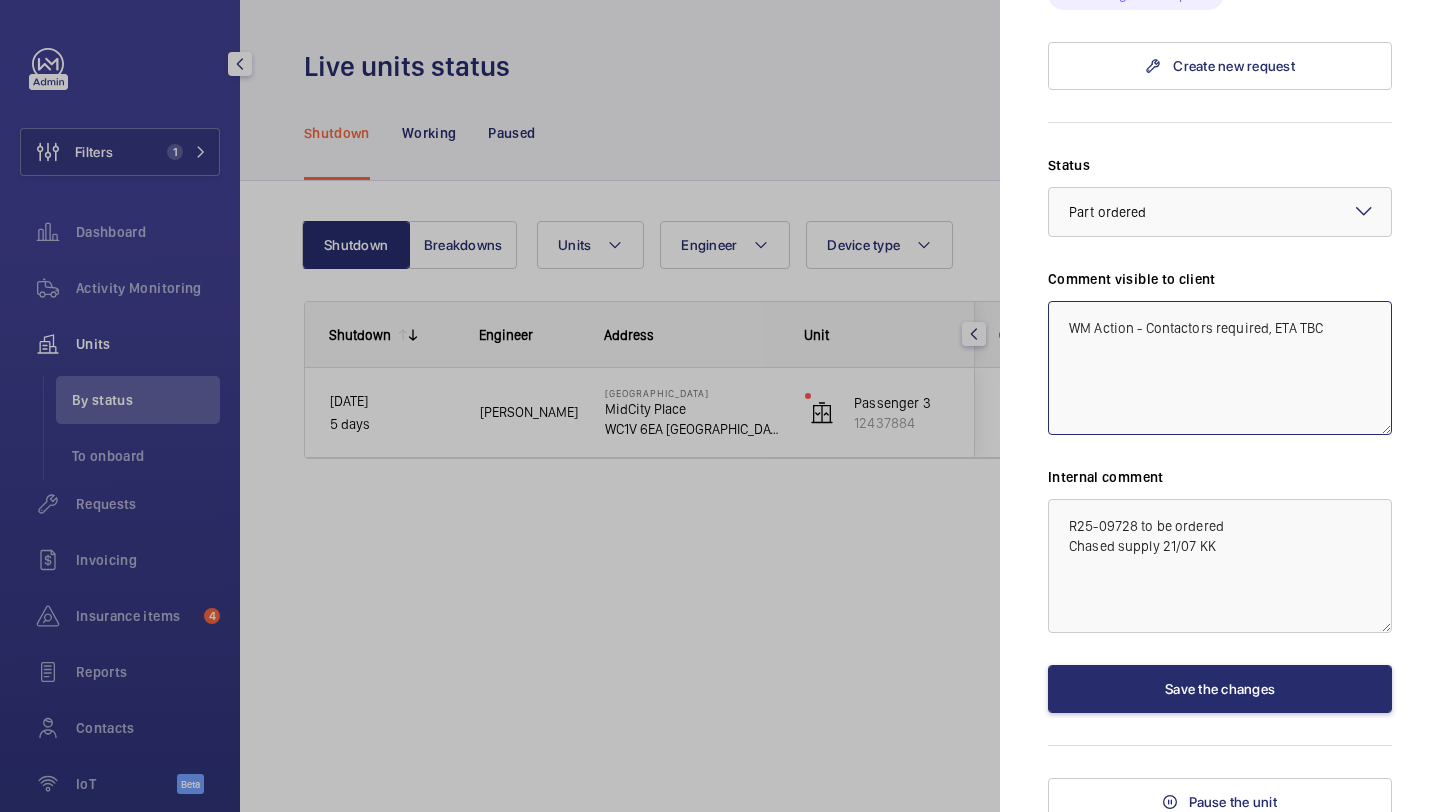 click on "WM Action - Contactors required, ETA TBC" 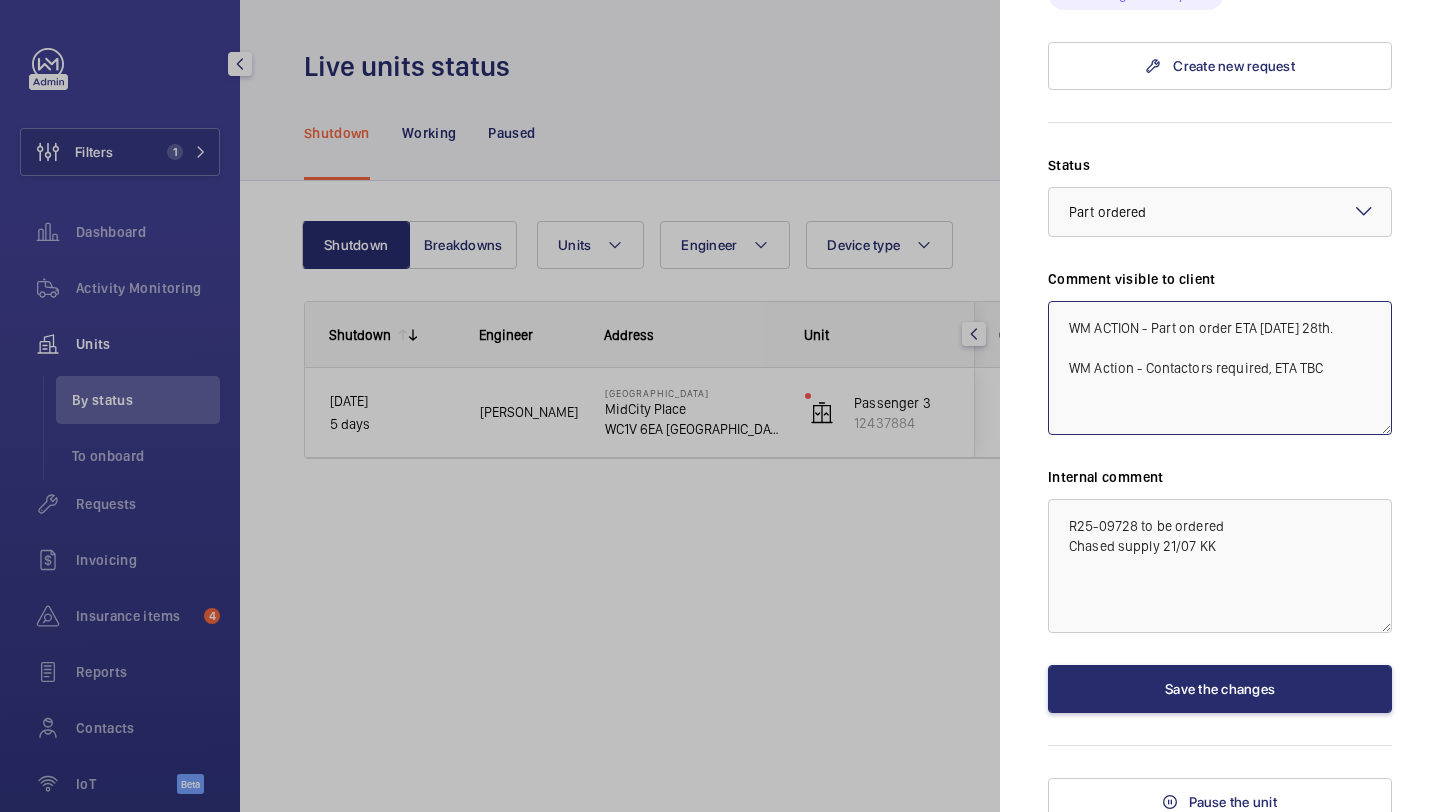 drag, startPoint x: 1351, startPoint y: 271, endPoint x: 1059, endPoint y: 262, distance: 292.13867 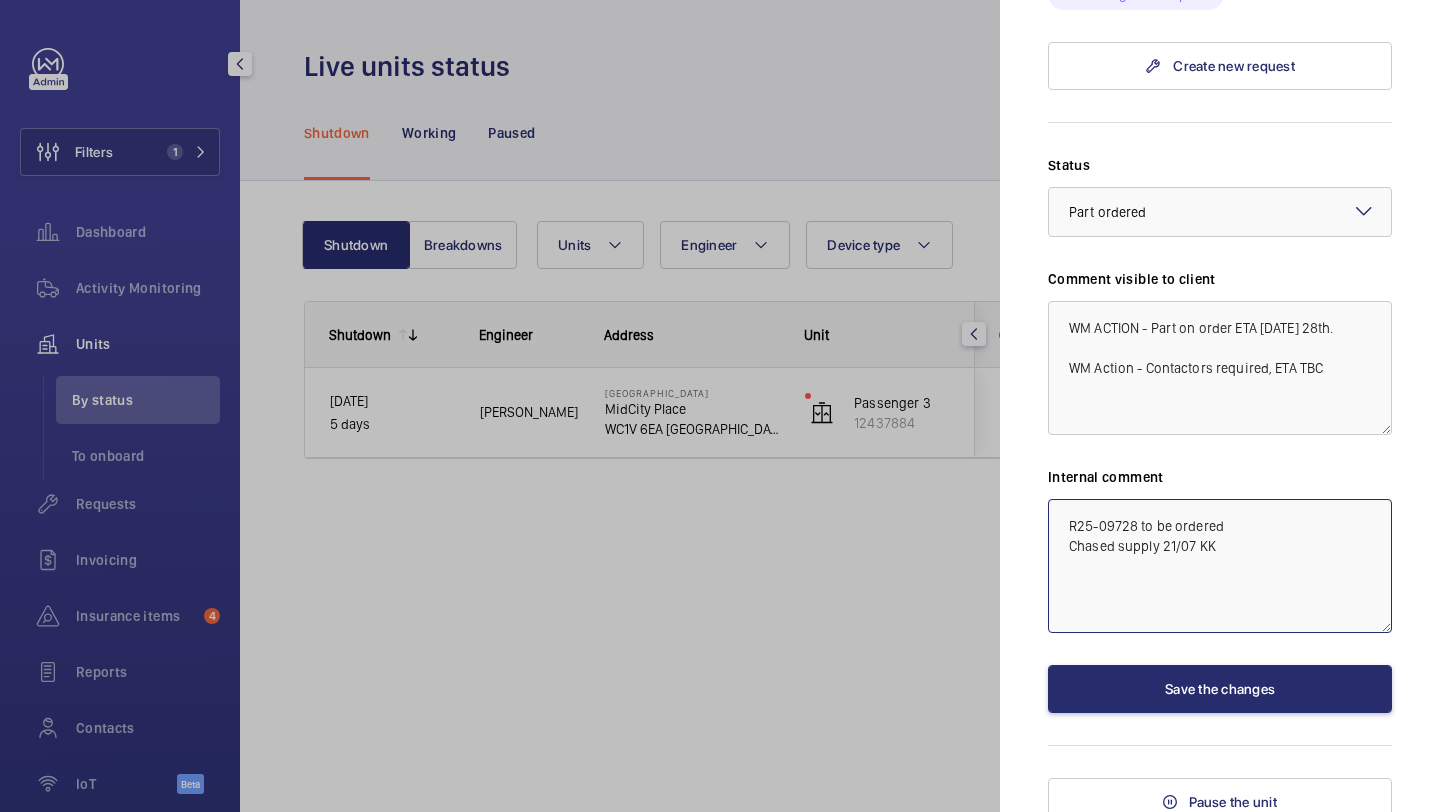 click on "R25-09728 to be ordered
Chased supply 21/07 KK" 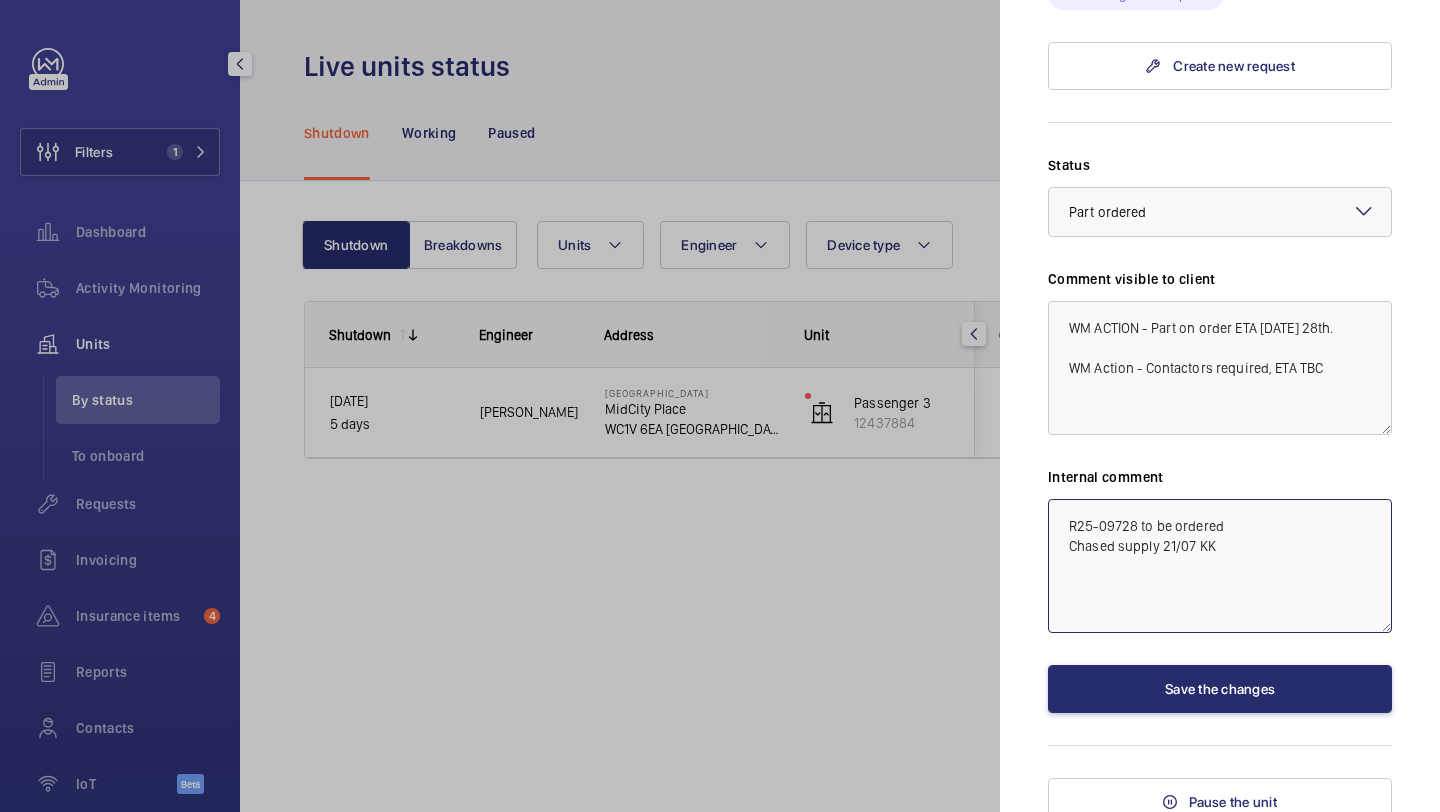 paste on "WM ACTION - Part on order ETA [DATE] 28th." 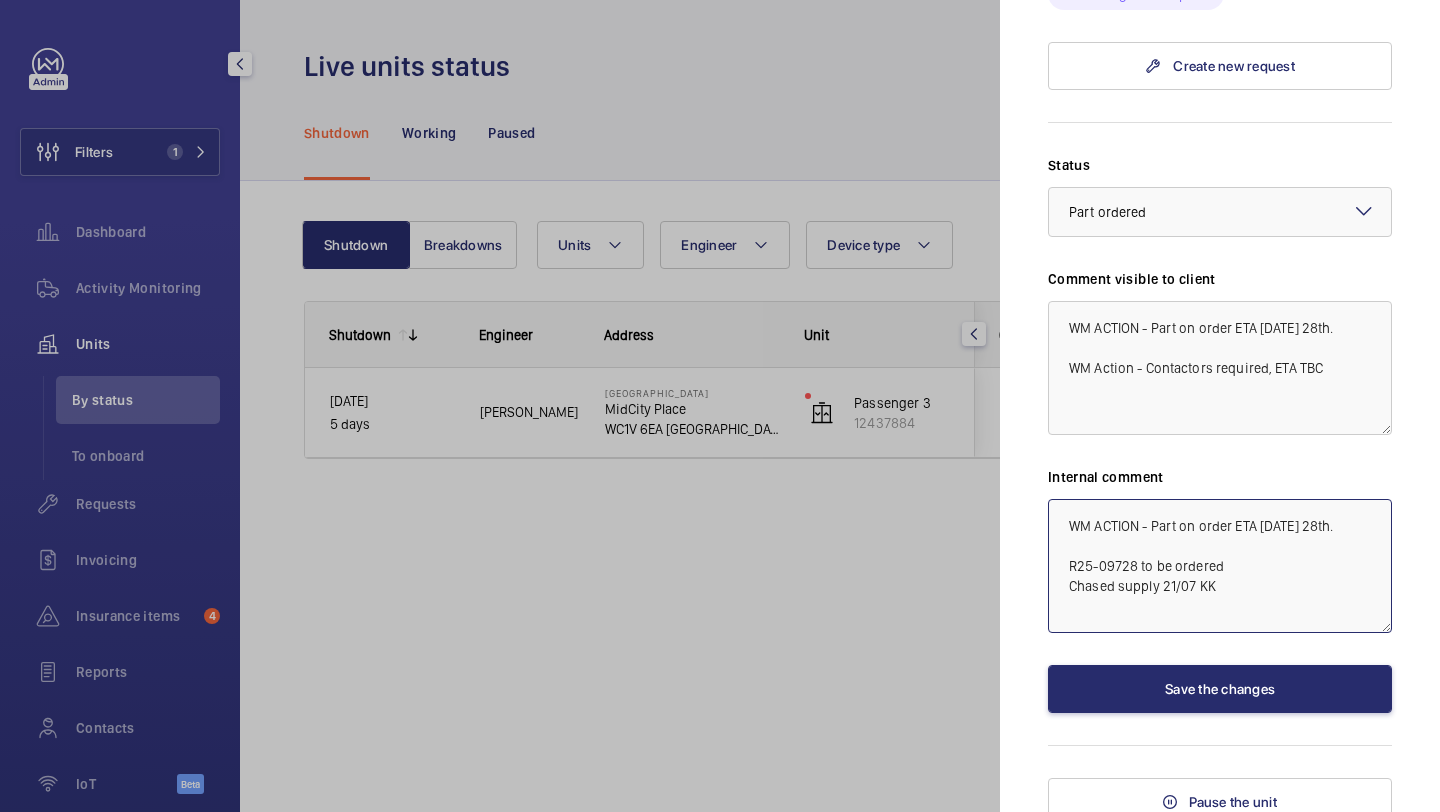 drag, startPoint x: 1348, startPoint y: 466, endPoint x: 1261, endPoint y: 465, distance: 87.005745 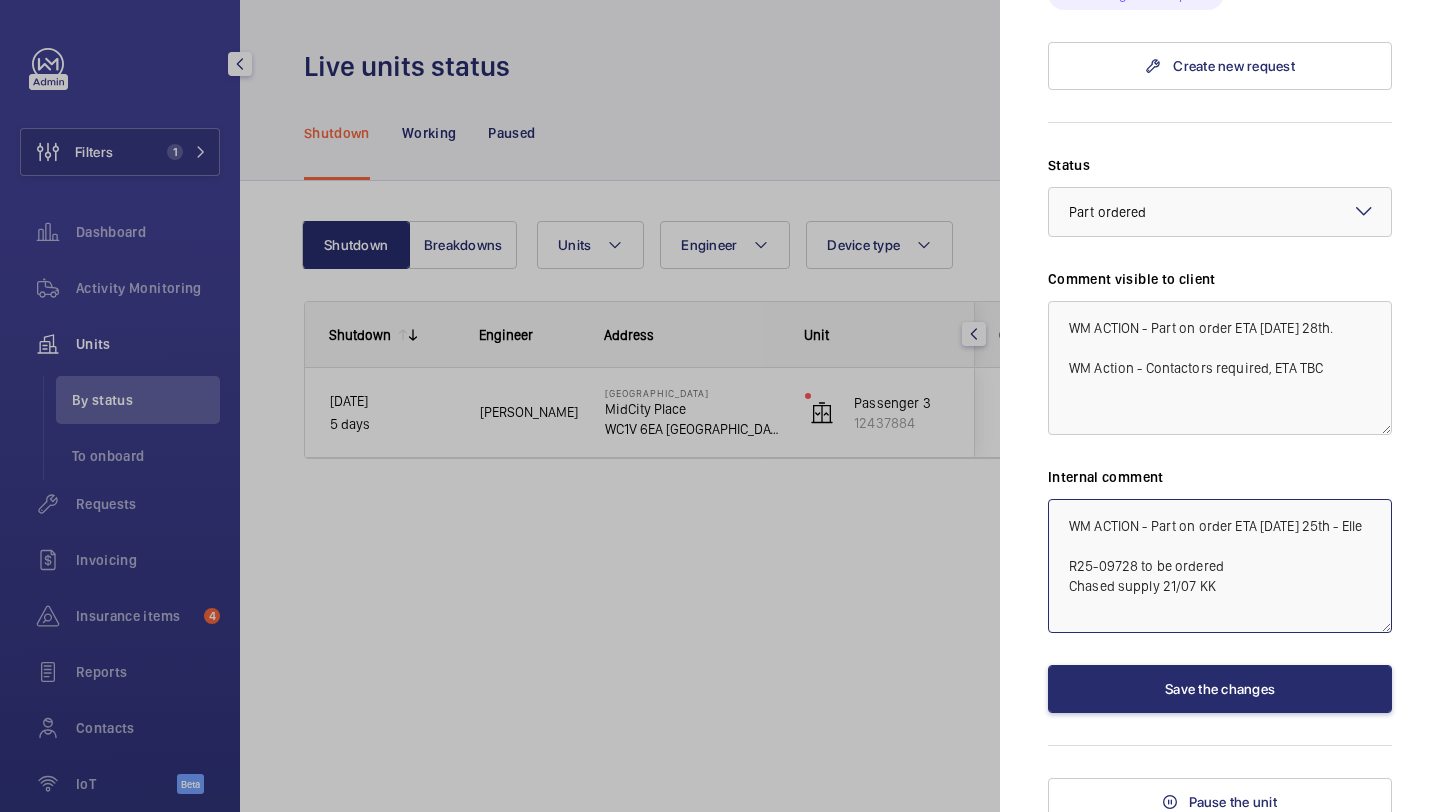 click on "WM ACTION - Part on order ETA [DATE] 25th - Elle
R25-09728 to be ordered
Chased supply 21/07 KK" 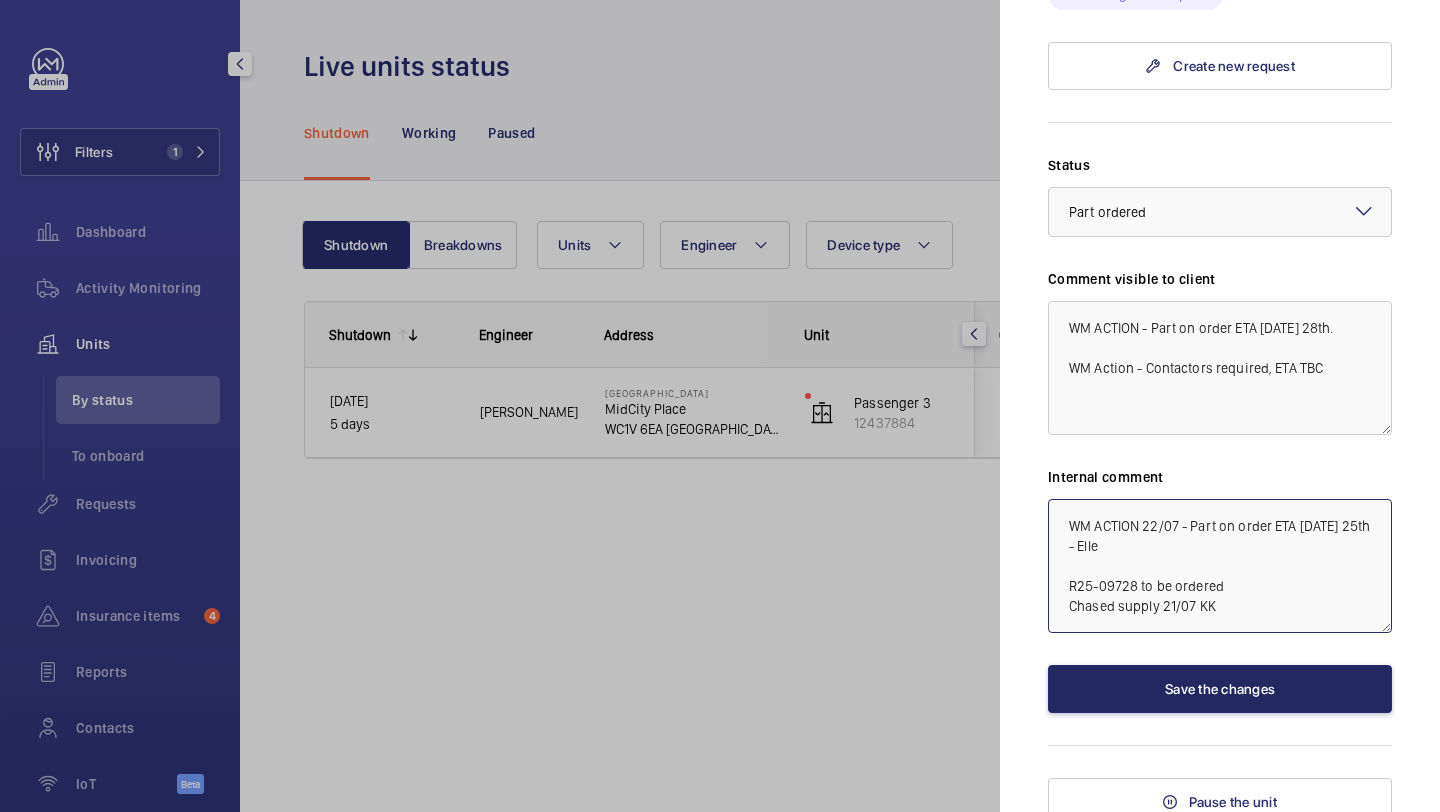 type on "WM ACTION 22/07 - Part on order ETA [DATE] 25th - Elle
R25-09728 to be ordered
Chased supply 21/07 KK" 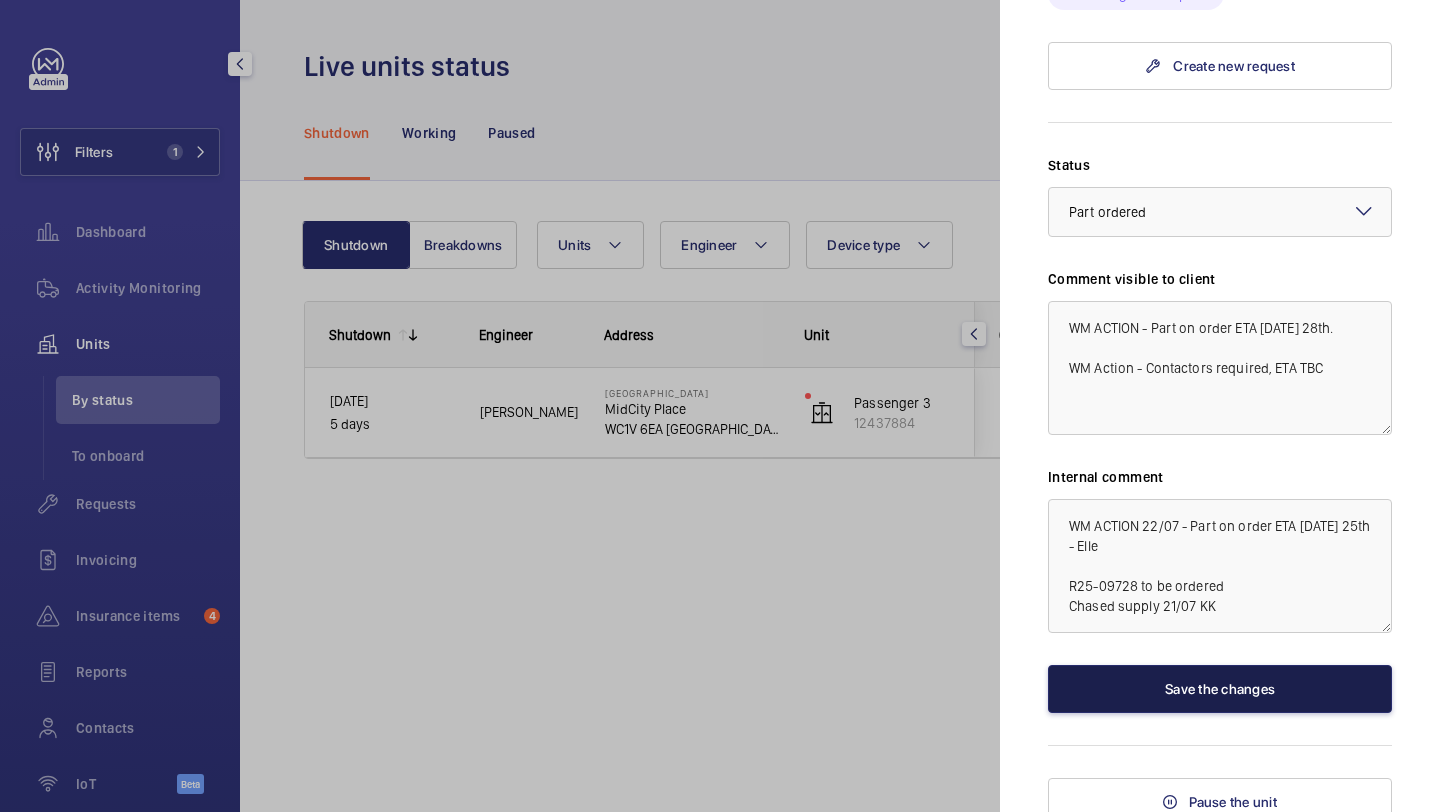 click on "Save the changes" 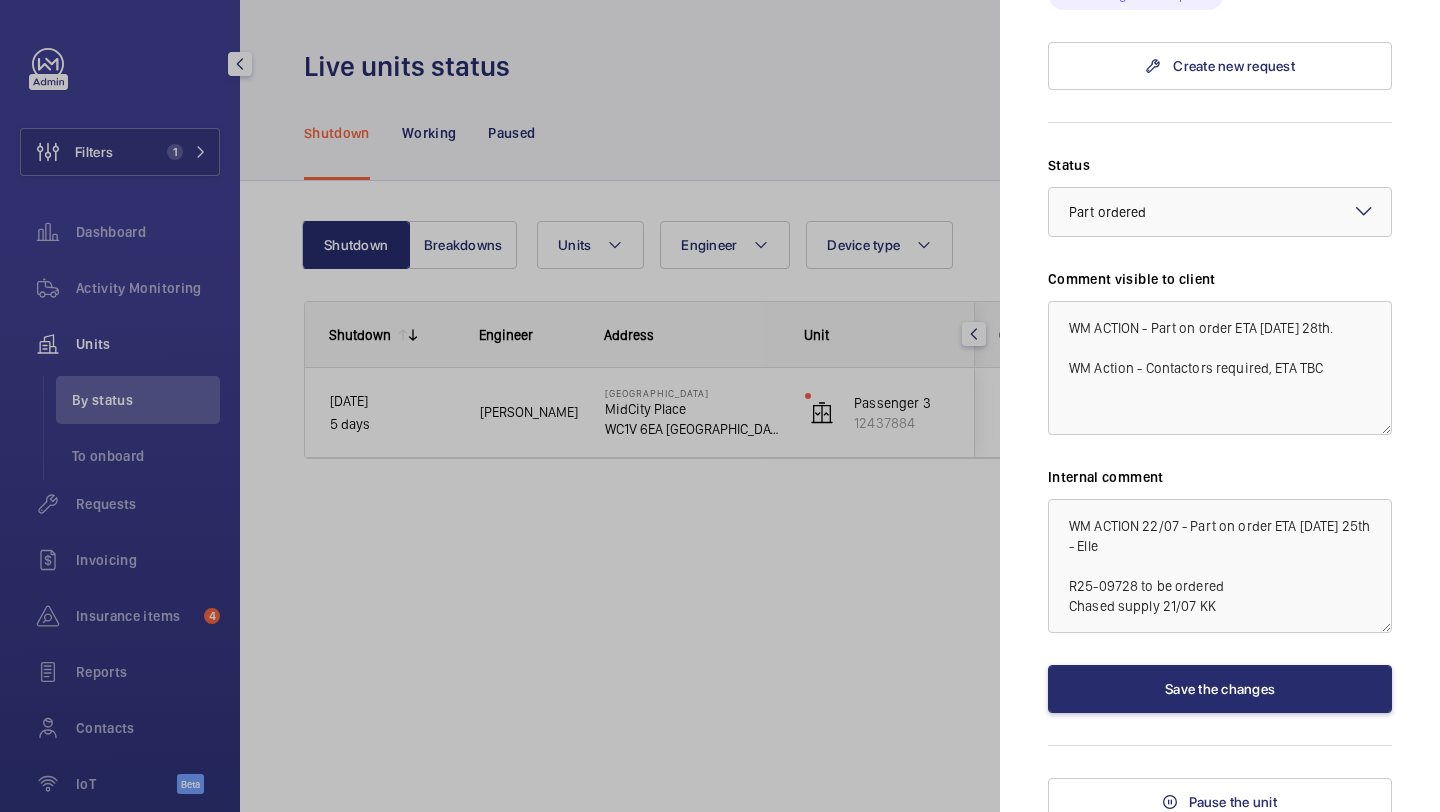 scroll, scrollTop: 0, scrollLeft: 0, axis: both 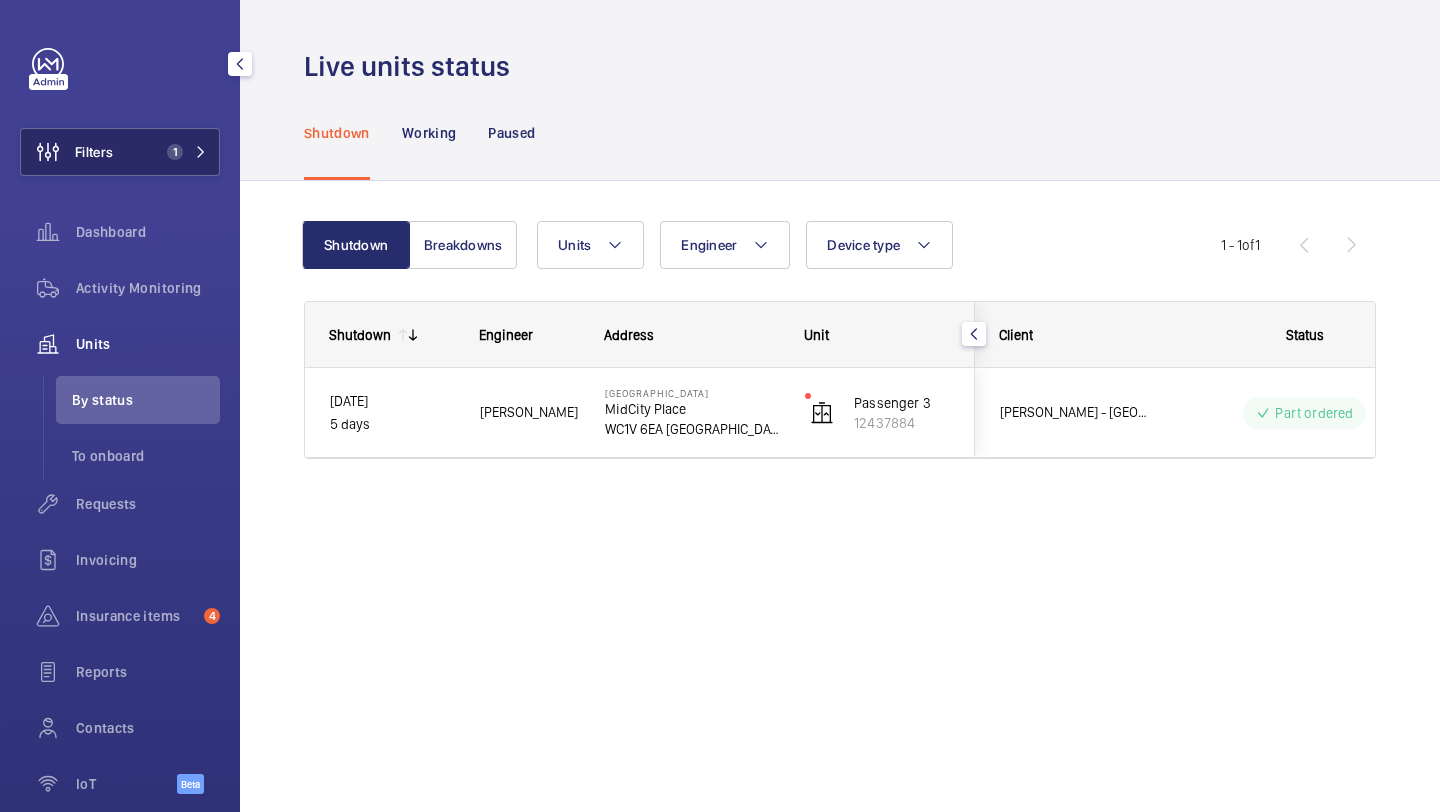 click on "Filters 1" 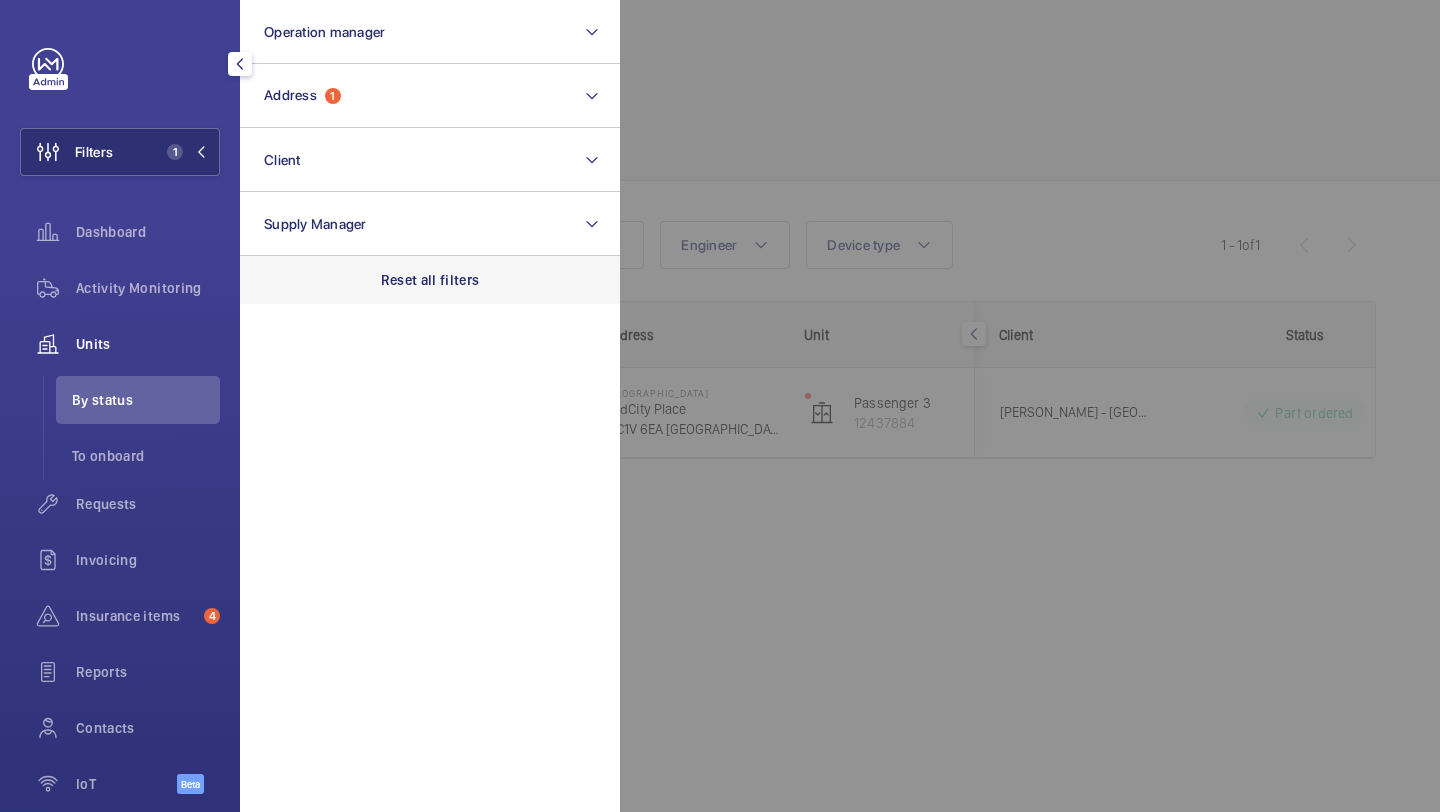 click on "Reset all filters" 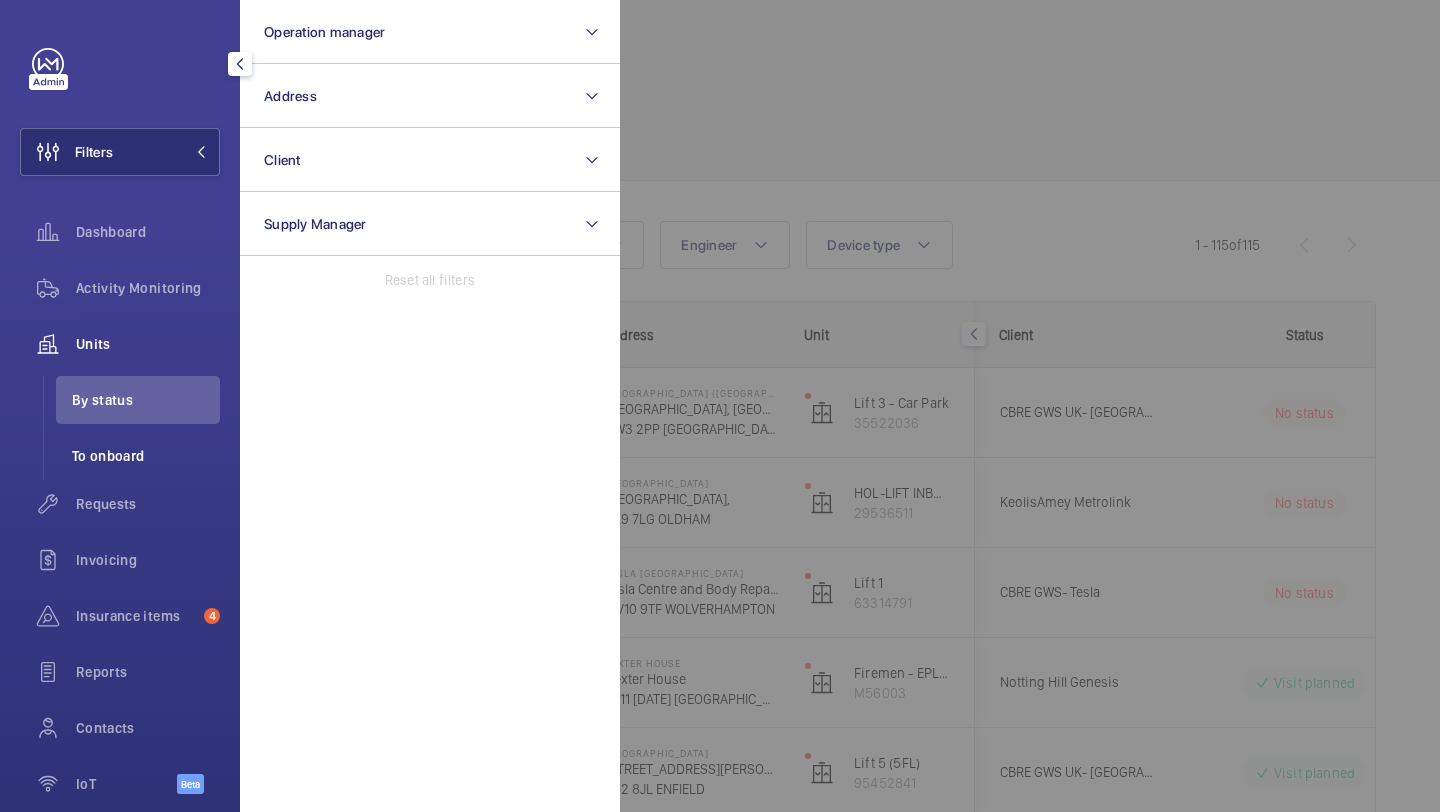 click on "To onboard" 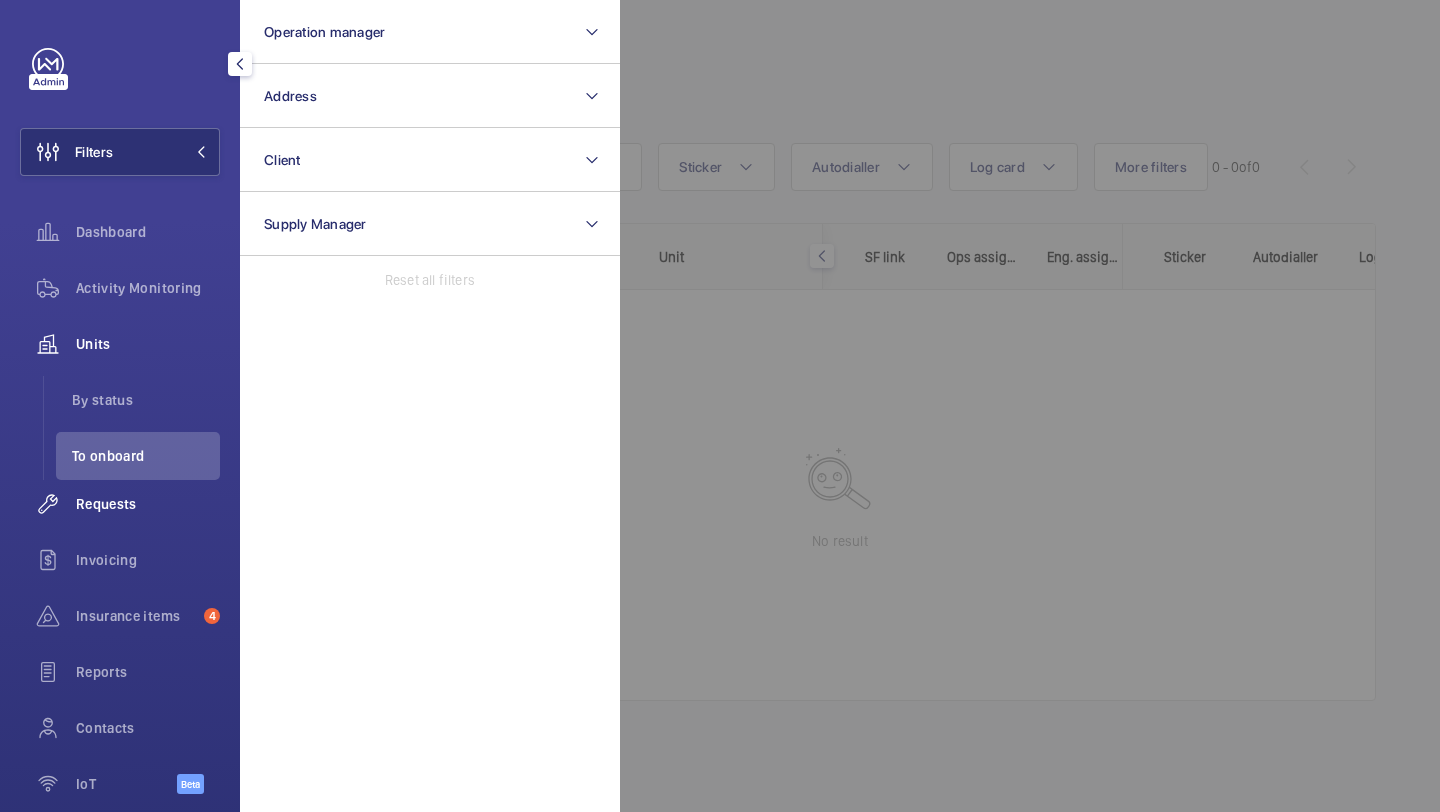 click on "Requests" 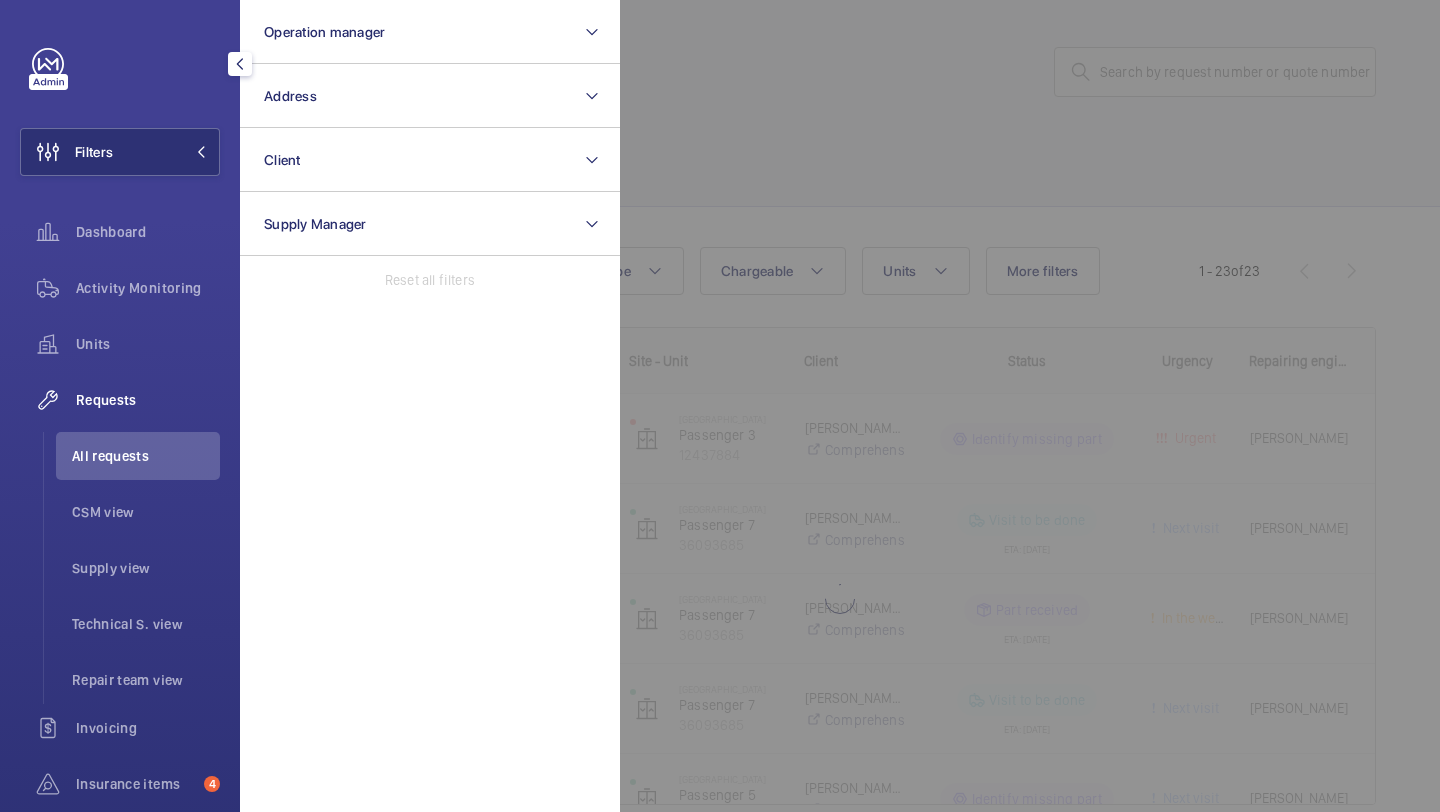 click 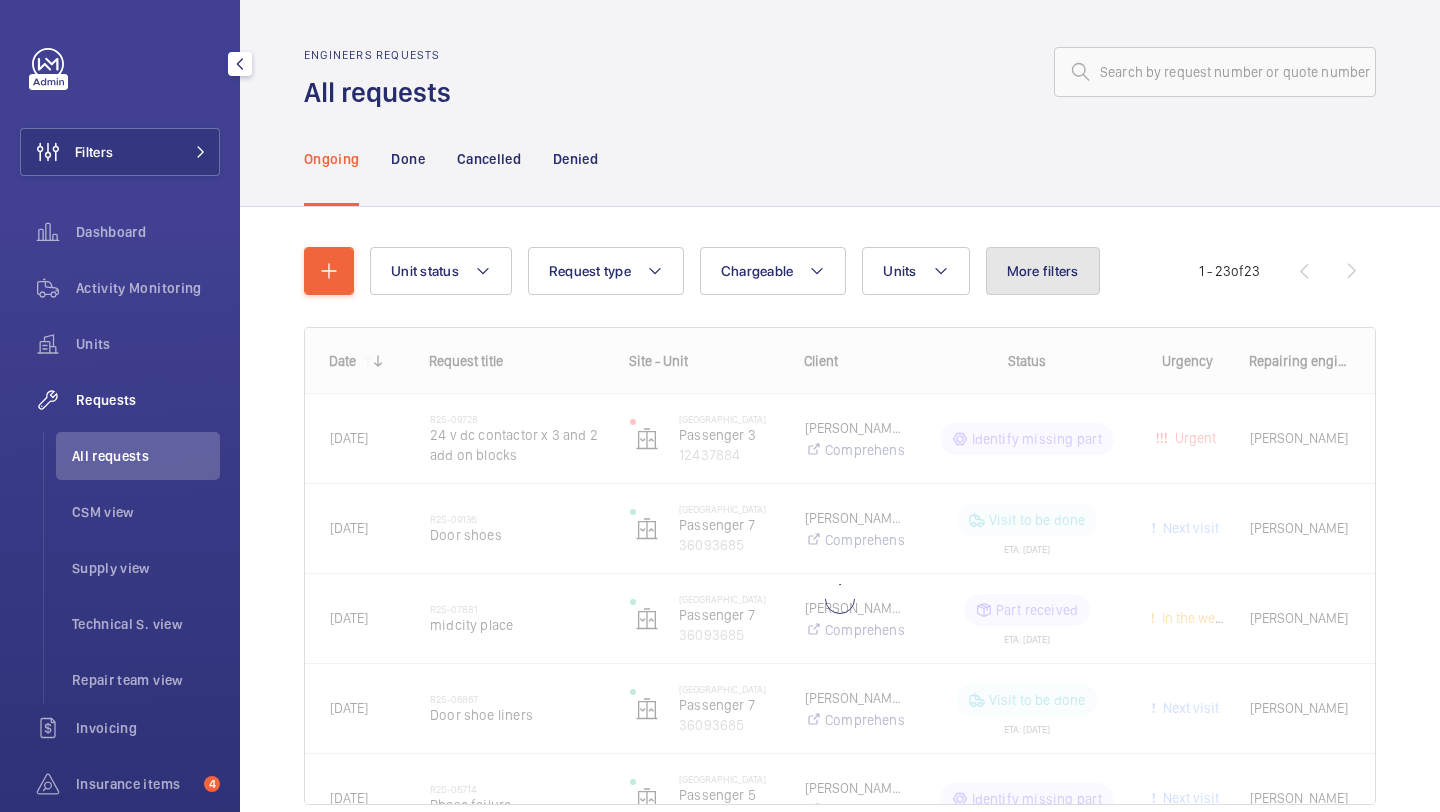 click on "More filters" 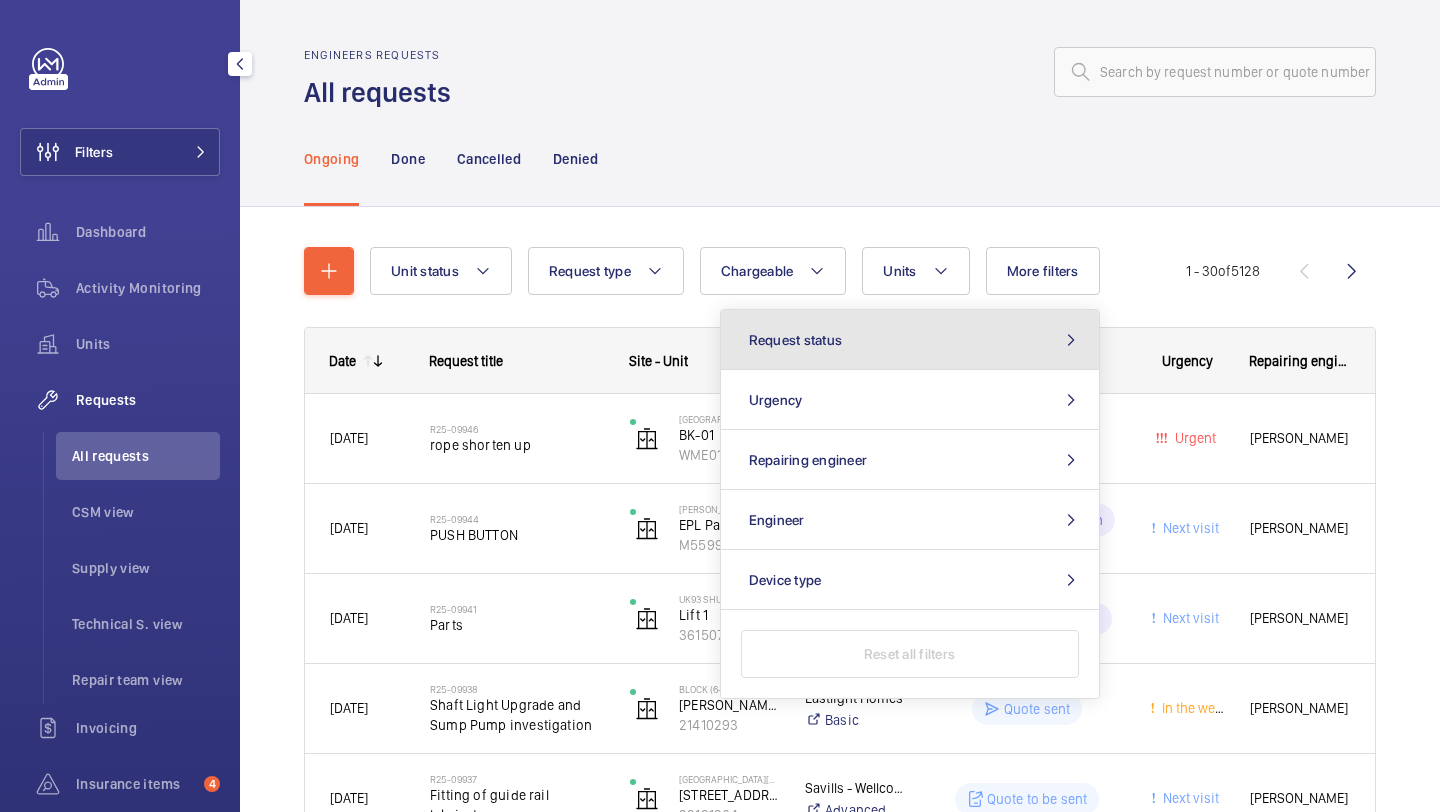 click on "Request status" 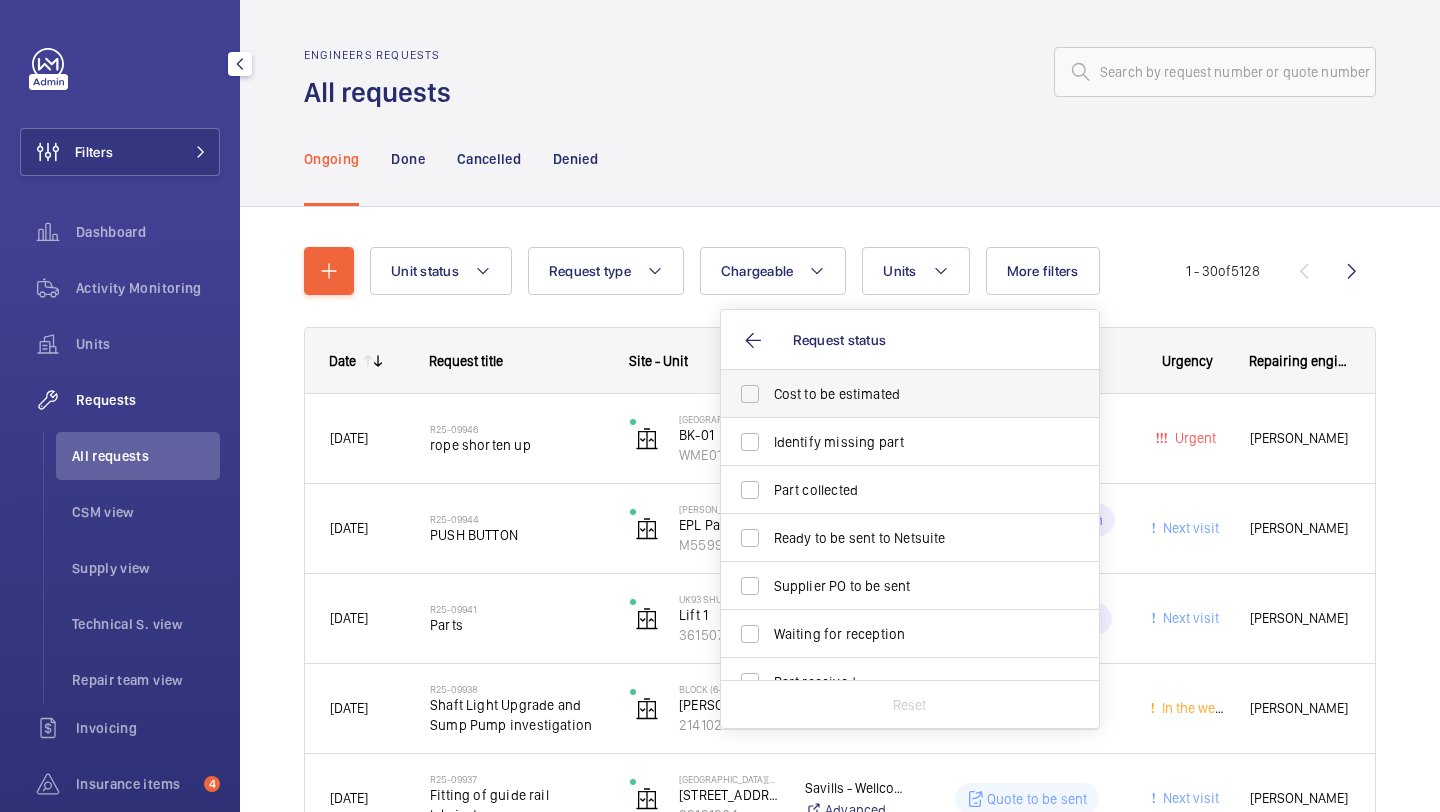 click on "Cost to be estimated" at bounding box center (895, 394) 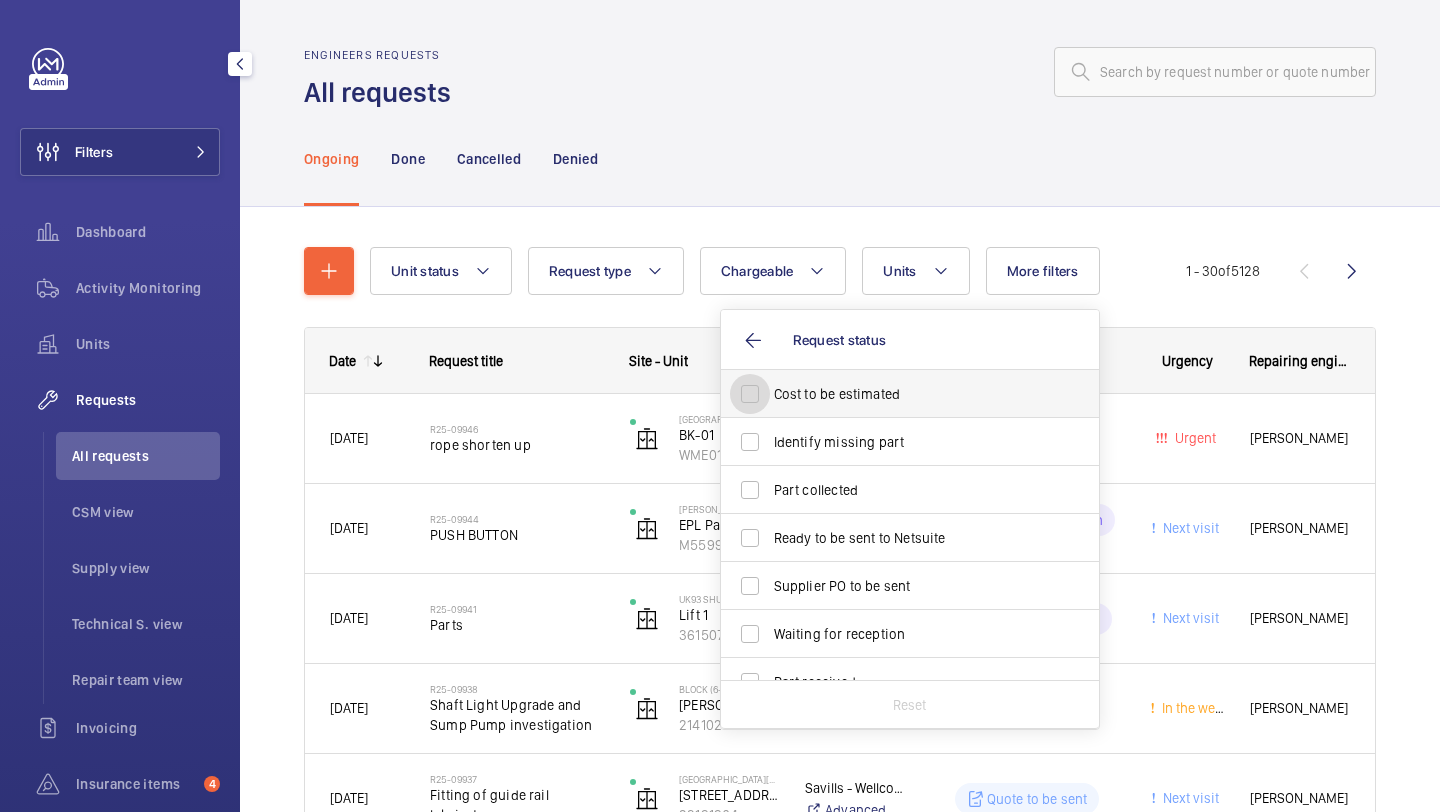 click on "Cost to be estimated" at bounding box center [750, 394] 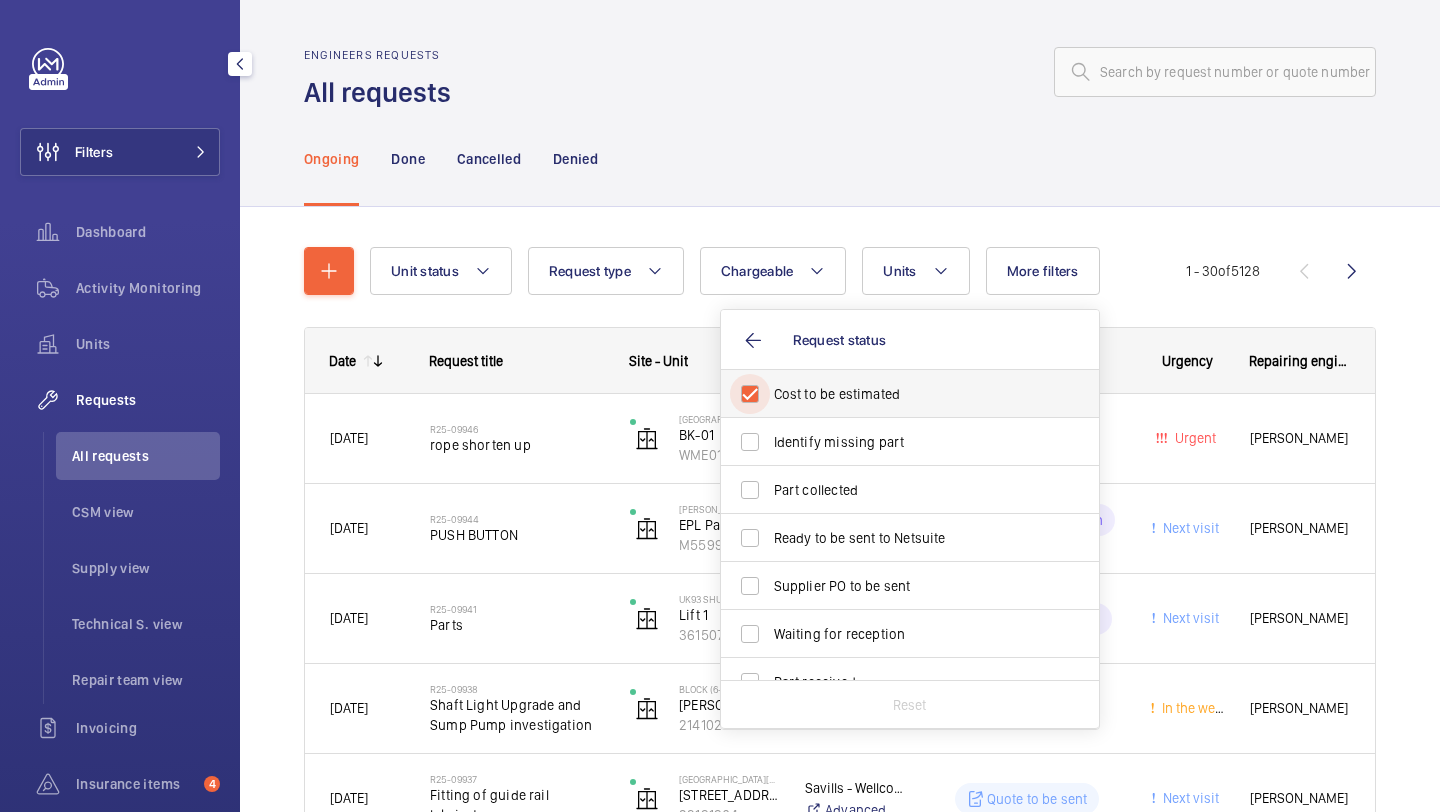 checkbox on "true" 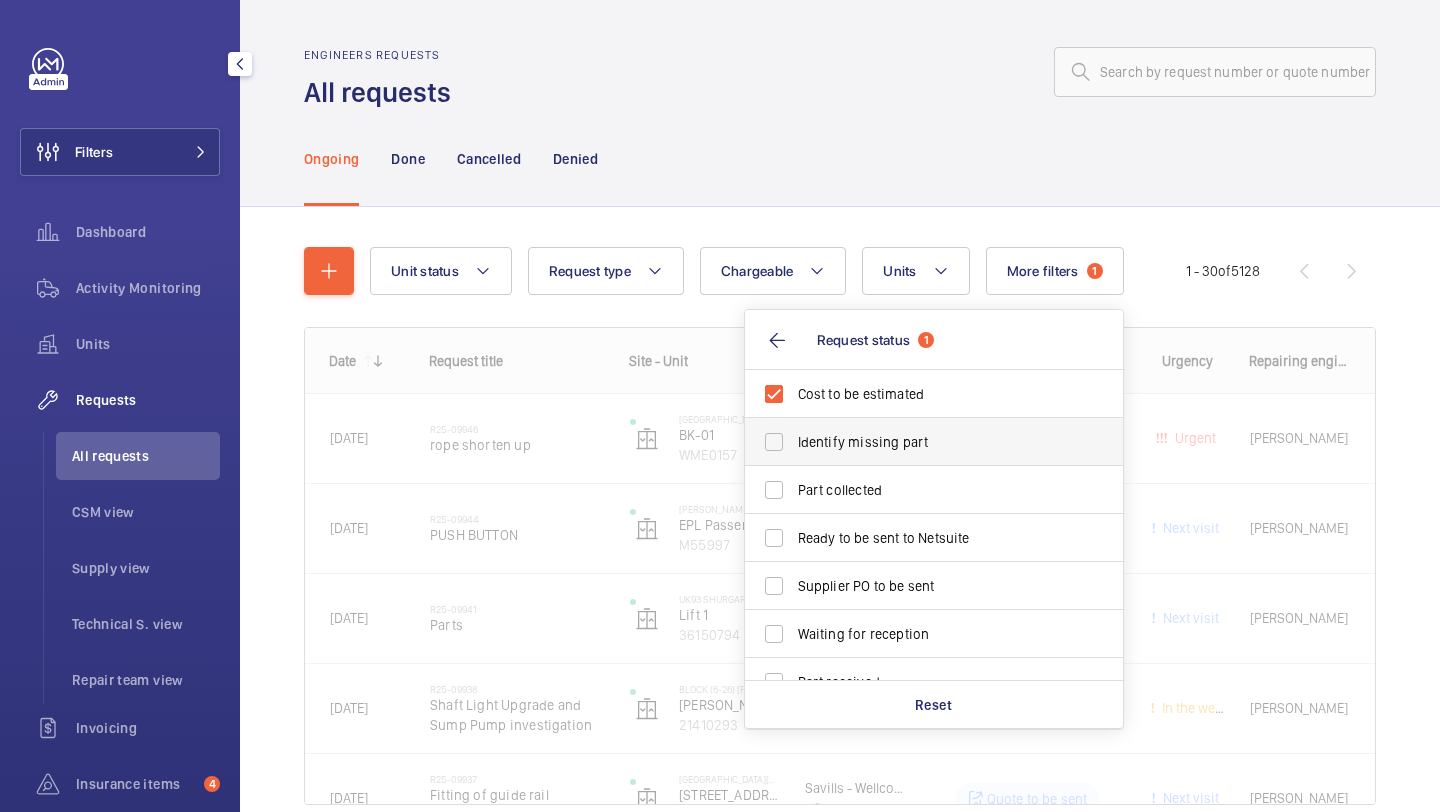 click on "Identify missing part" at bounding box center (935, 442) 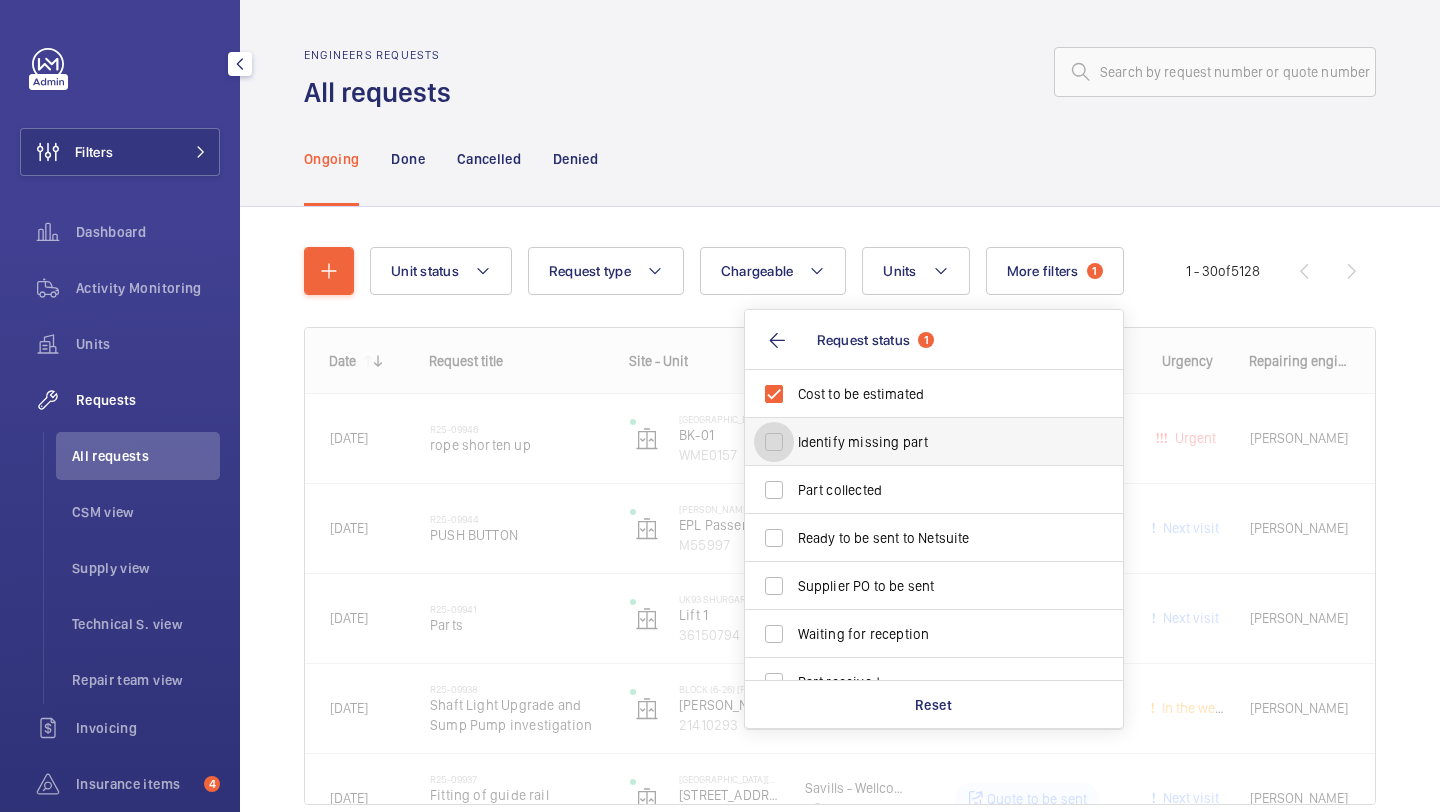click on "Identify missing part" at bounding box center (774, 442) 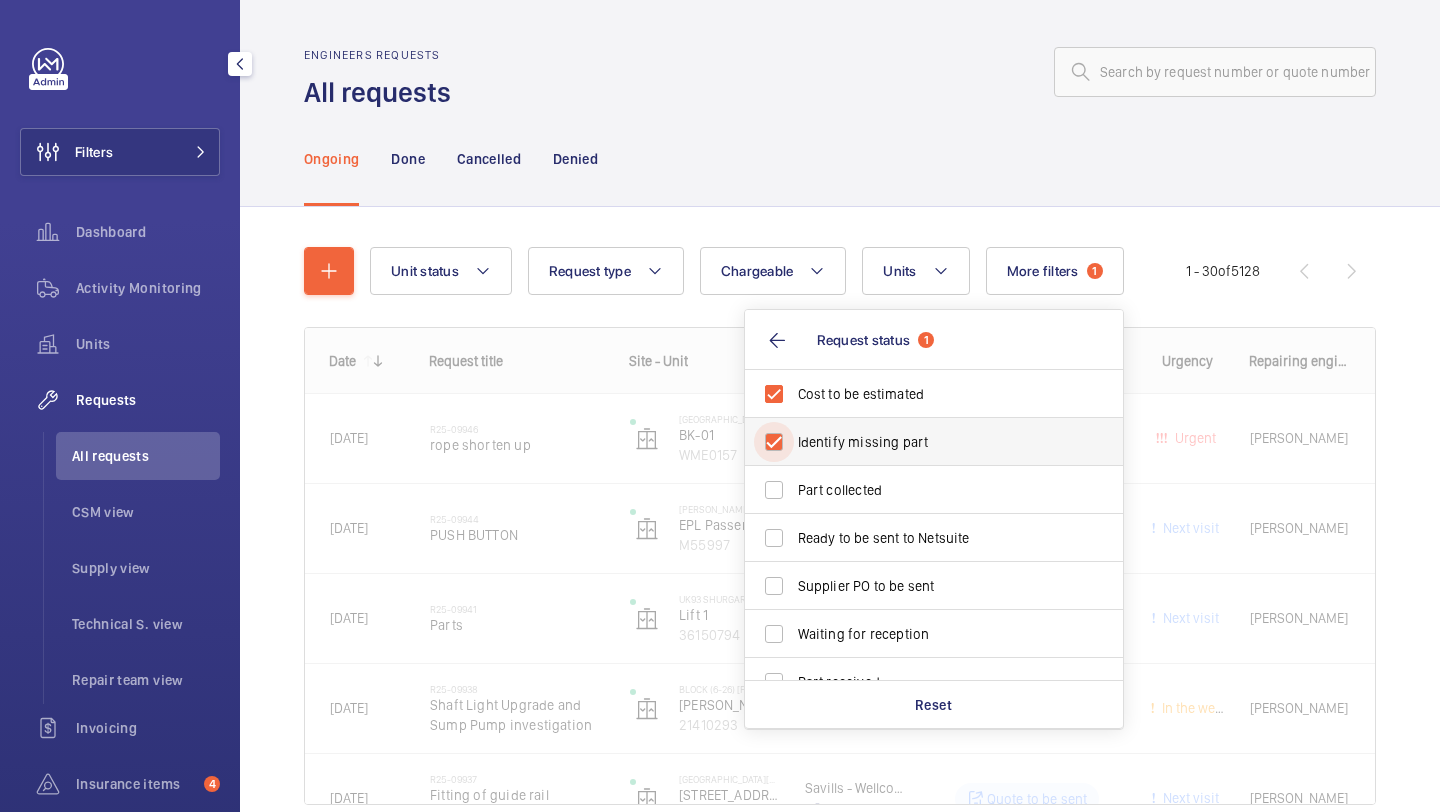checkbox on "true" 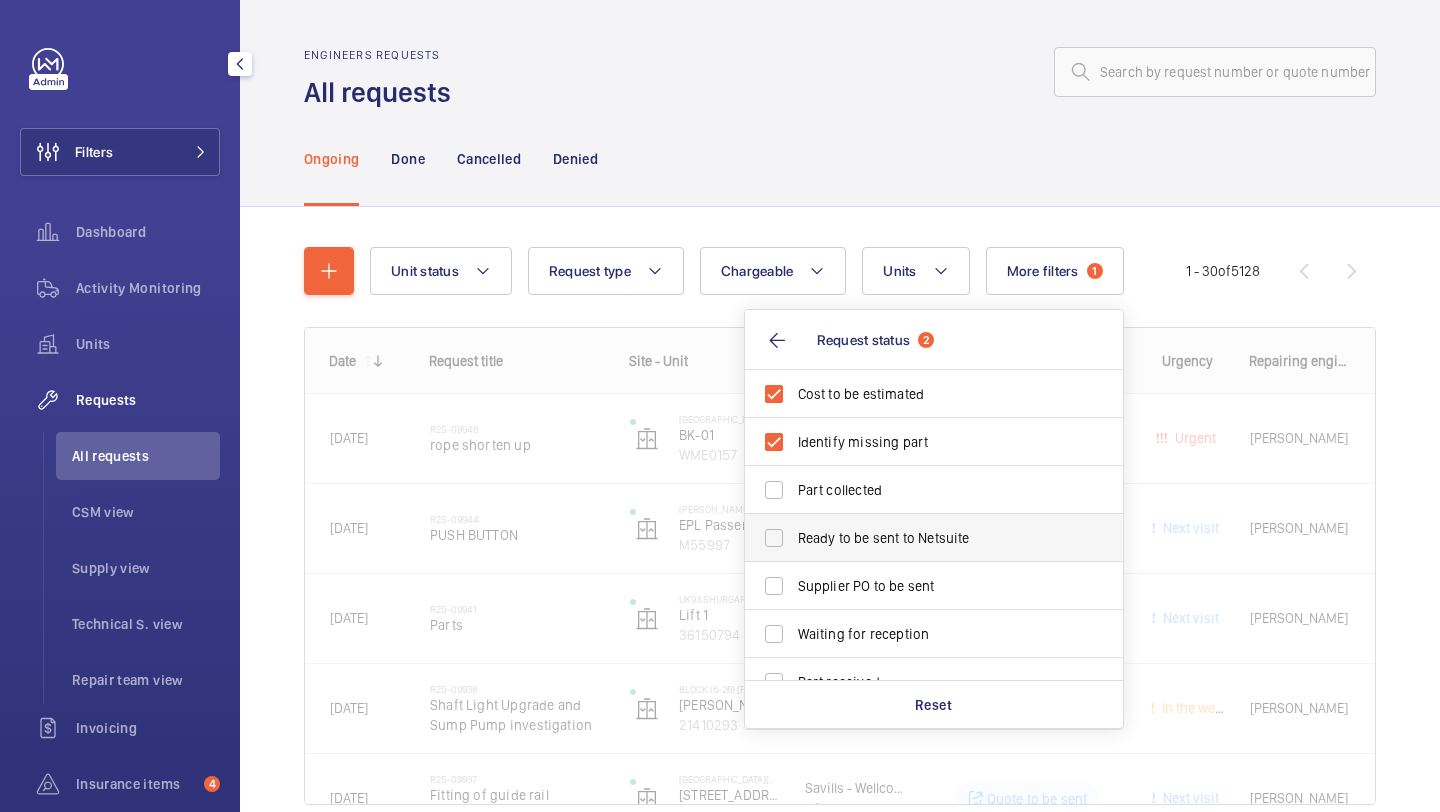 click on "Ready to be sent to Netsuite" at bounding box center [919, 538] 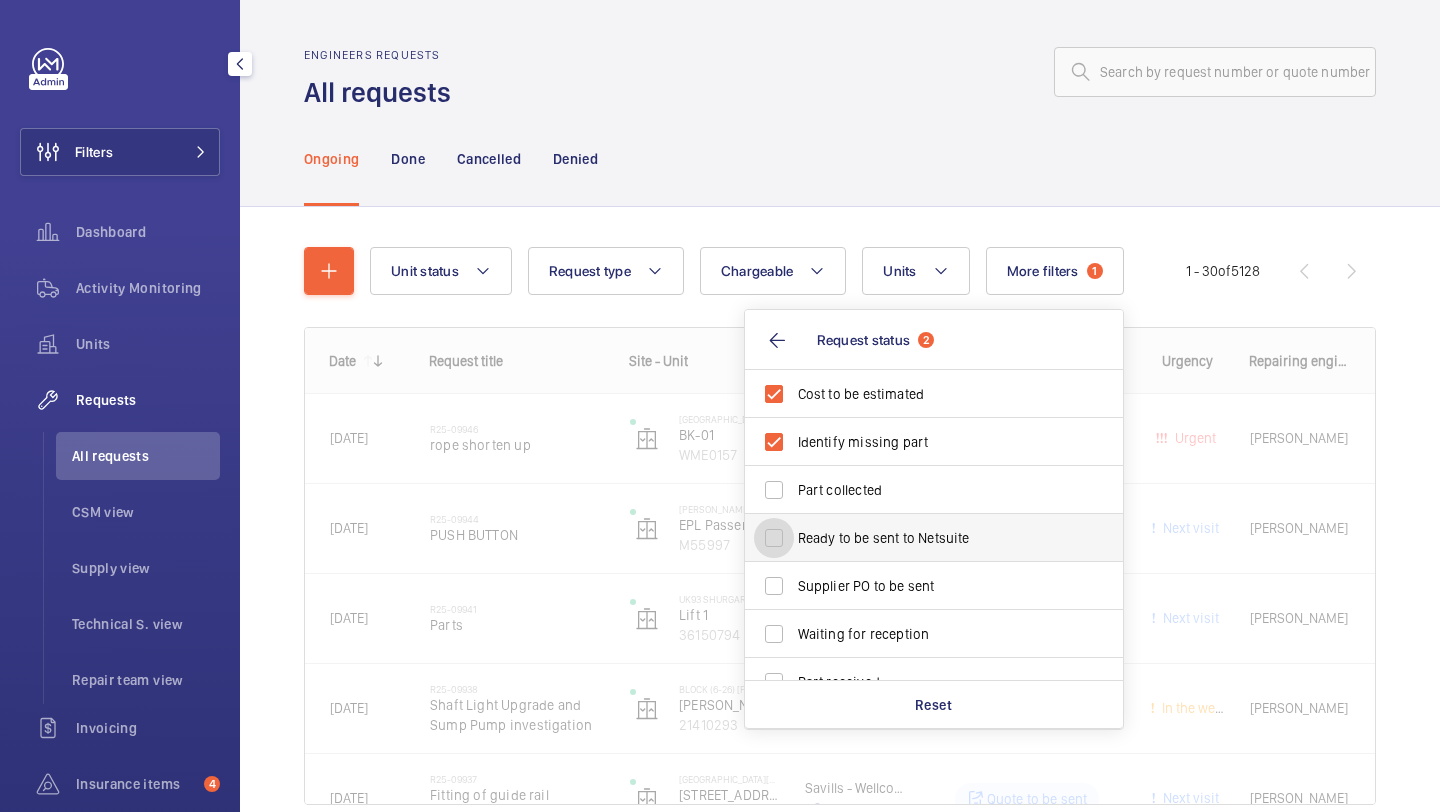 click on "Ready to be sent to Netsuite" at bounding box center (774, 538) 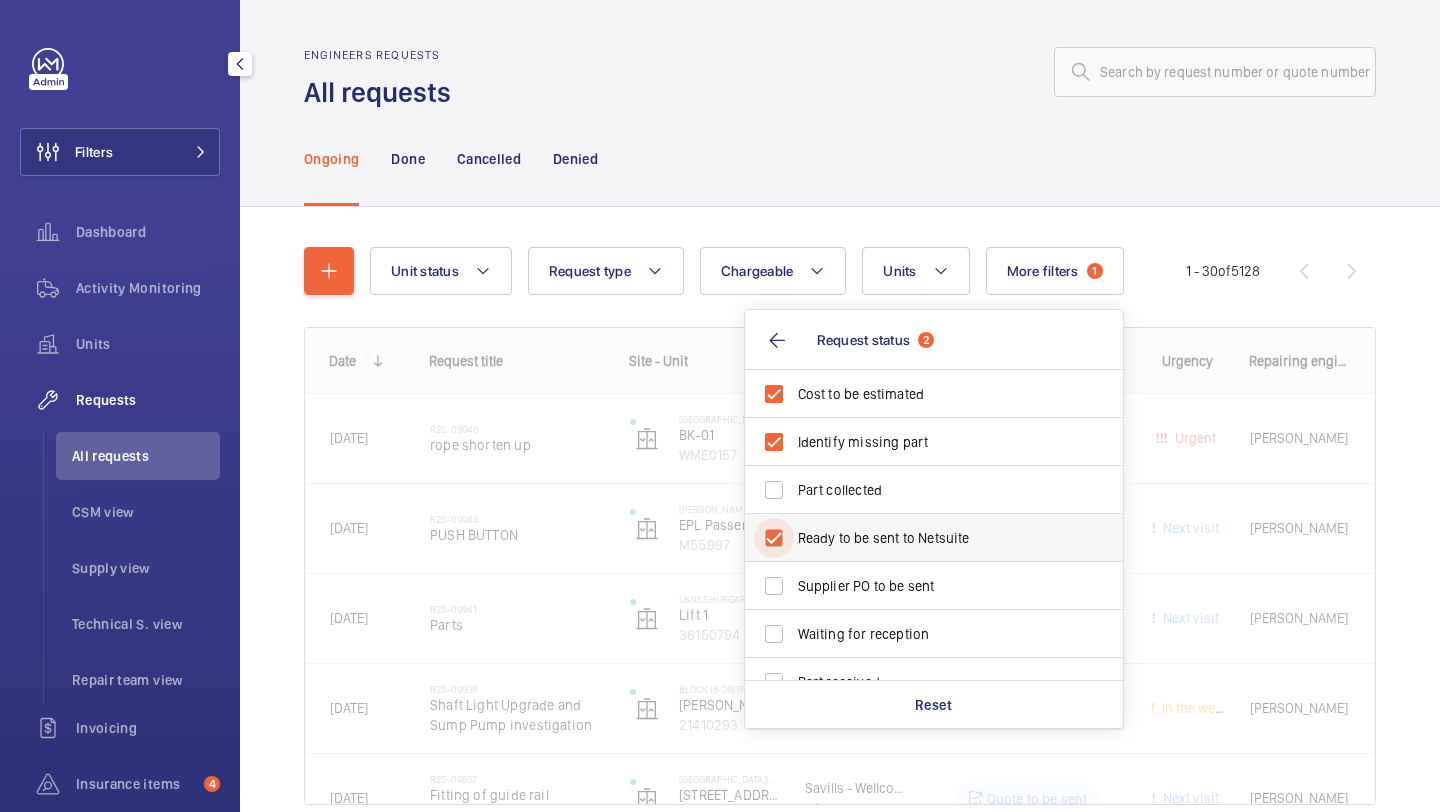checkbox on "true" 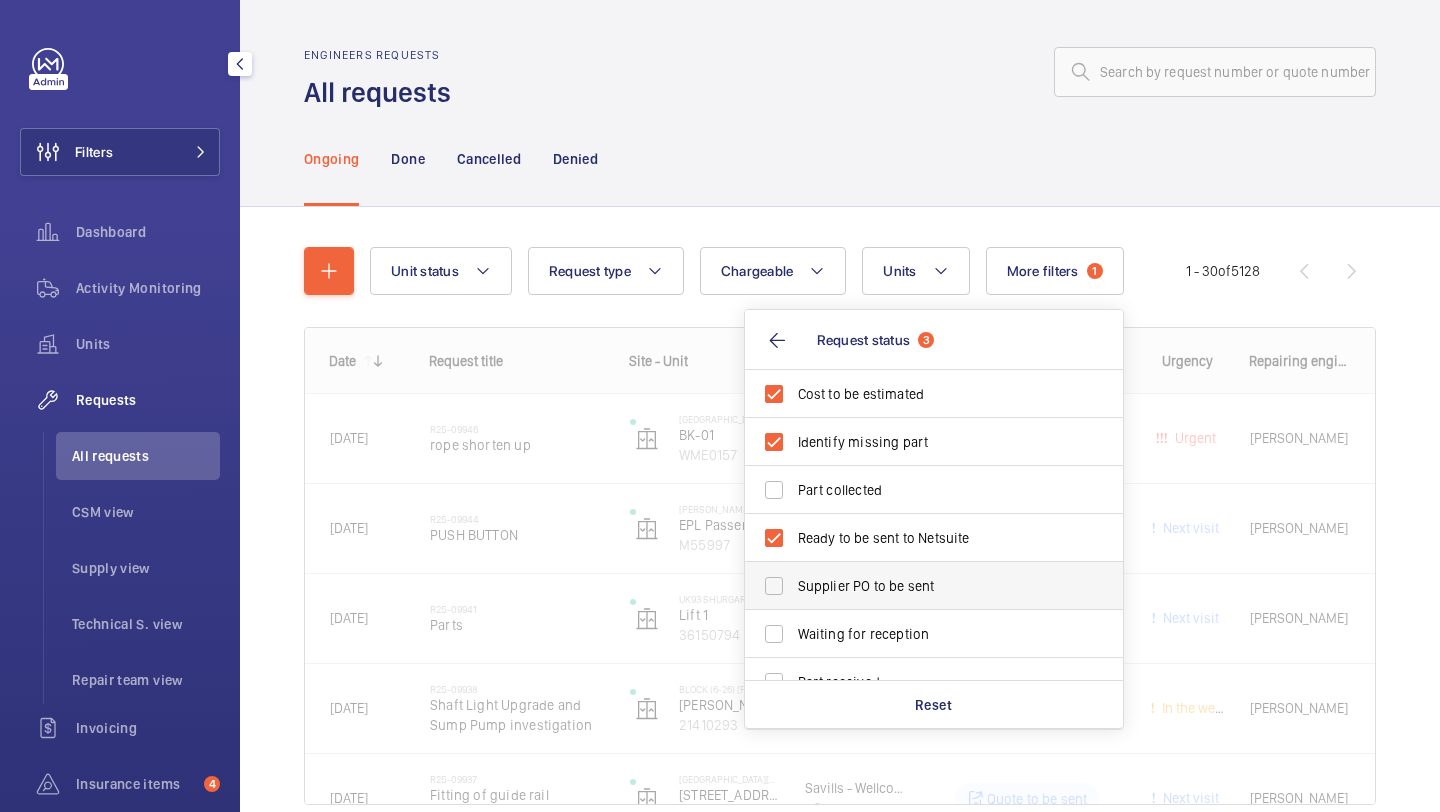 click on "Supplier PO to be sent" at bounding box center (919, 586) 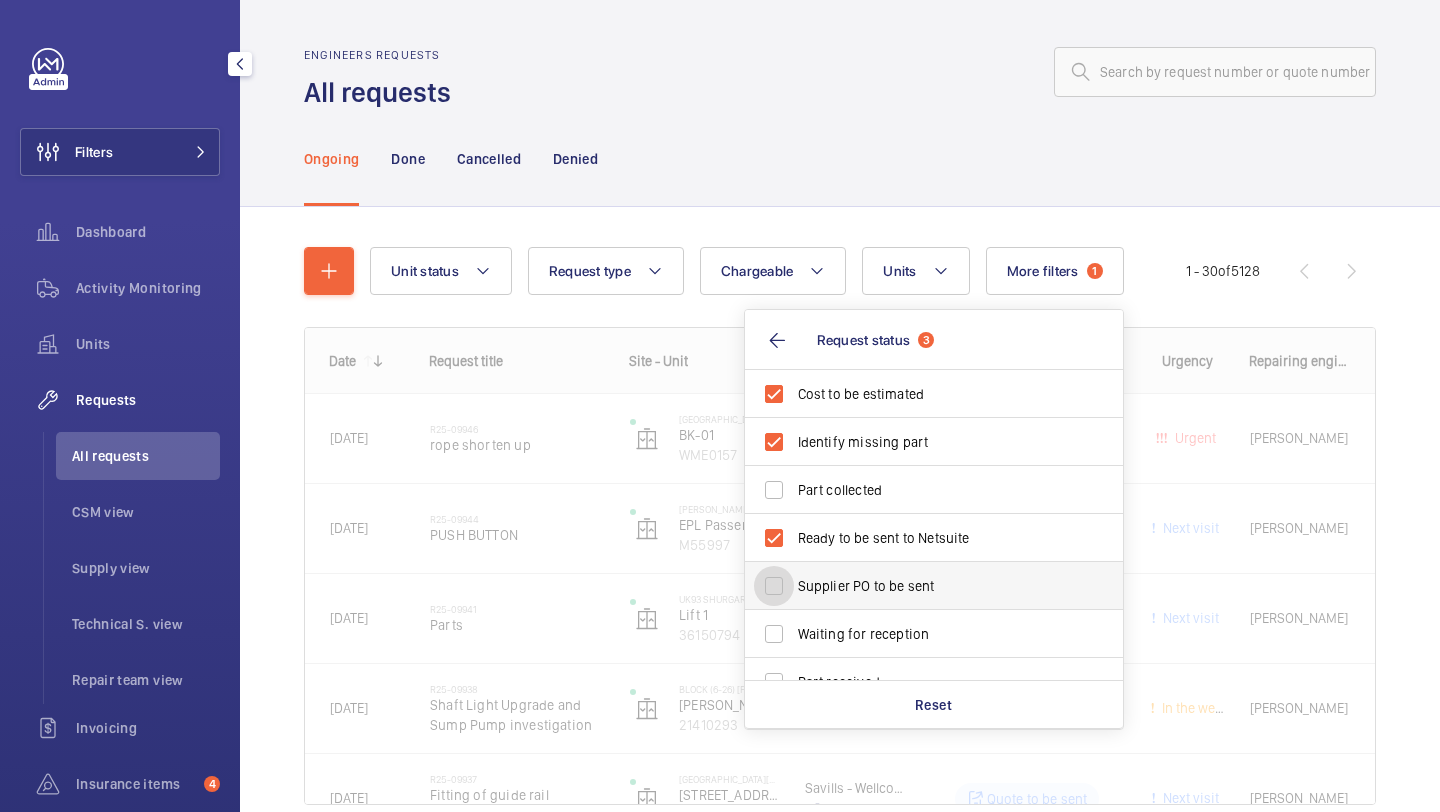 click on "Supplier PO to be sent" at bounding box center [774, 586] 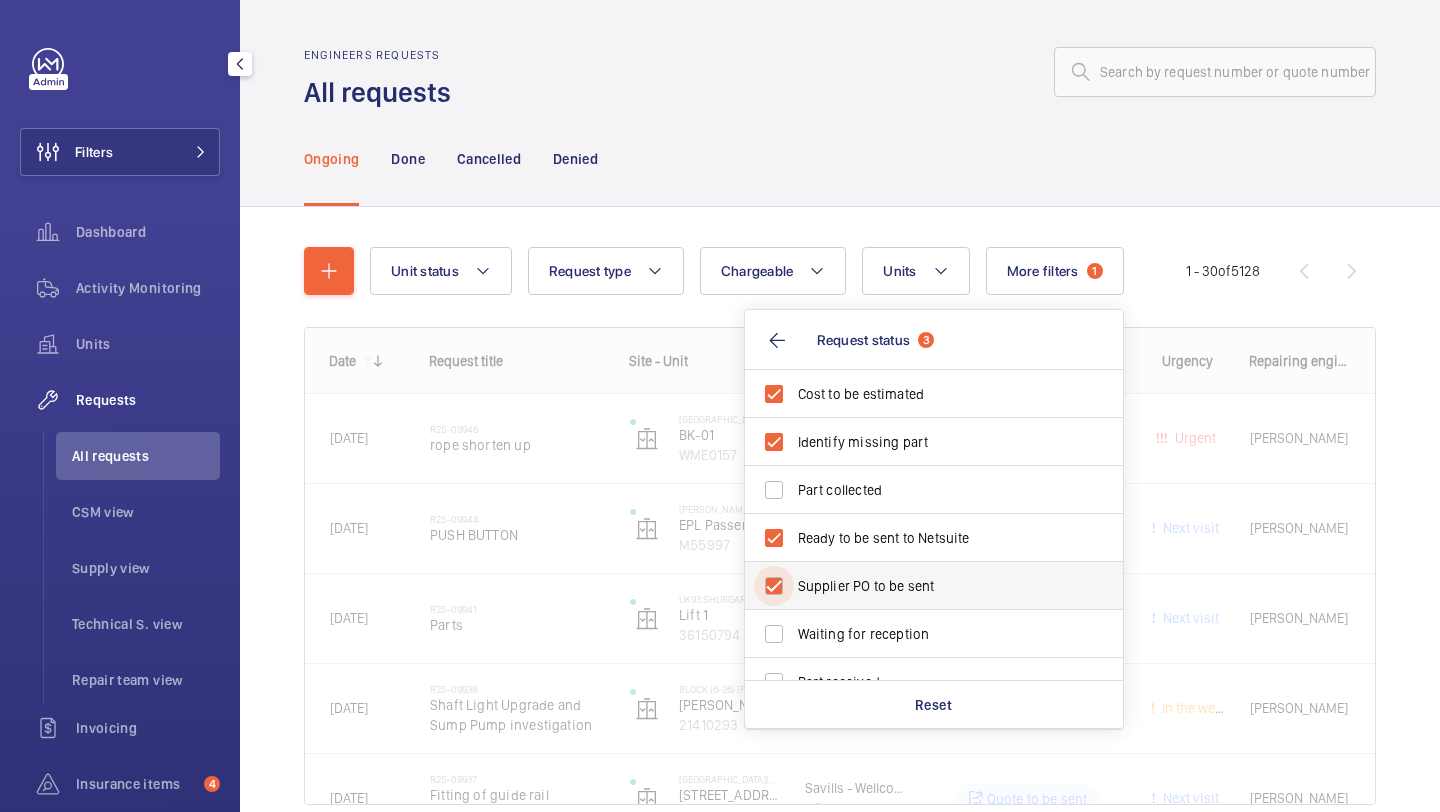 checkbox on "true" 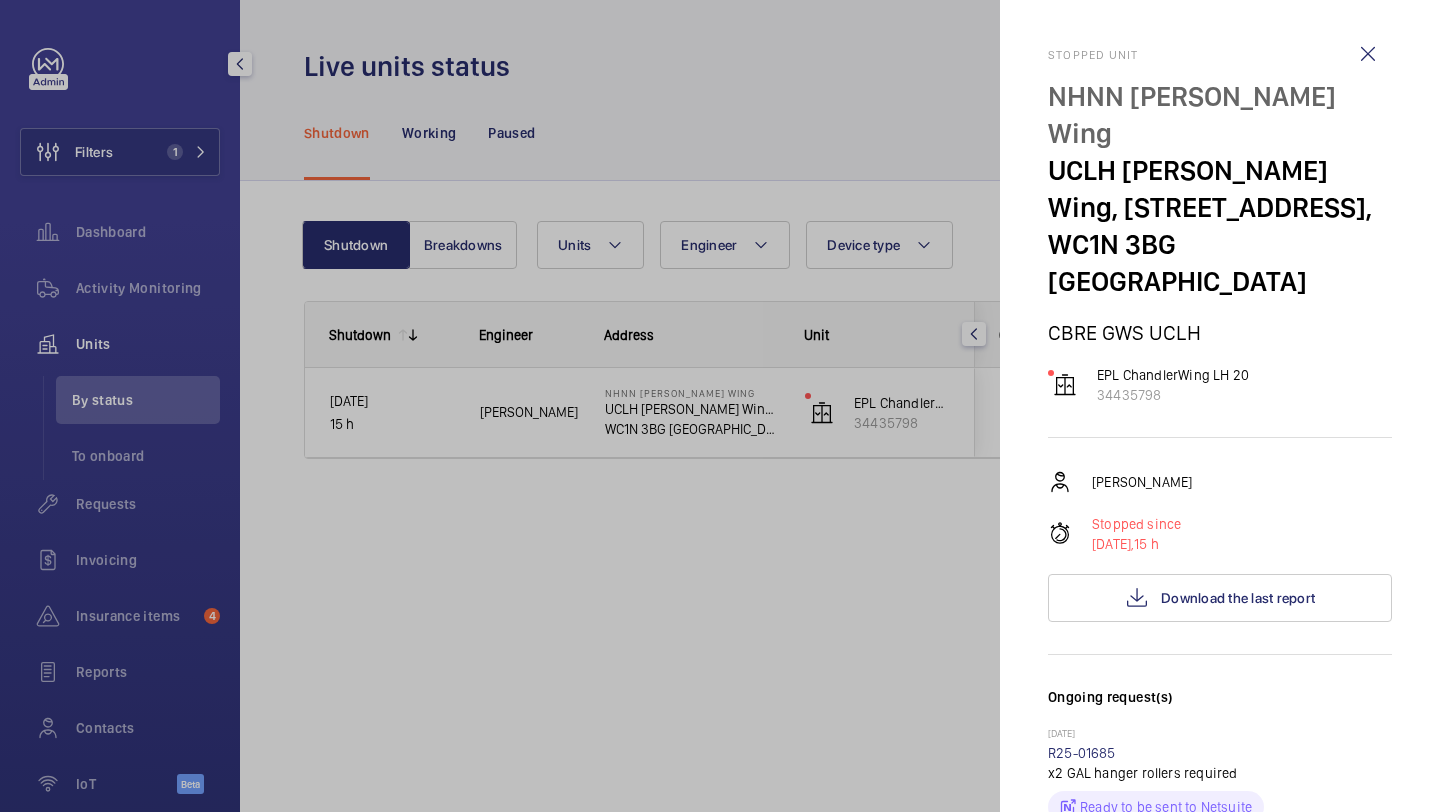scroll, scrollTop: 0, scrollLeft: 0, axis: both 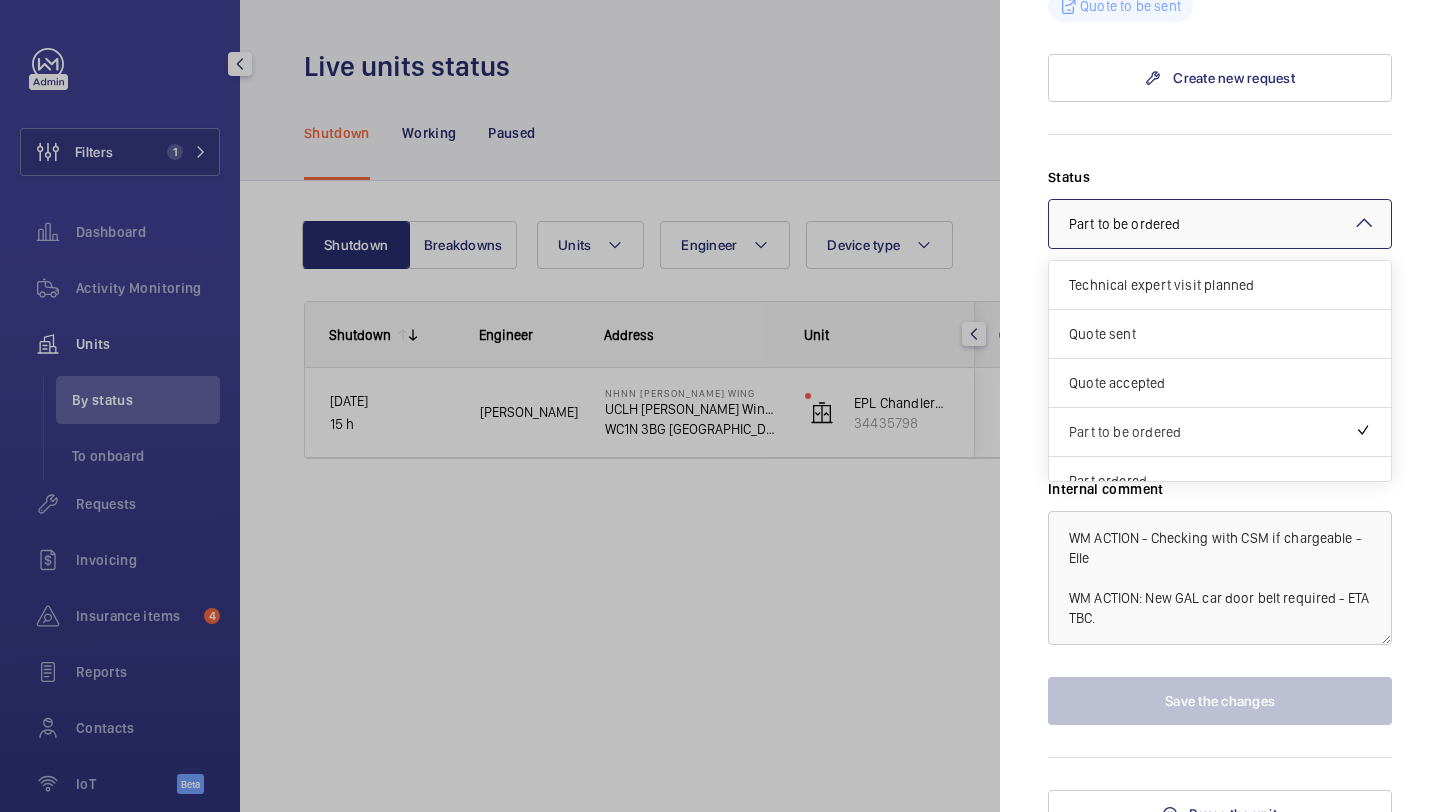 click on "× Part to be ordered" 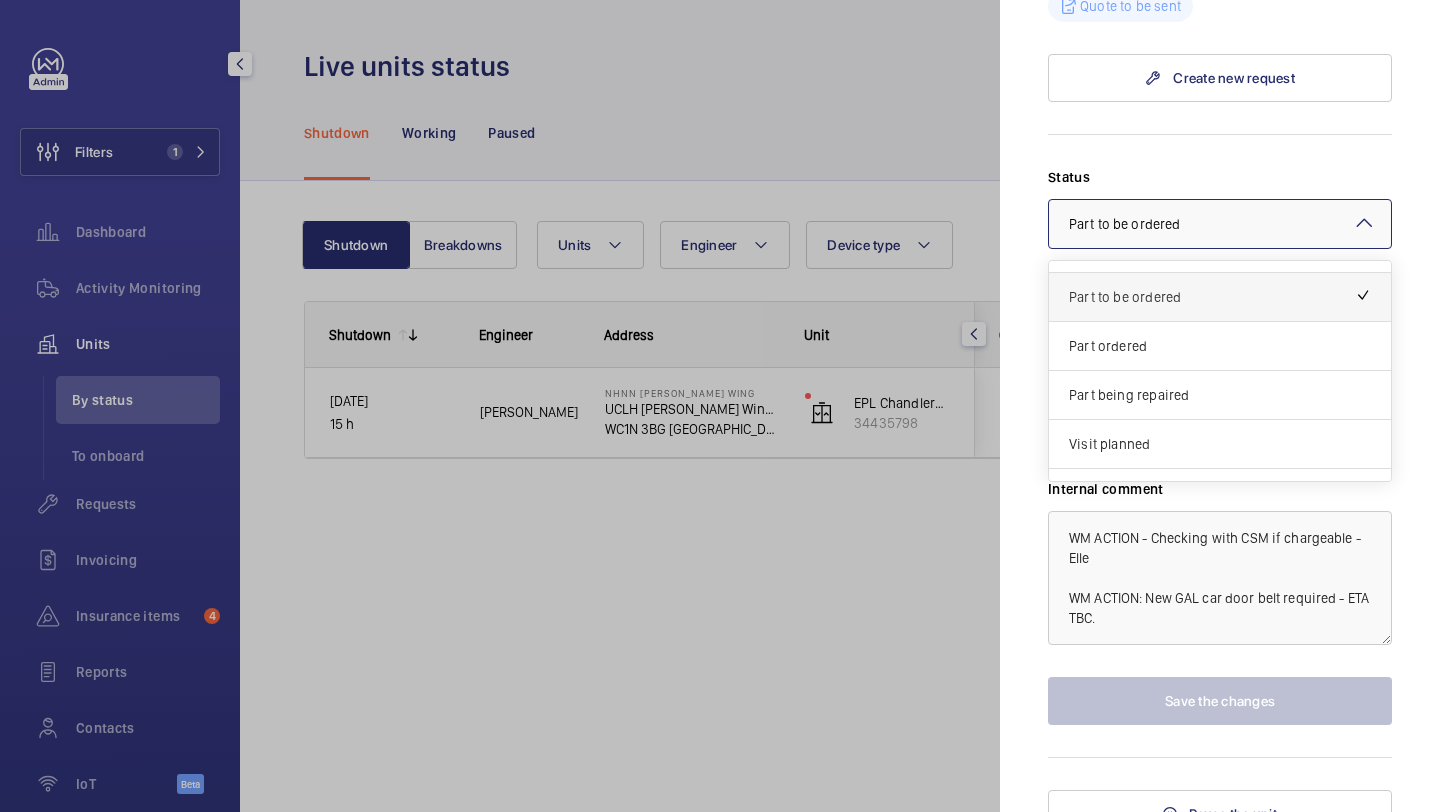 scroll, scrollTop: 171, scrollLeft: 0, axis: vertical 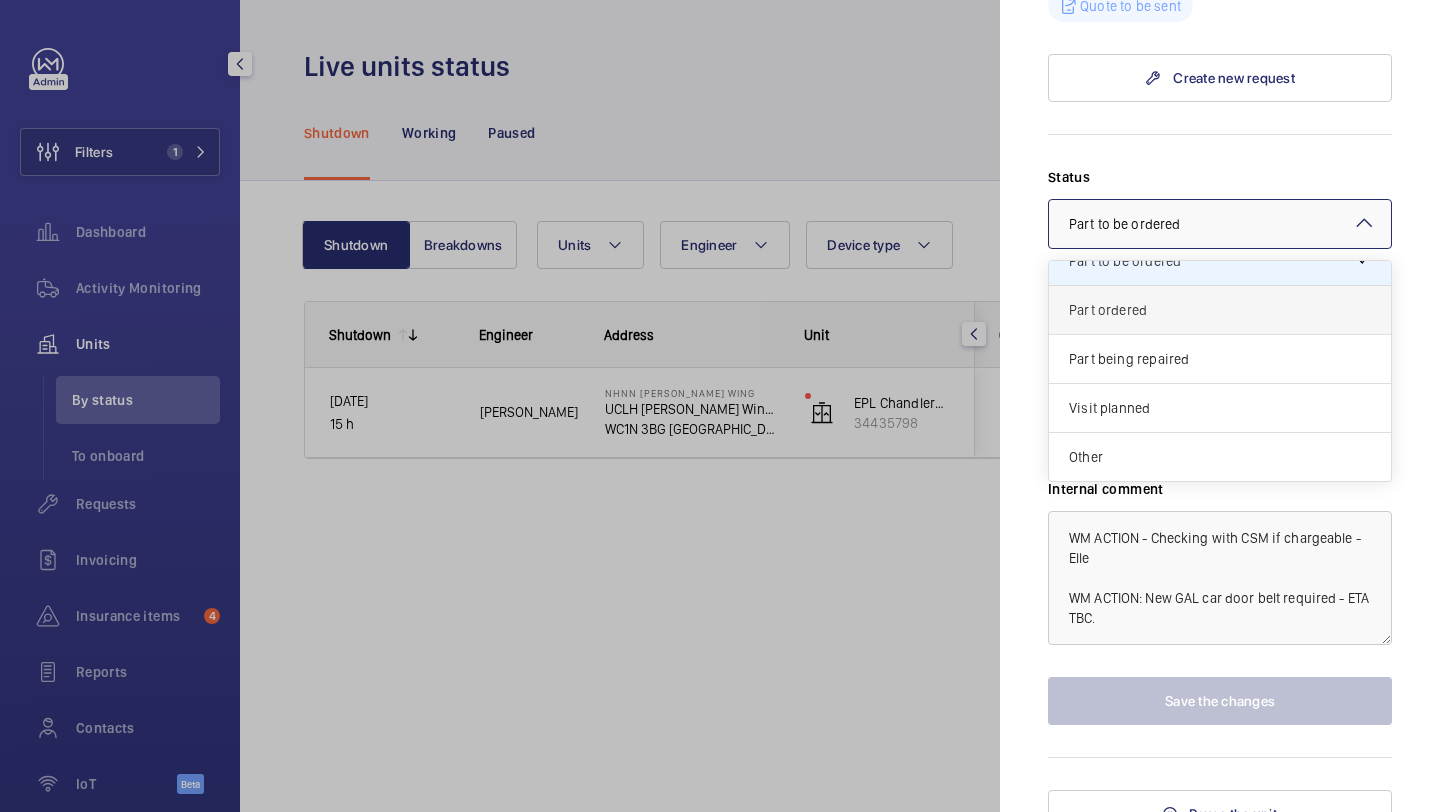click on "Part ordered" at bounding box center (1220, 310) 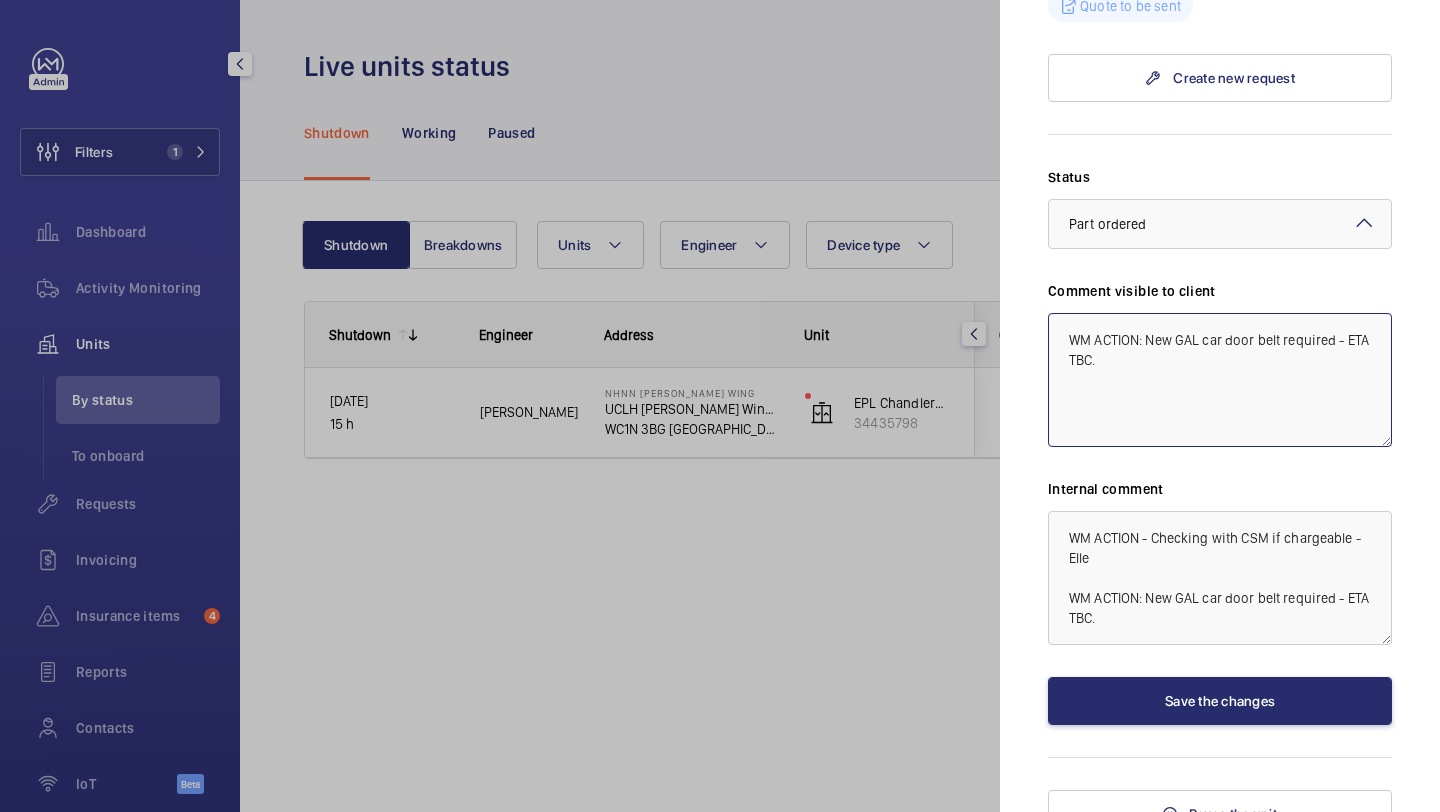 click on "WM ACTION: New GAL car door belt required - ETA TBC." 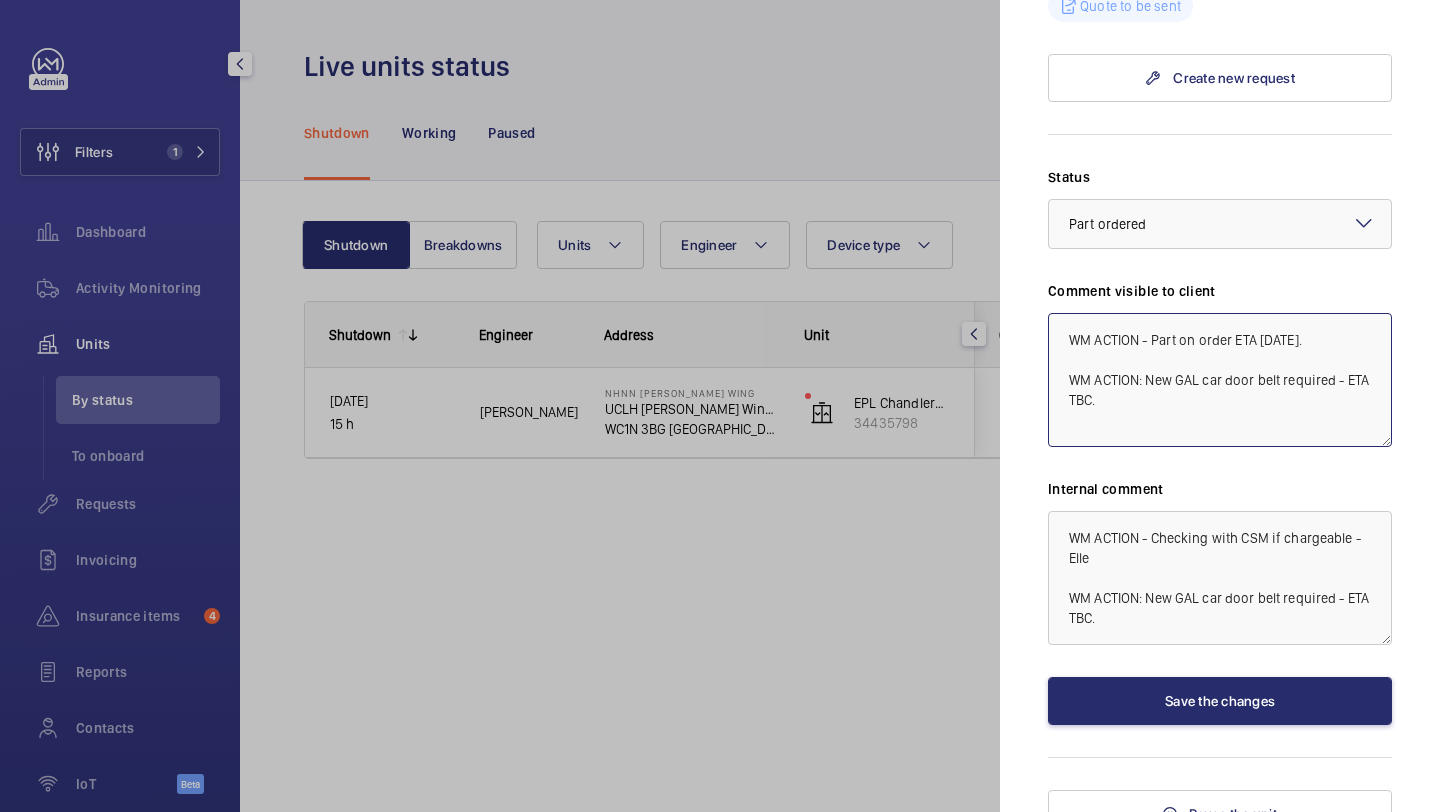 drag, startPoint x: 1303, startPoint y: 268, endPoint x: 1059, endPoint y: 269, distance: 244.00204 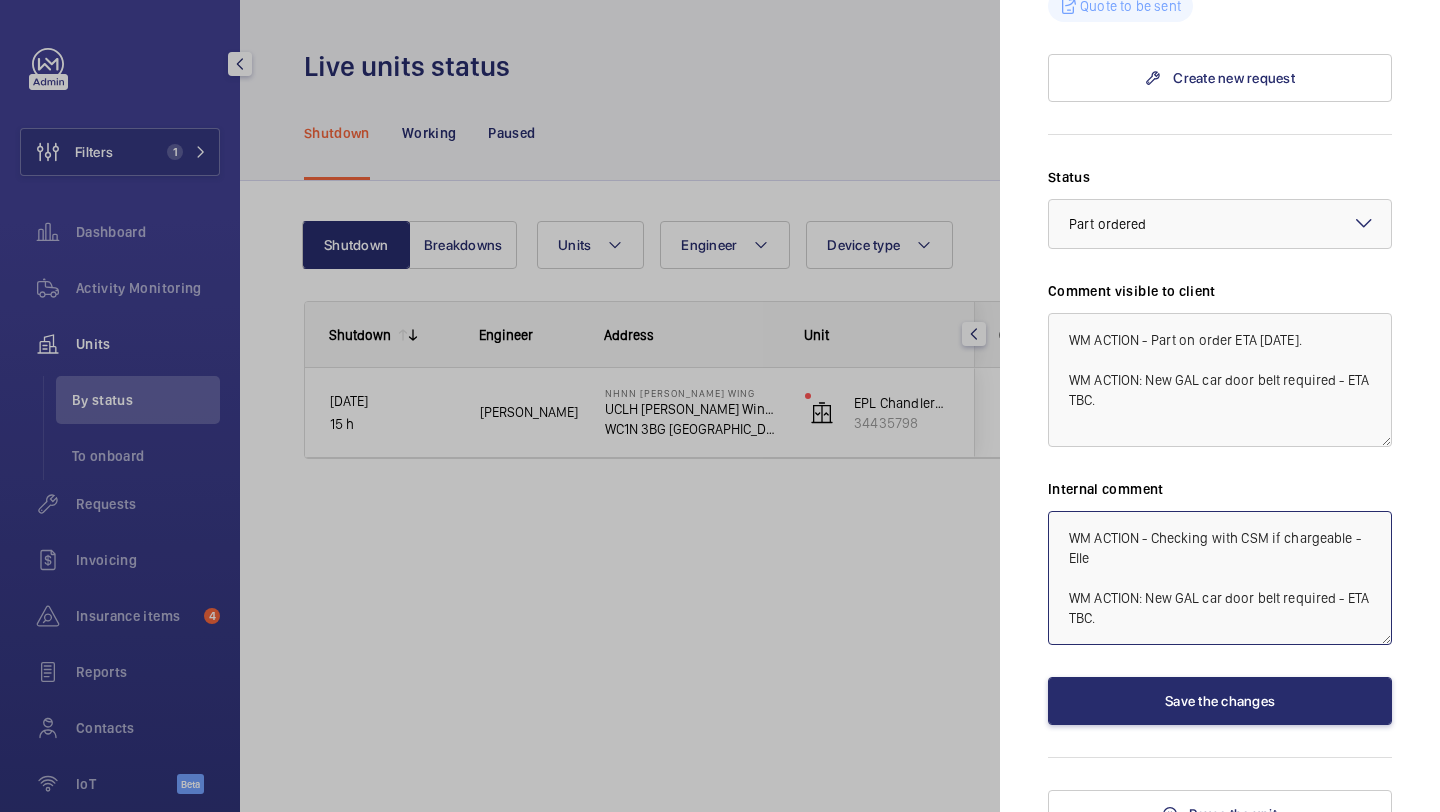 click on "WM ACTION - Checking with CSM if chargeable - Elle
WM ACTION: New GAL car door belt required - ETA TBC." 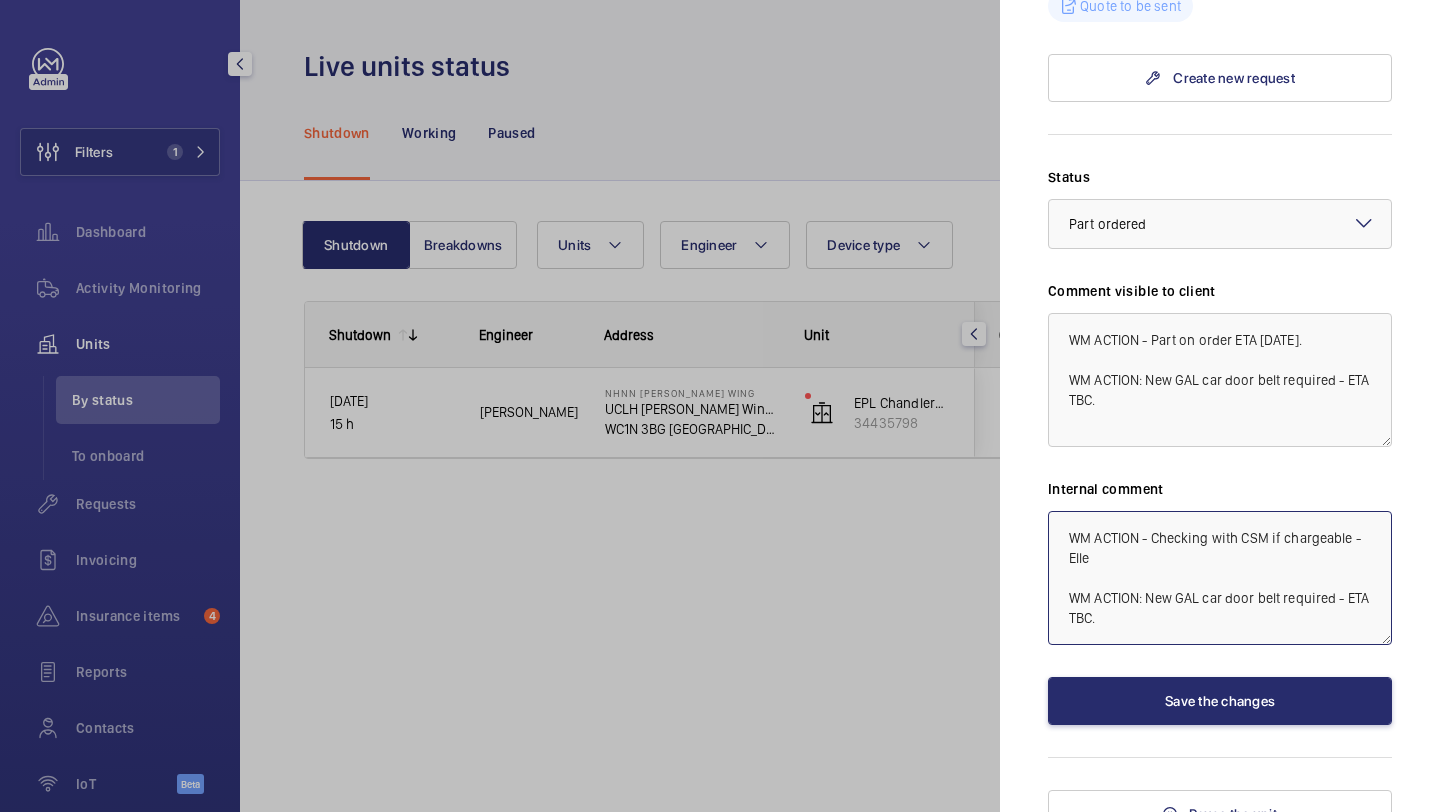 paste on "WM ACTION - Part on order ETA Friday." 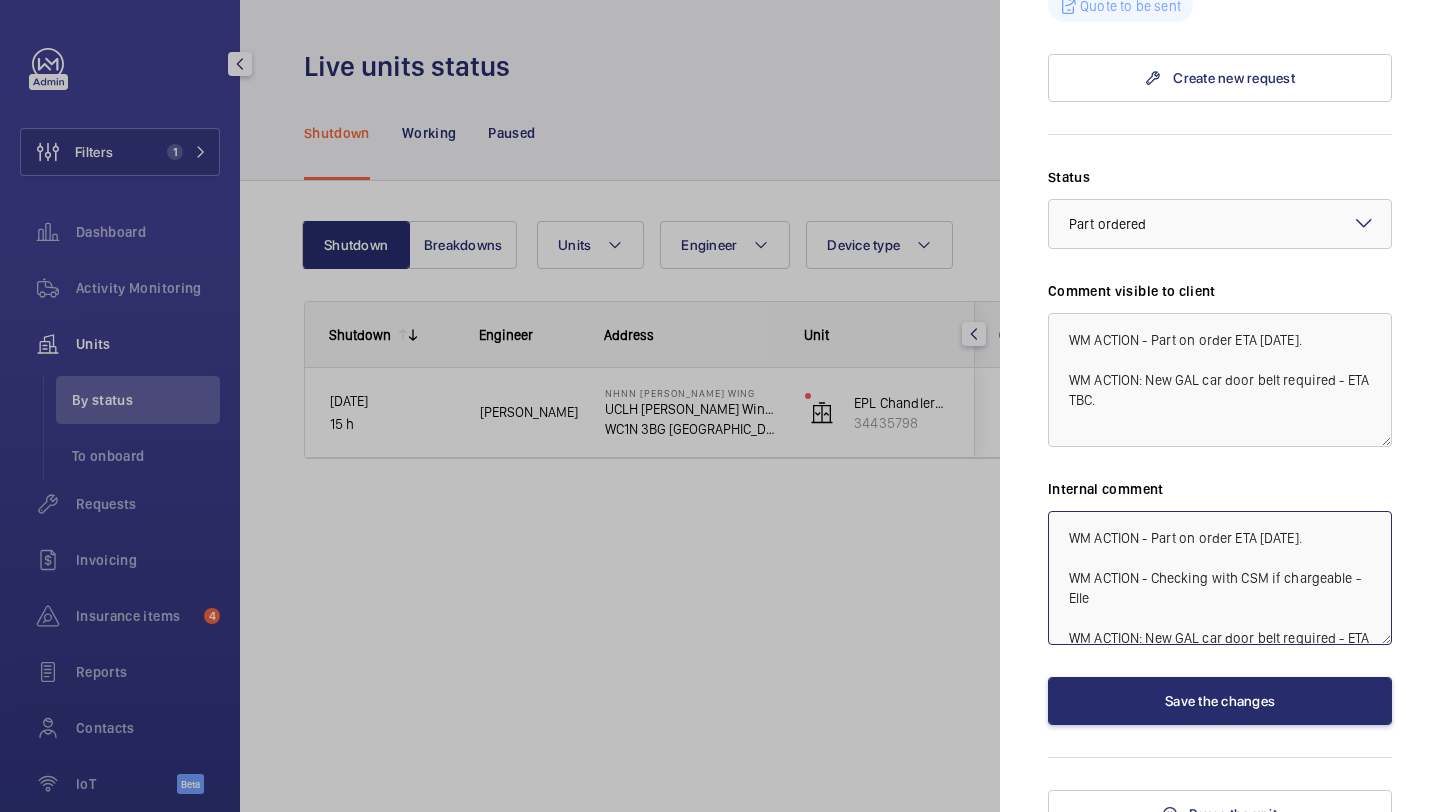 drag, startPoint x: 1309, startPoint y: 464, endPoint x: 1262, endPoint y: 463, distance: 47.010635 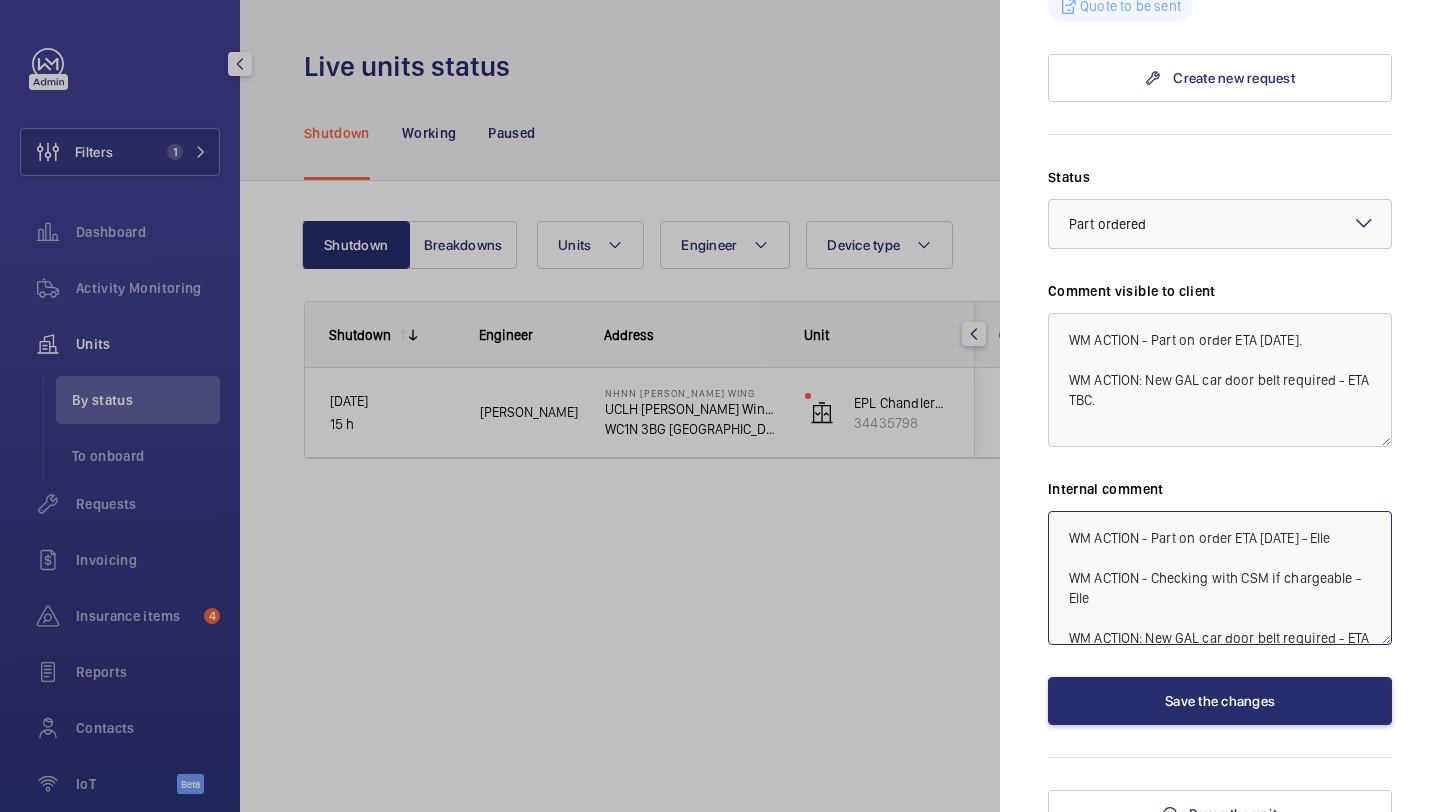 click on "WM ACTION - Part on order ETA Thursday - Elle
WM ACTION - Checking with CSM if chargeable - Elle
WM ACTION: New GAL car door belt required - ETA TBC." 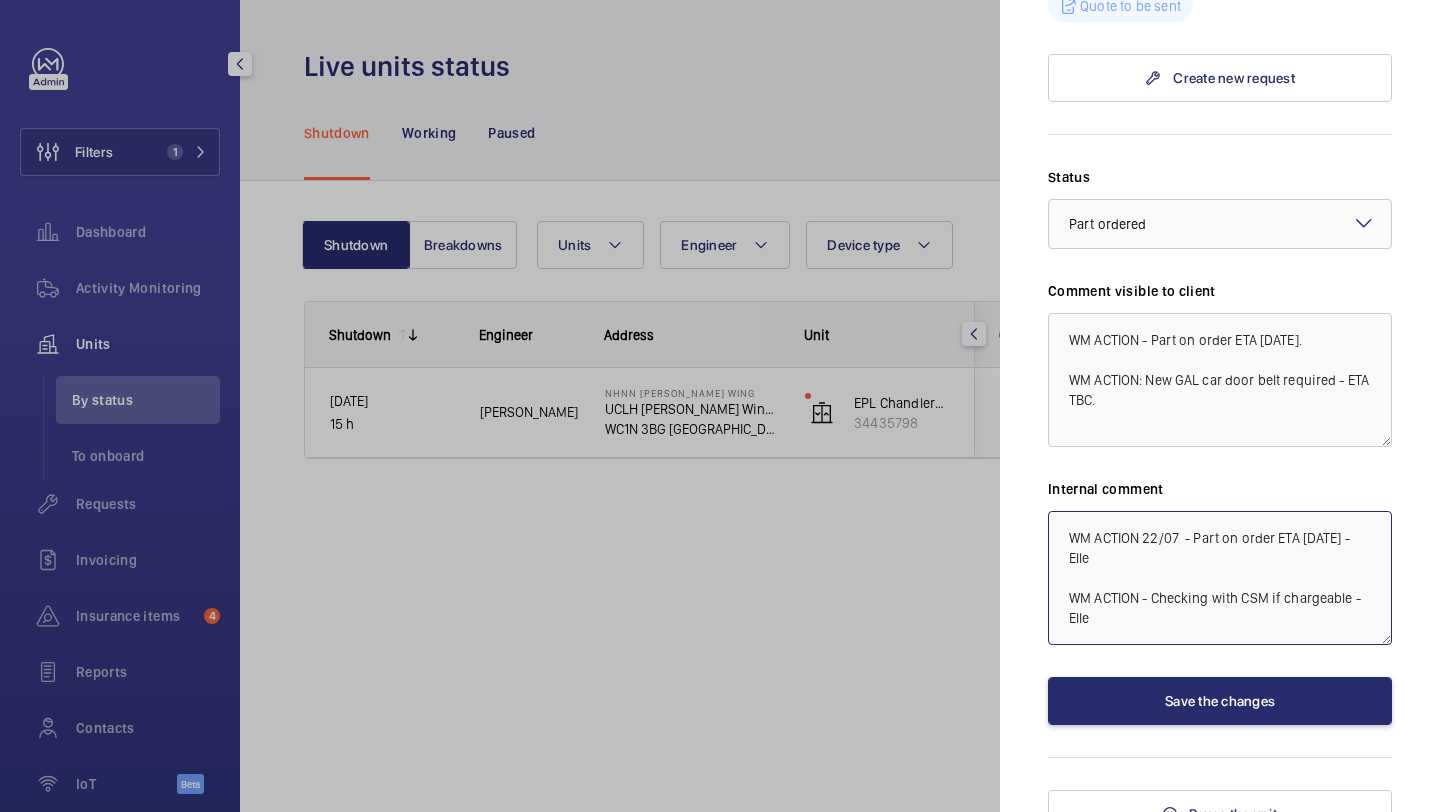 type on "WM ACTION 22/07  - Part on order ETA [DATE] - Elle
WM ACTION - Checking with CSM if chargeable - Elle
WM ACTION: New GAL car door belt required - ETA TBC." 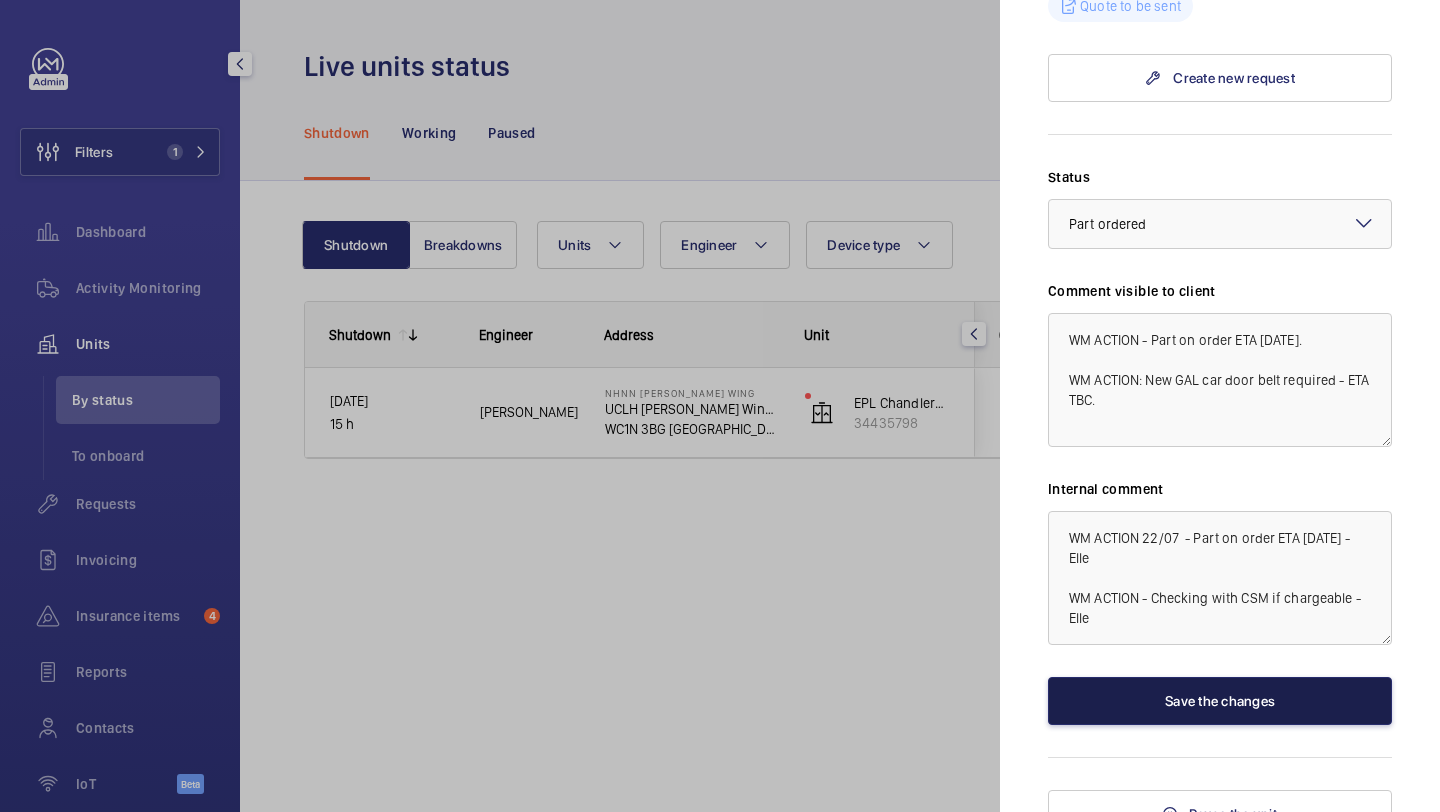 click on "Save the changes" 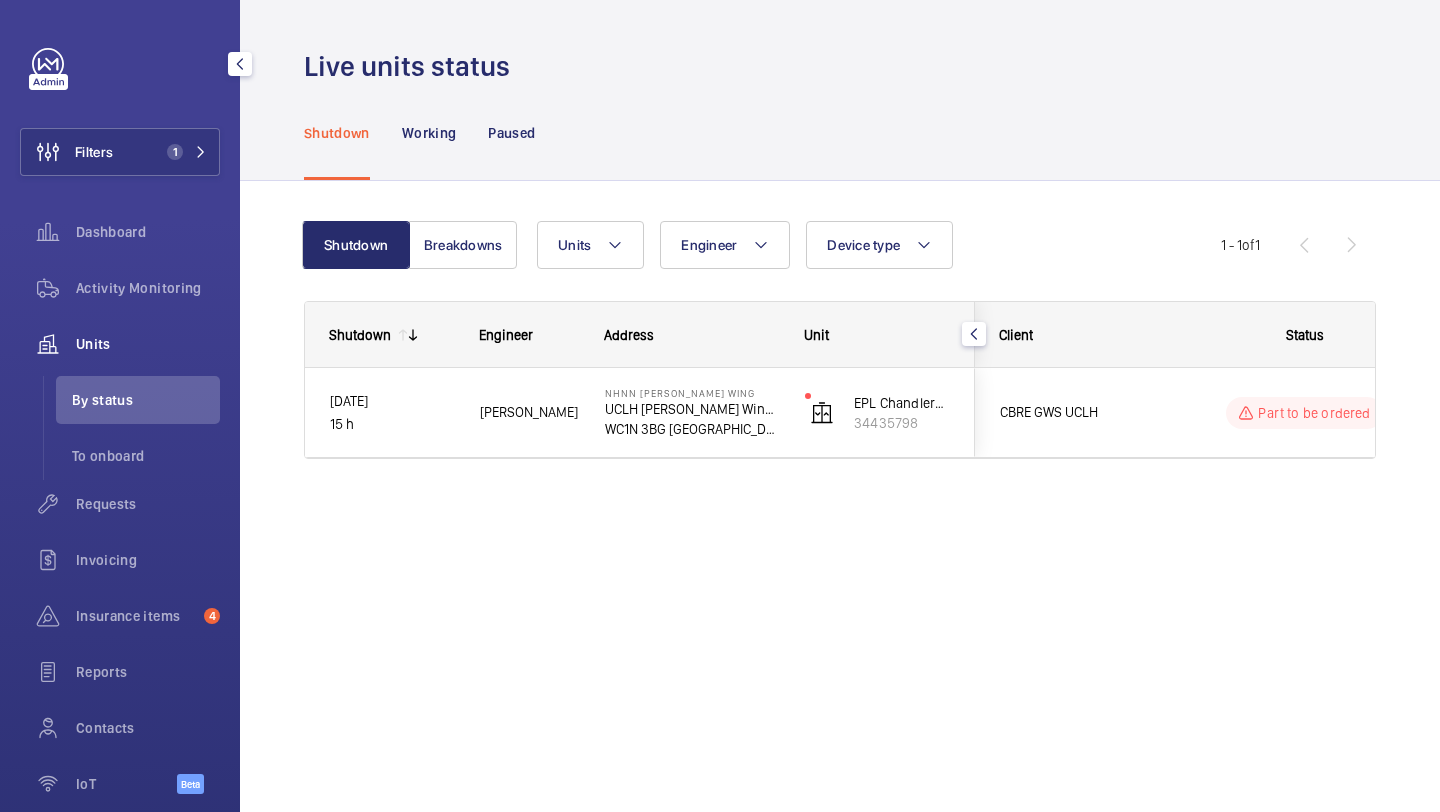 scroll, scrollTop: 0, scrollLeft: 0, axis: both 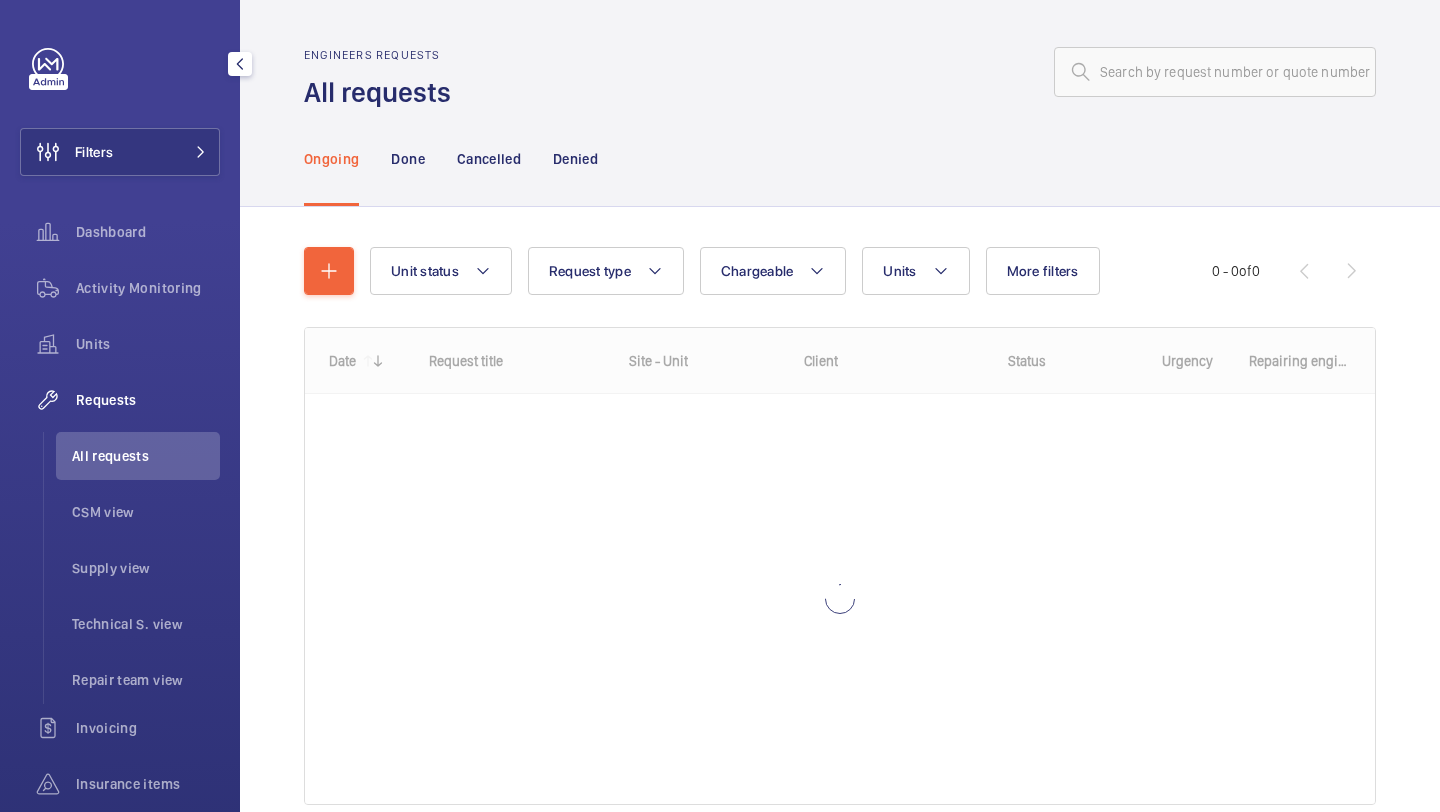 drag, startPoint x: 176, startPoint y: 160, endPoint x: 232, endPoint y: 124, distance: 66.573265 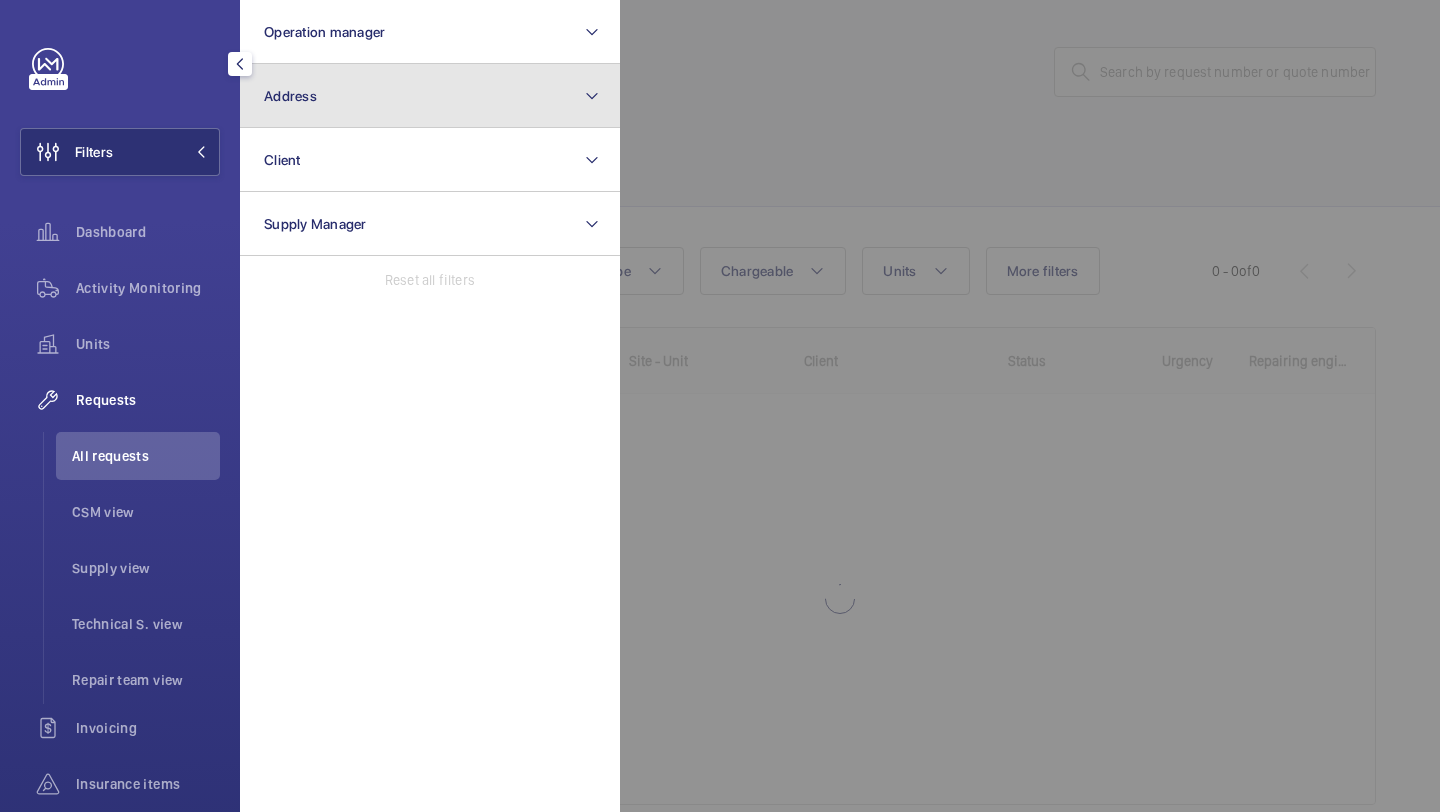 click on "Address" 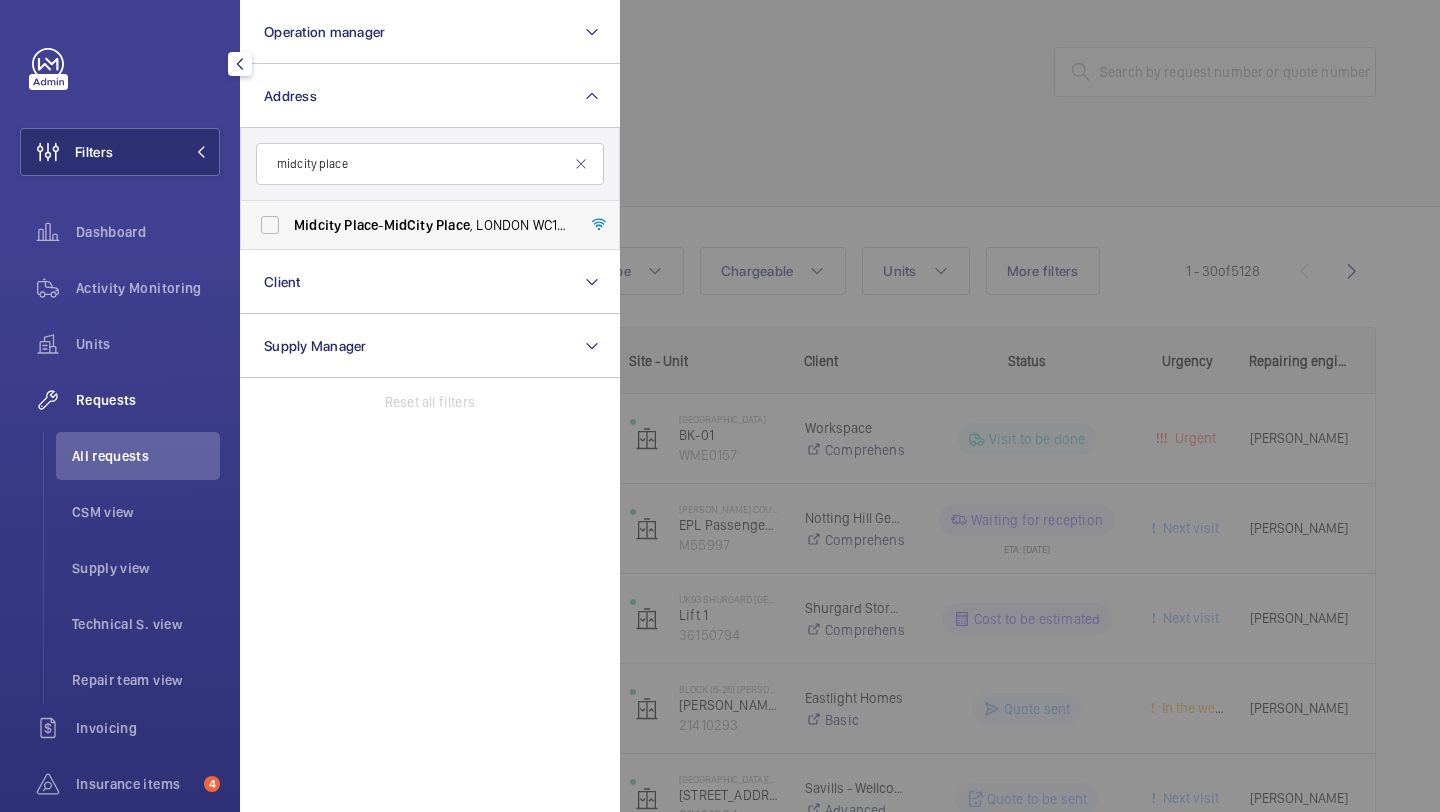 type on "midcity place" 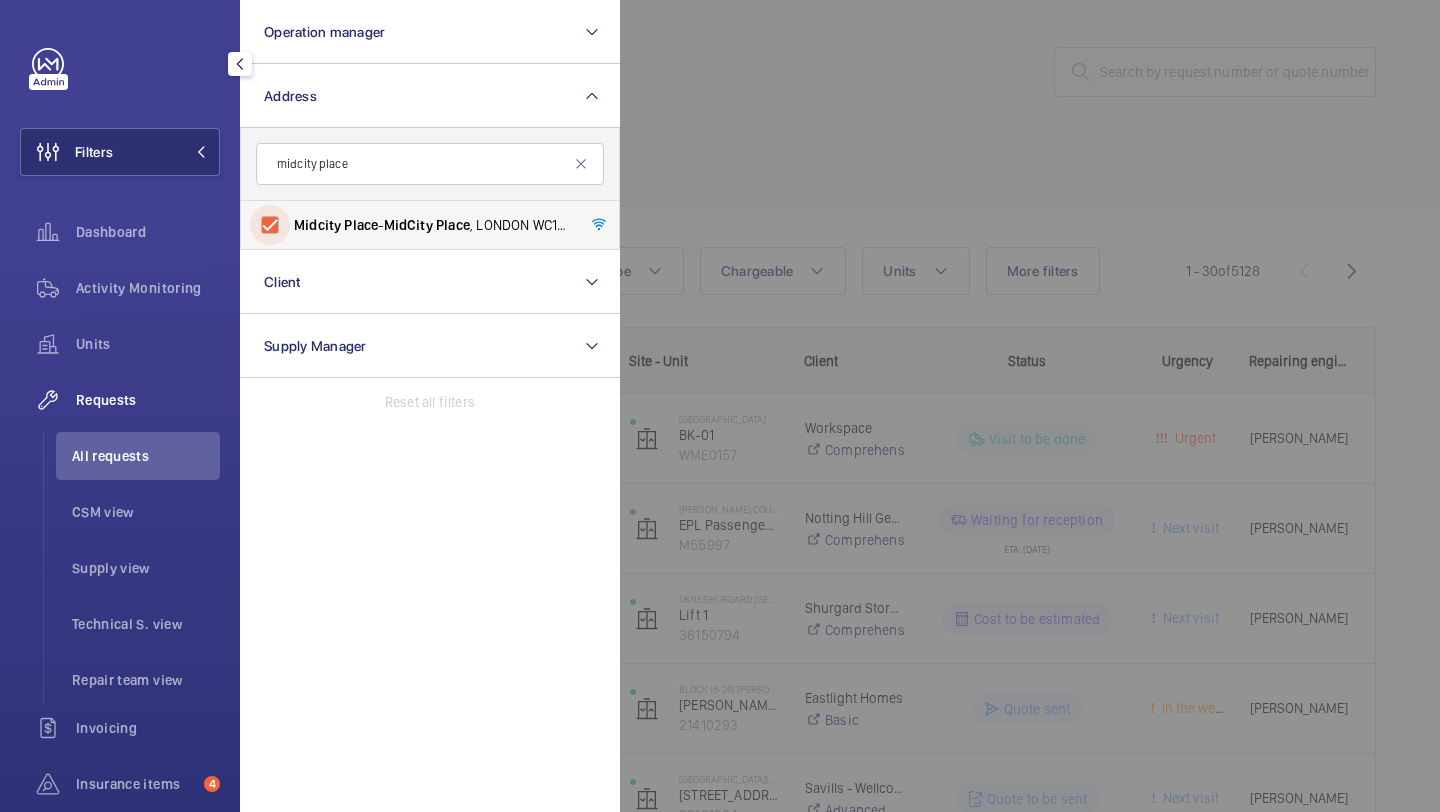 checkbox on "true" 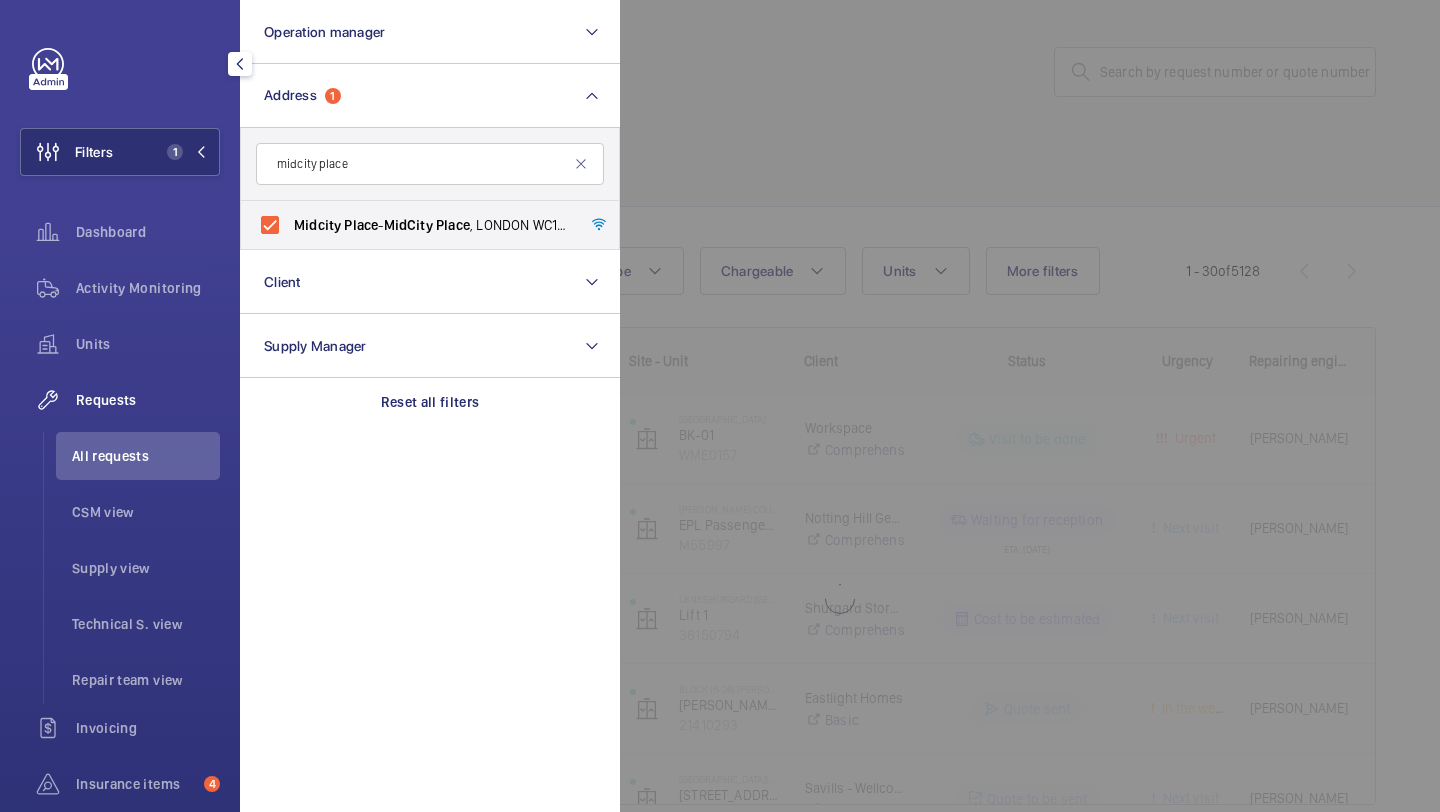 click 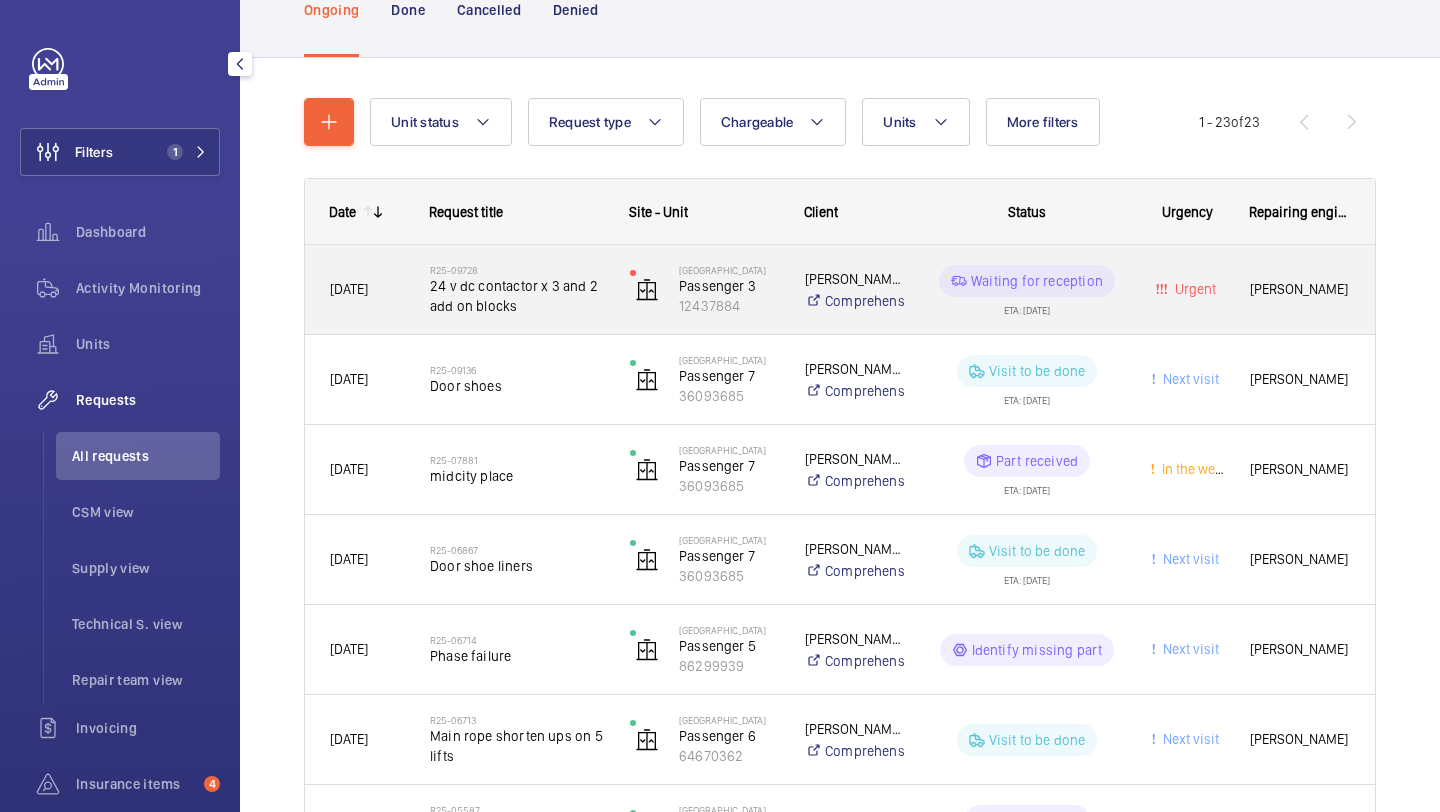 scroll, scrollTop: 150, scrollLeft: 0, axis: vertical 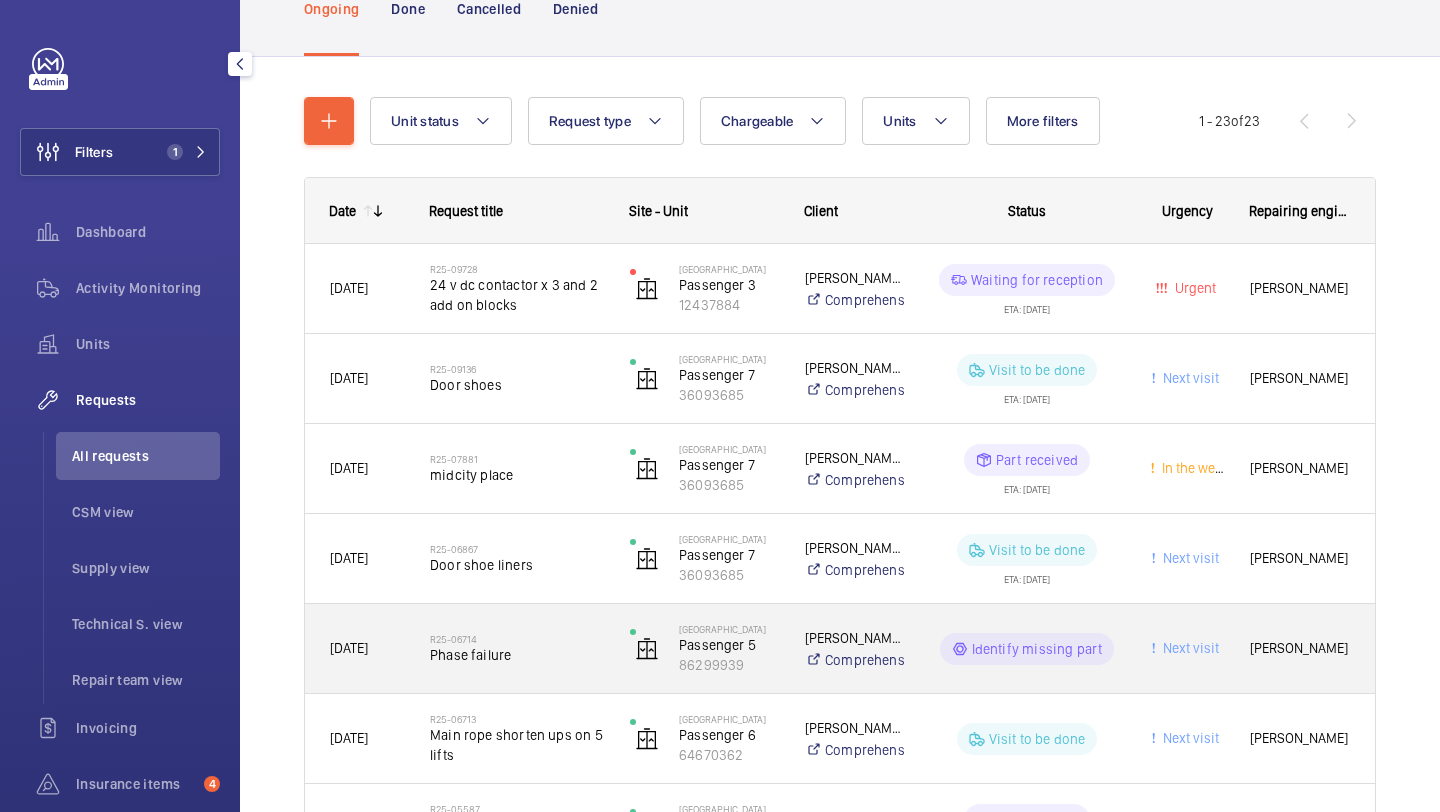 click on "R25-06714   Phase failure" 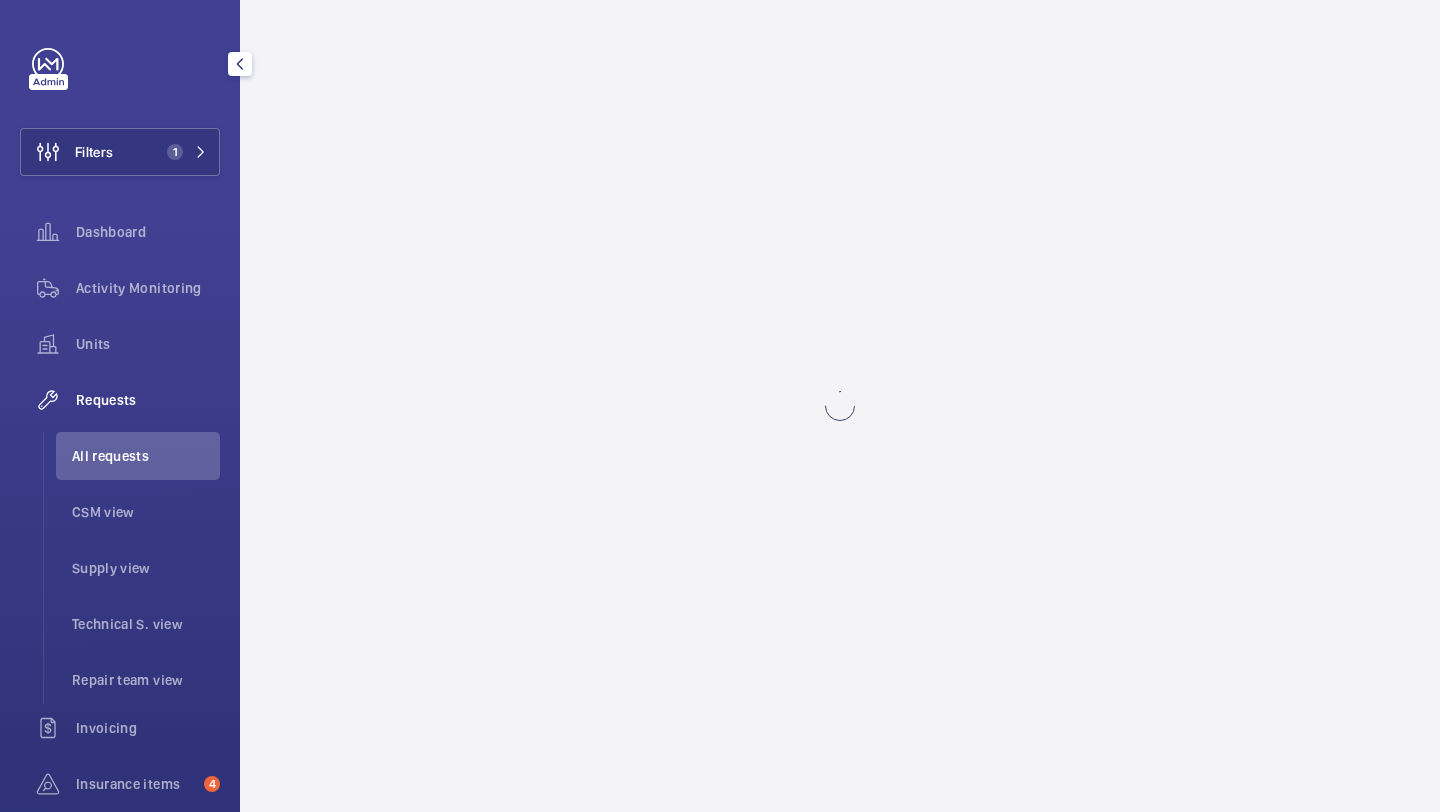 scroll, scrollTop: 0, scrollLeft: 0, axis: both 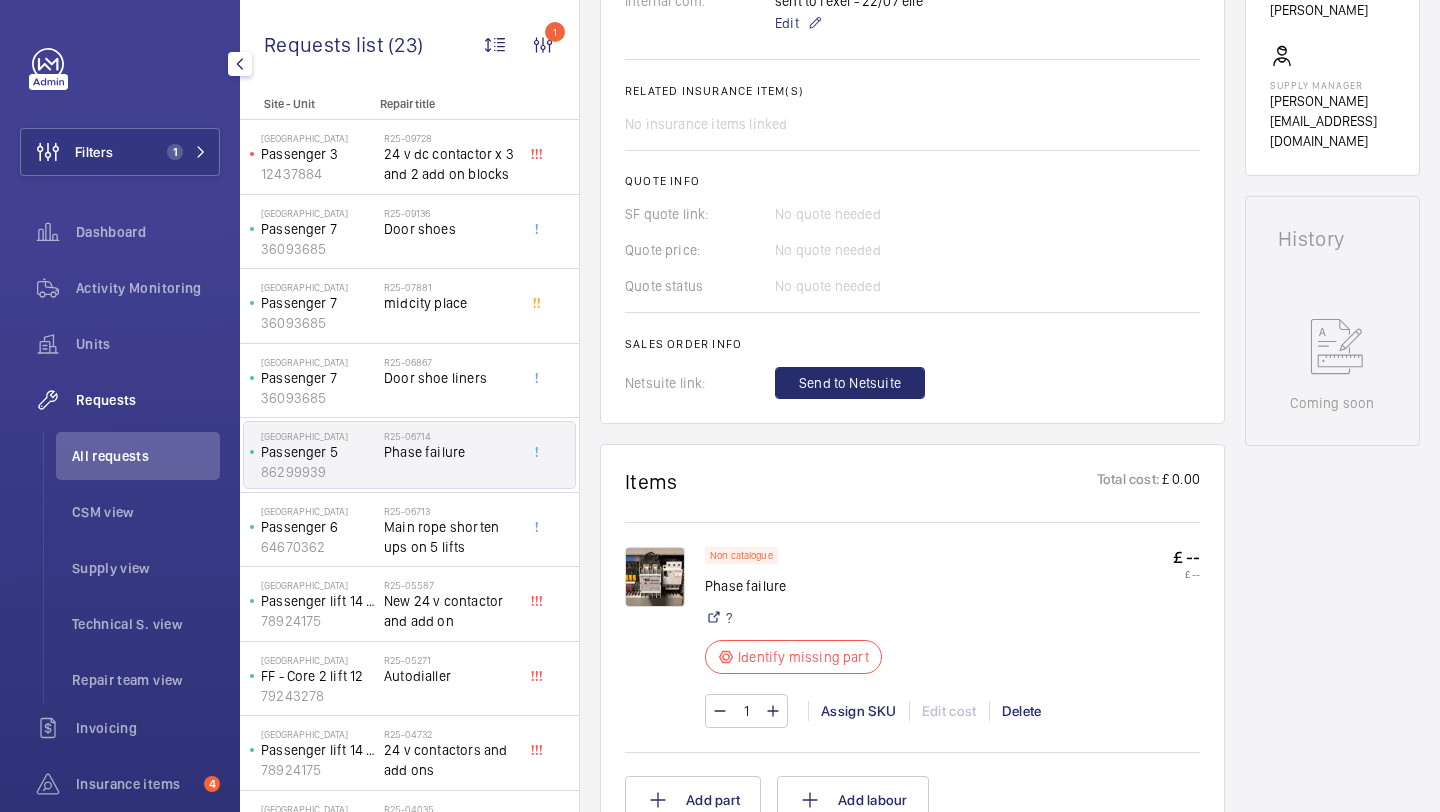 click 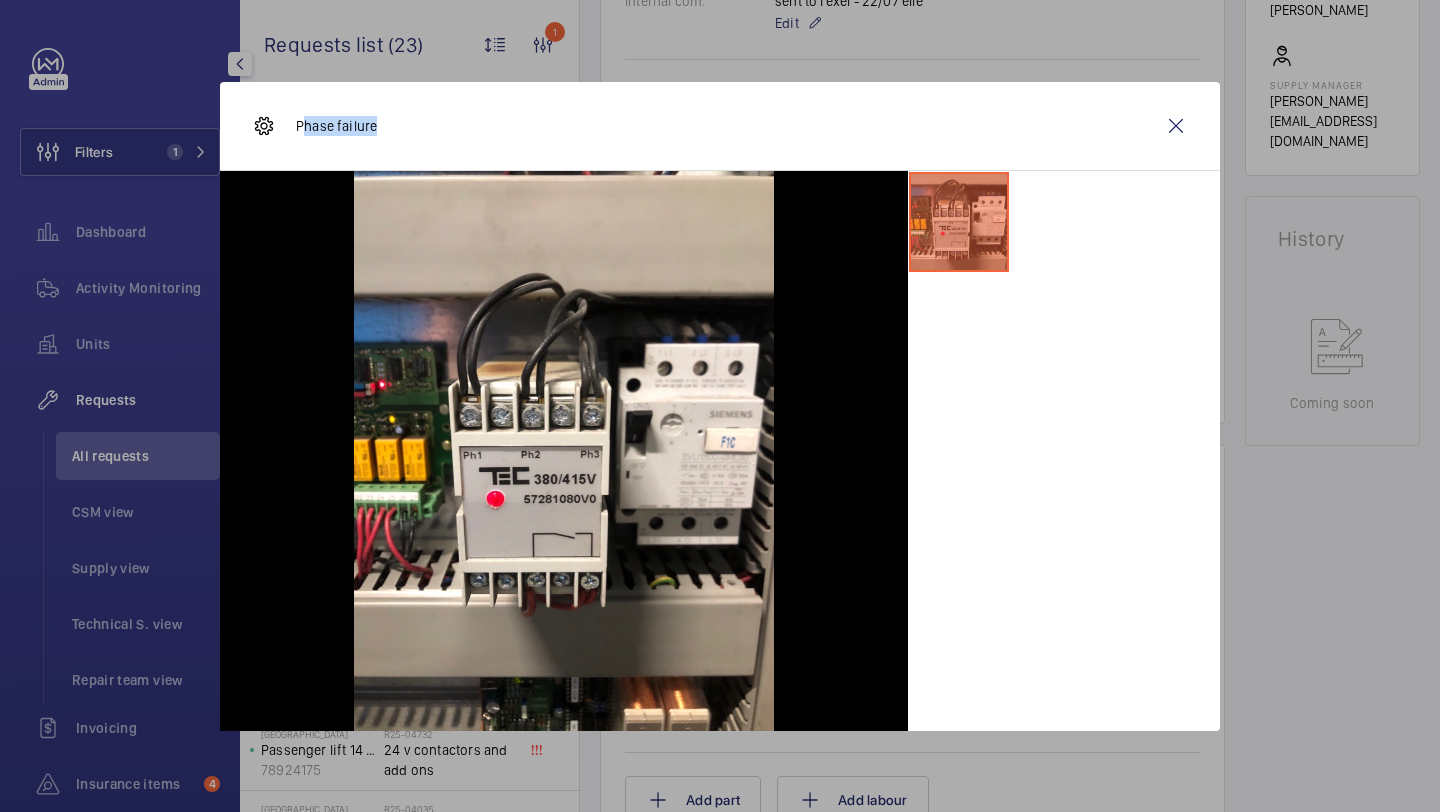 drag, startPoint x: 381, startPoint y: 120, endPoint x: 300, endPoint y: 120, distance: 81 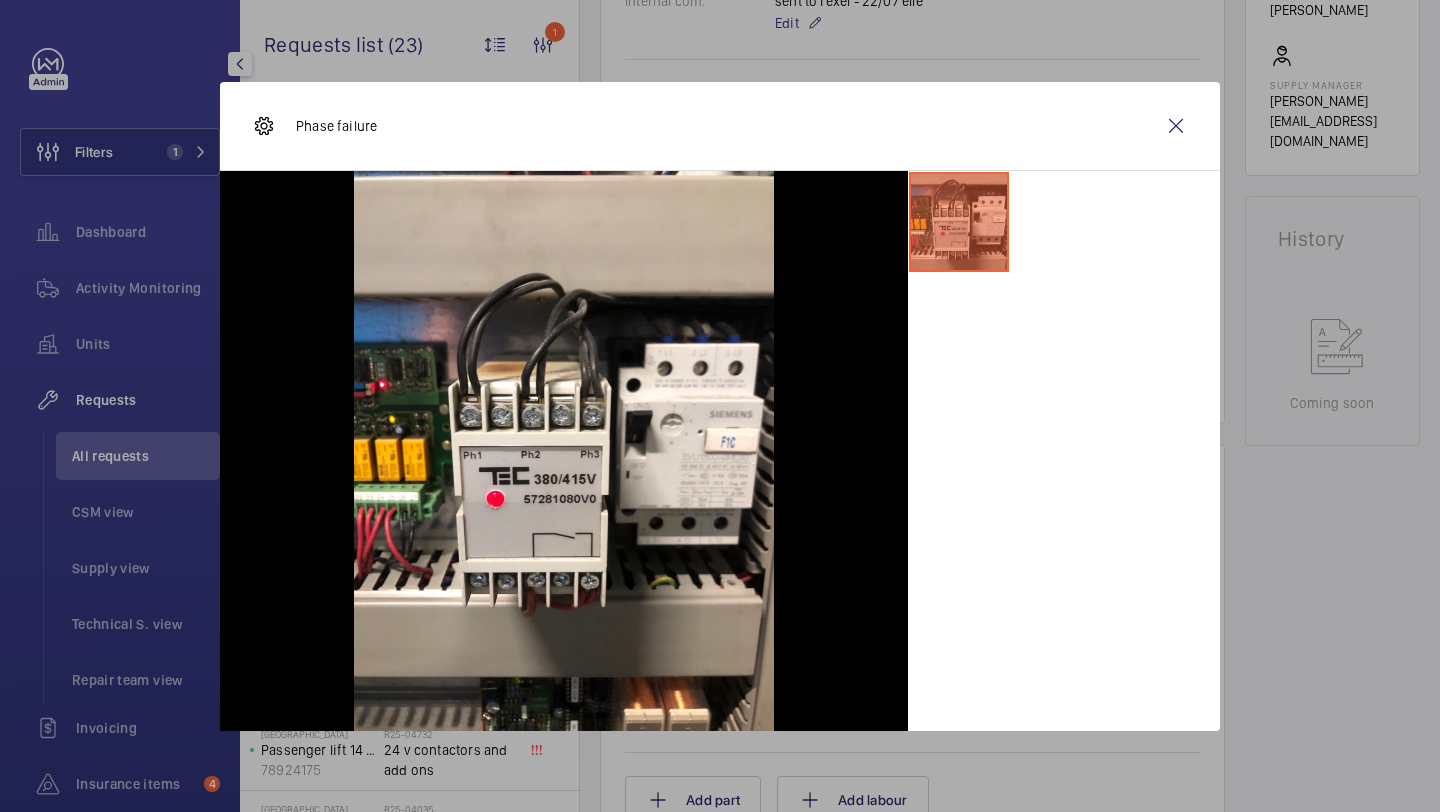 click on "Phase failure" at bounding box center [336, 126] 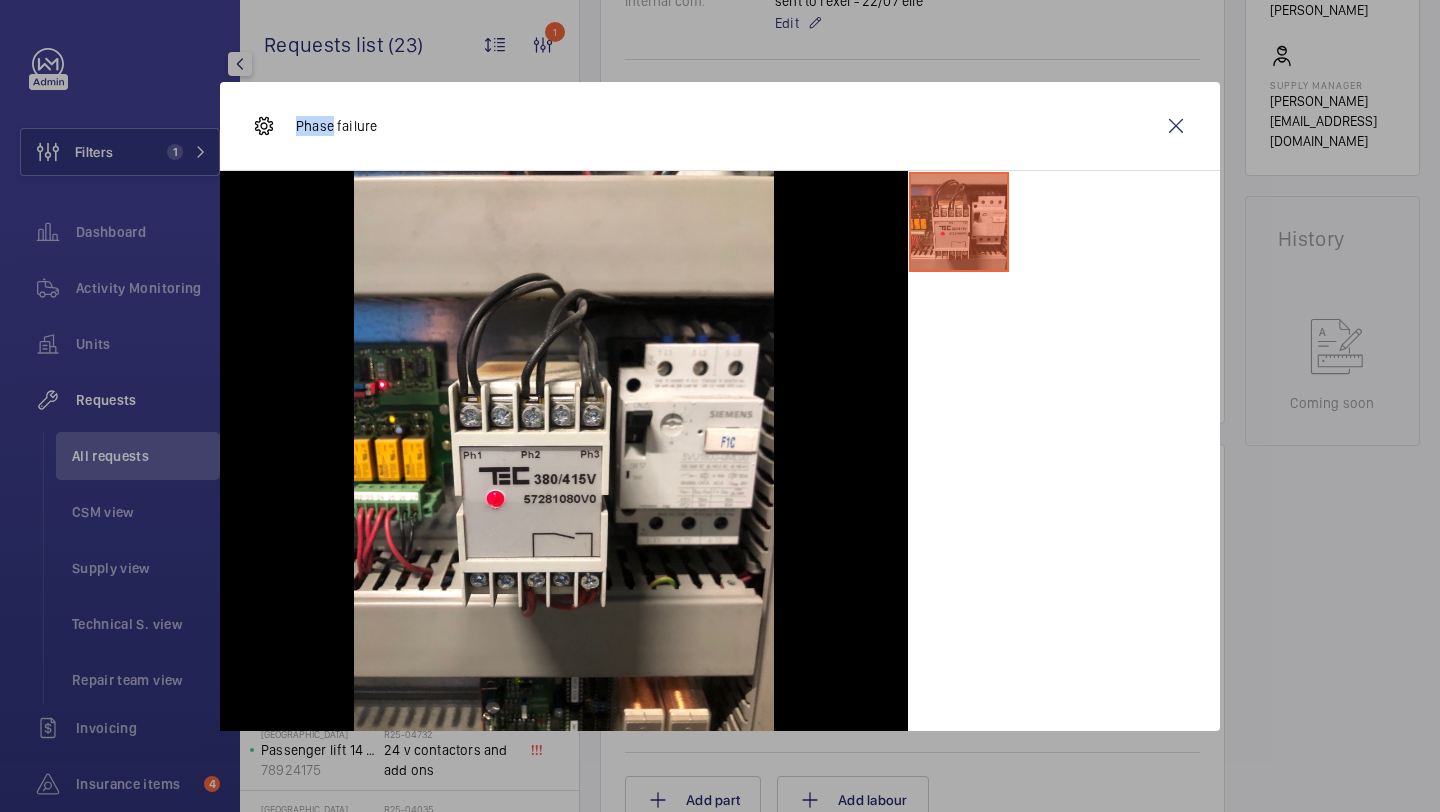 click on "Phase failure" at bounding box center (336, 126) 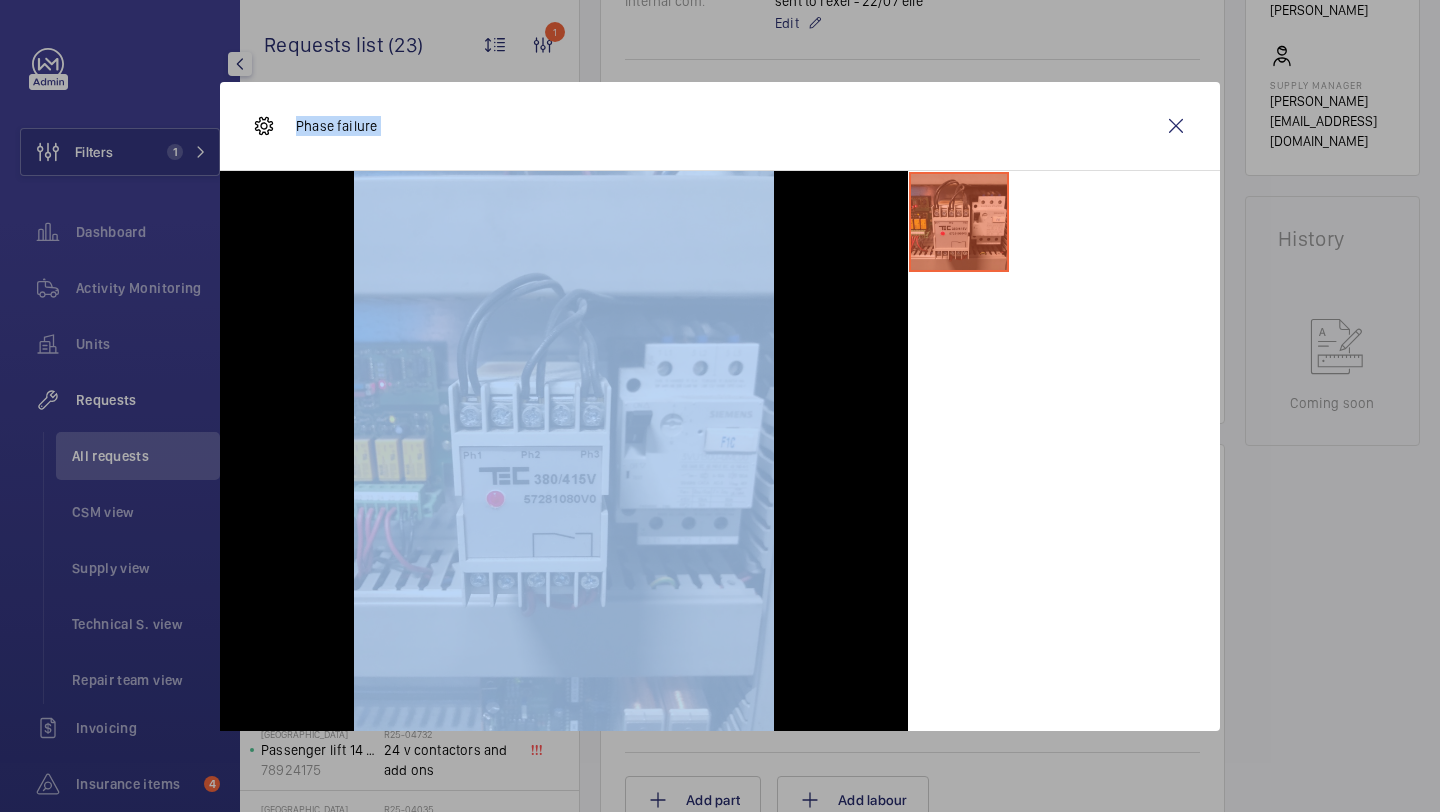 click on "Phase failure" at bounding box center [336, 126] 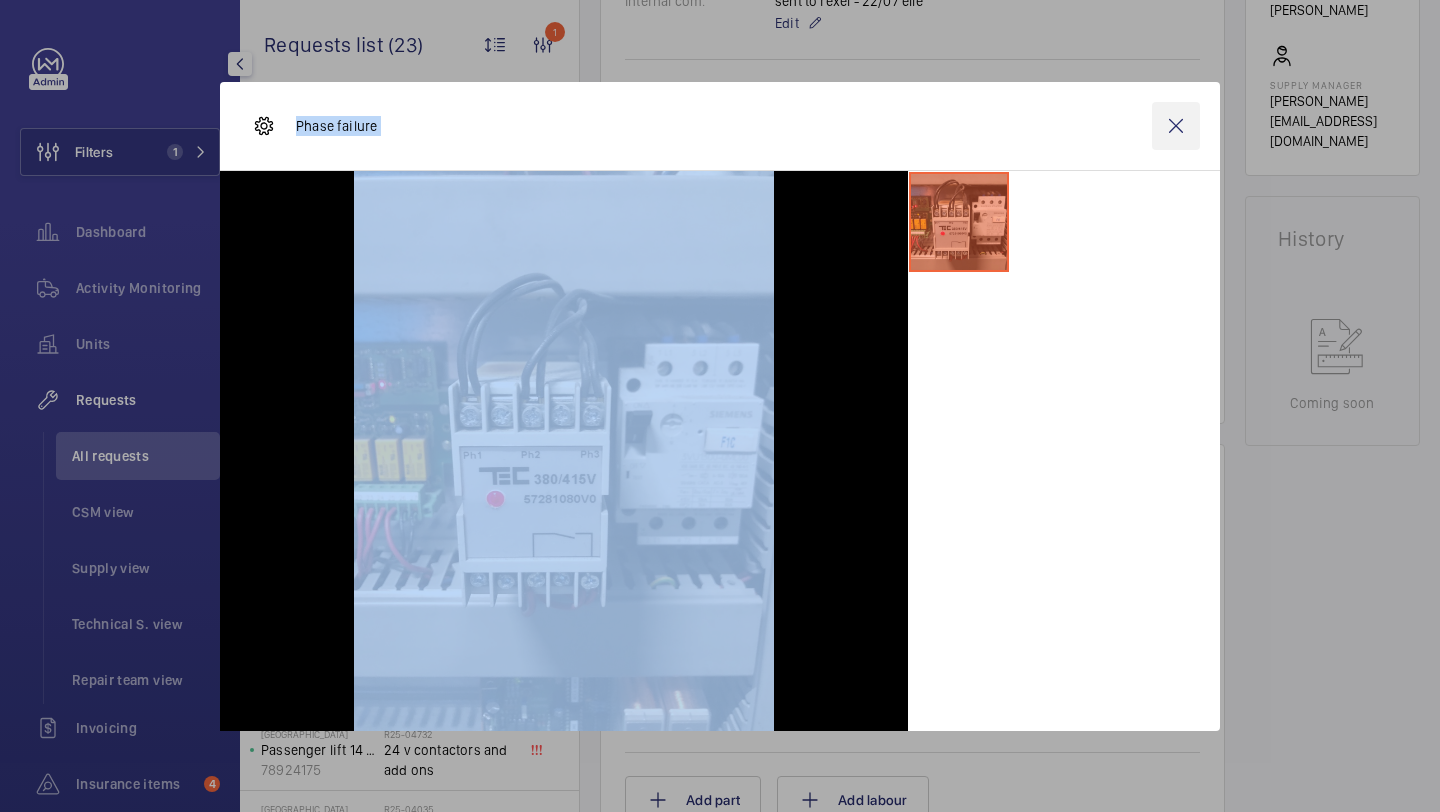 click at bounding box center [1176, 126] 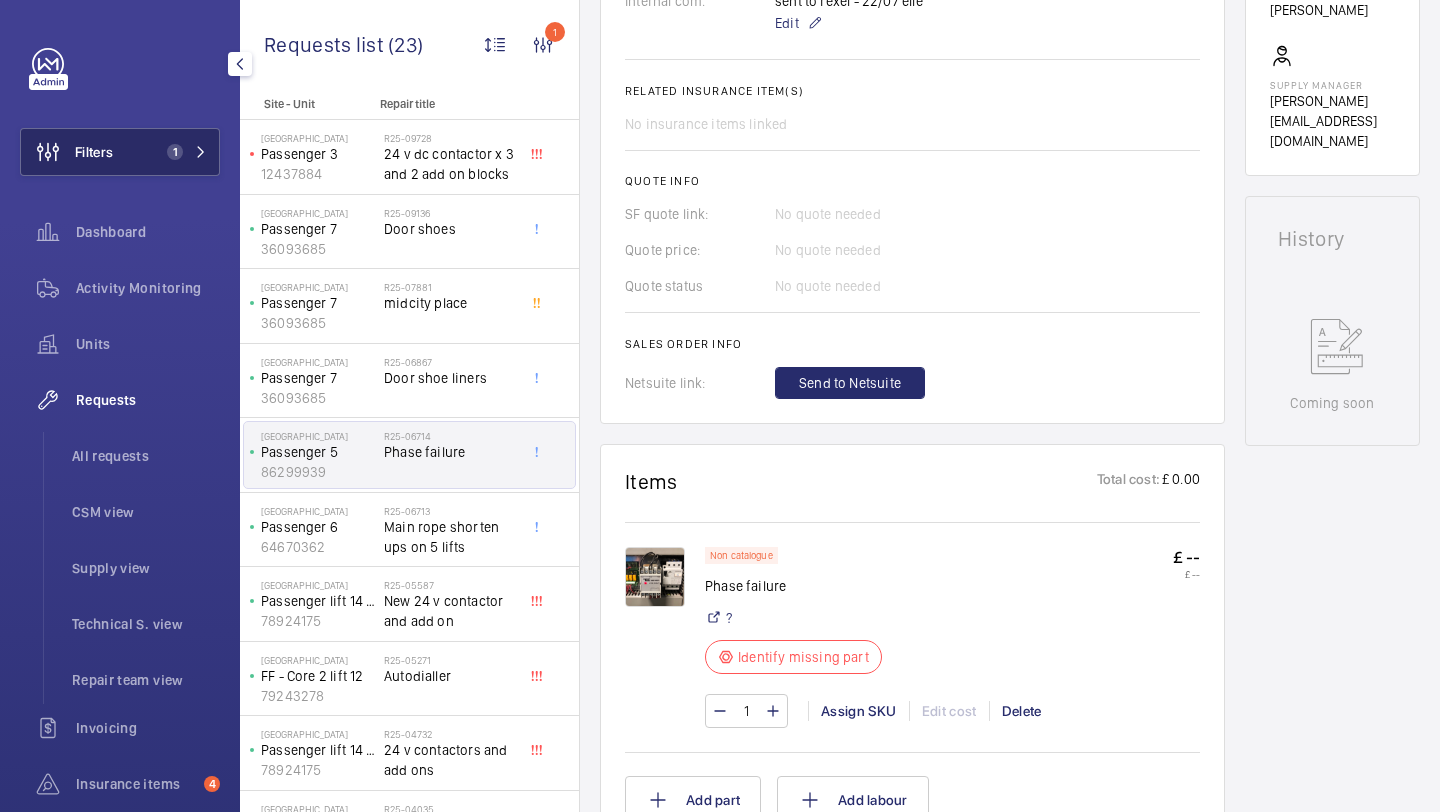 click on "Filters 1" 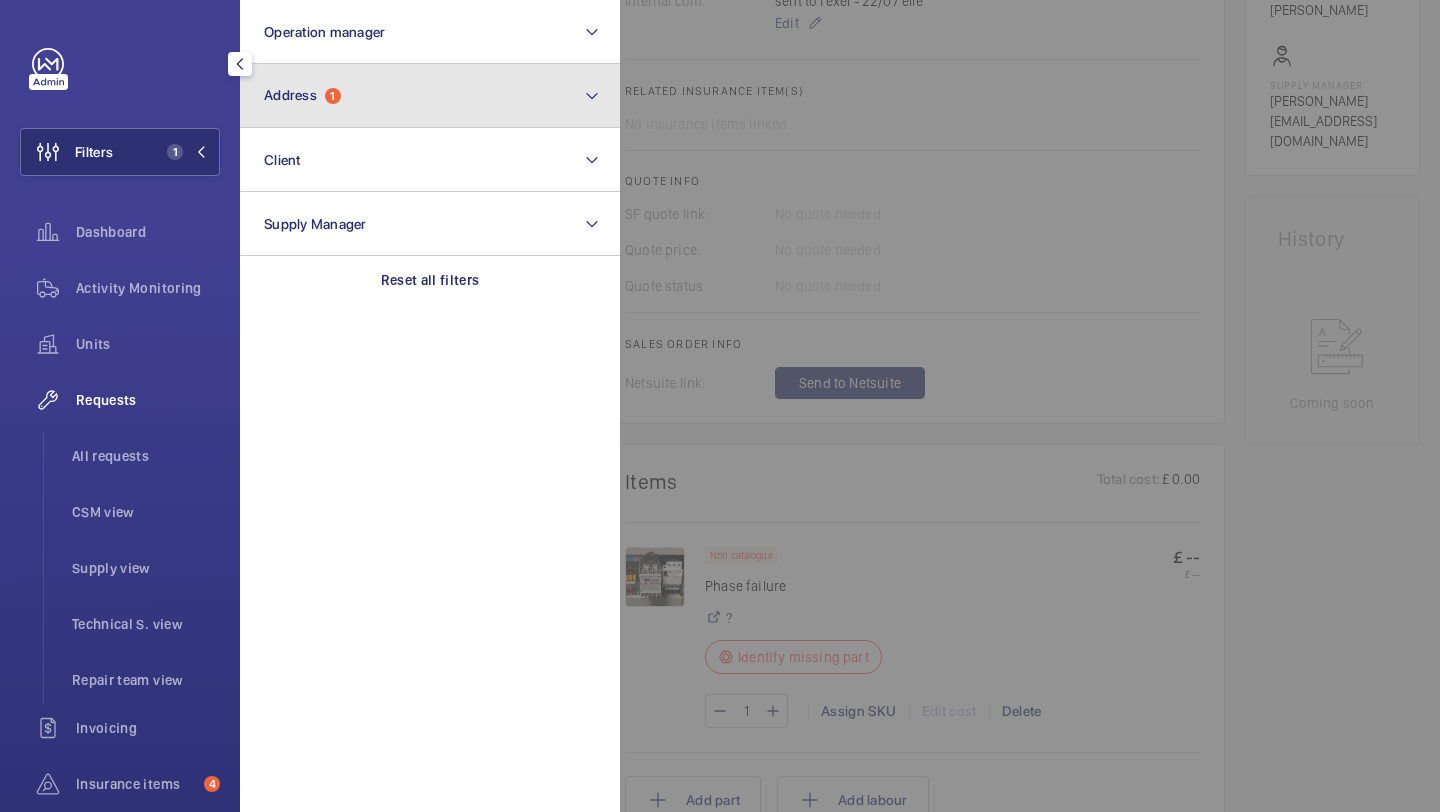 click on "1" 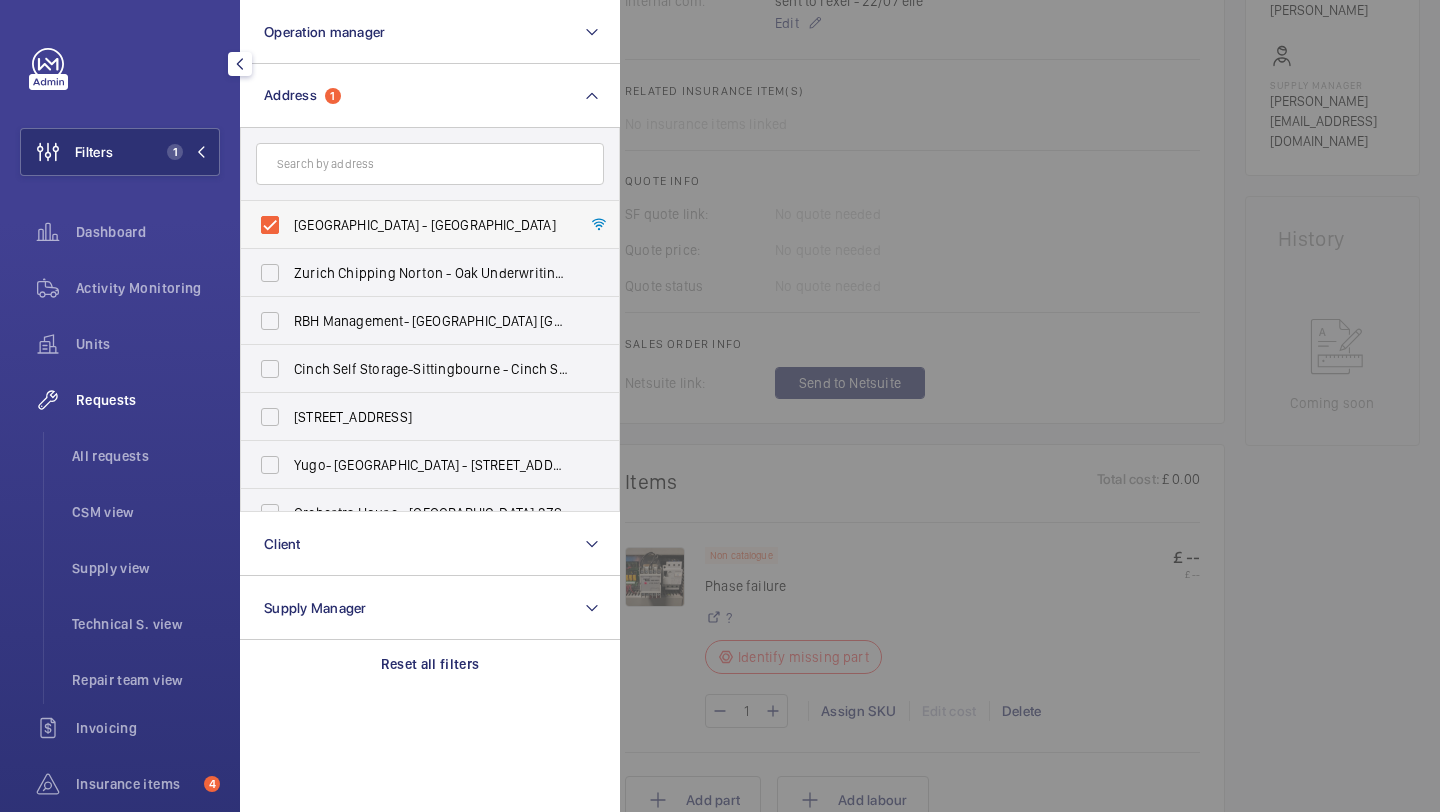 click on "[GEOGRAPHIC_DATA] - [GEOGRAPHIC_DATA]" at bounding box center (415, 225) 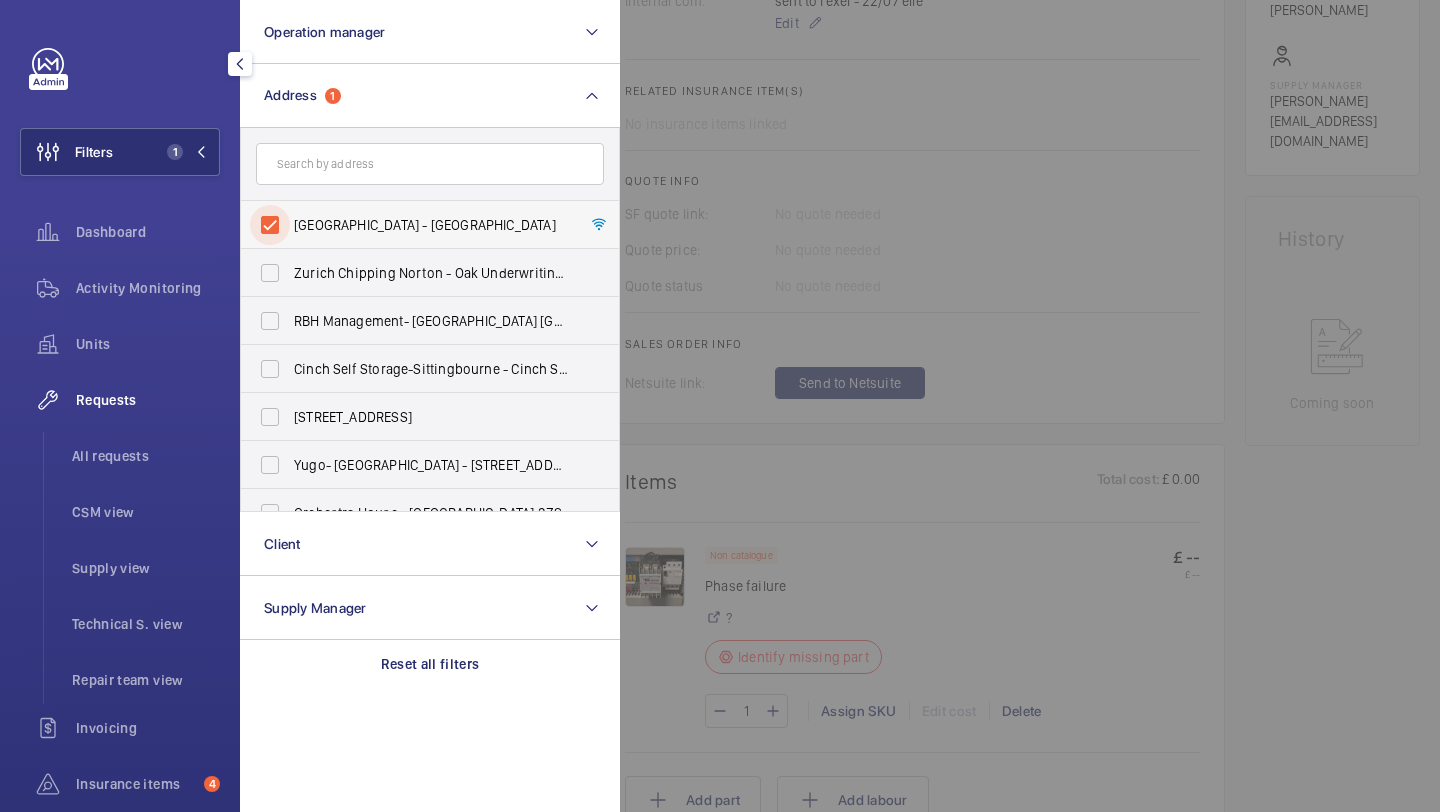 click on "[GEOGRAPHIC_DATA] - [GEOGRAPHIC_DATA]" at bounding box center [270, 225] 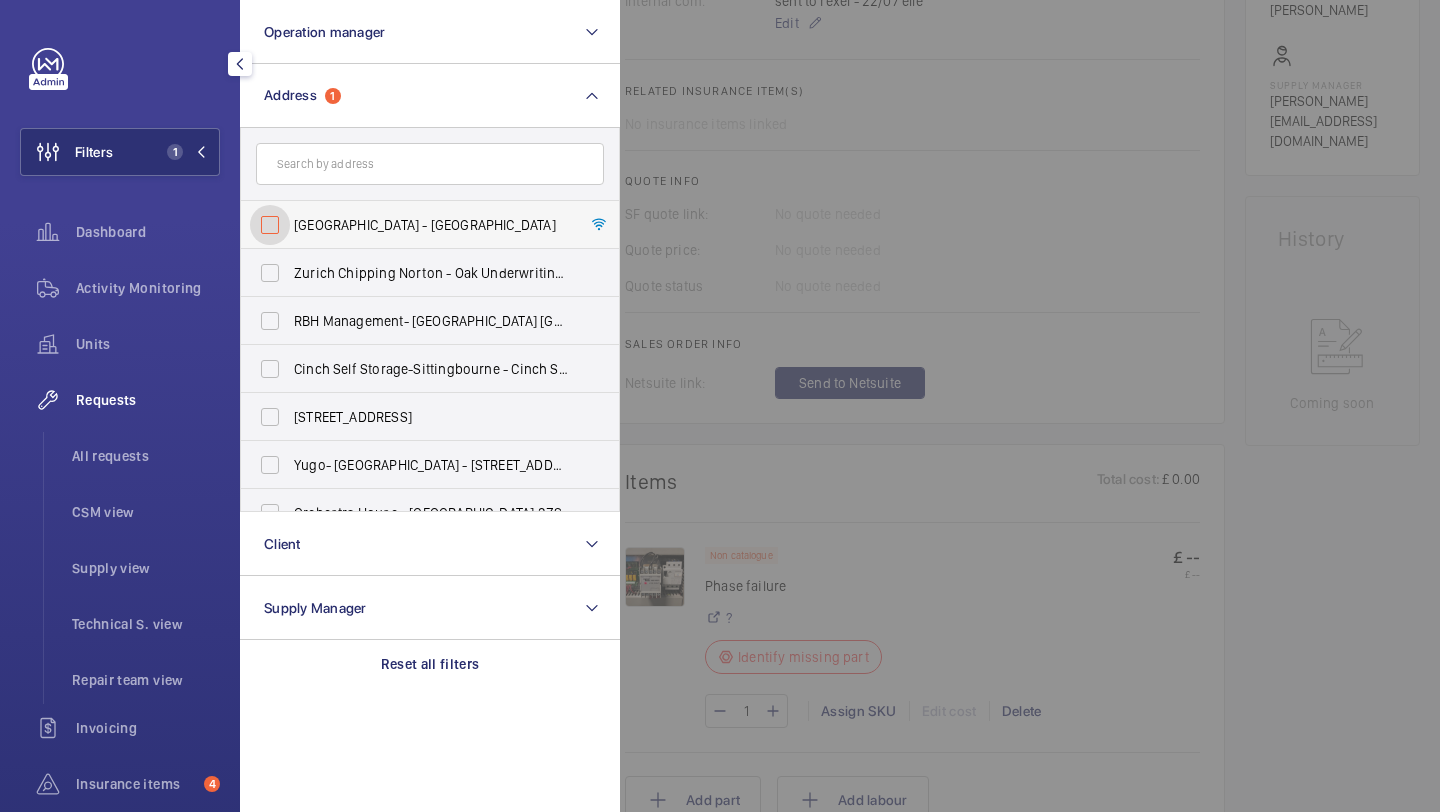checkbox on "false" 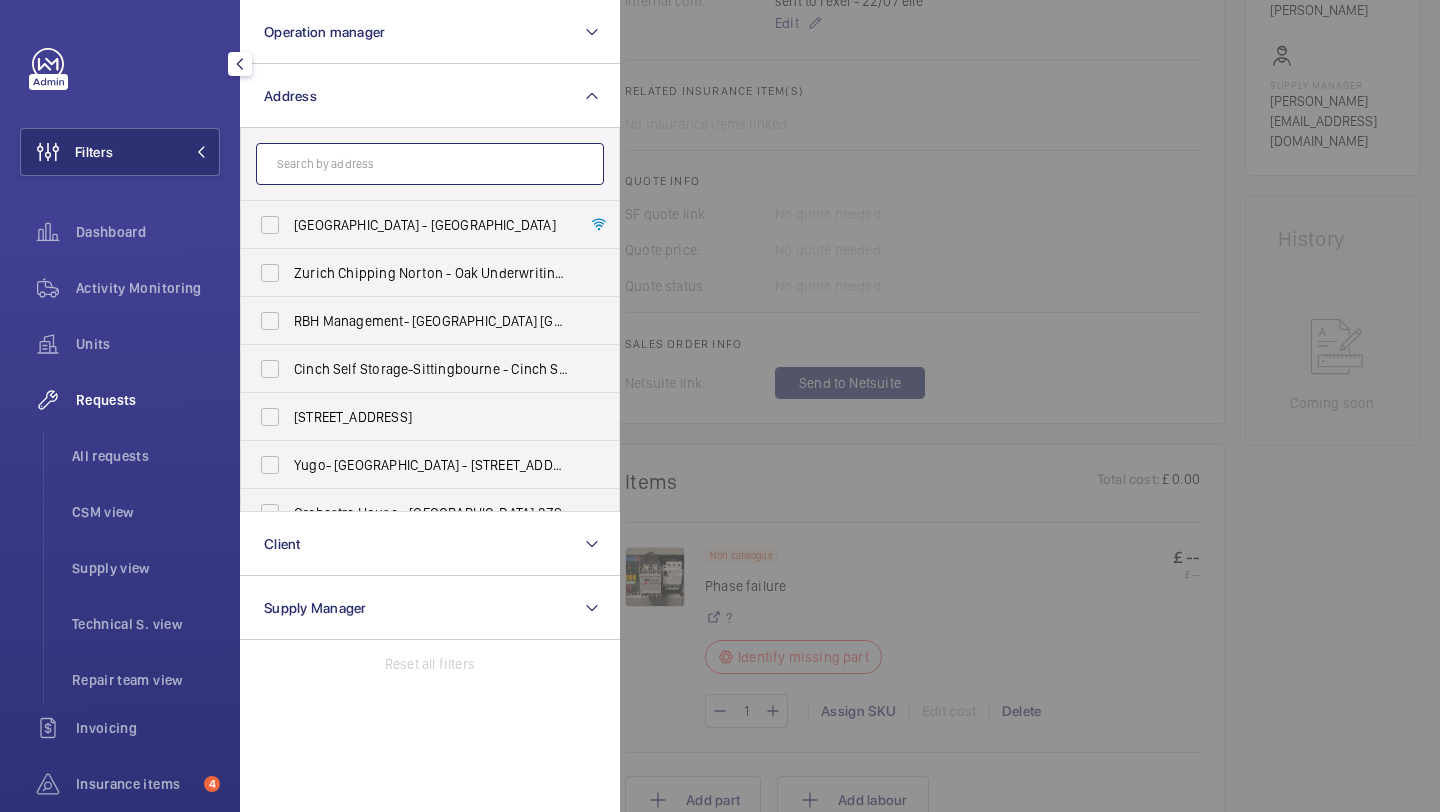 click 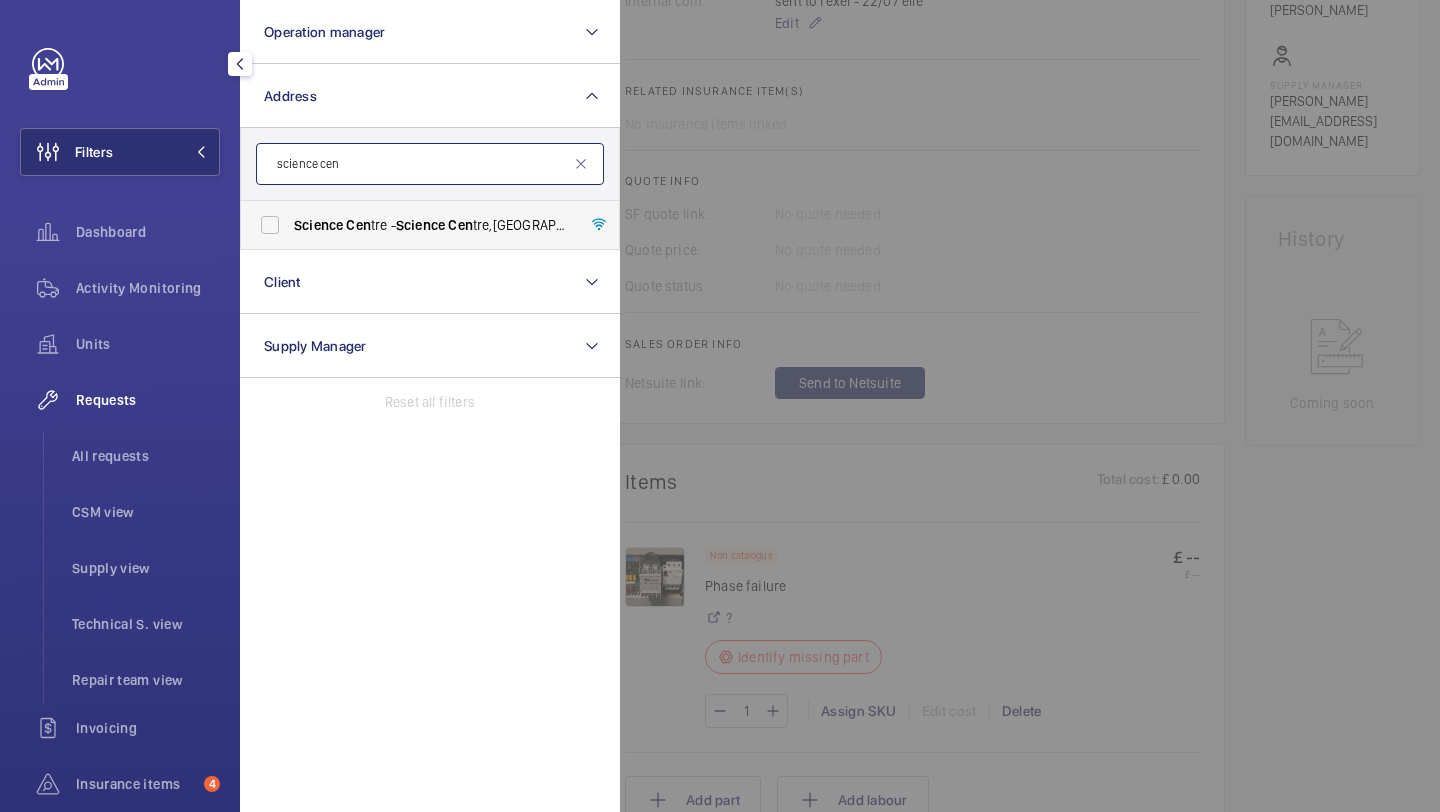 type on "science cen" 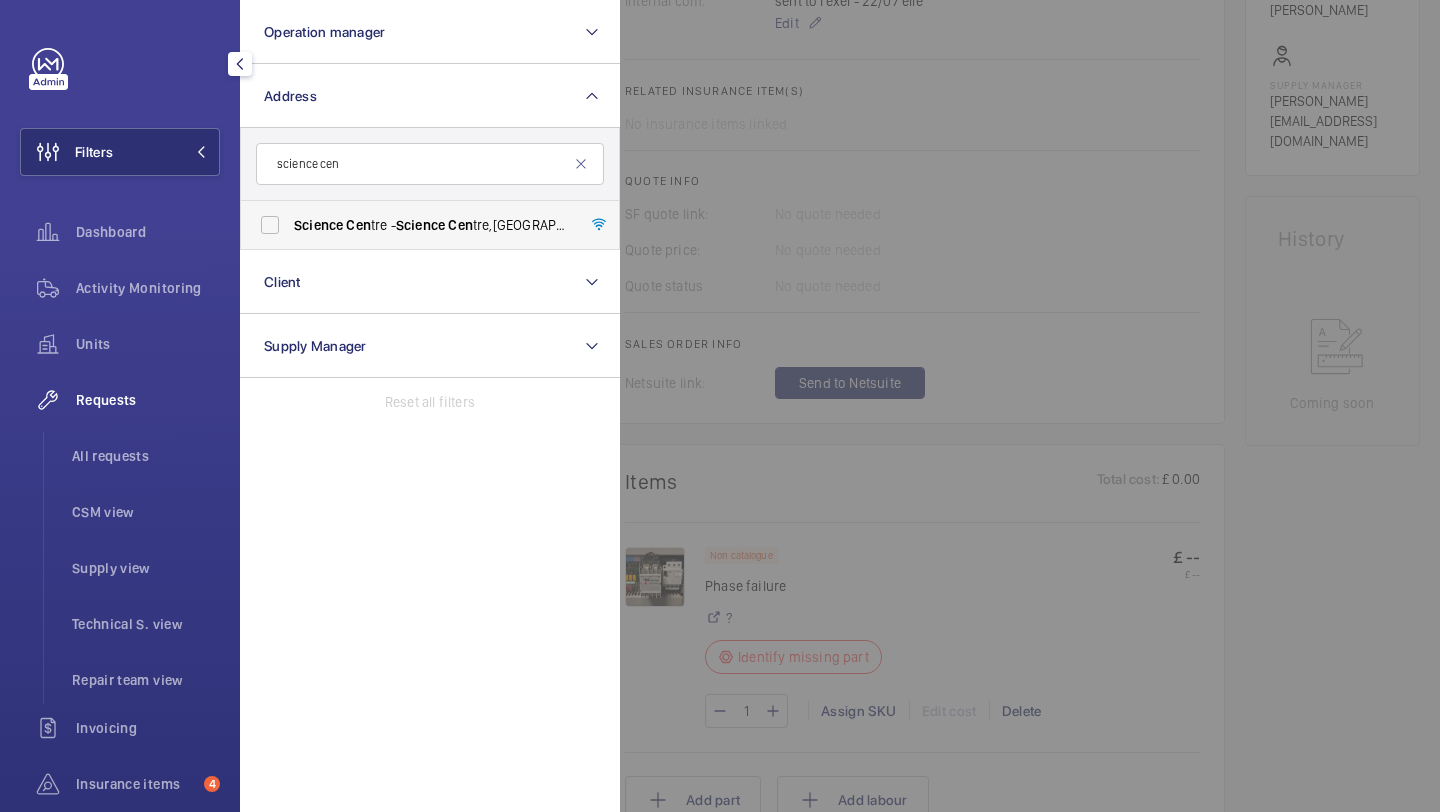 click on "Science   Cen tre -  Science   Cen tre,, LONDON N7 8DB" at bounding box center [431, 225] 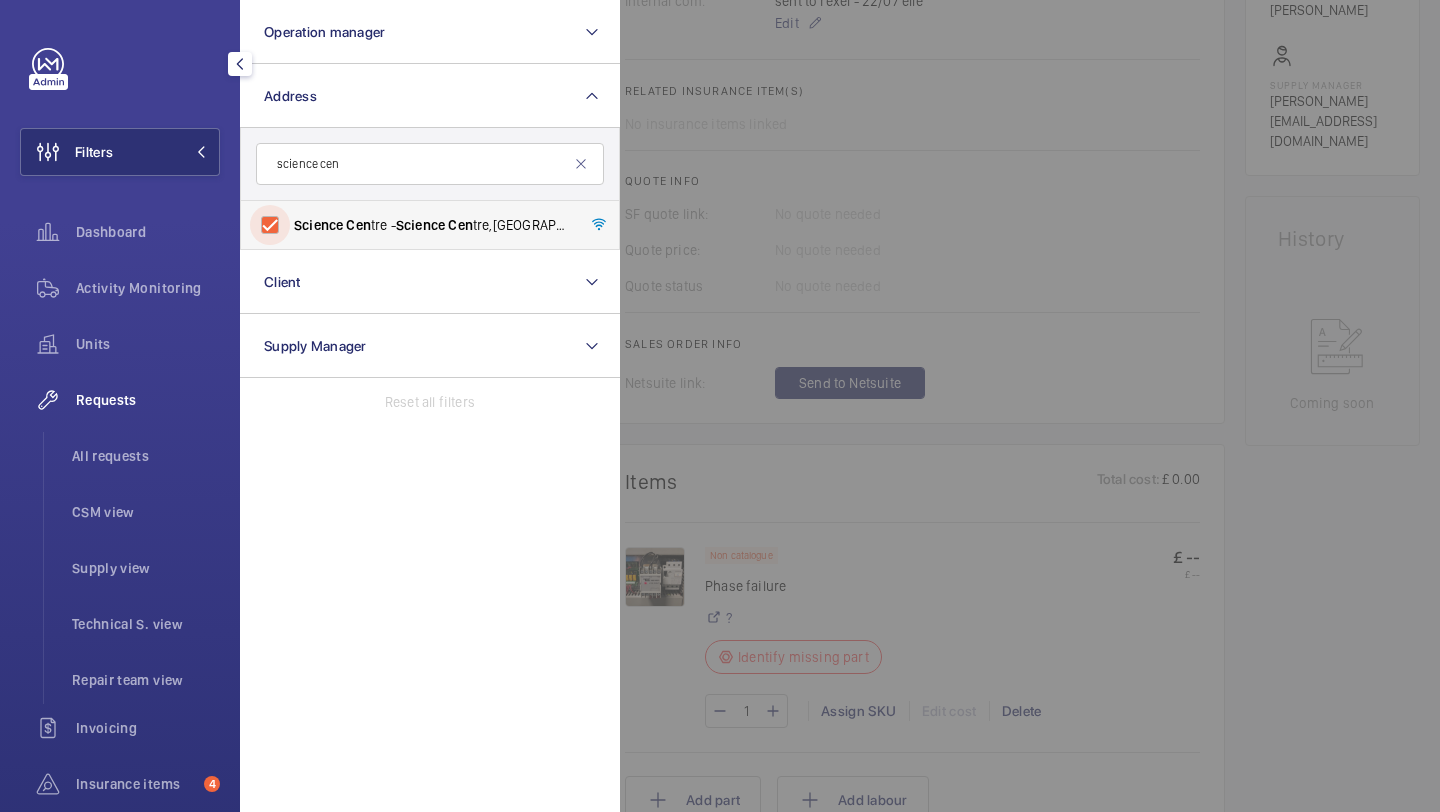 checkbox on "true" 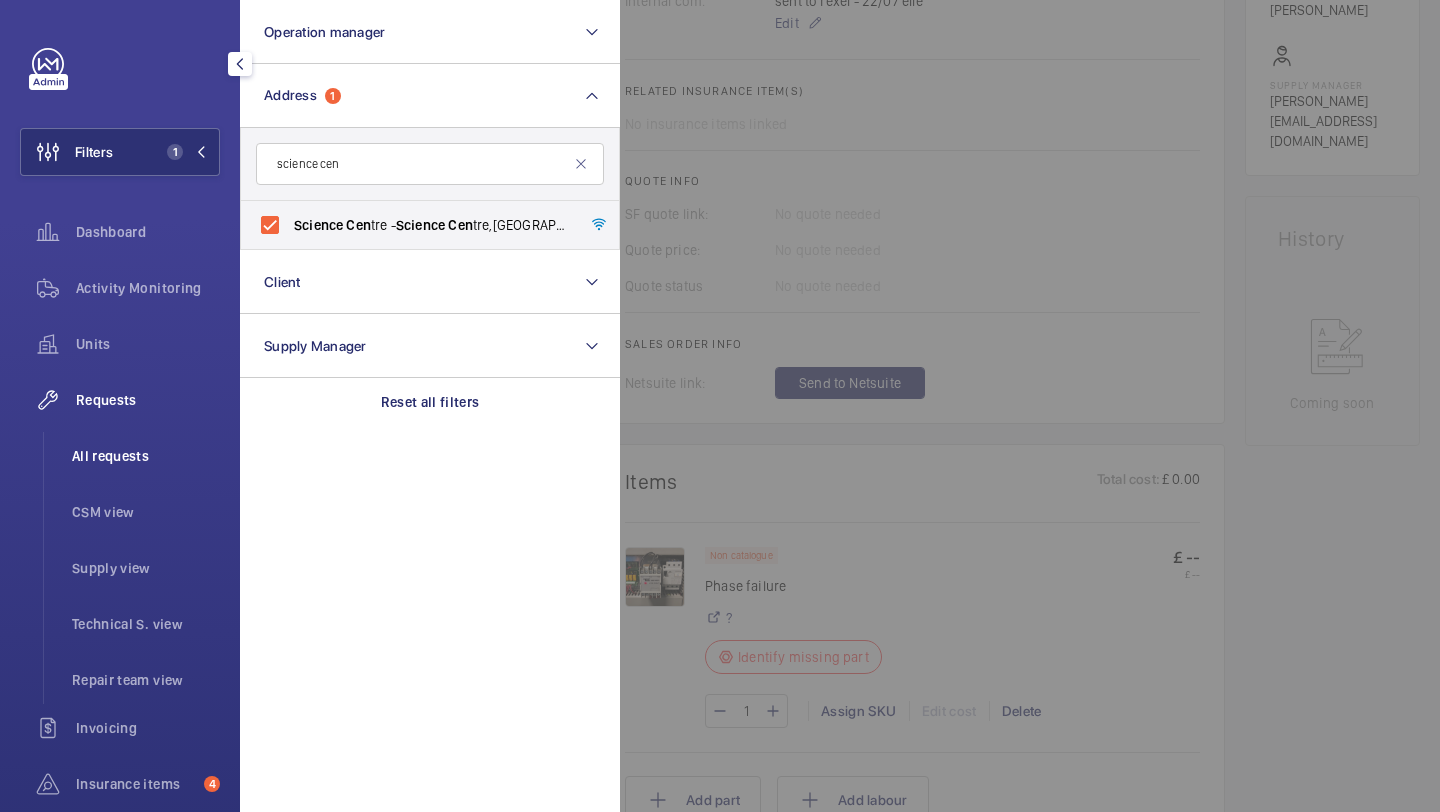 click on "All requests" 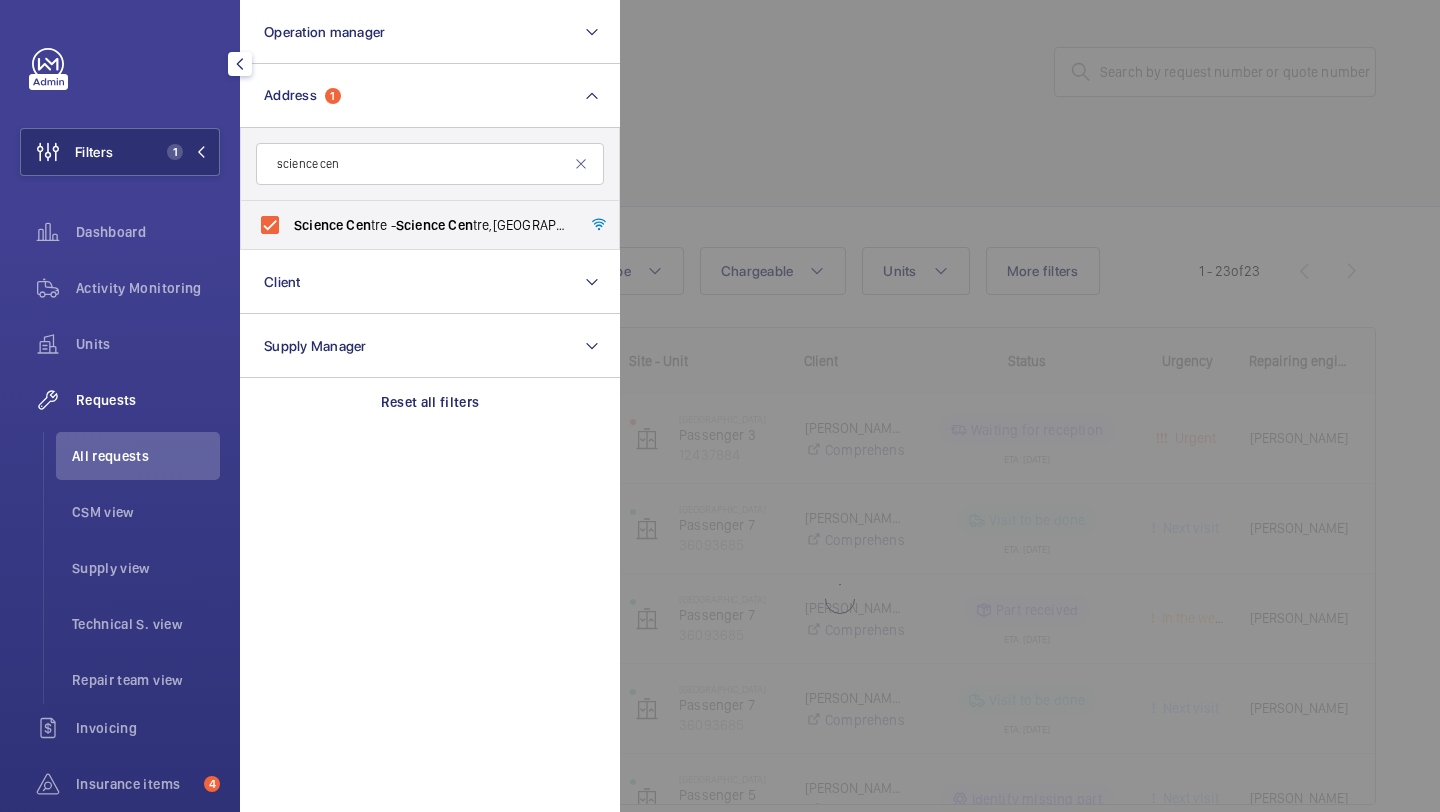 click 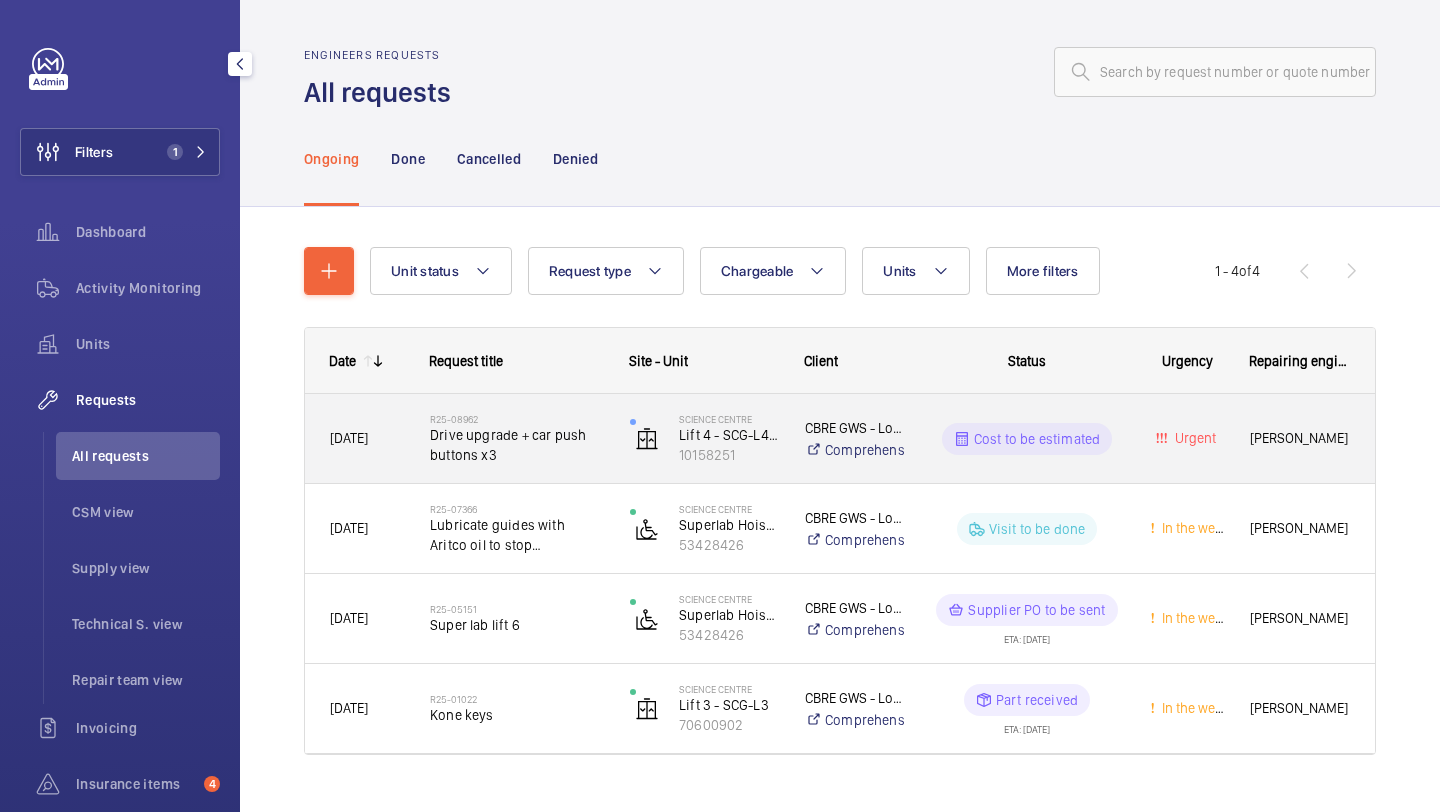 click on "Drive upgrade + car push buttons x3" 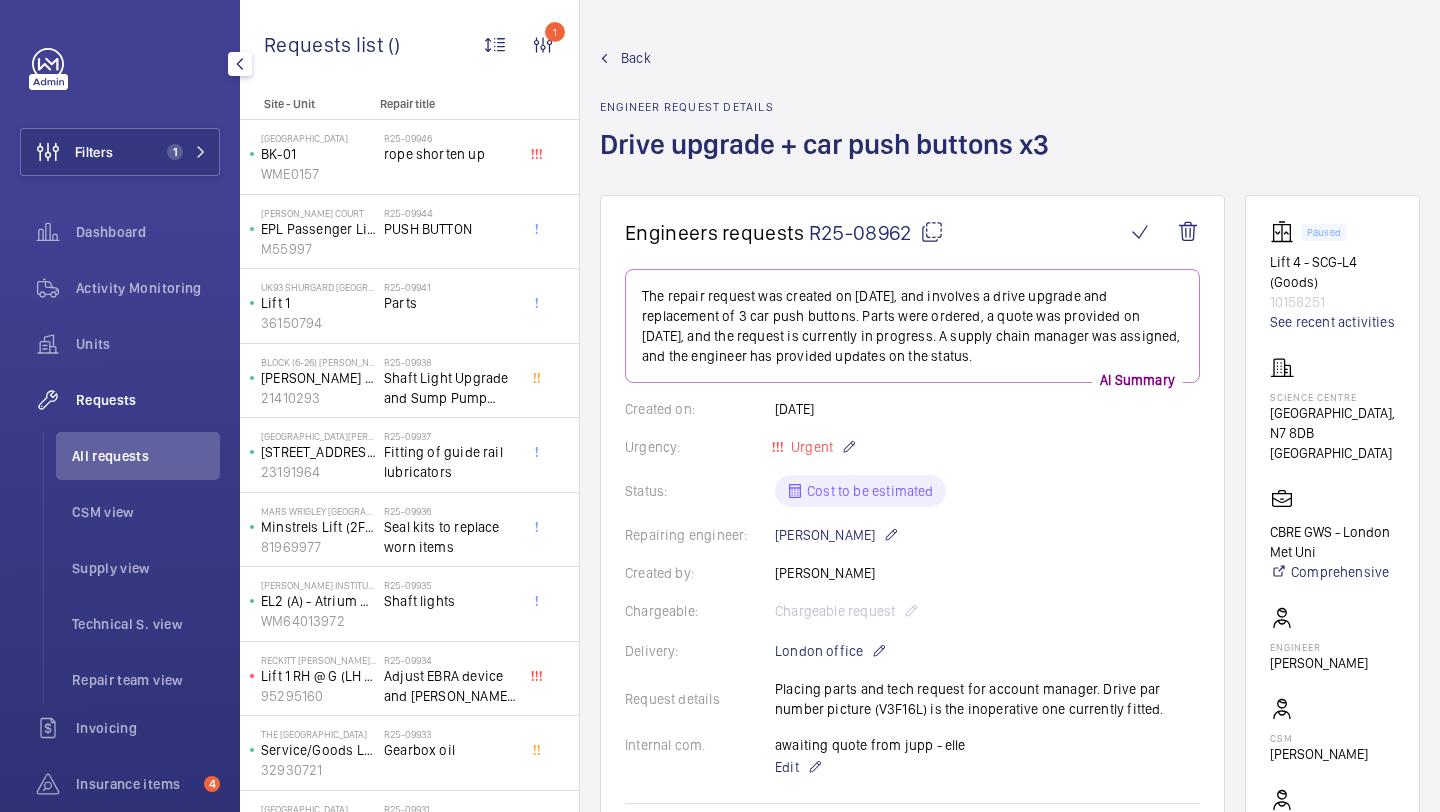 scroll, scrollTop: 1300, scrollLeft: 0, axis: vertical 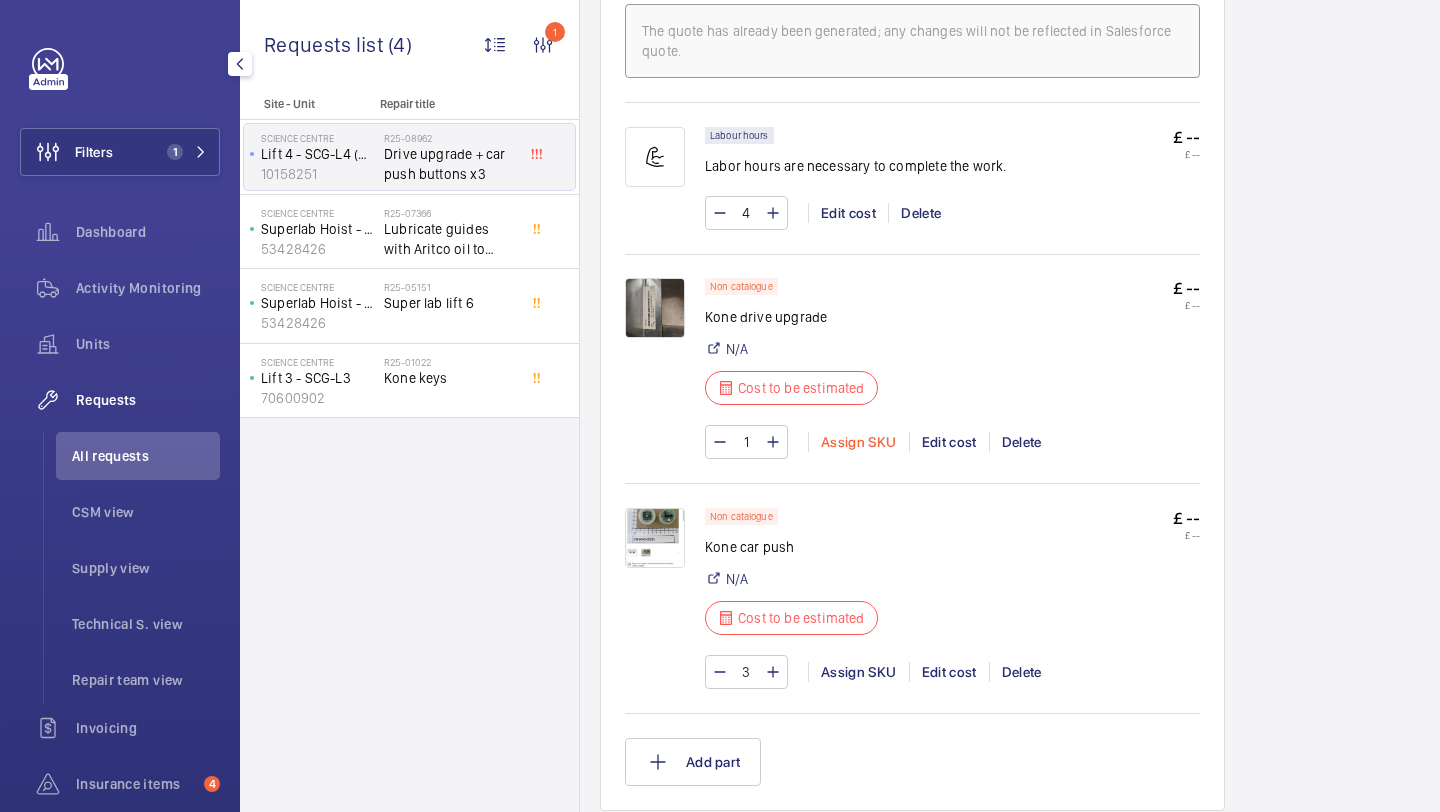 click on "Assign SKU" 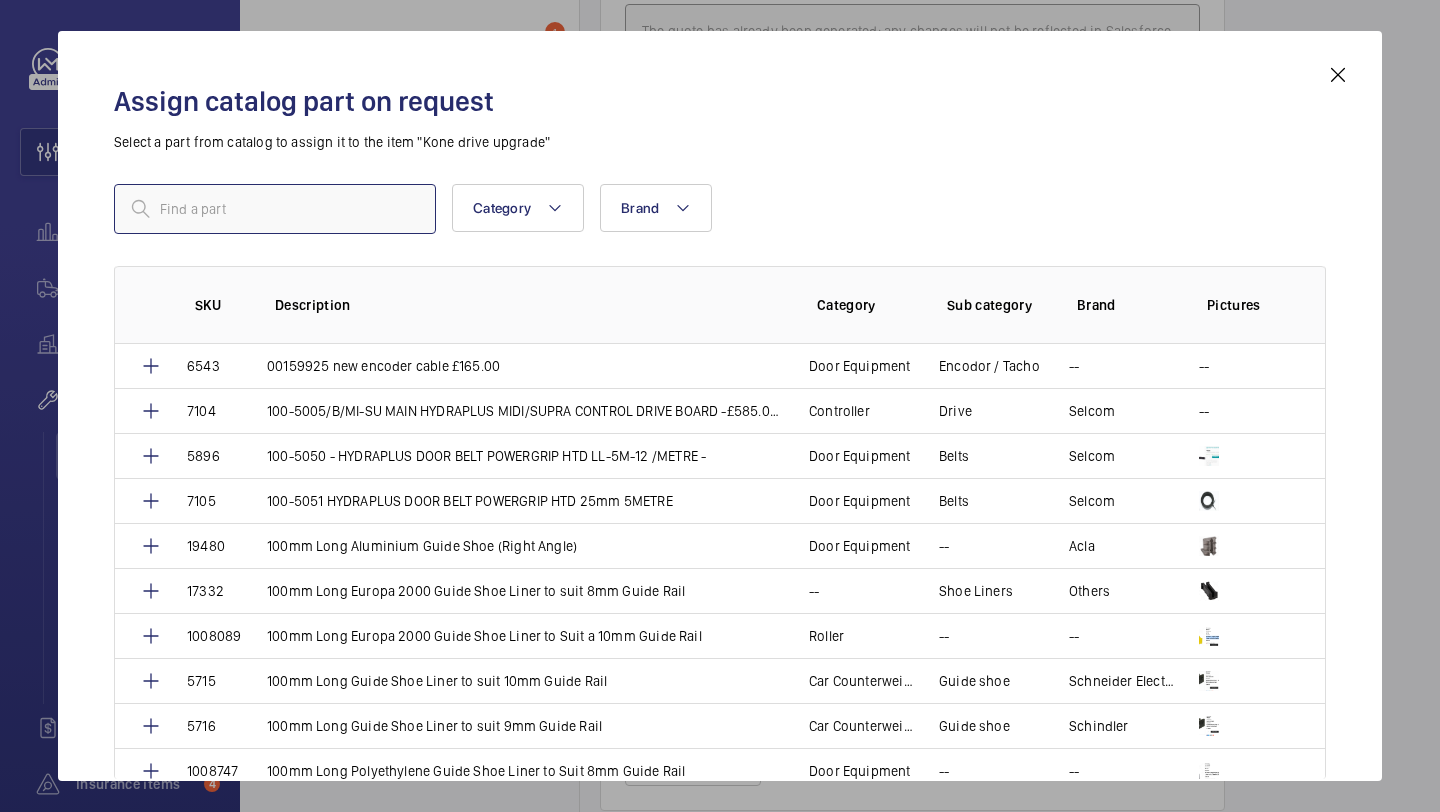 click at bounding box center [275, 209] 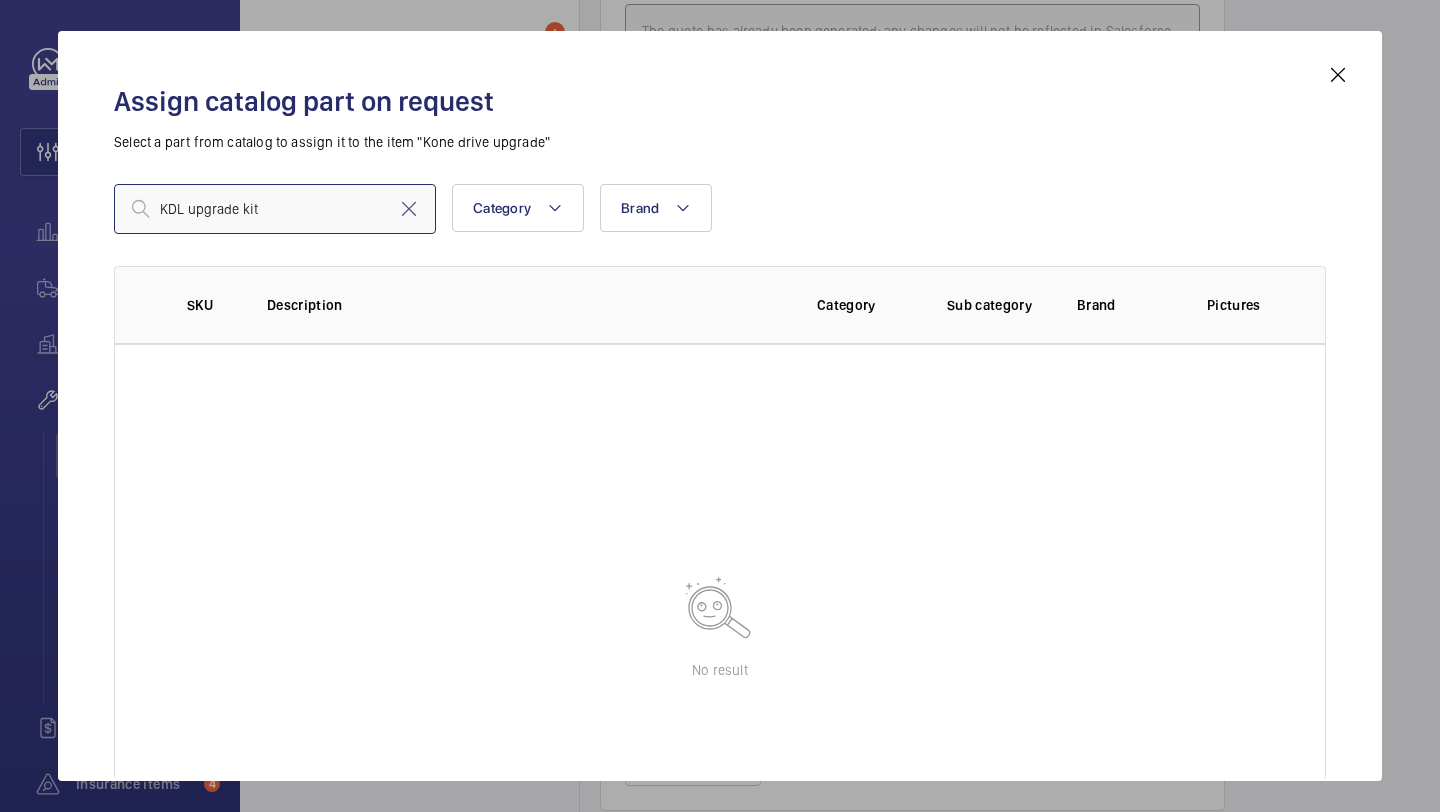 type on "KDL upgrade kit" 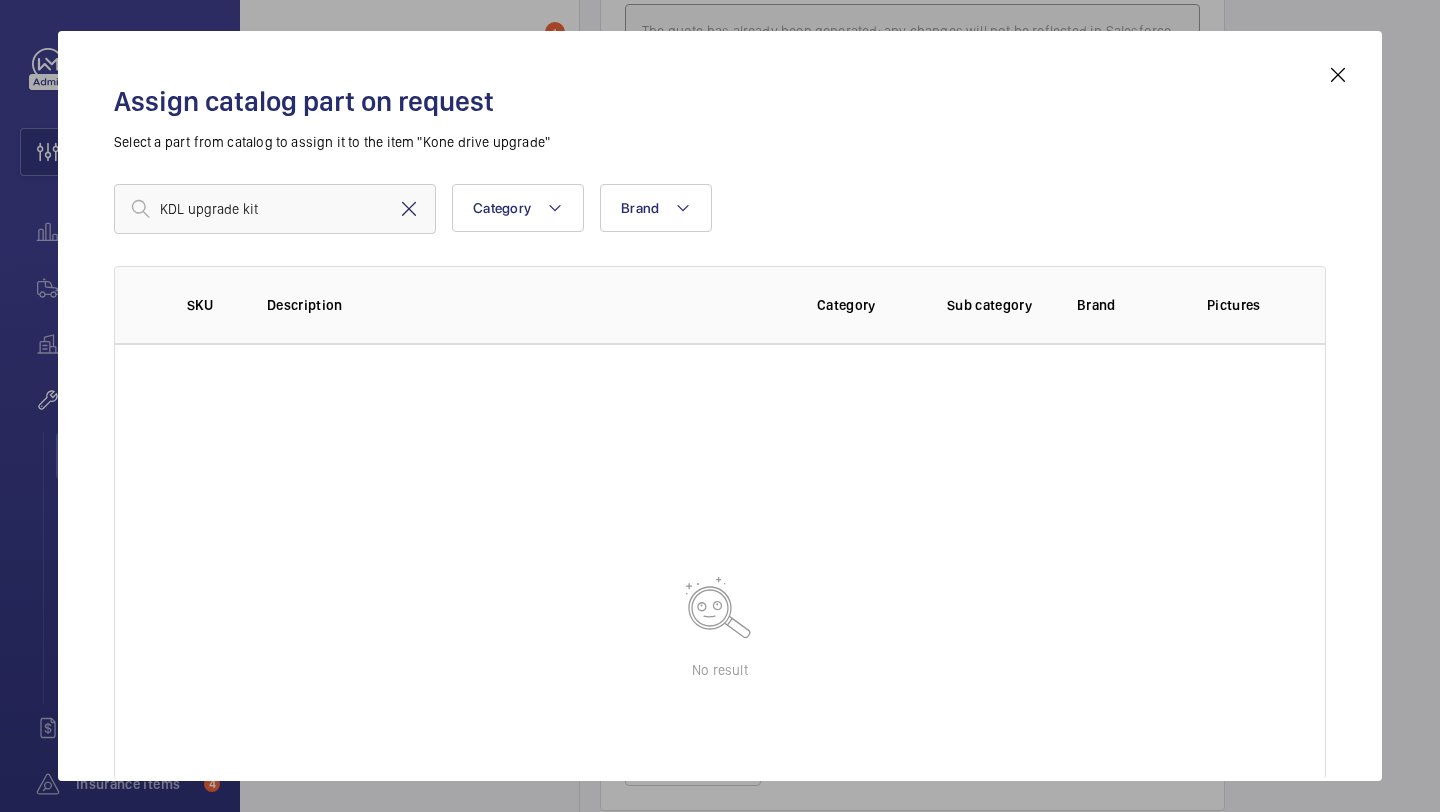 click at bounding box center (409, 209) 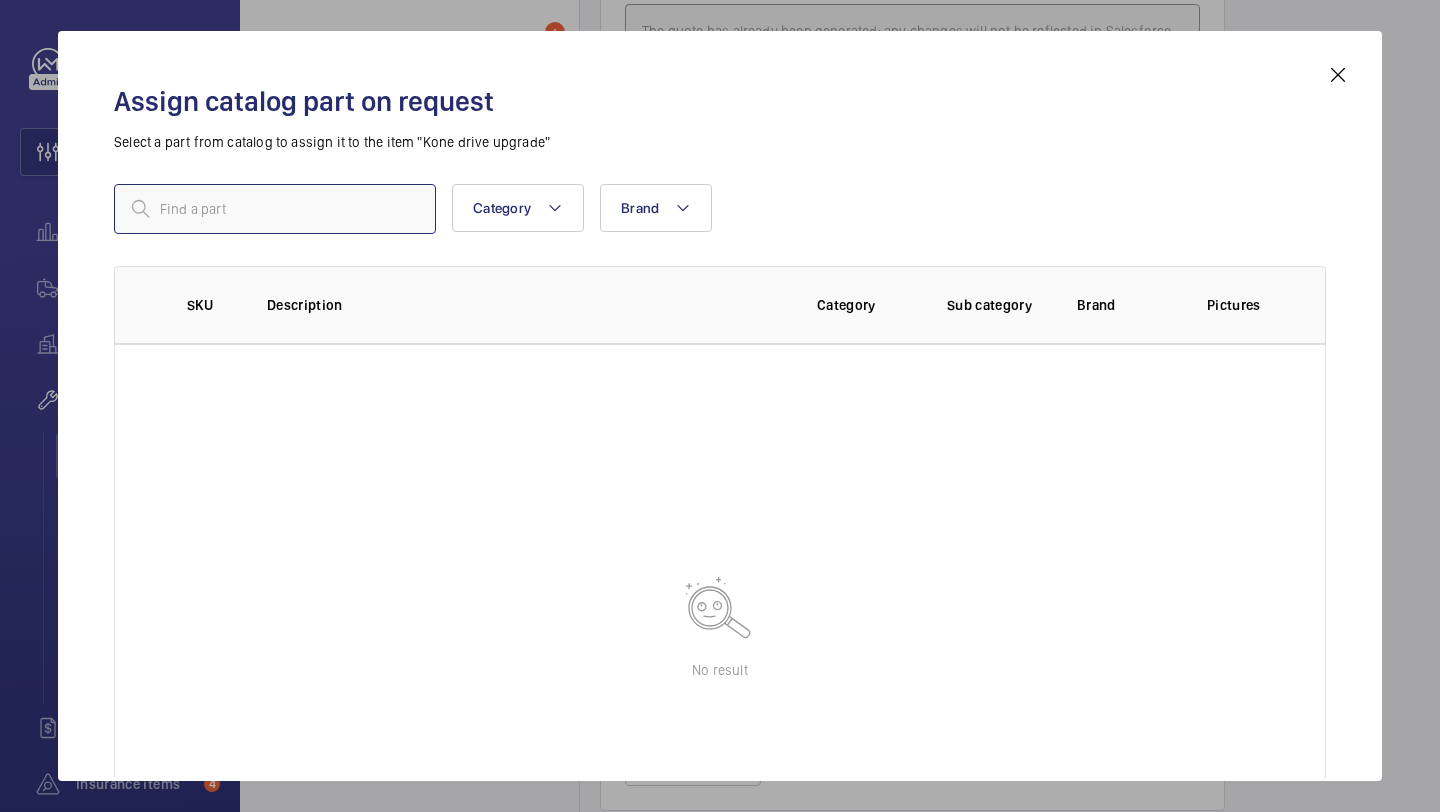 paste on "v3F16L" 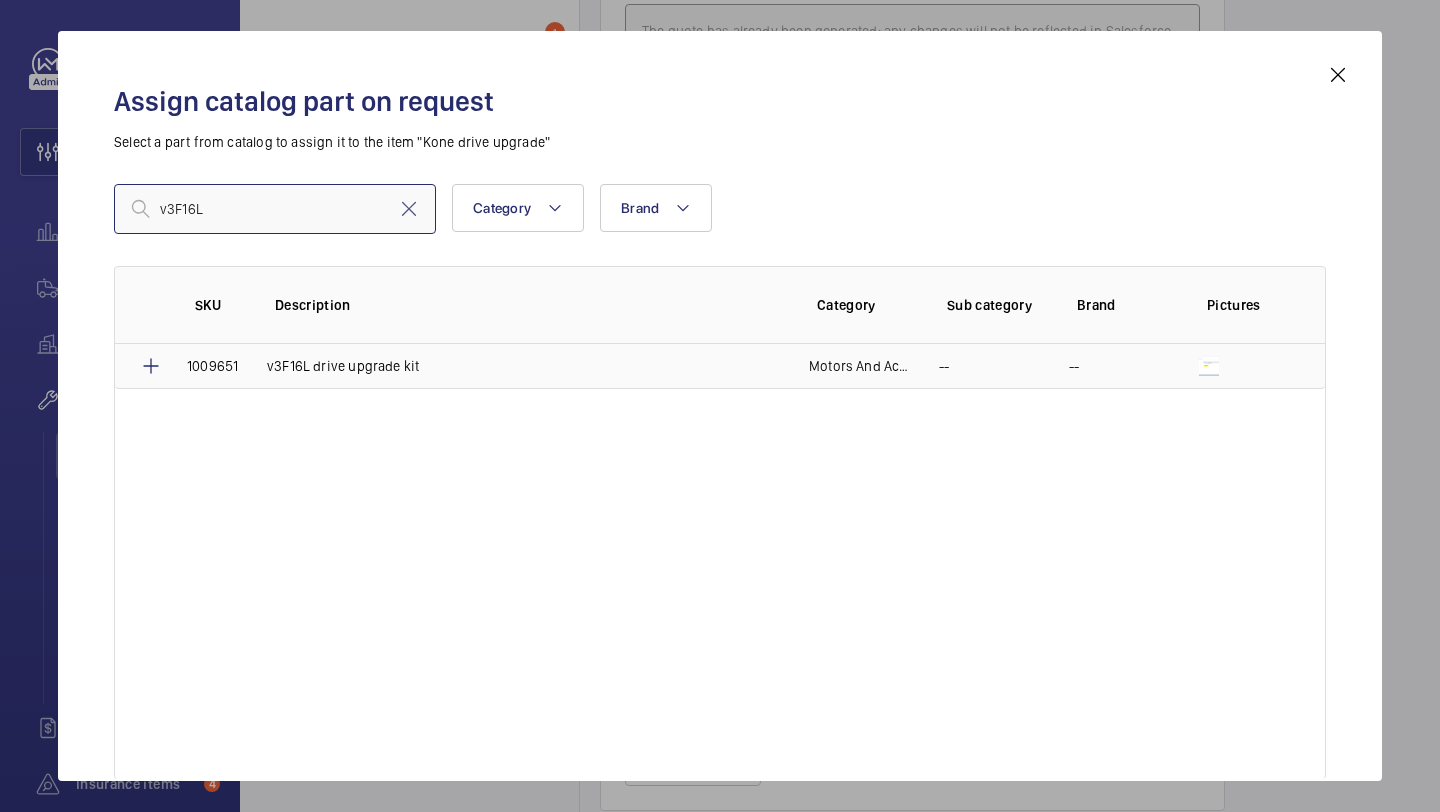 type on "v3F16L" 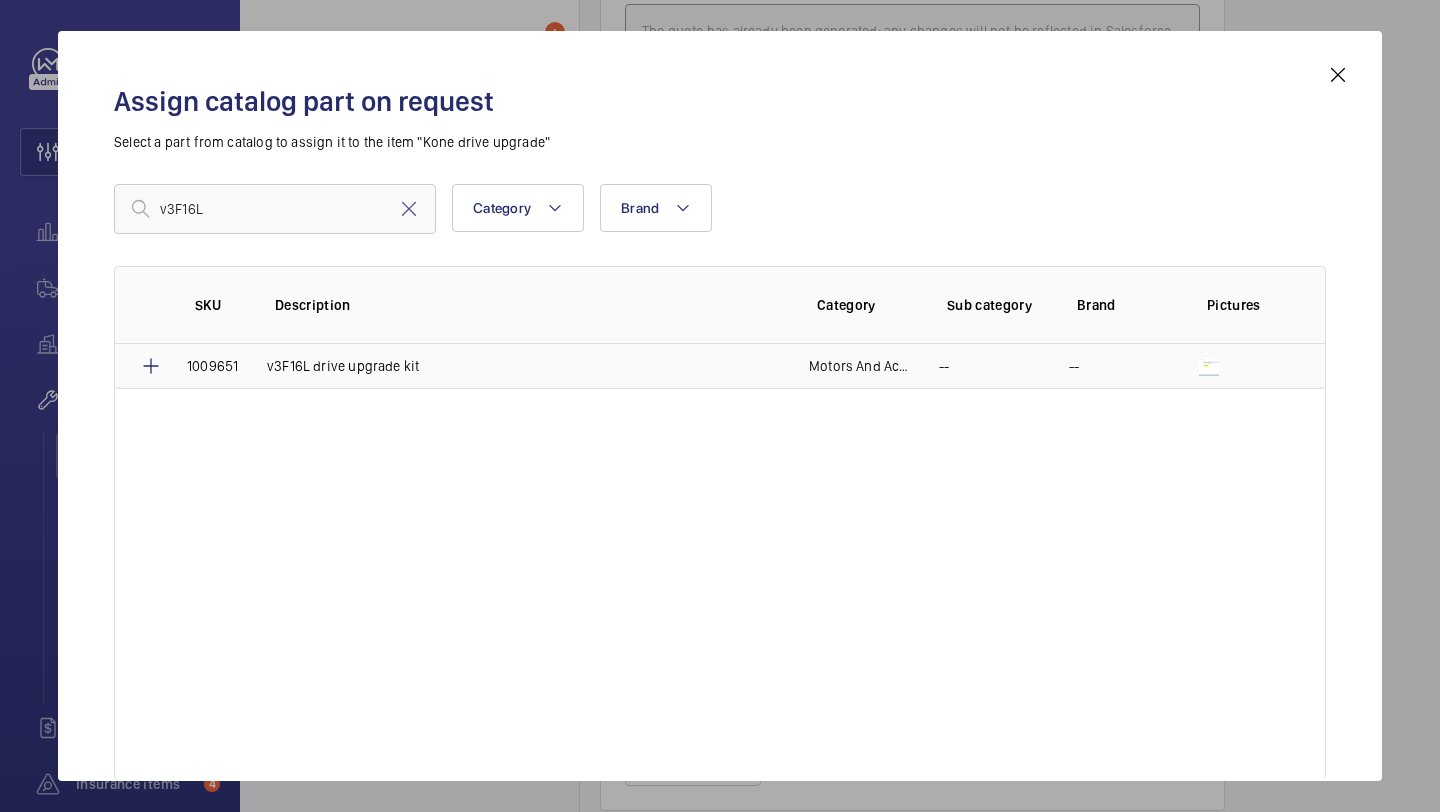 click on "v3F16L drive upgrade kit" at bounding box center (343, 366) 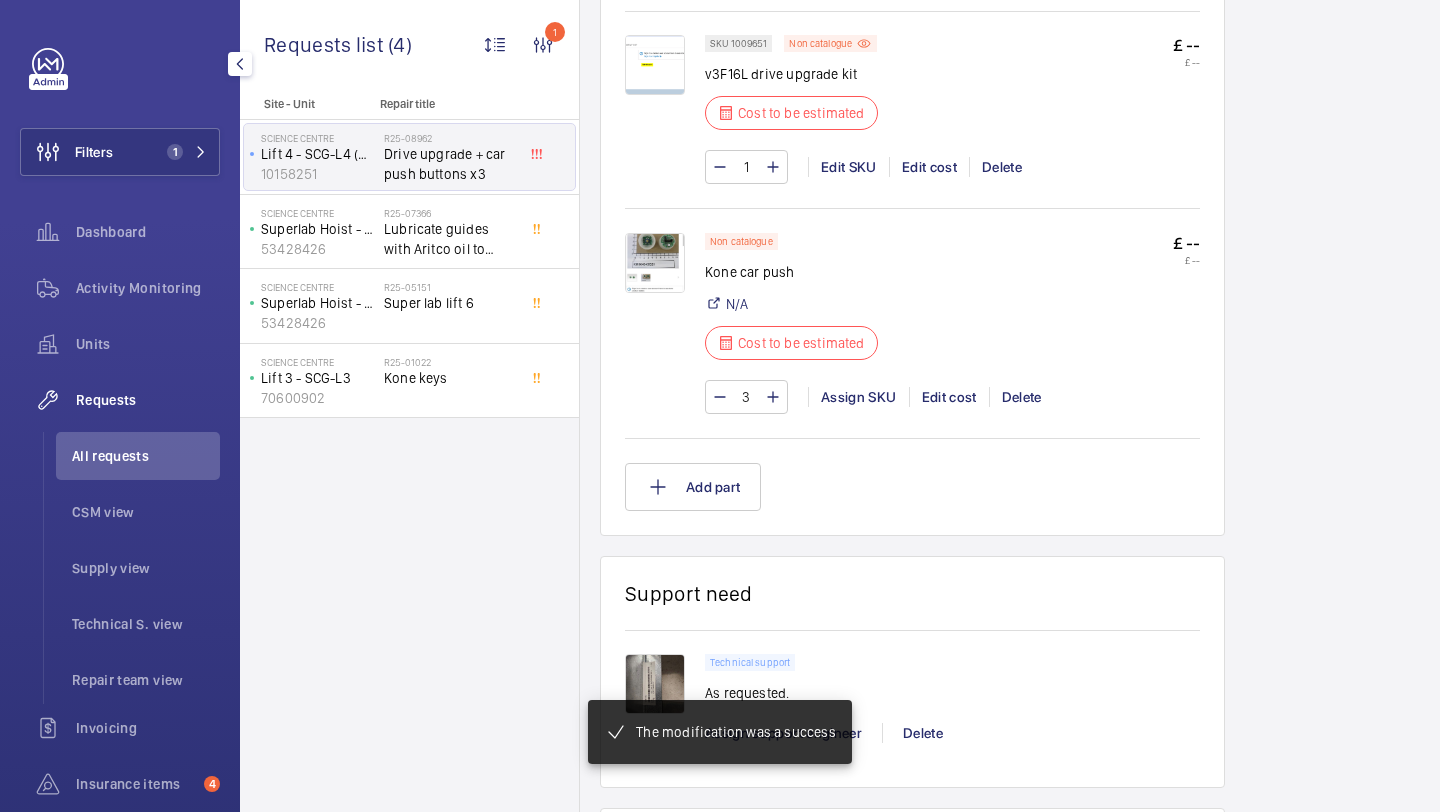 scroll, scrollTop: 1543, scrollLeft: 0, axis: vertical 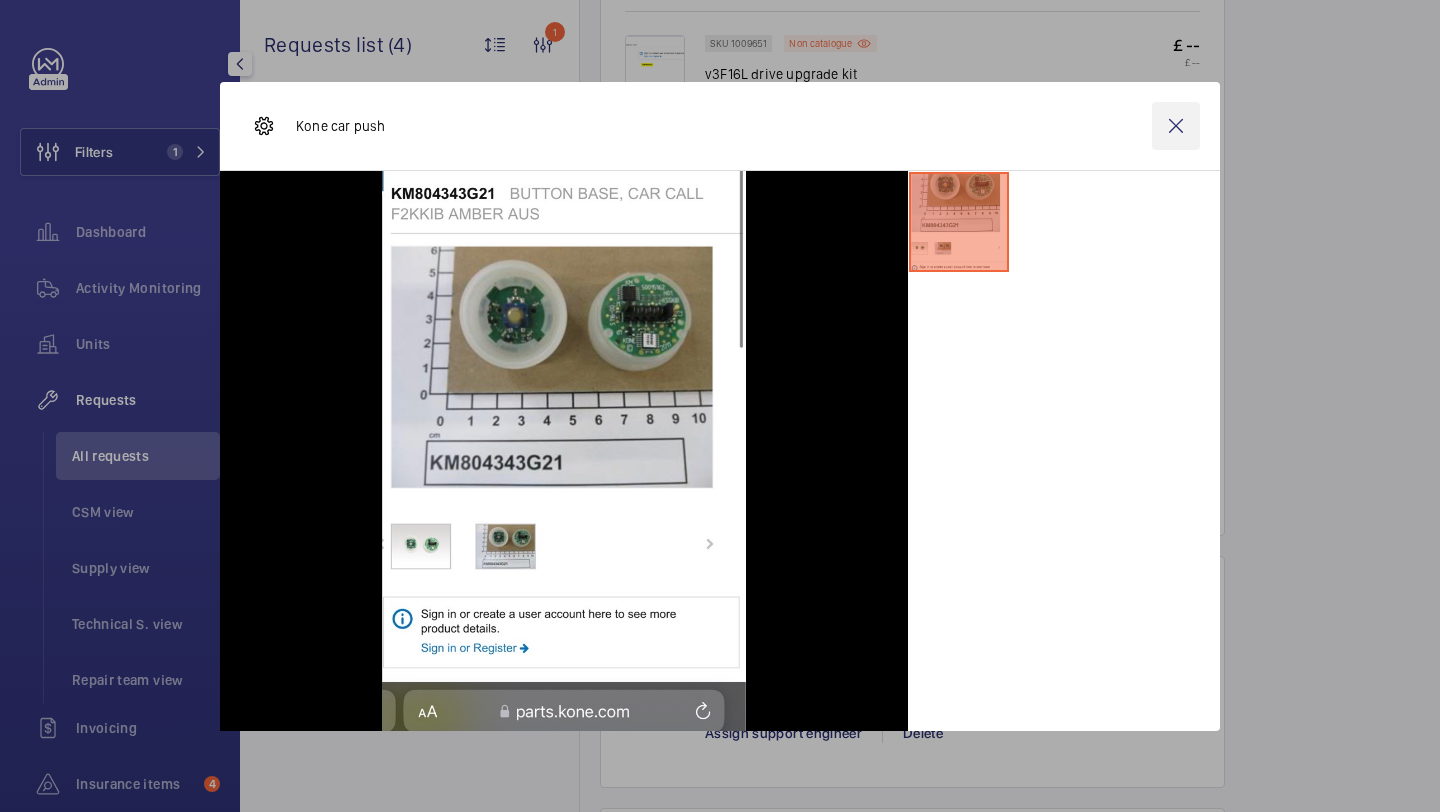 click at bounding box center [1176, 126] 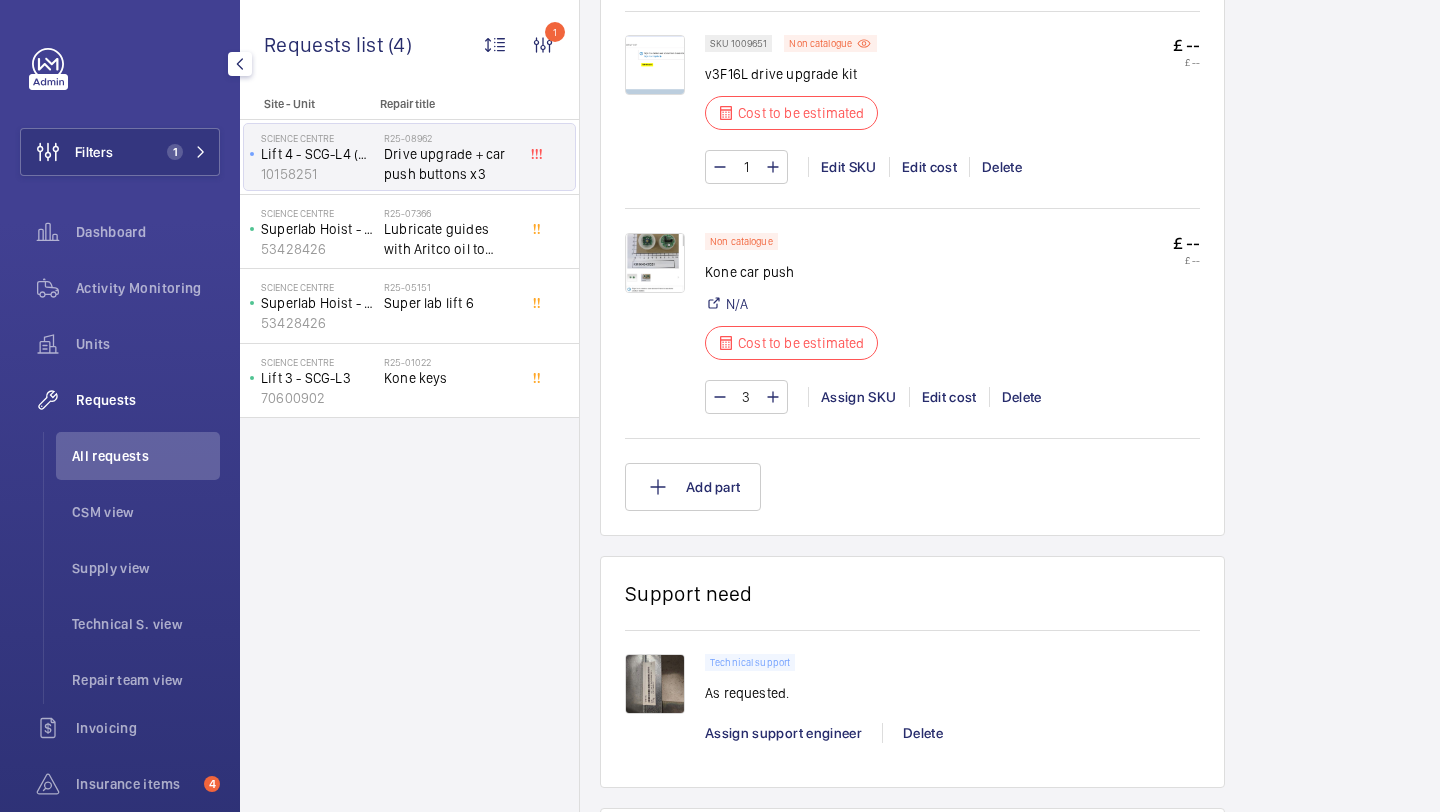 click 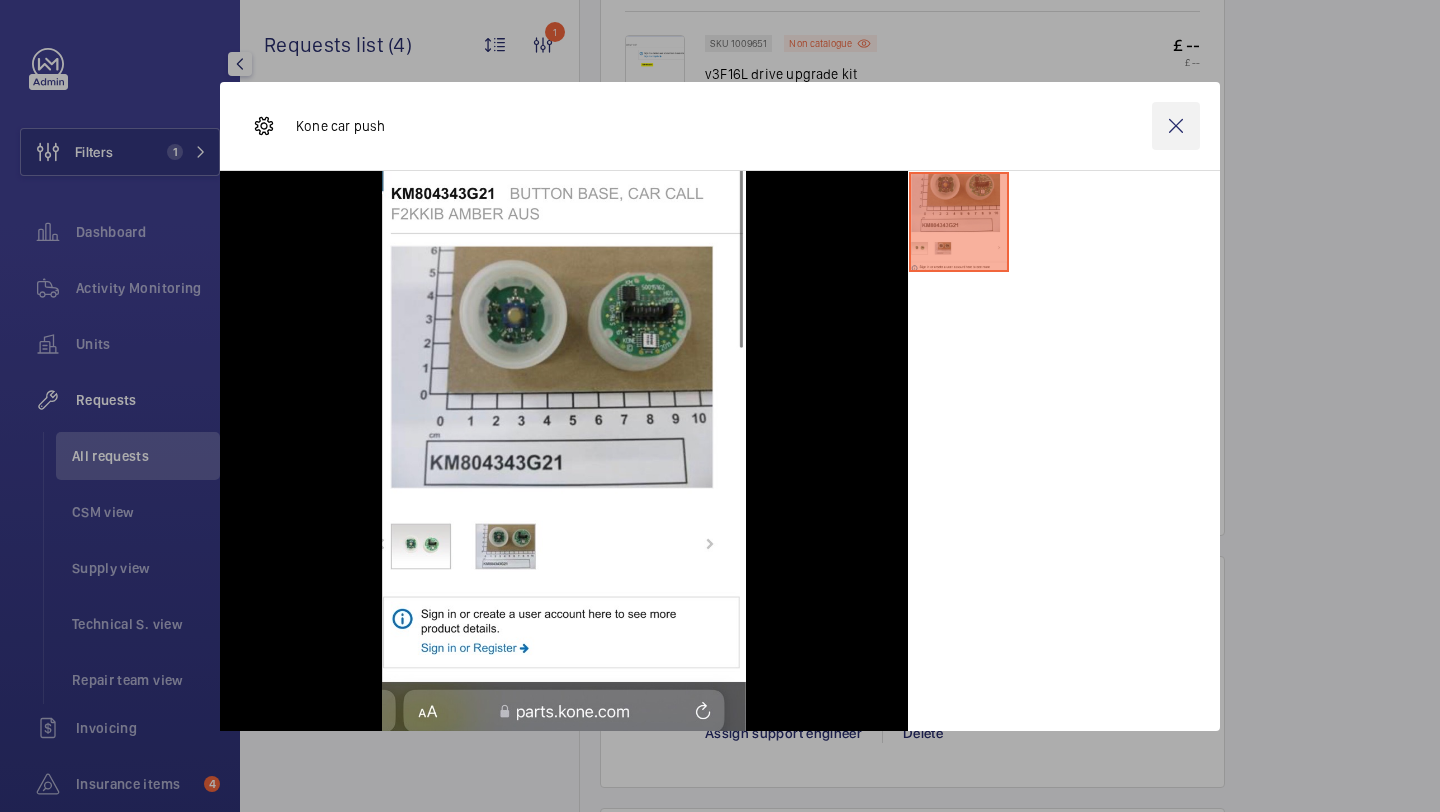 click at bounding box center (1176, 126) 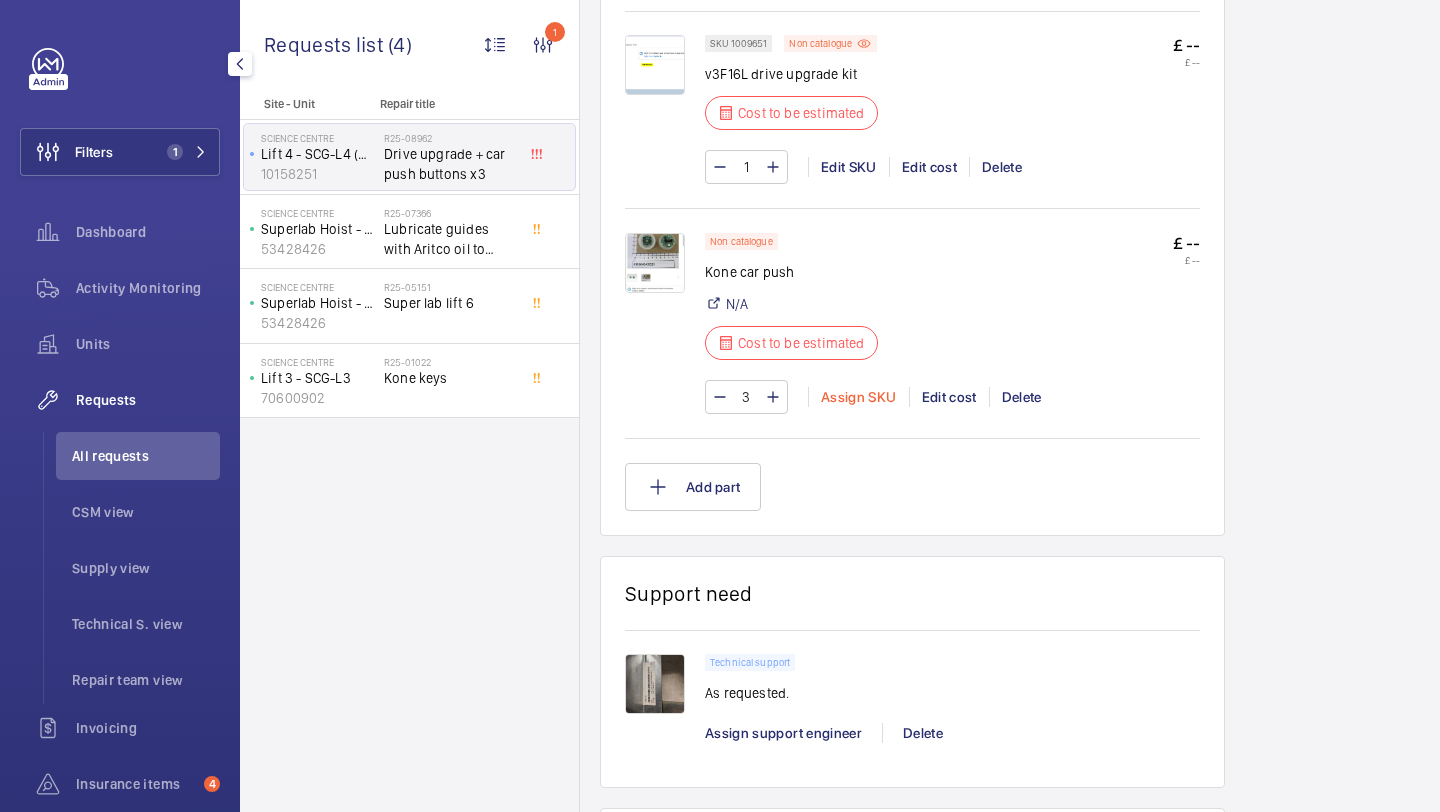 click on "Assign SKU" 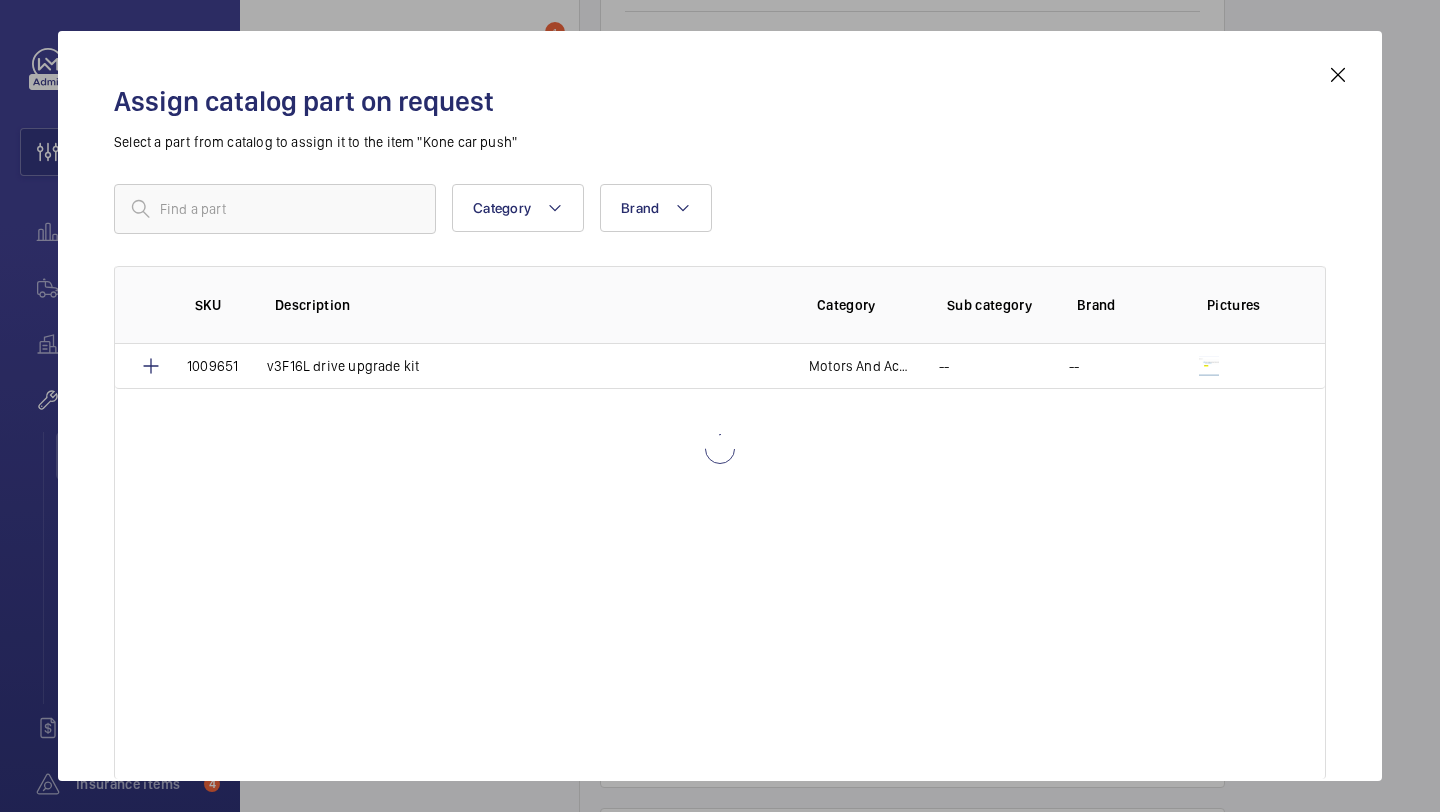 click on "Assign catalog part on request Select a part from catalog to assign it to the item "Kone car push"  Category Brand More filters Reset all filters SKU Description  Category Sub category Brand Pictures  1009651   v3F16L drive upgrade kit   Motors And Accessories  -- --" at bounding box center [720, 422] 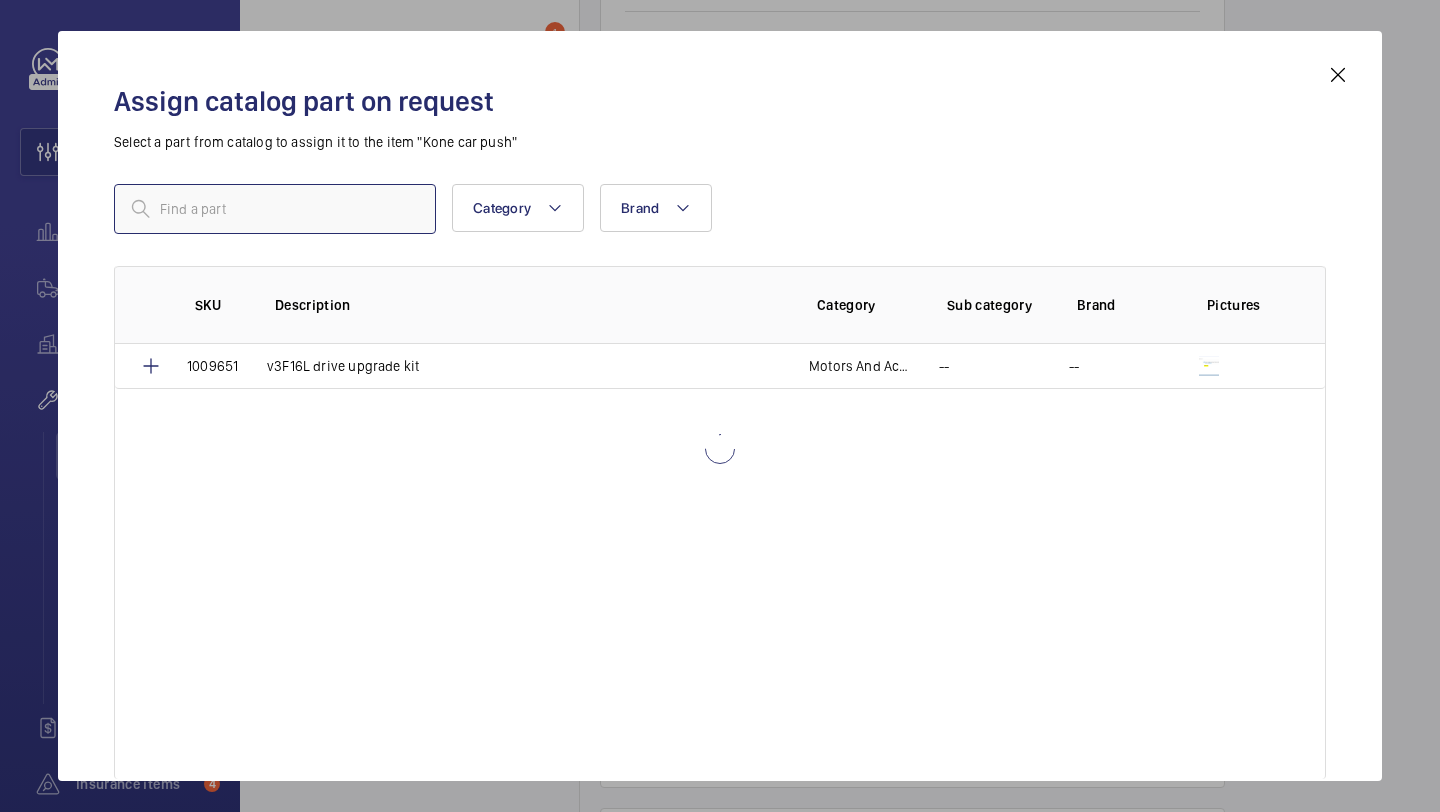 click at bounding box center (275, 209) 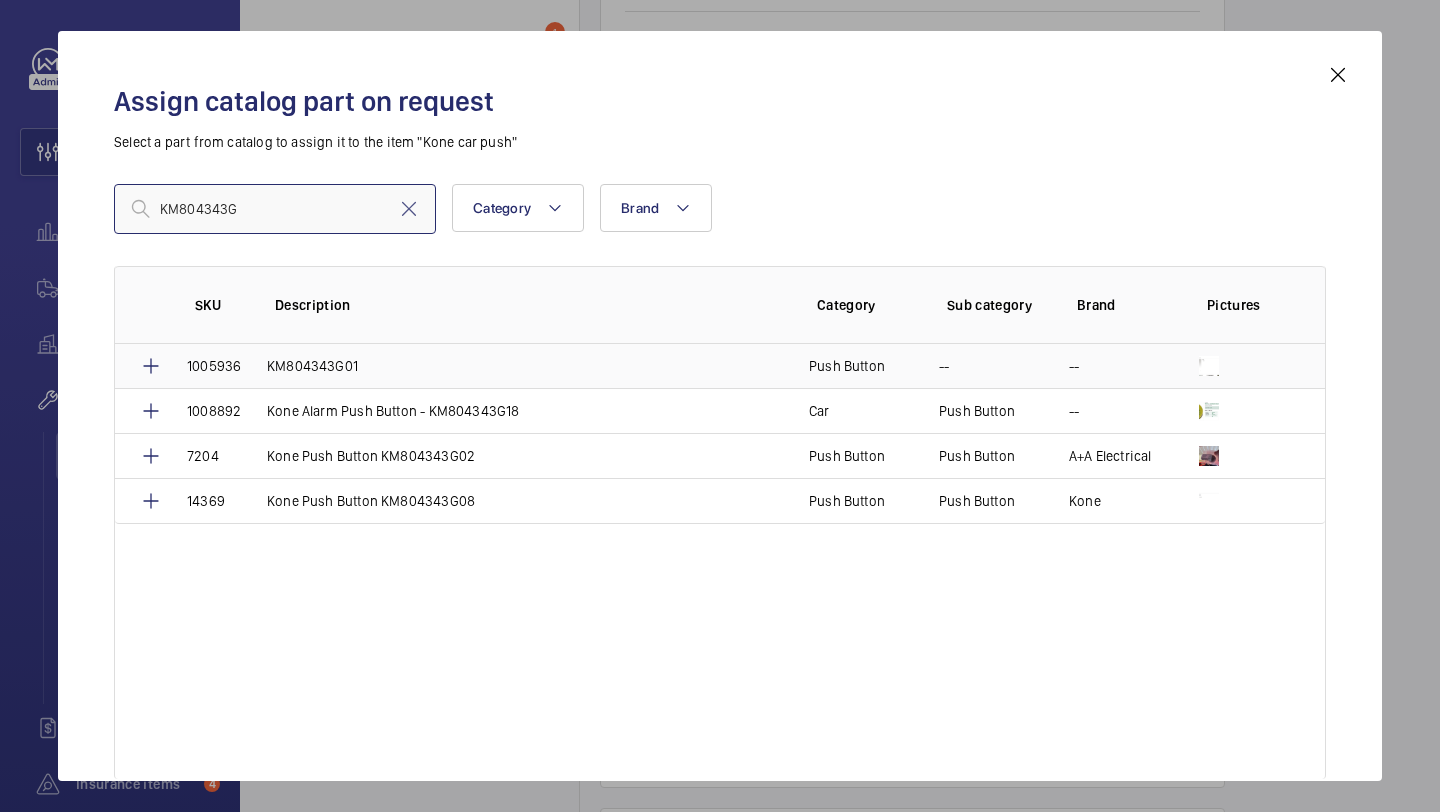 type on "KM804343G" 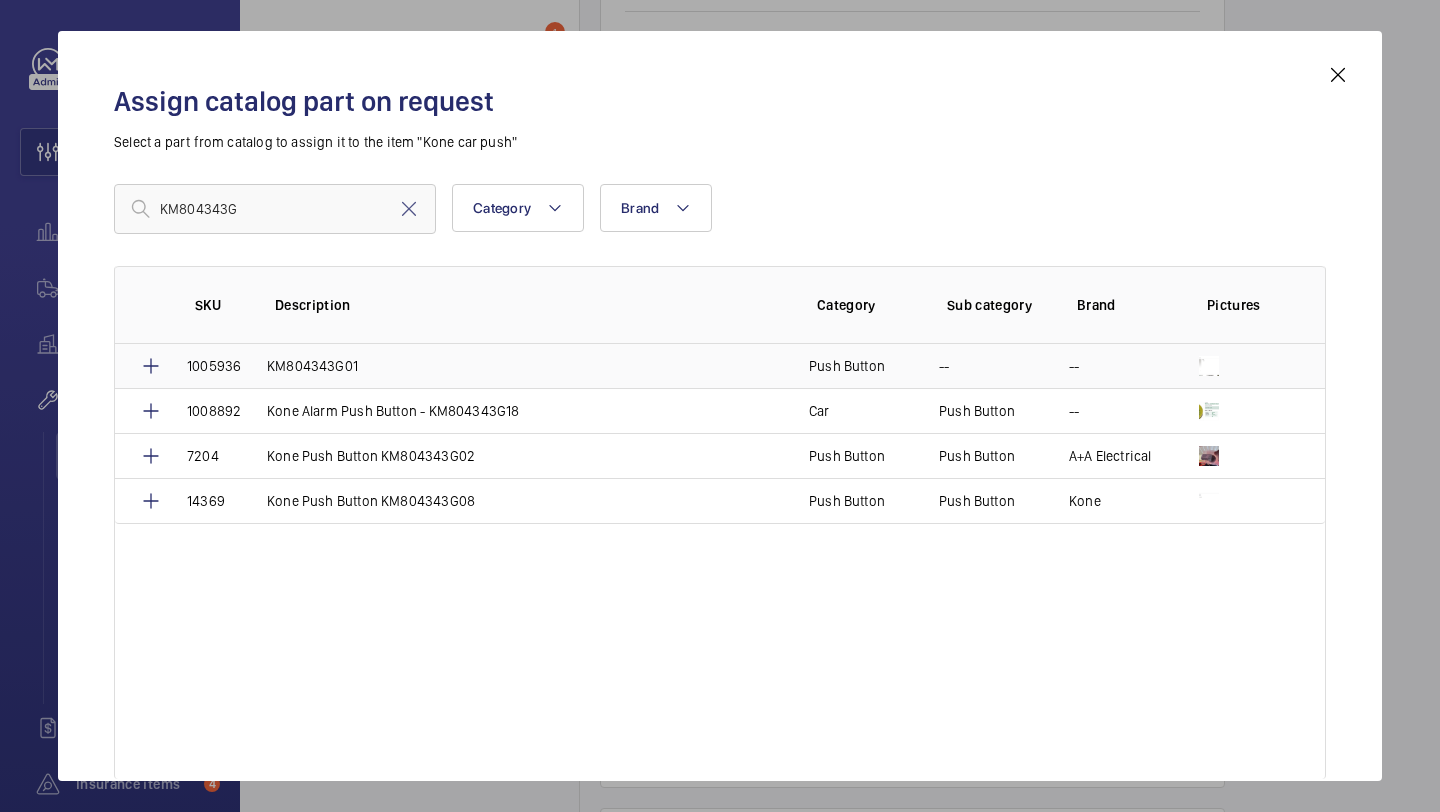 click on "KM804343G01" at bounding box center [514, 366] 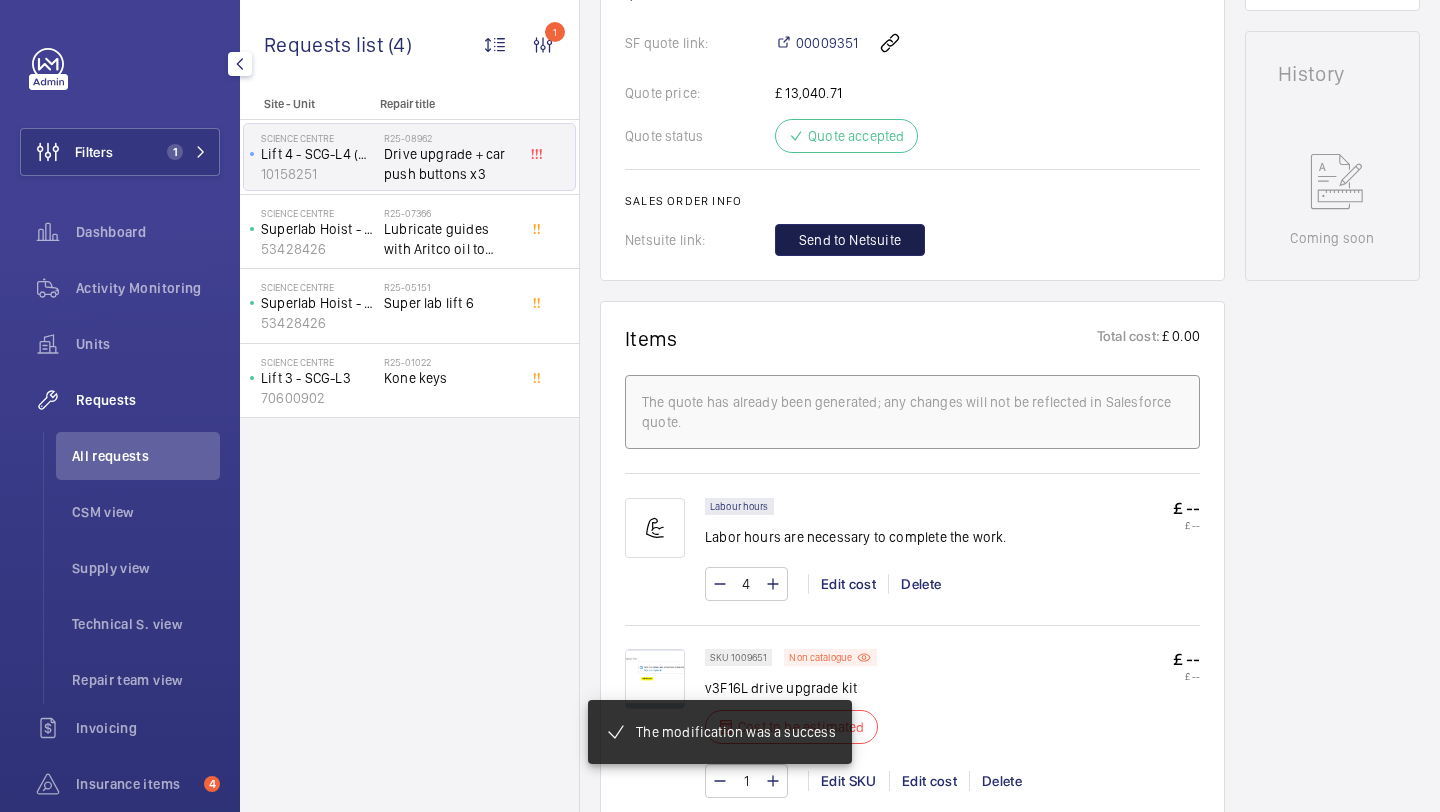 click on "Send to Netsuite" 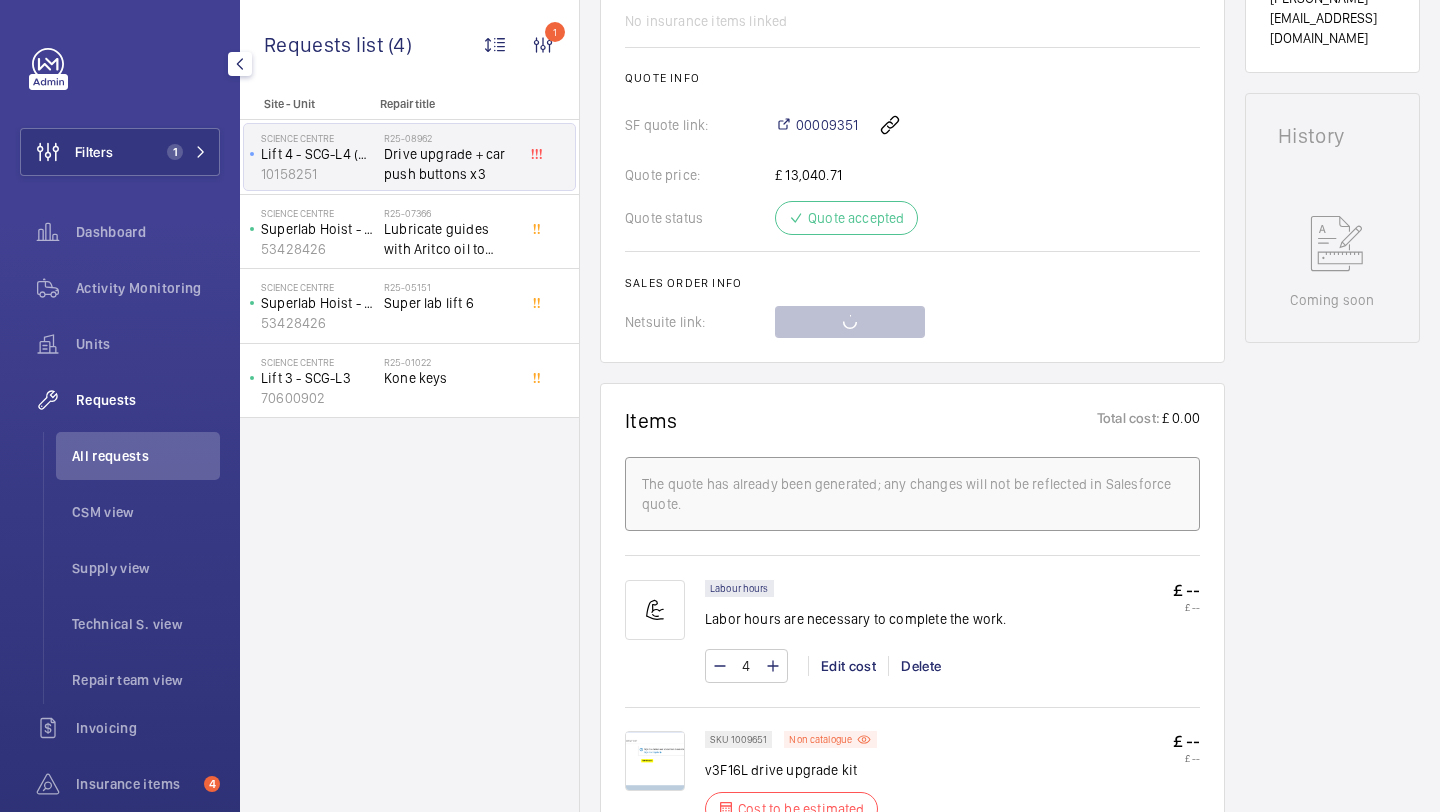 scroll, scrollTop: 844, scrollLeft: 0, axis: vertical 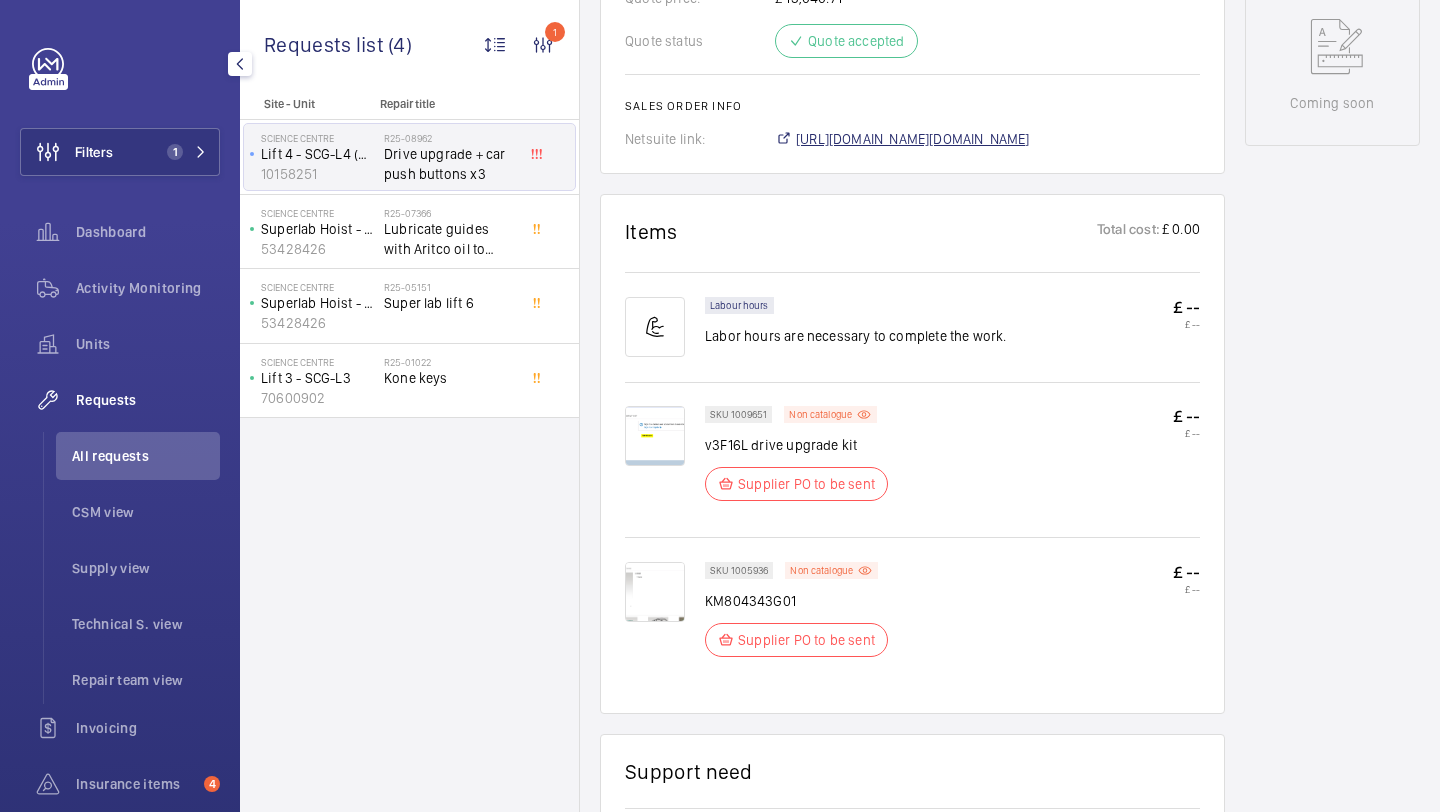 click on "https://6461500.app.netsuite.com/app/accounting/transactions/salesord.nl?id=2834413" 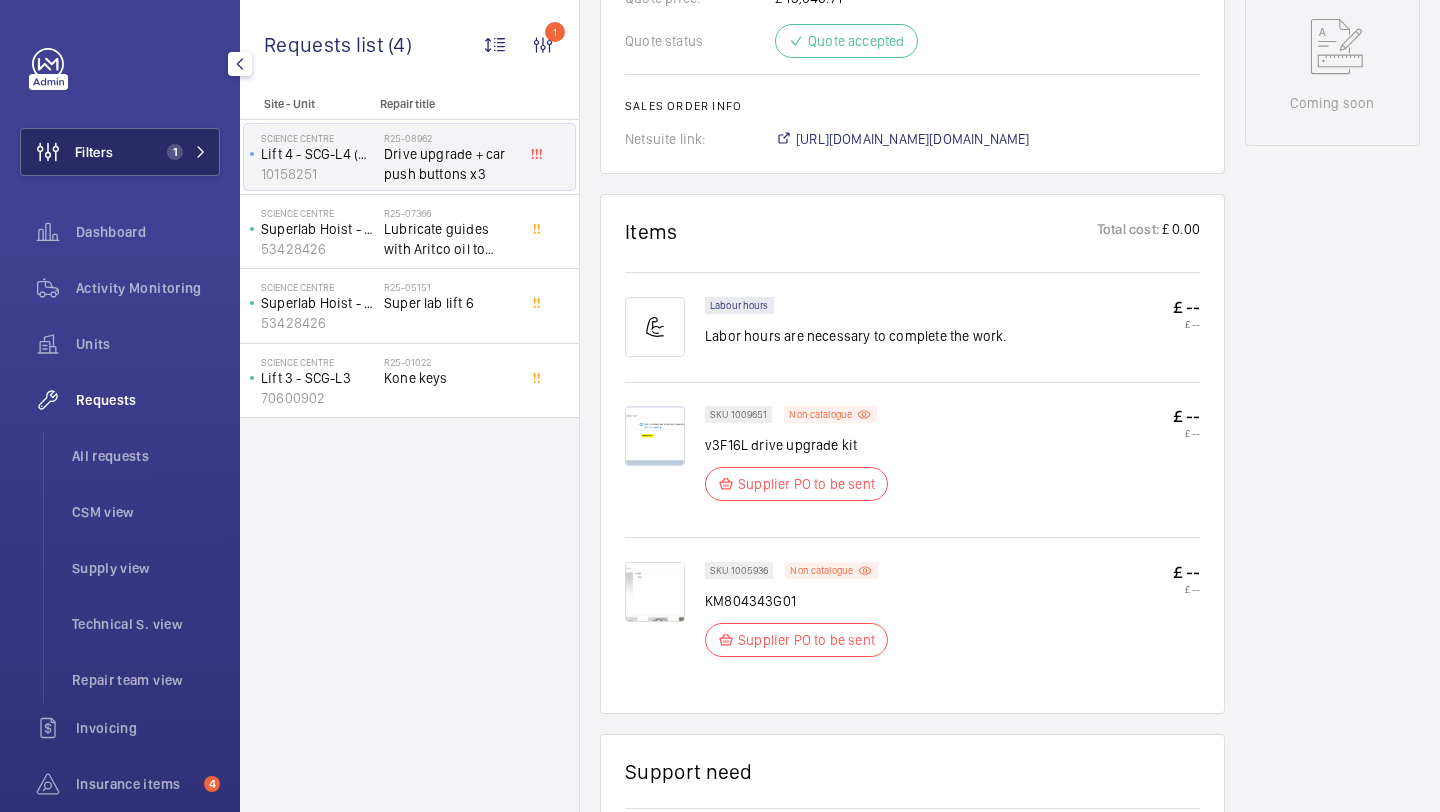 click on "Filters 1" 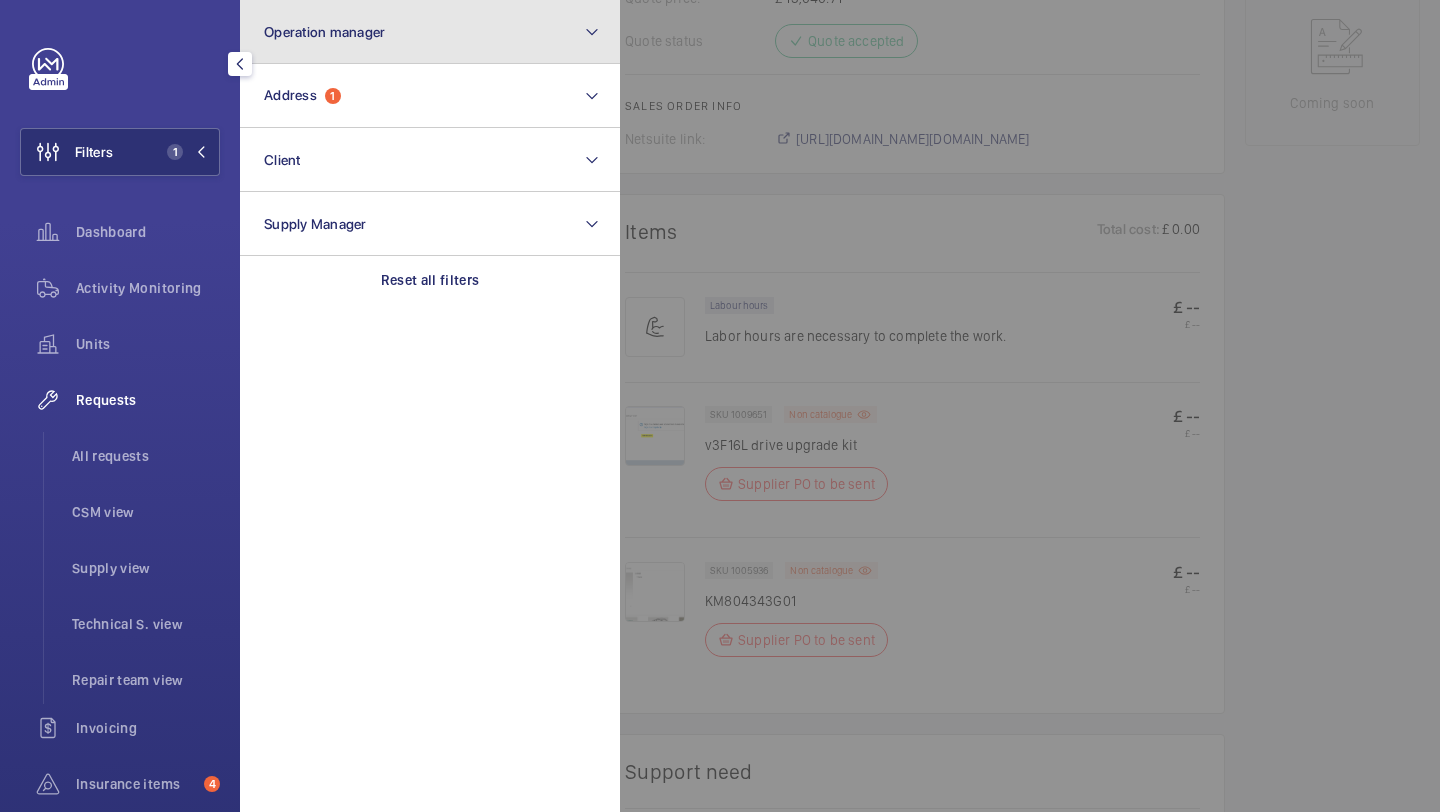 click on "Operation manager" 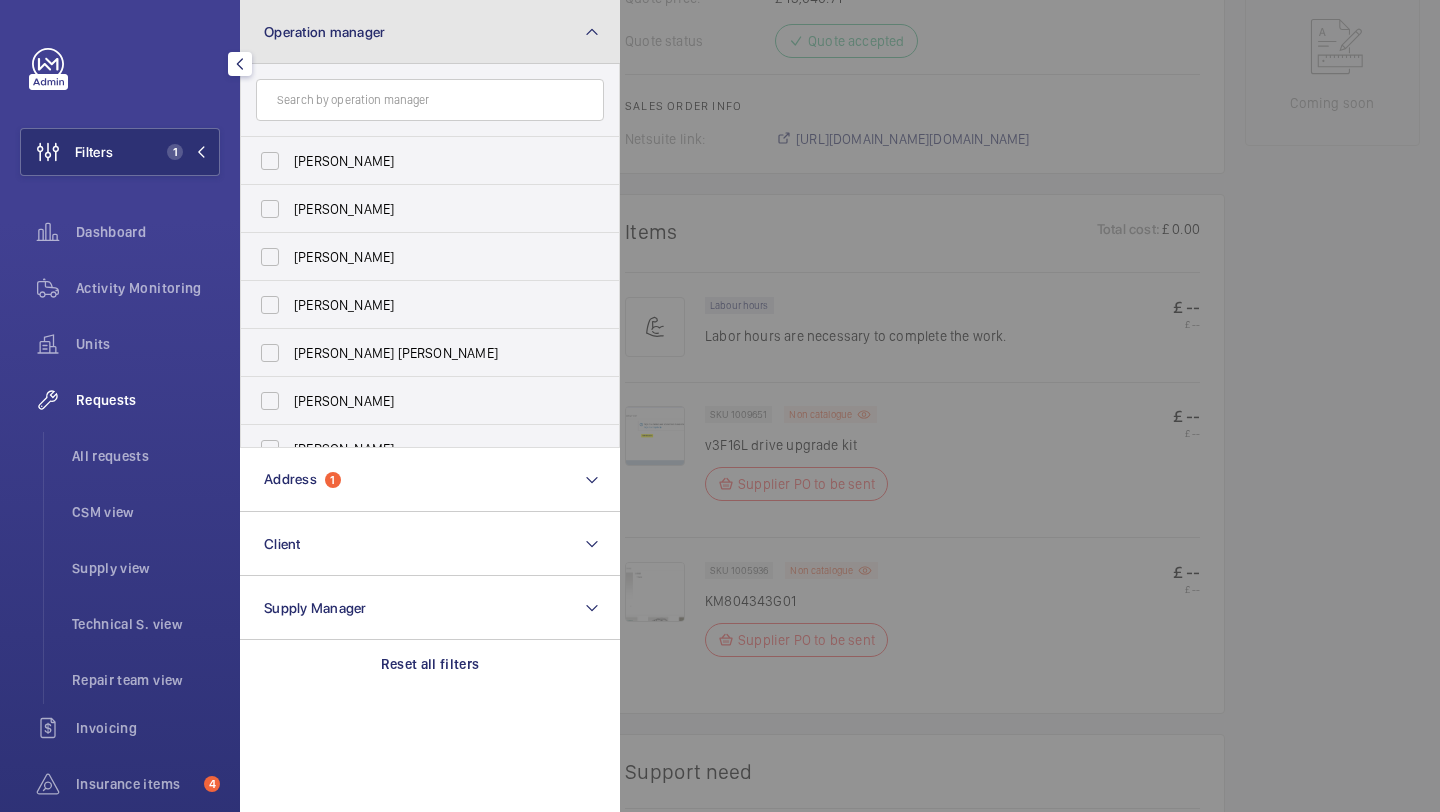 click on "Operation manager" 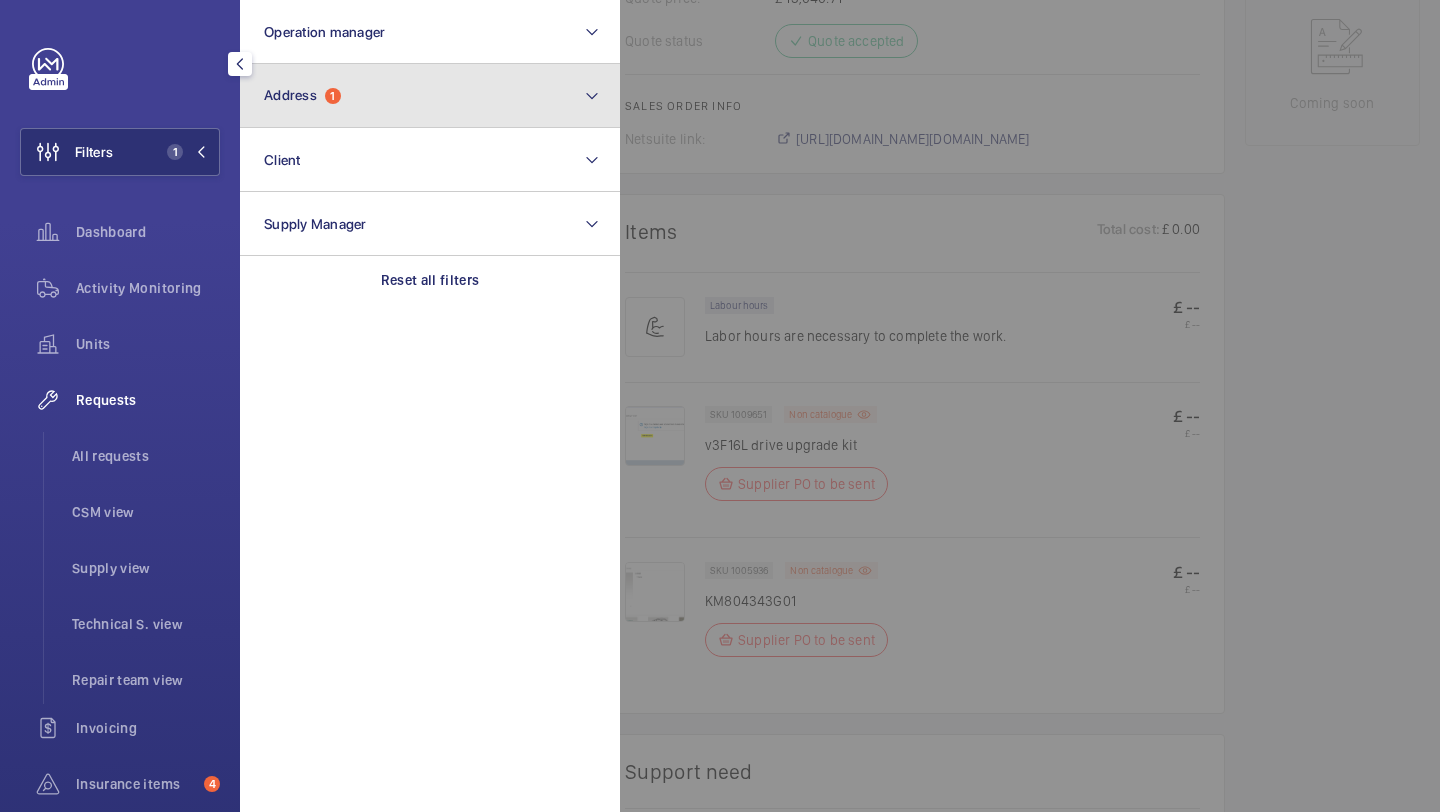 click on "Address  1" 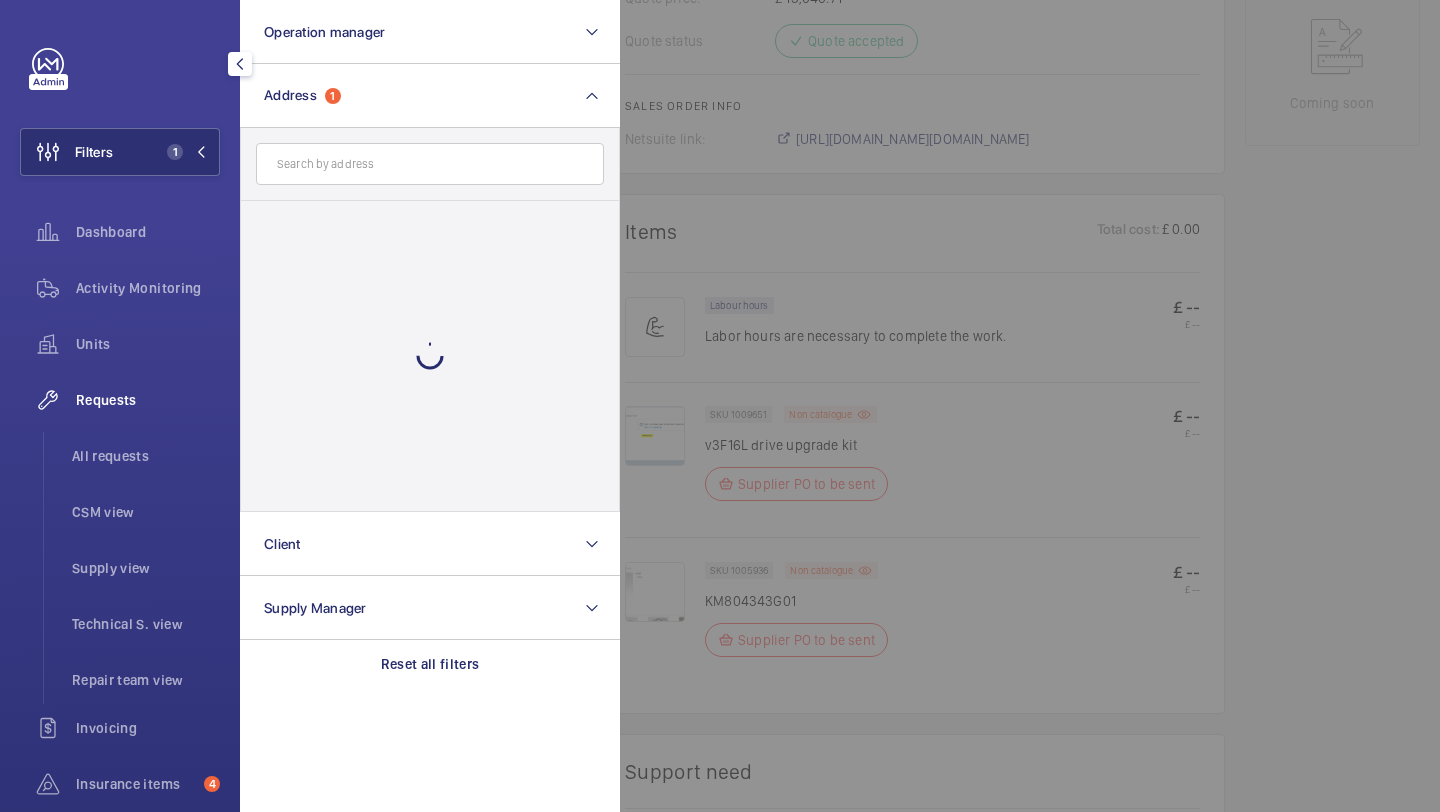 click 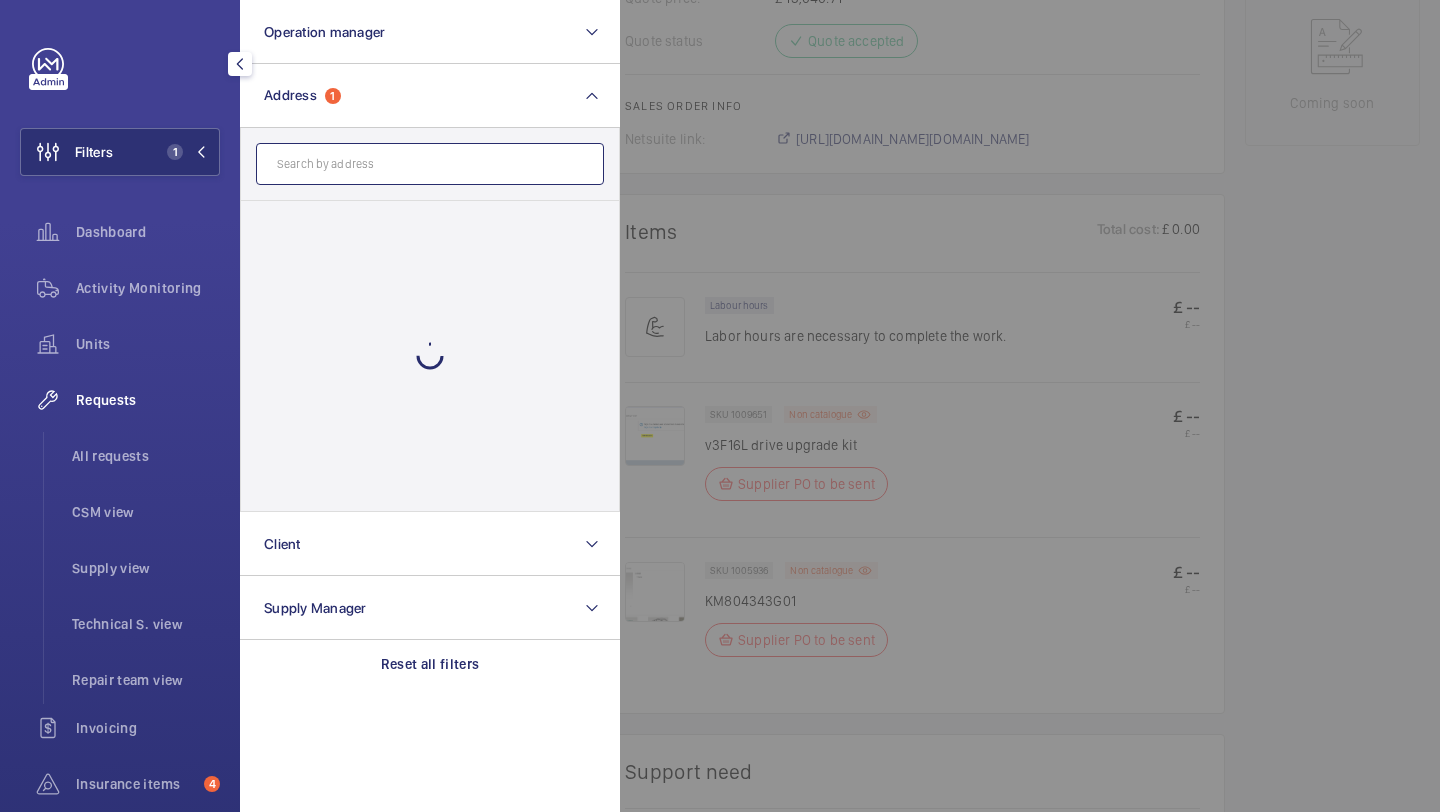 click 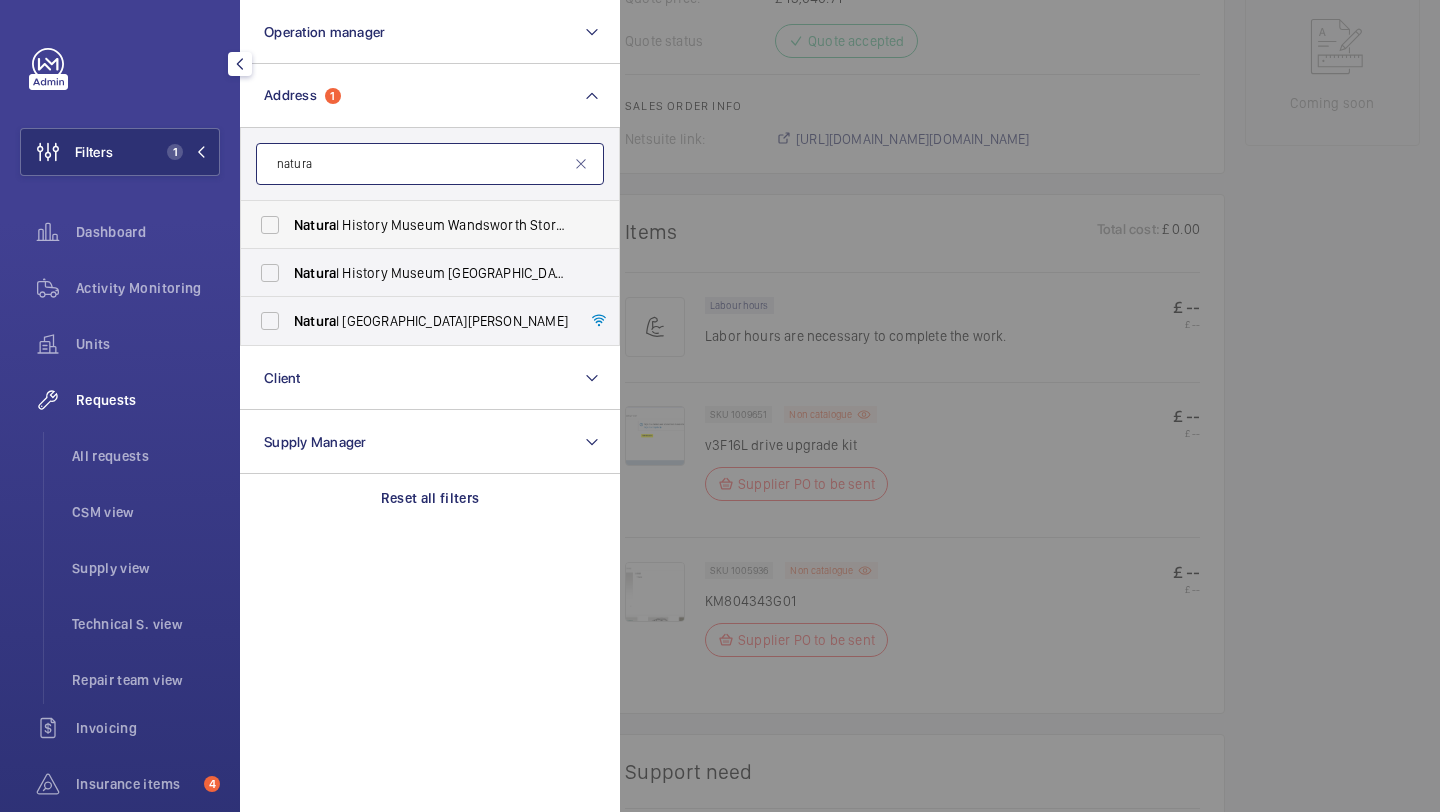 type on "natura" 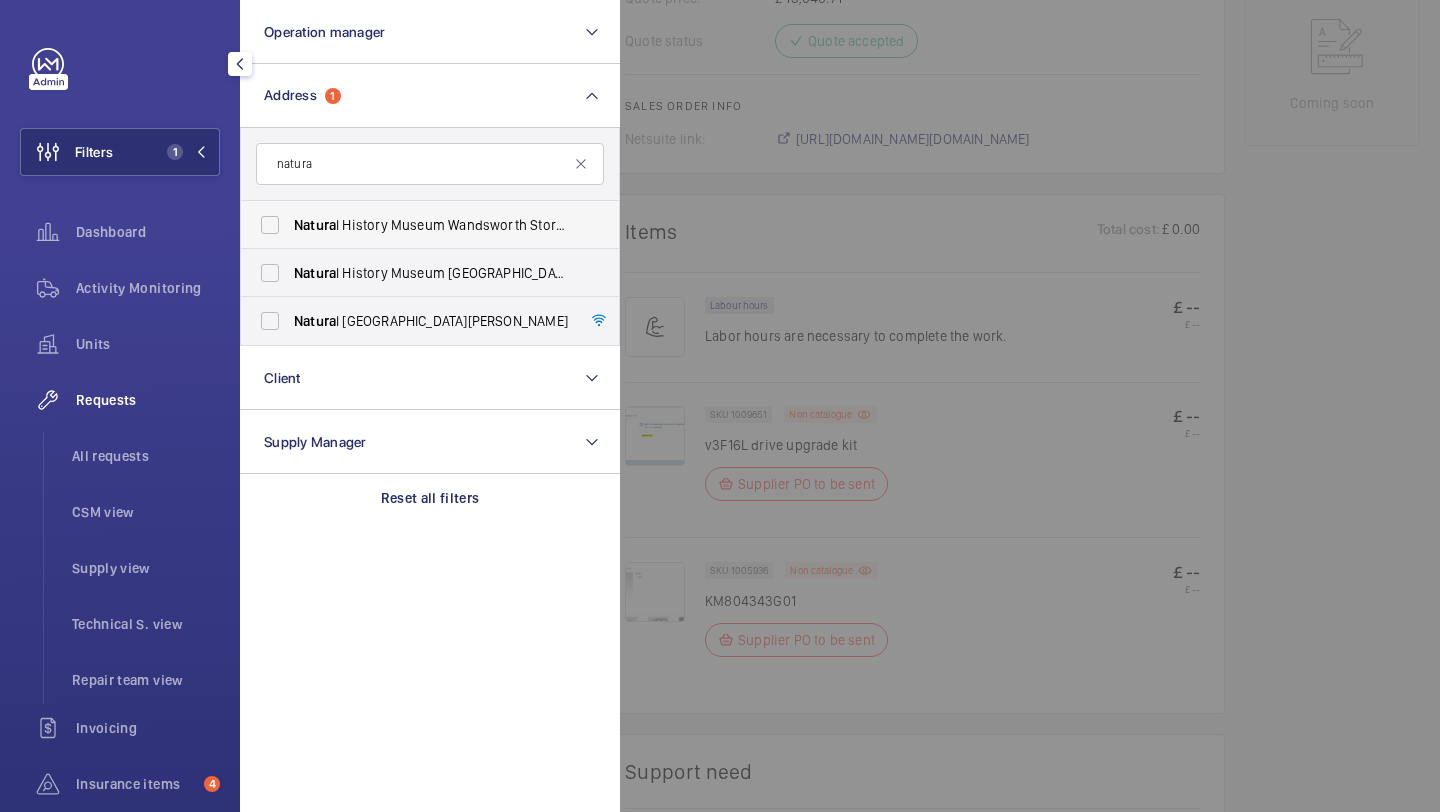 click on "Natura l History Museum Wandsworth Storage Facility - Kimber Road, LONDON SW18 4NX" at bounding box center (431, 225) 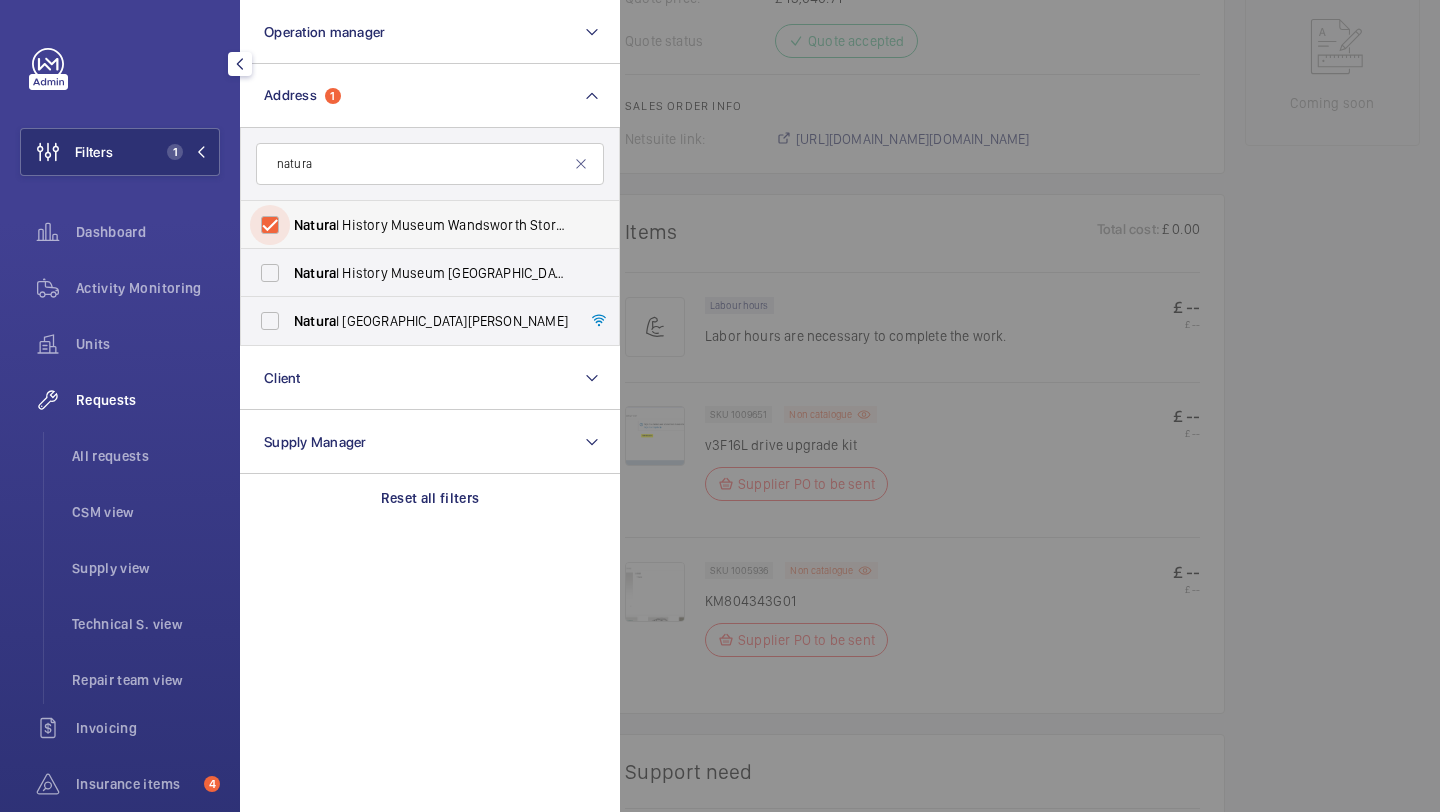 checkbox on "true" 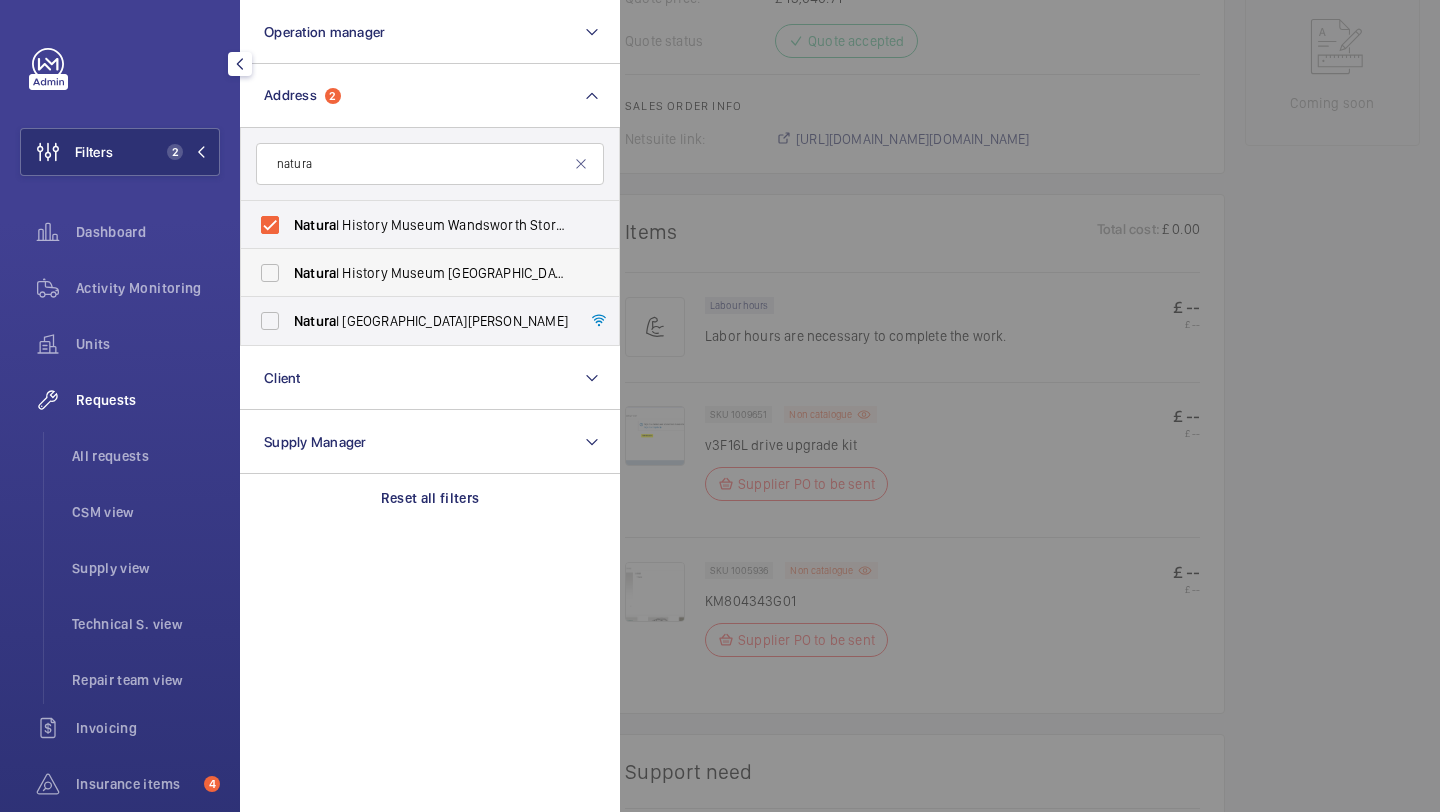 click on "Natura l History Museum Tring - Akeman Street, TRING HP23 6AP" at bounding box center (431, 273) 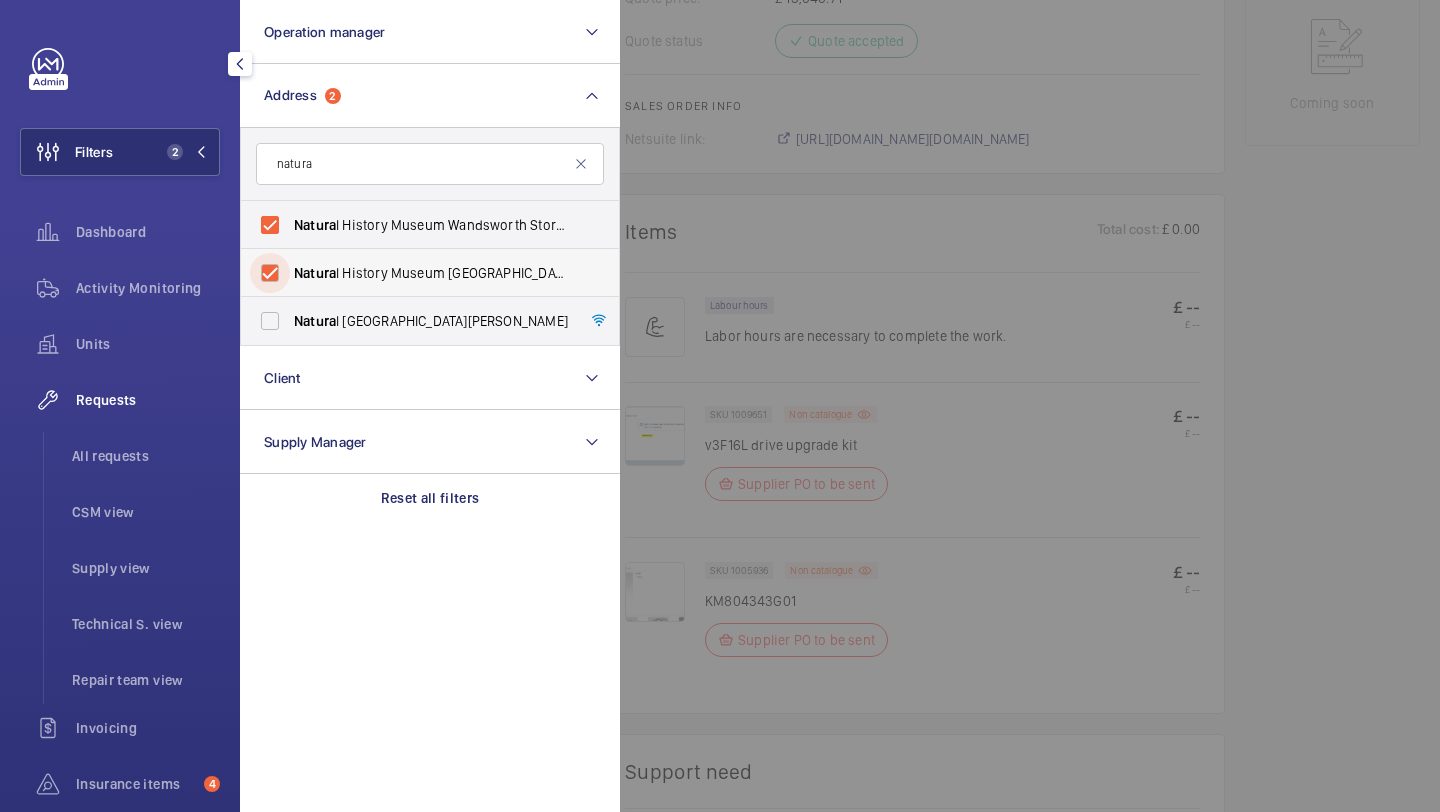 checkbox on "true" 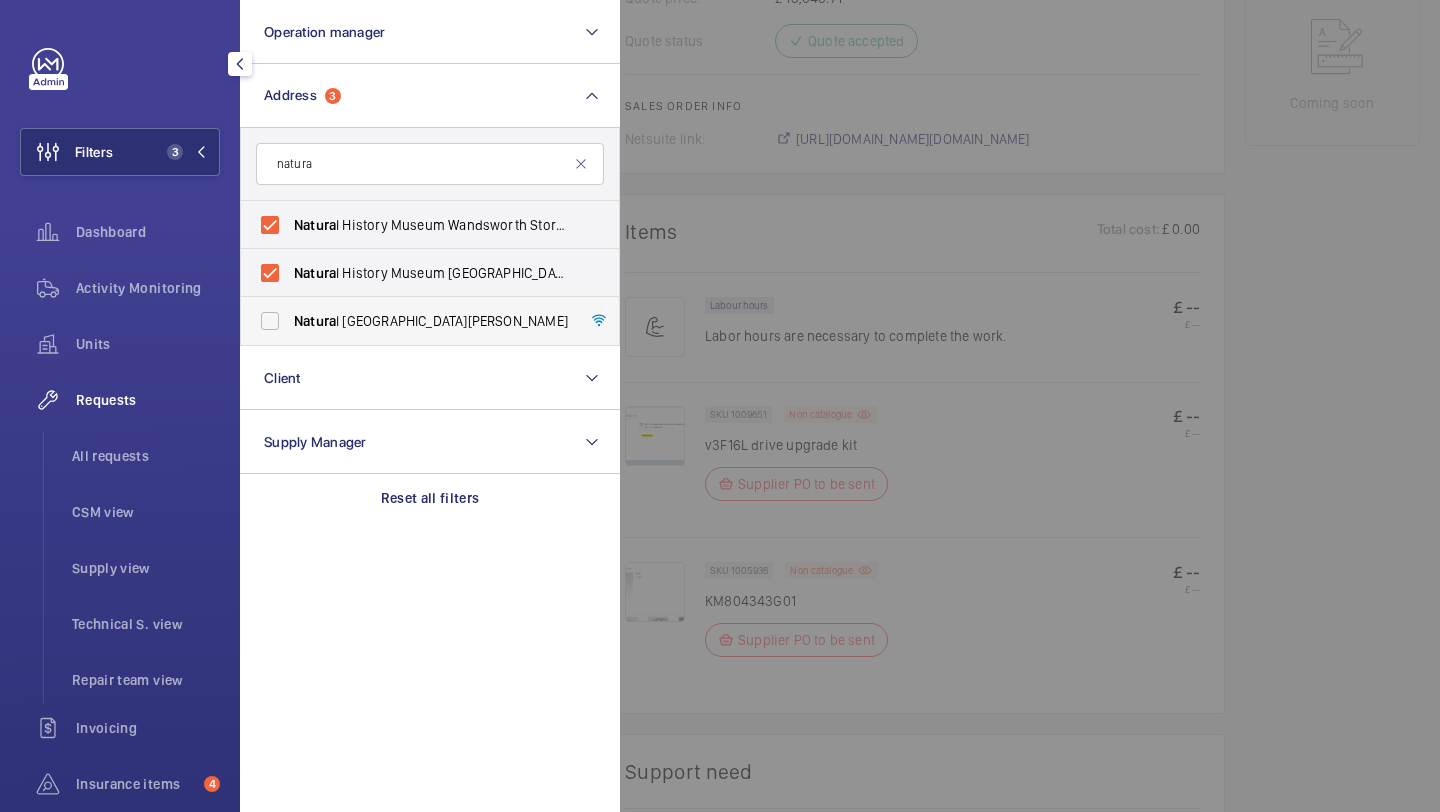 click on "Natura l History Museum - Cromwell Road, LONDON SW7 5BD" at bounding box center [415, 321] 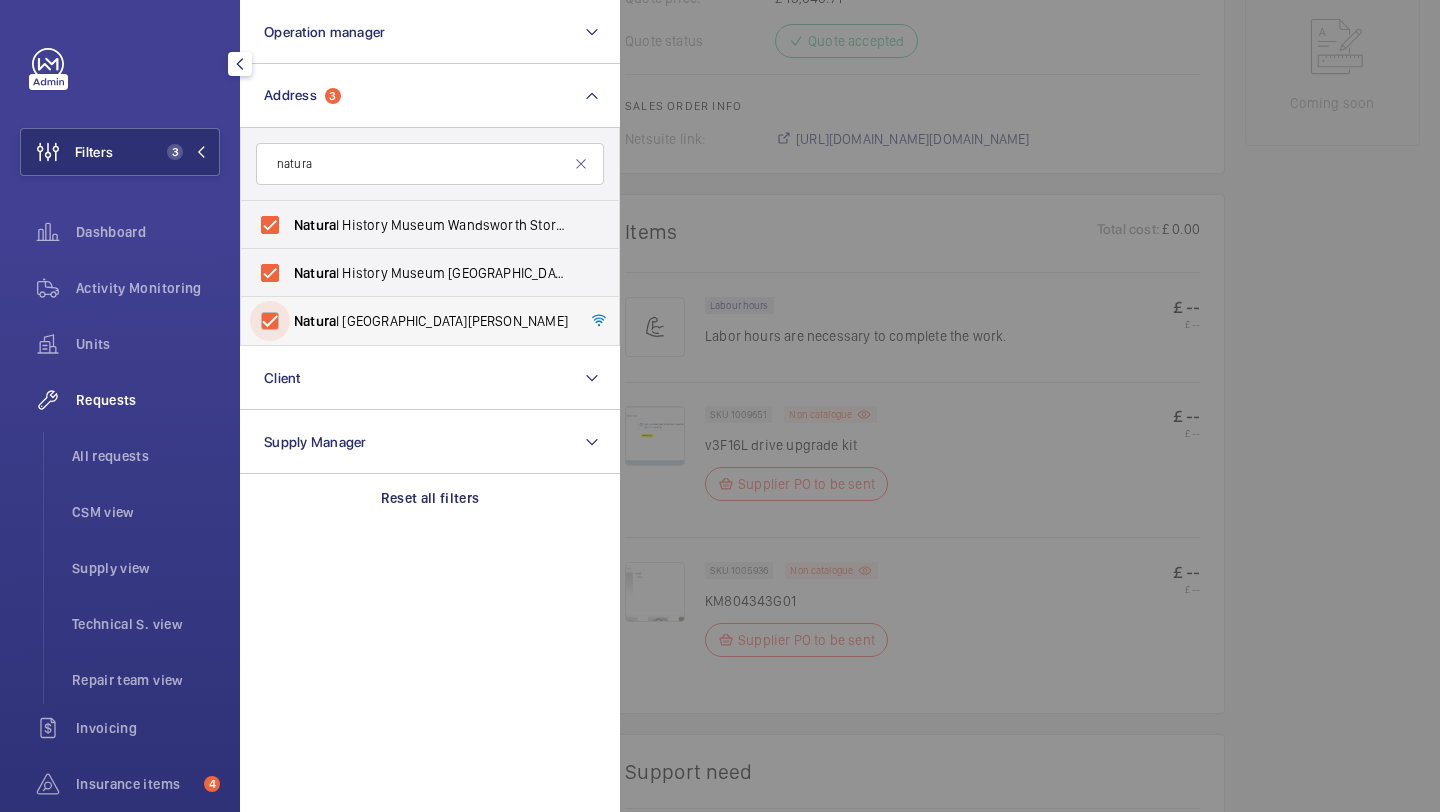 checkbox on "true" 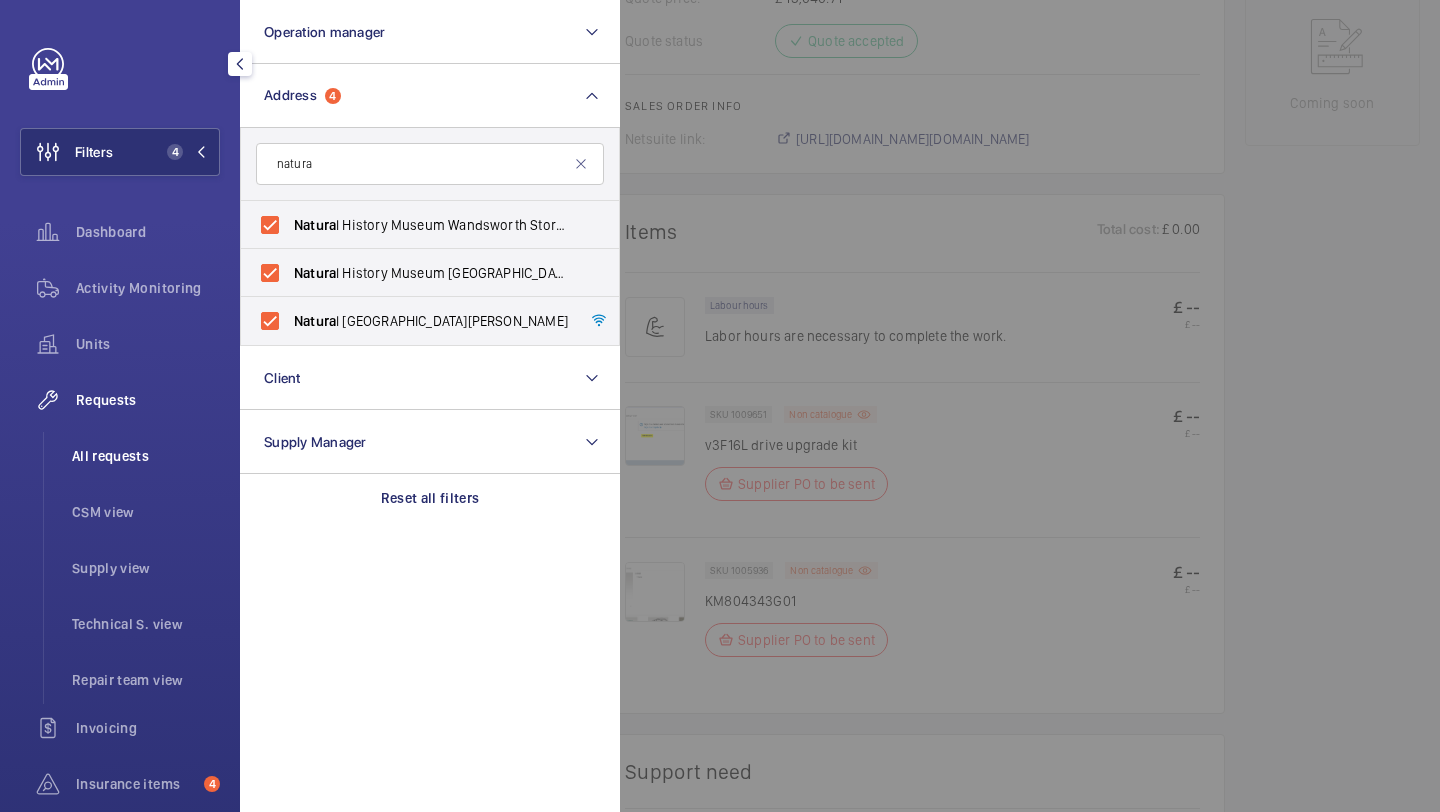 click on "All requests" 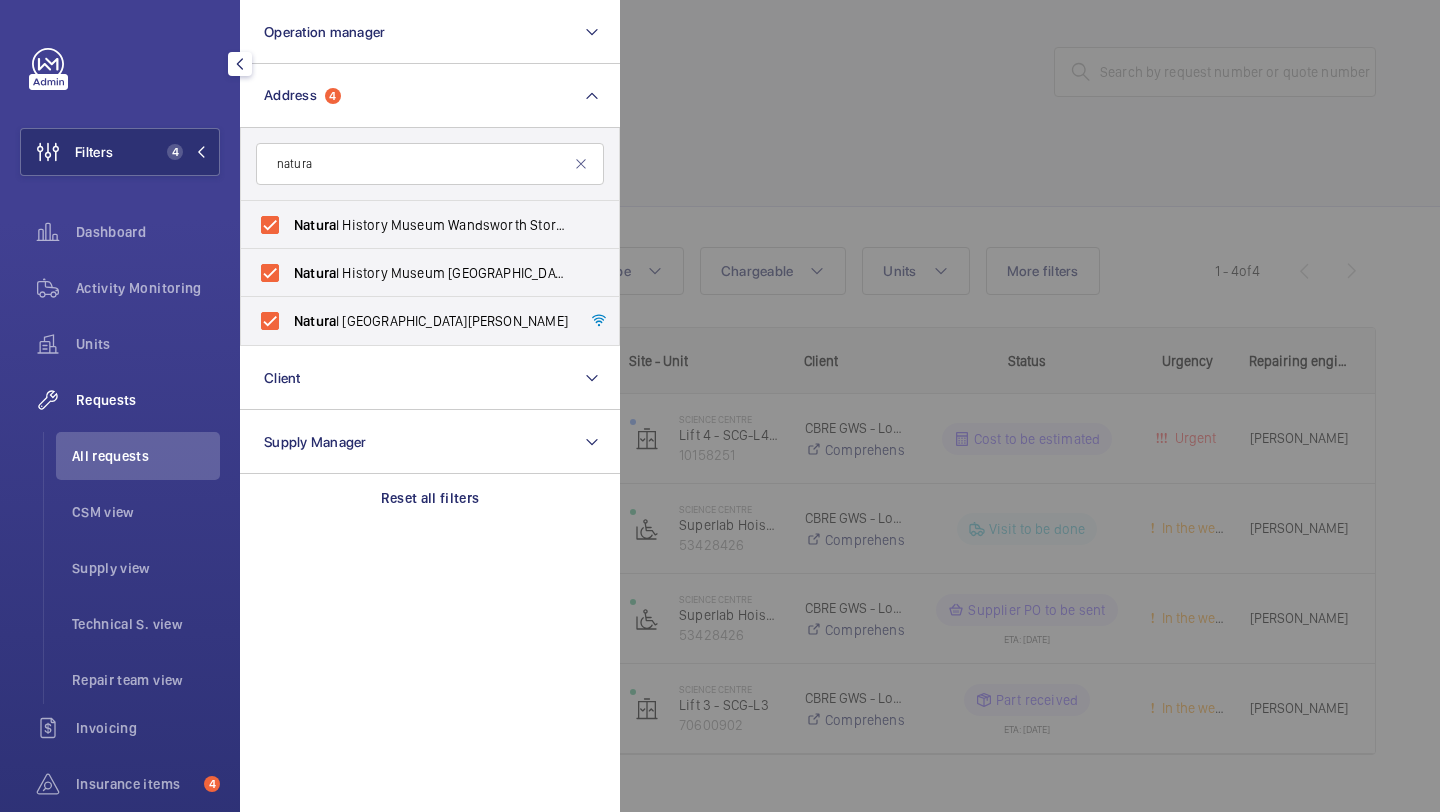 click 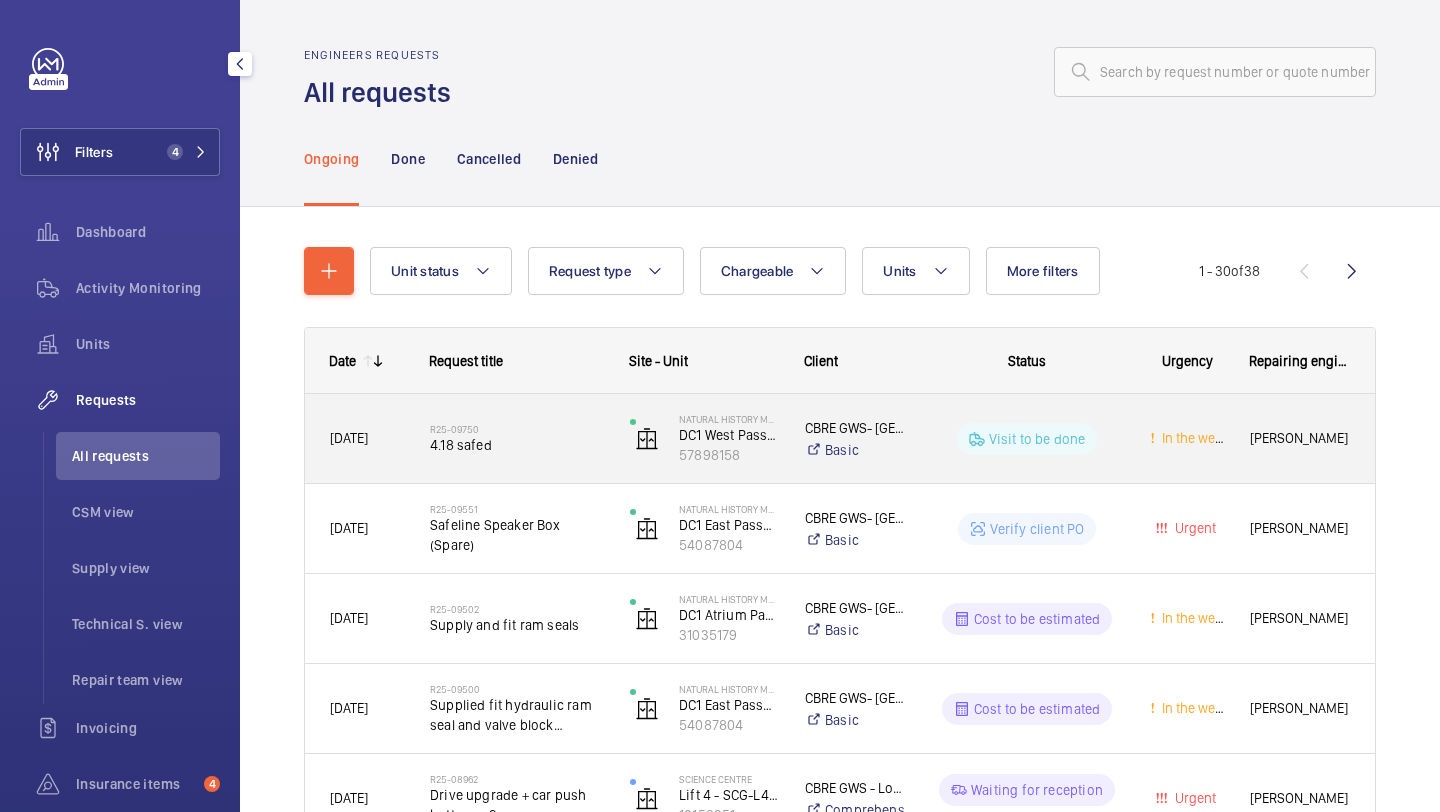click on "4.18 safed" 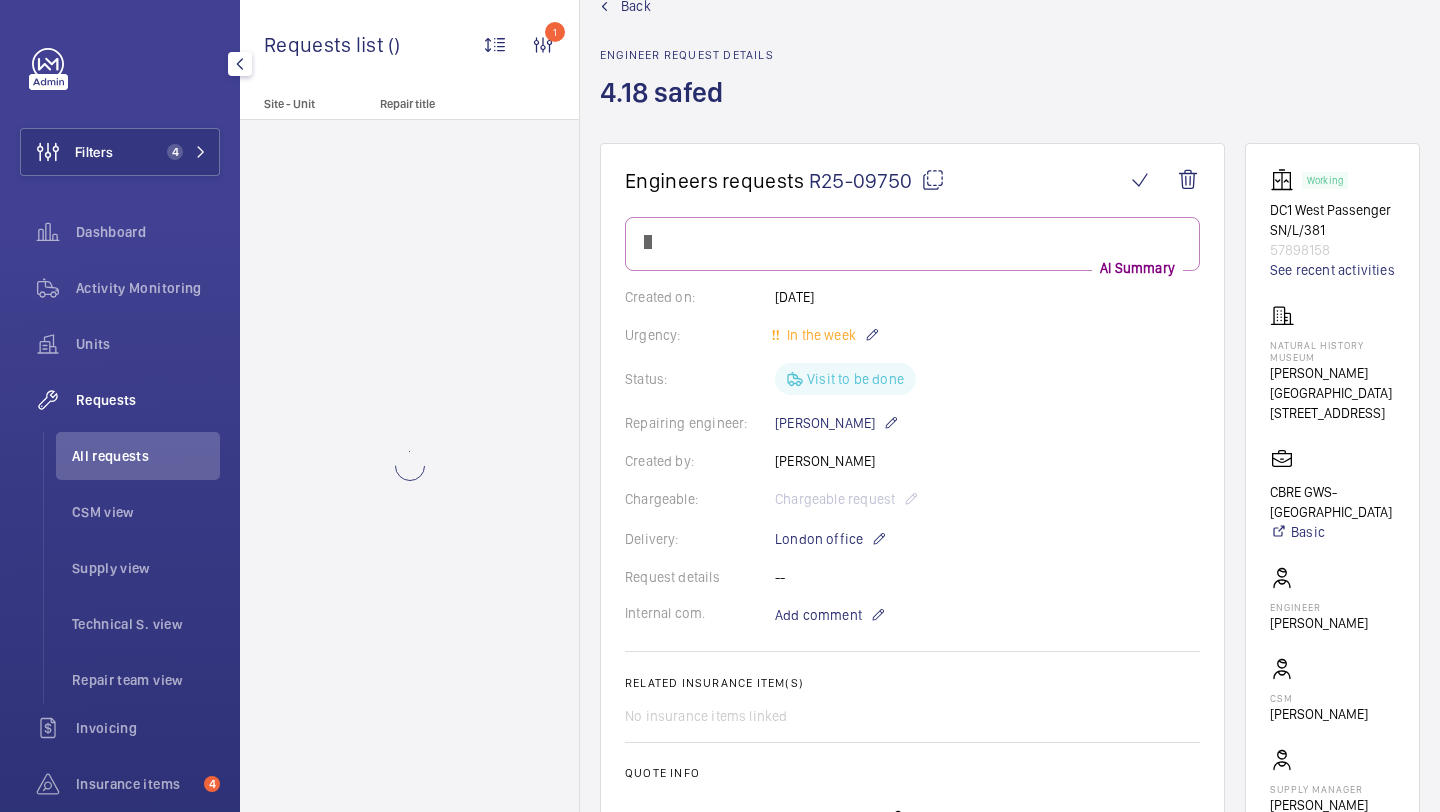 scroll, scrollTop: 53, scrollLeft: 0, axis: vertical 